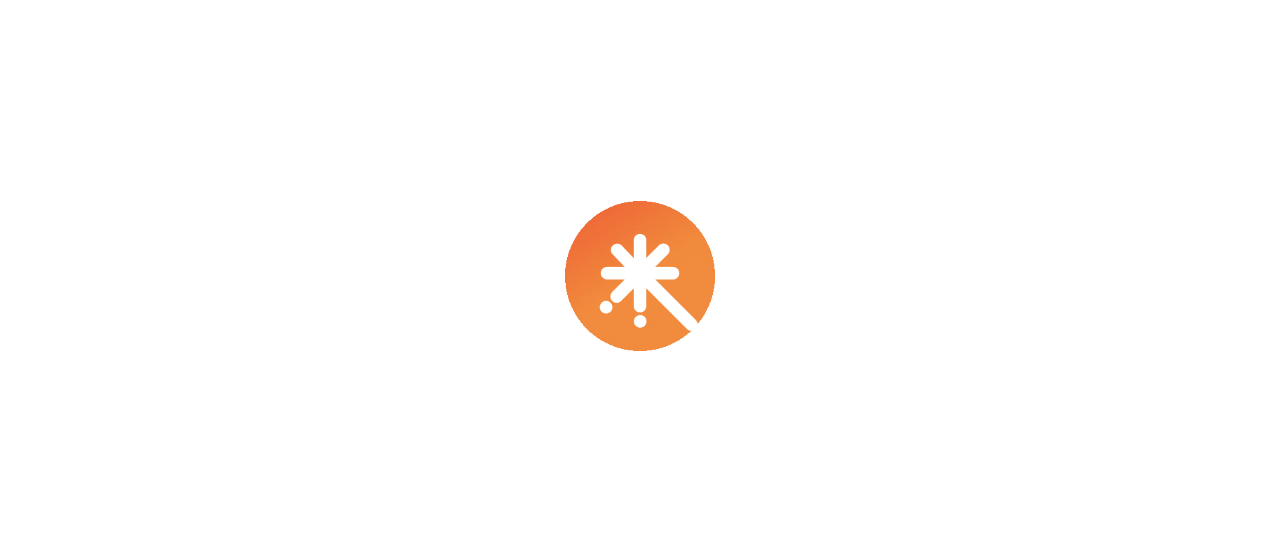 scroll, scrollTop: 0, scrollLeft: 0, axis: both 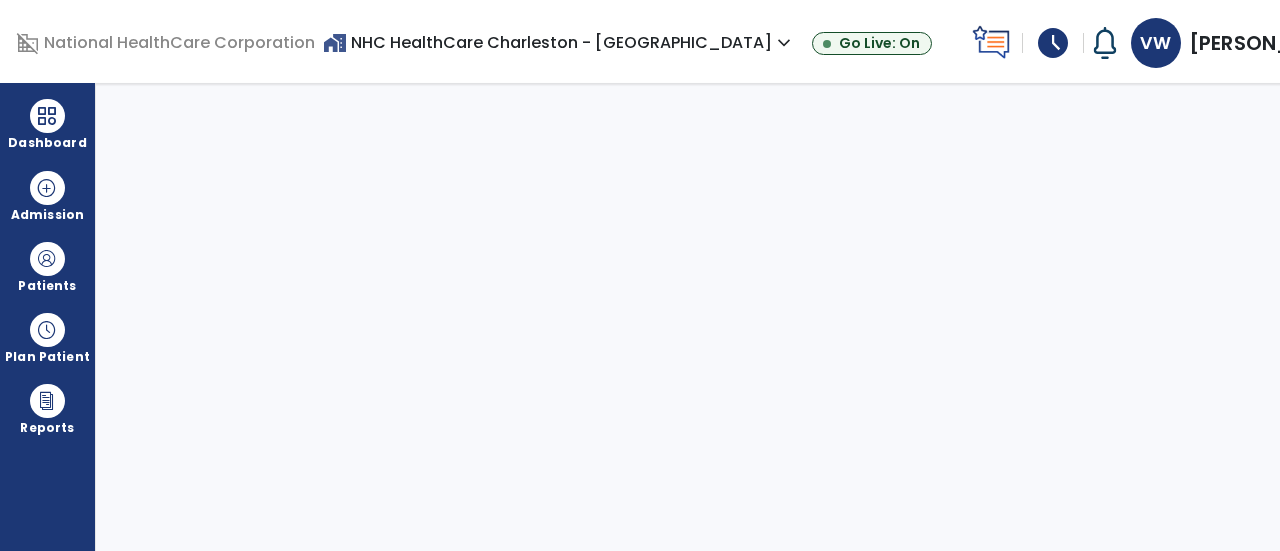 select on "****" 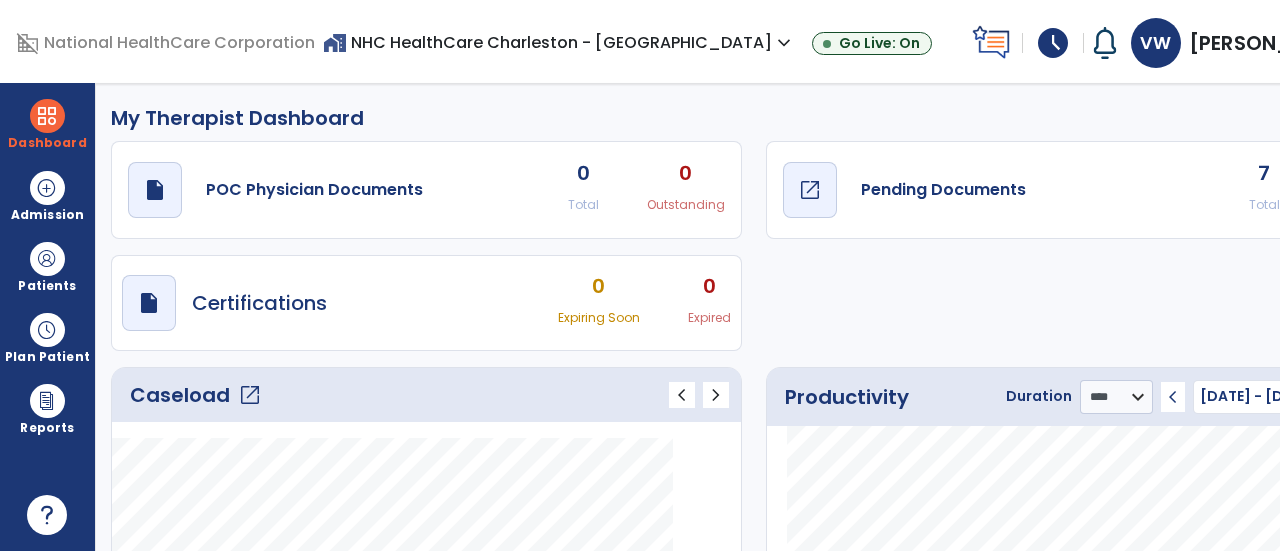 click on "draft   open_in_new  Pending Documents" 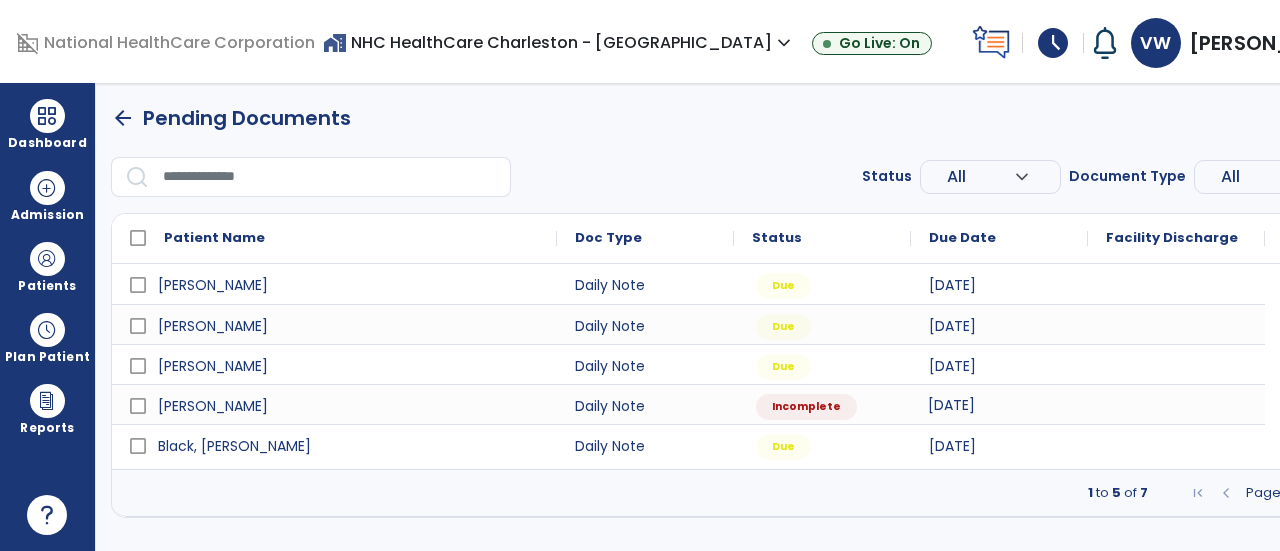 click on "[DATE]" at bounding box center (951, 405) 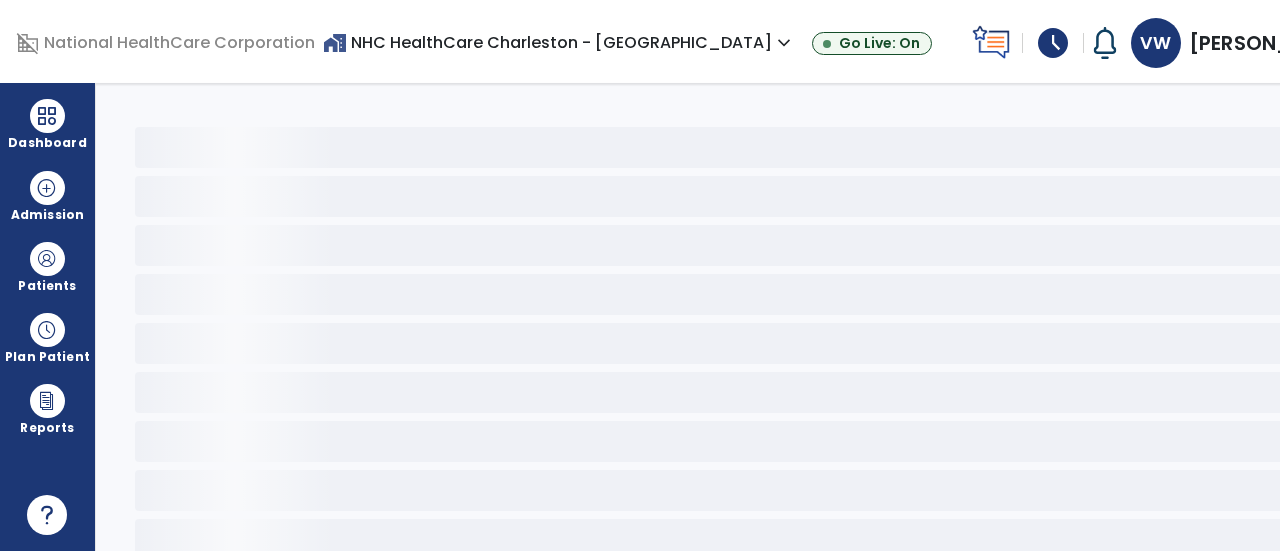 select on "*" 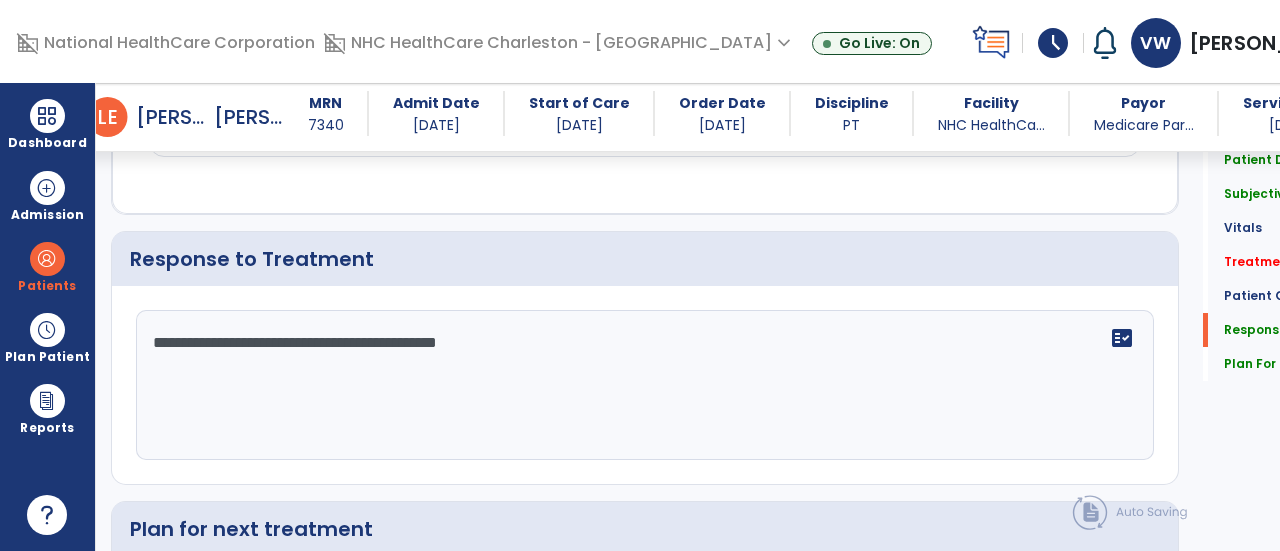 scroll, scrollTop: 2780, scrollLeft: 0, axis: vertical 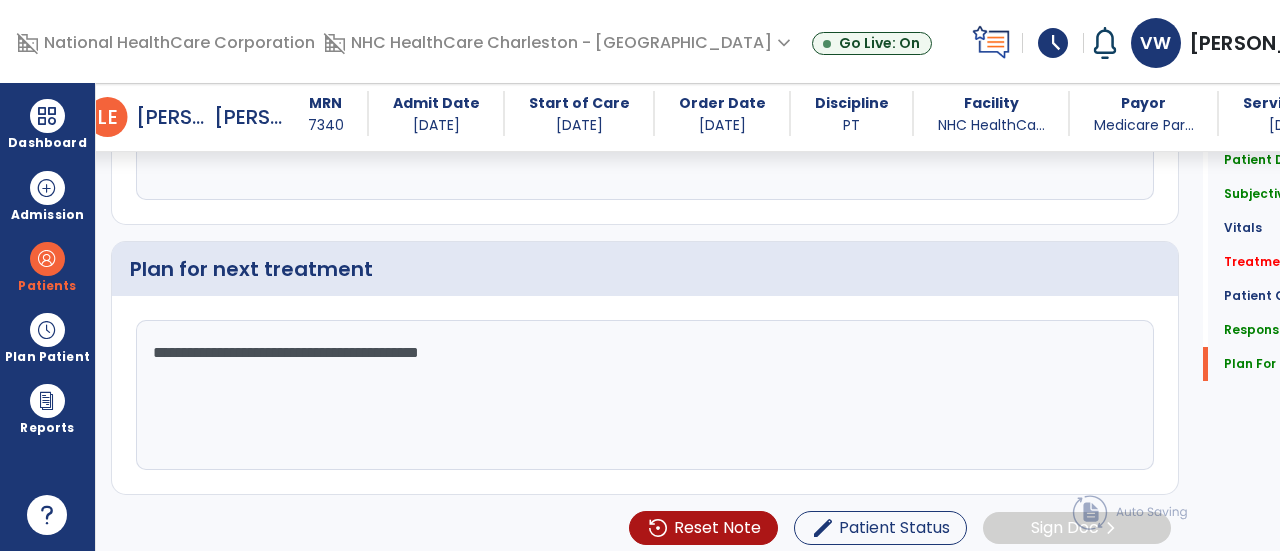 click on "**********" 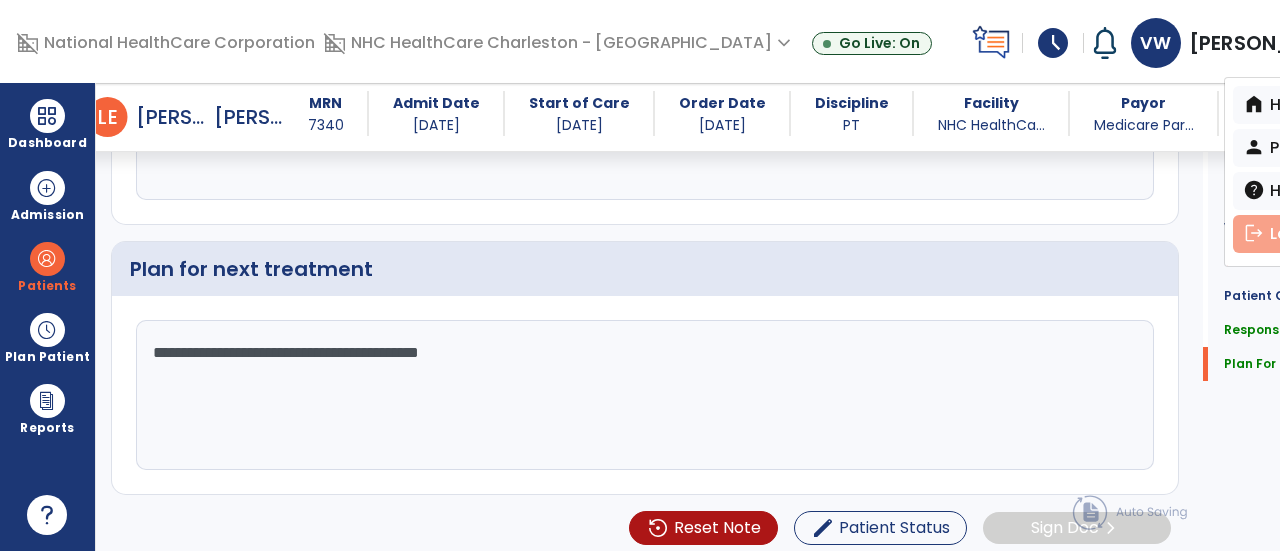 click on "logout   Log out" at bounding box center (1304, 234) 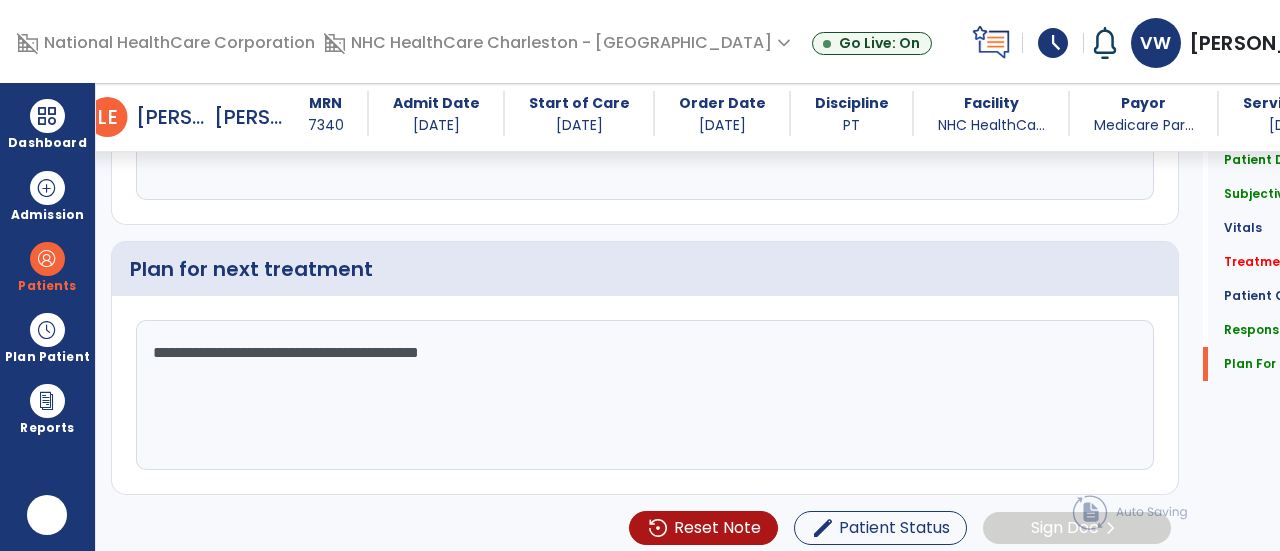 scroll, scrollTop: 0, scrollLeft: 0, axis: both 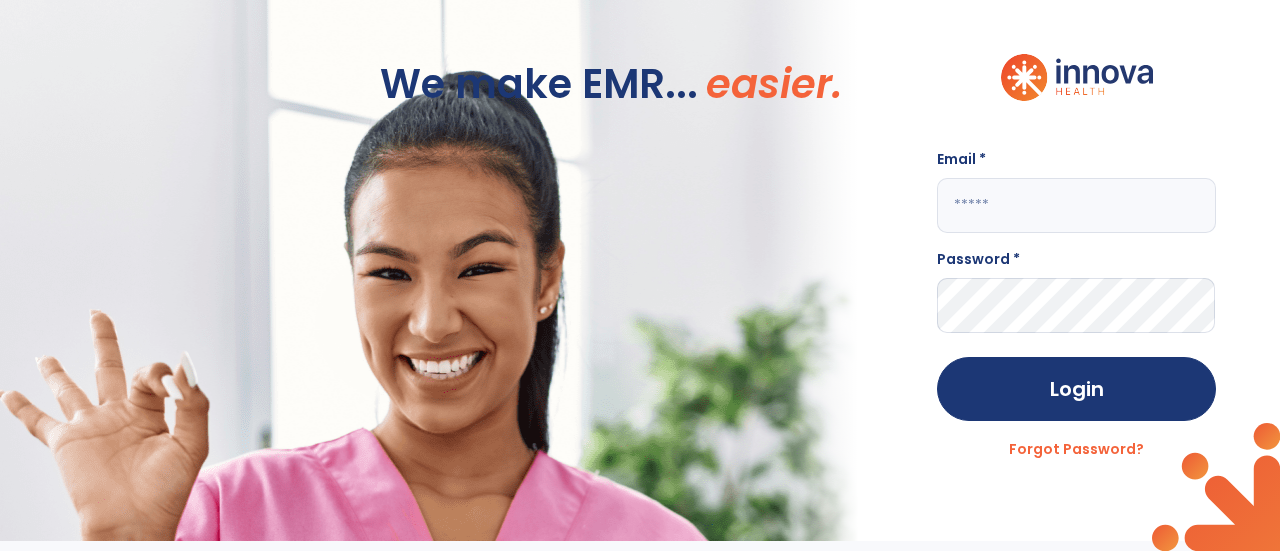 click 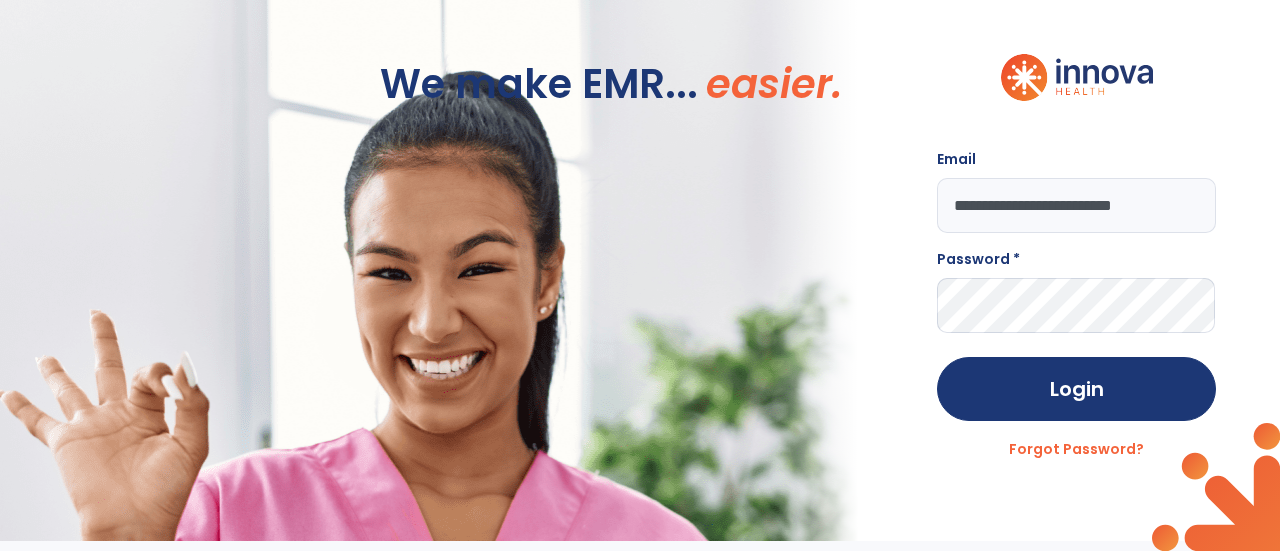 type on "**********" 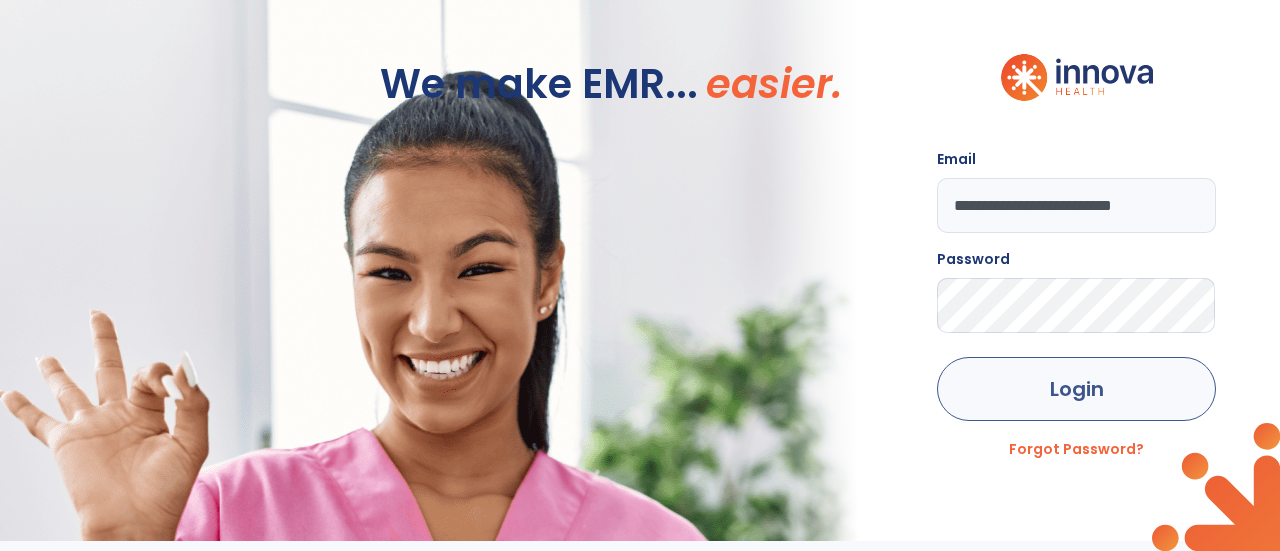 click on "Login" 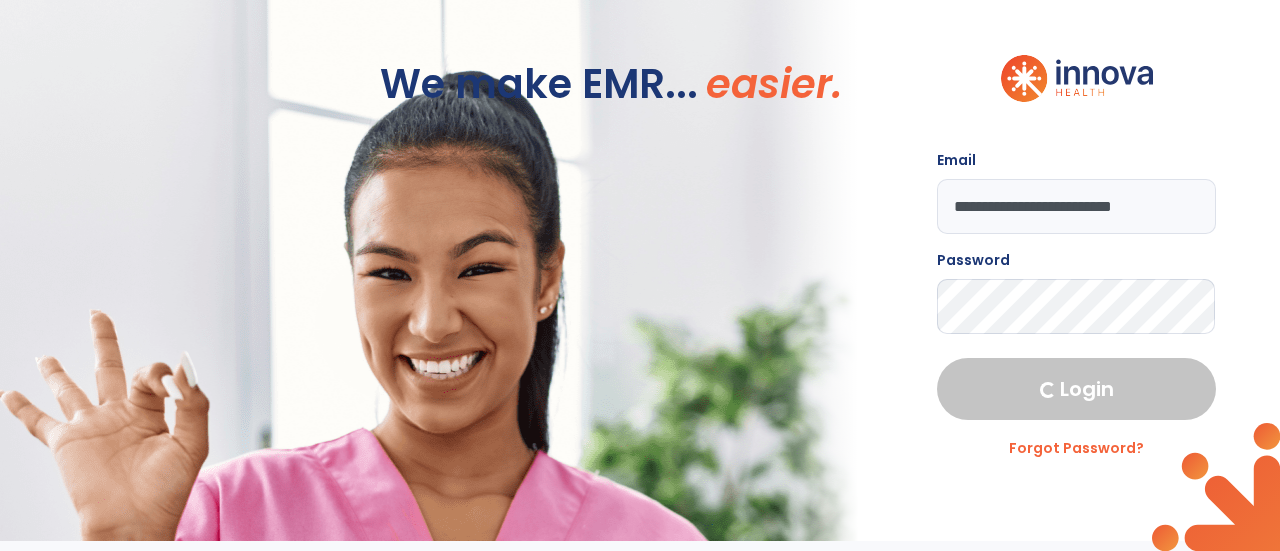select on "****" 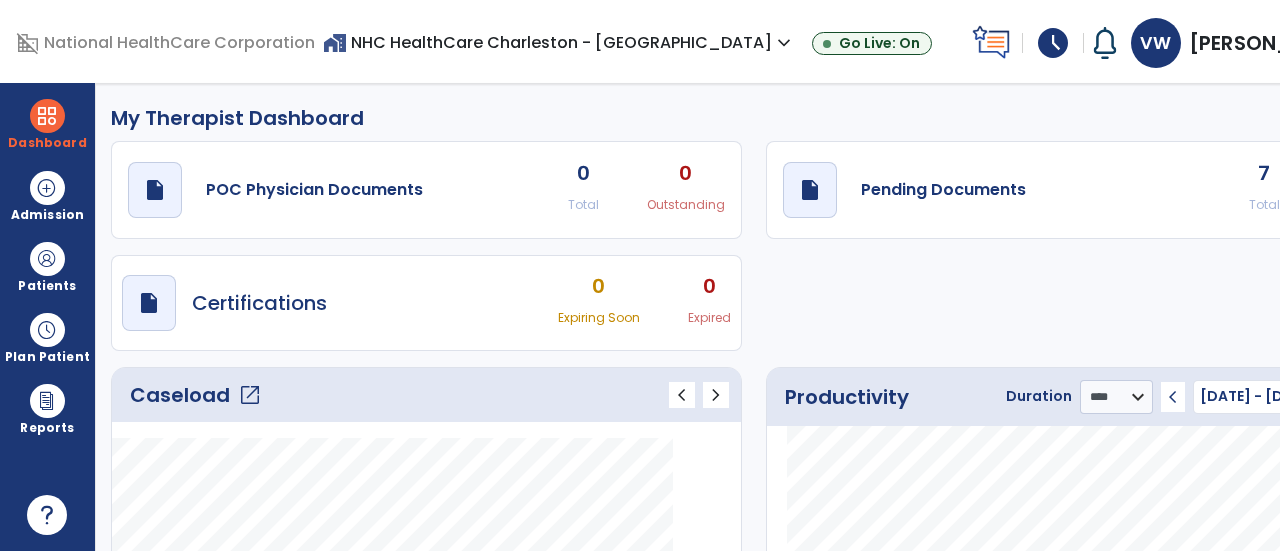 click on "7 Total" 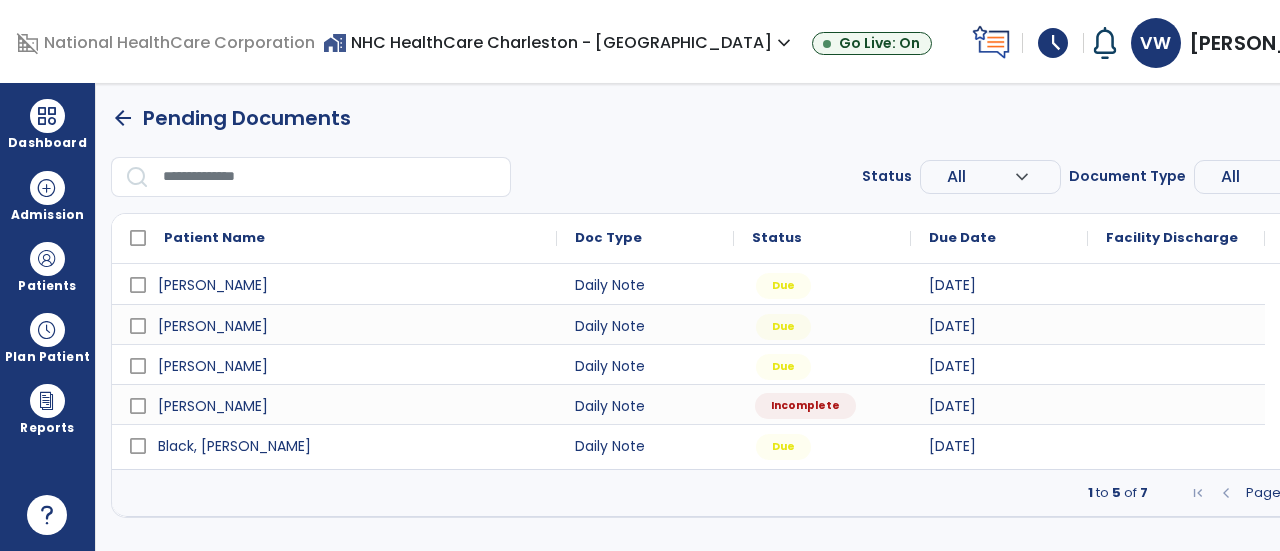 click on "Incomplete" at bounding box center [822, 404] 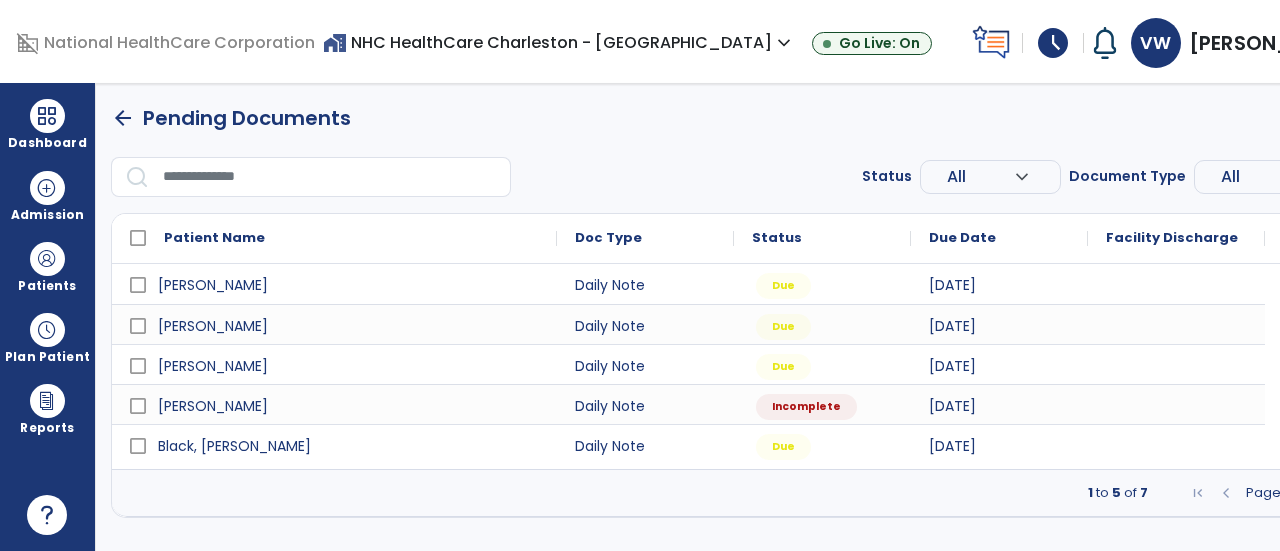 select on "*" 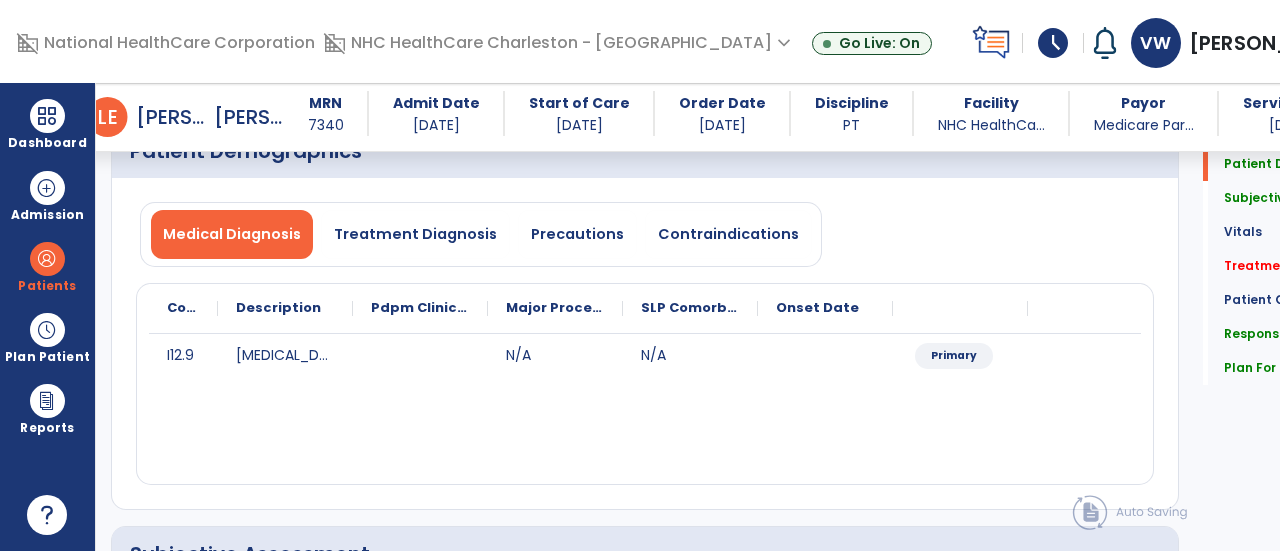 scroll, scrollTop: 113, scrollLeft: 0, axis: vertical 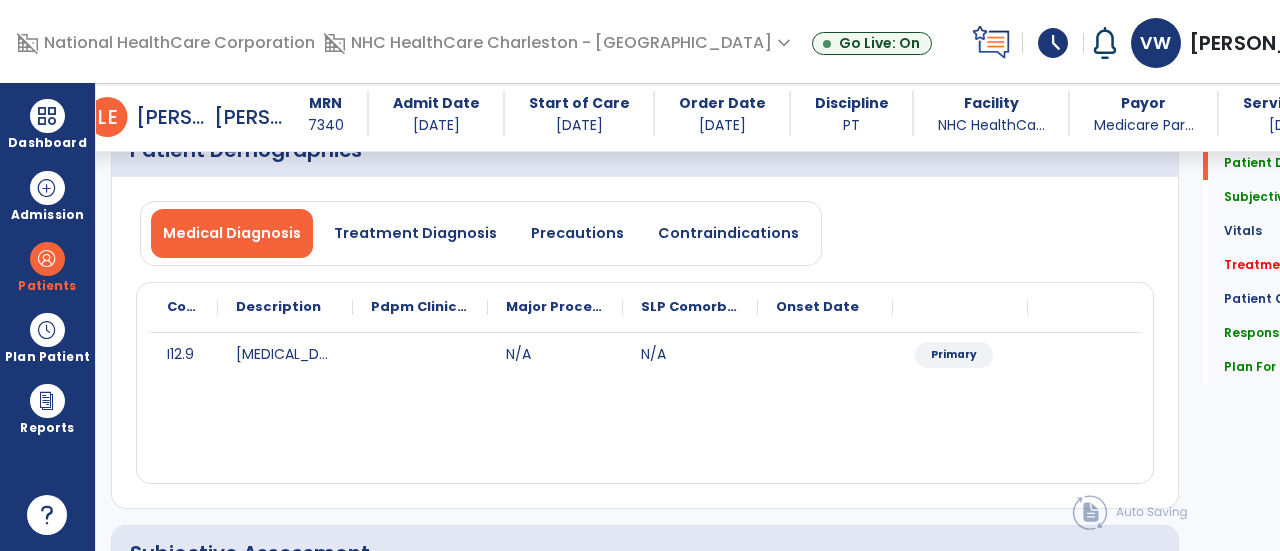 click on "Quick Links  Patient Demographics   Patient Demographics   Subjective Assessment   Subjective Assessment   Vitals   Vitals   Treatment   *  Treatment   *  Patient Goals   Patient Goals   Response To Treatment   Response To Treatment   Plan For Next Treatment   Plan For Next Treatment" 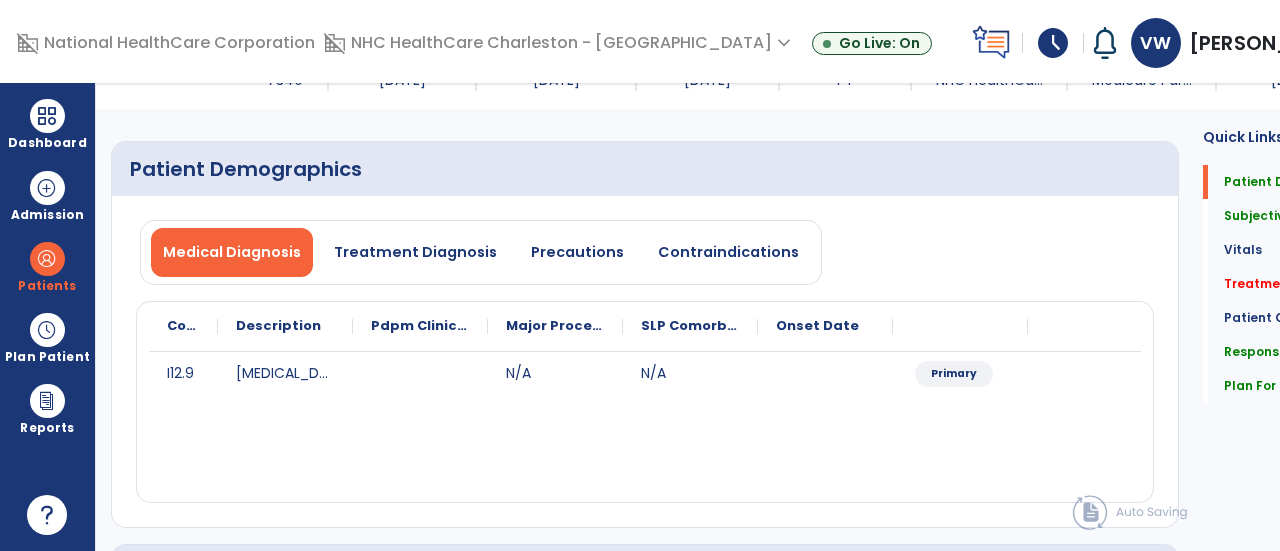 scroll, scrollTop: 0, scrollLeft: 0, axis: both 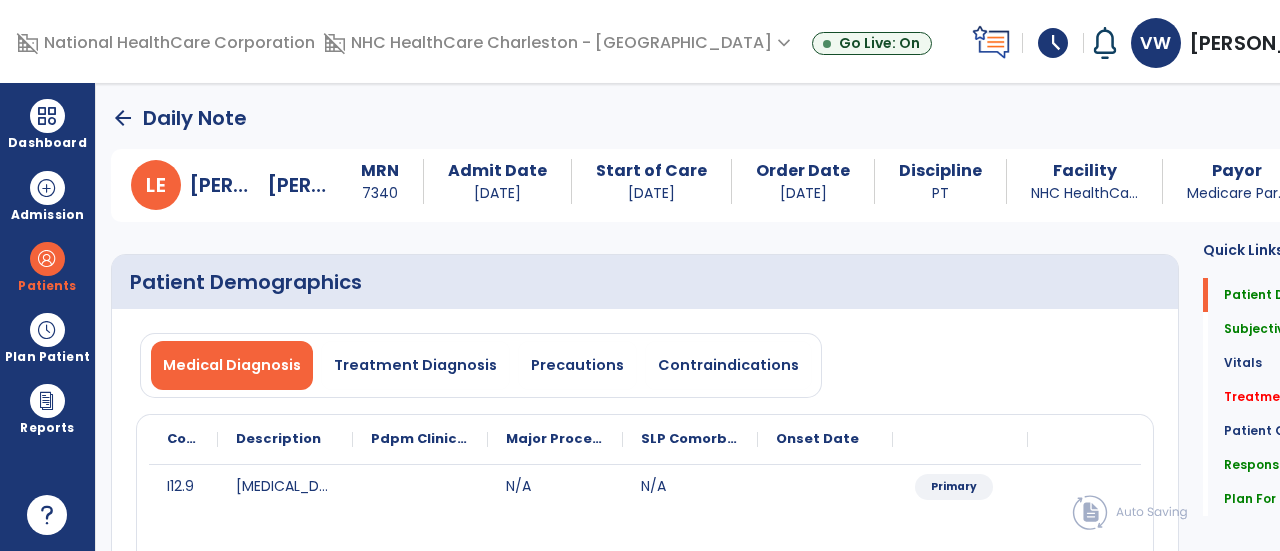 click on "Daily Note" 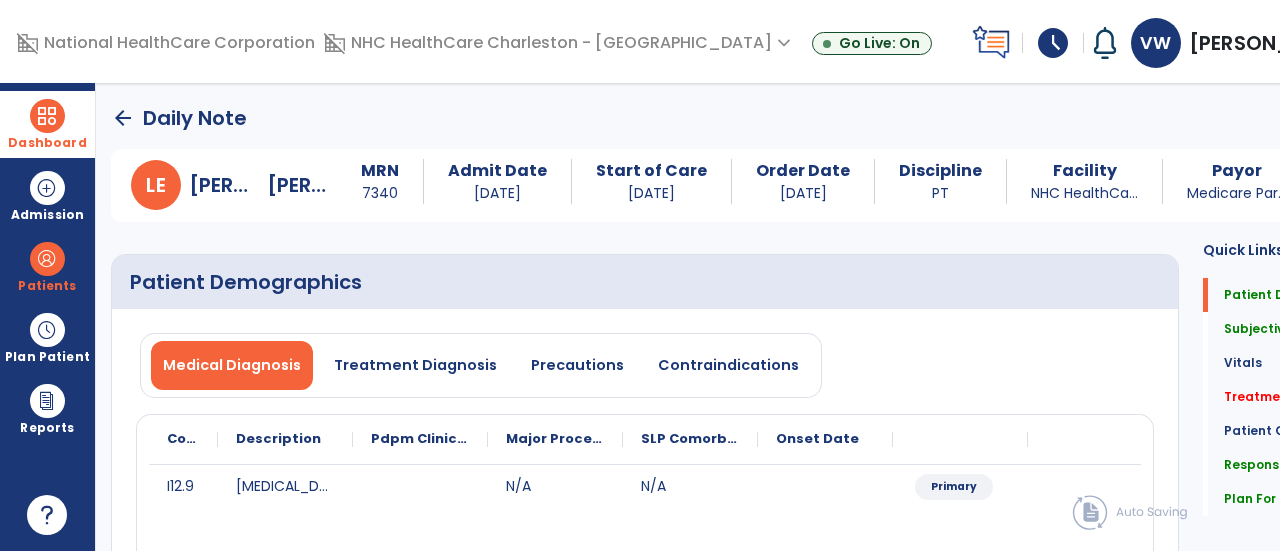 click at bounding box center (47, 116) 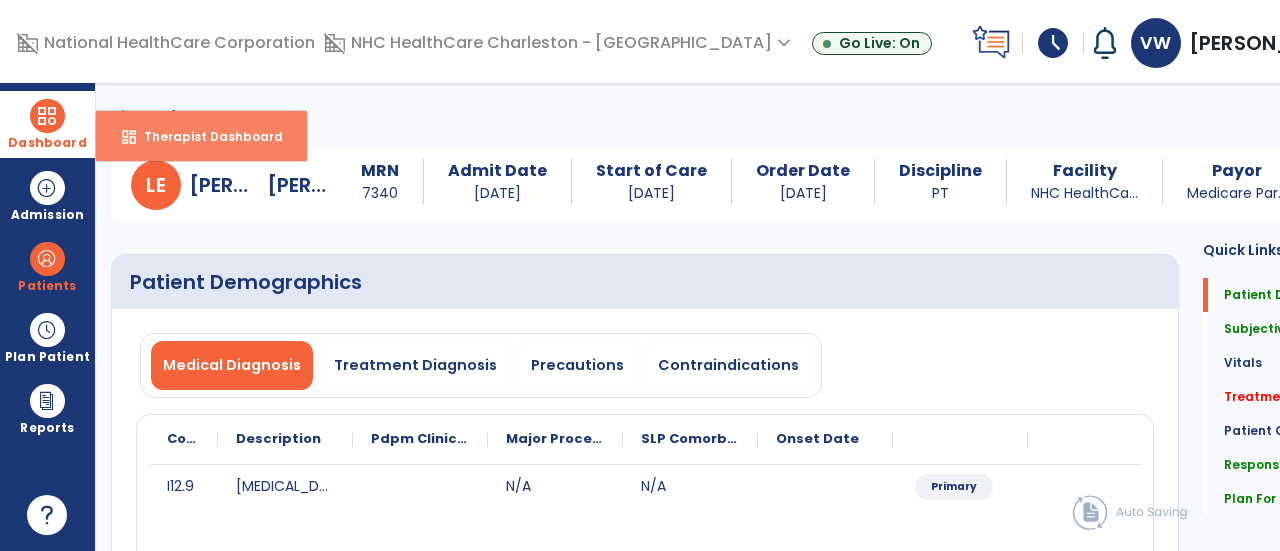 click on "dashboard  Therapist Dashboard" at bounding box center [201, 136] 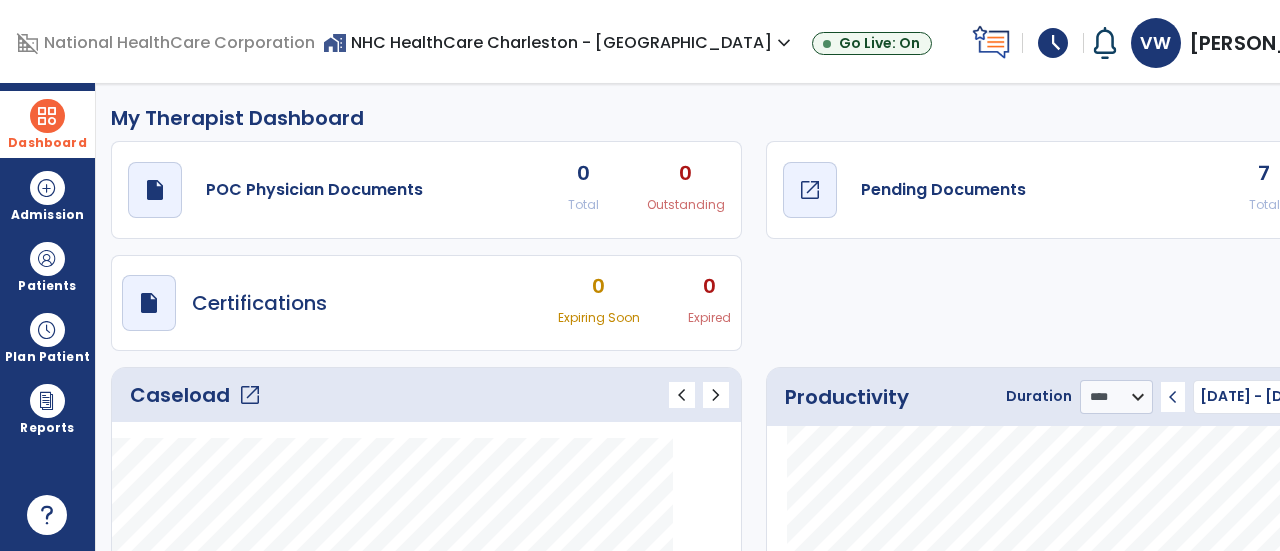 click on "Pending Documents" 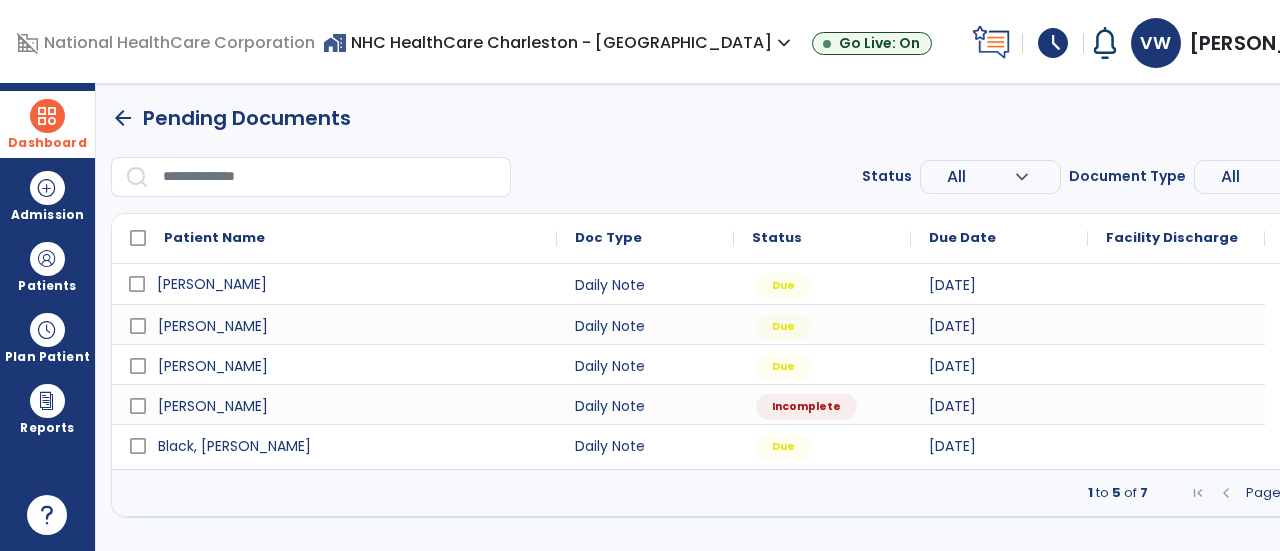 click on "[PERSON_NAME]" at bounding box center [348, 284] 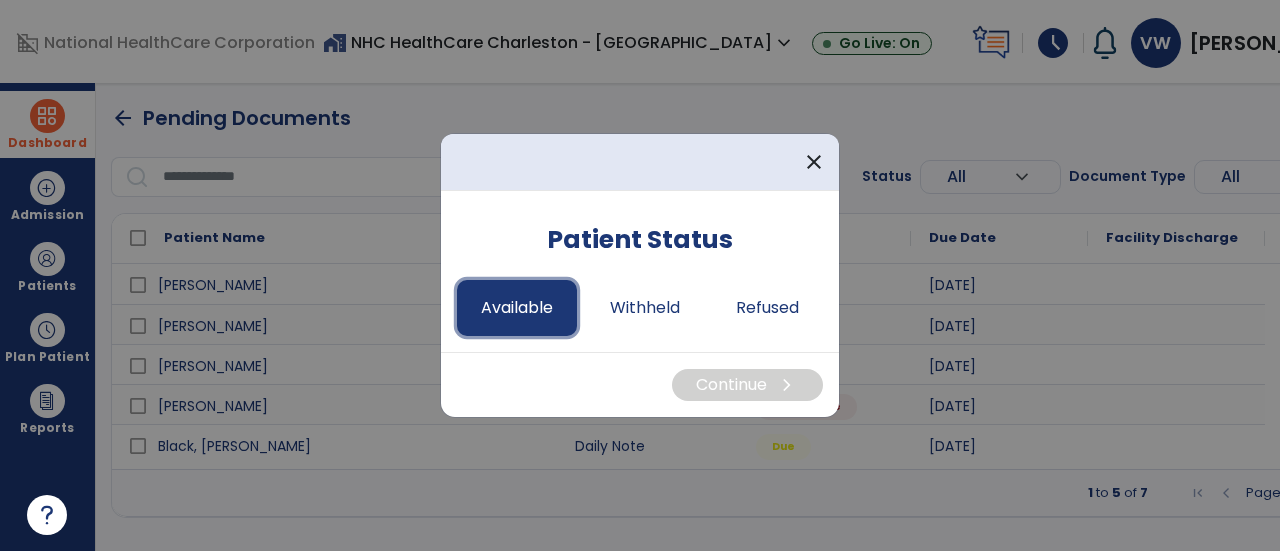 click on "Available" at bounding box center (517, 308) 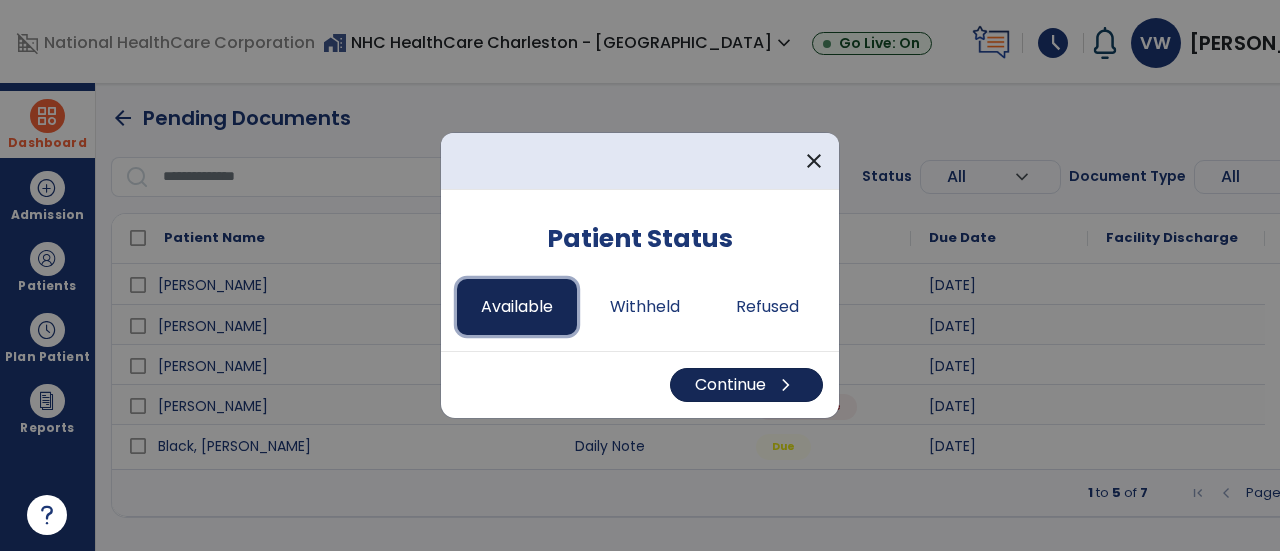 click on "Continue   chevron_right" at bounding box center [746, 385] 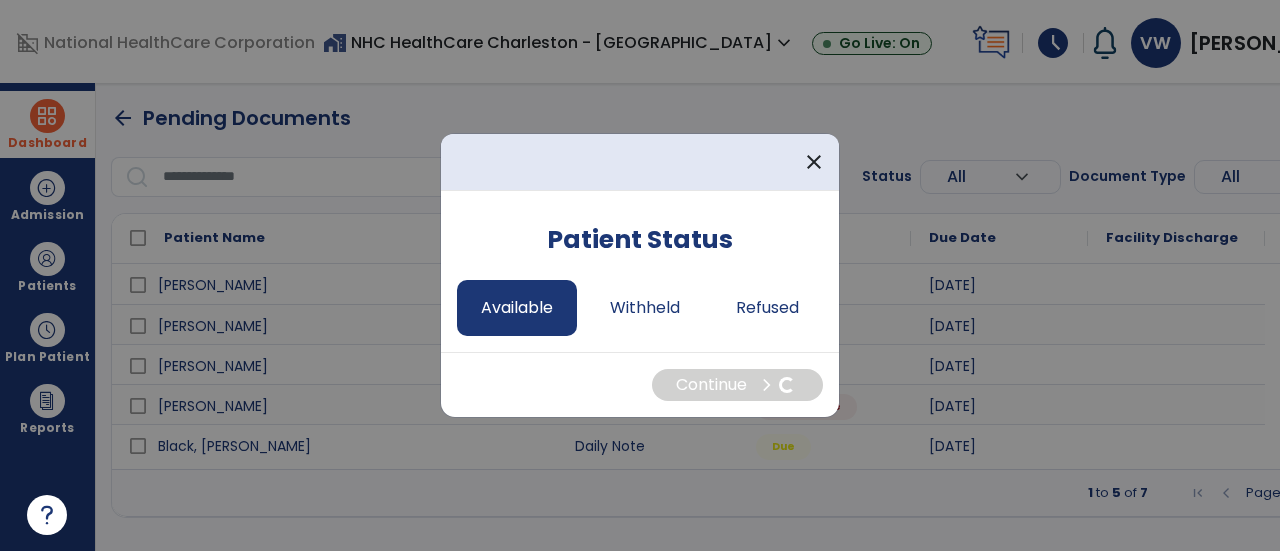 select on "*" 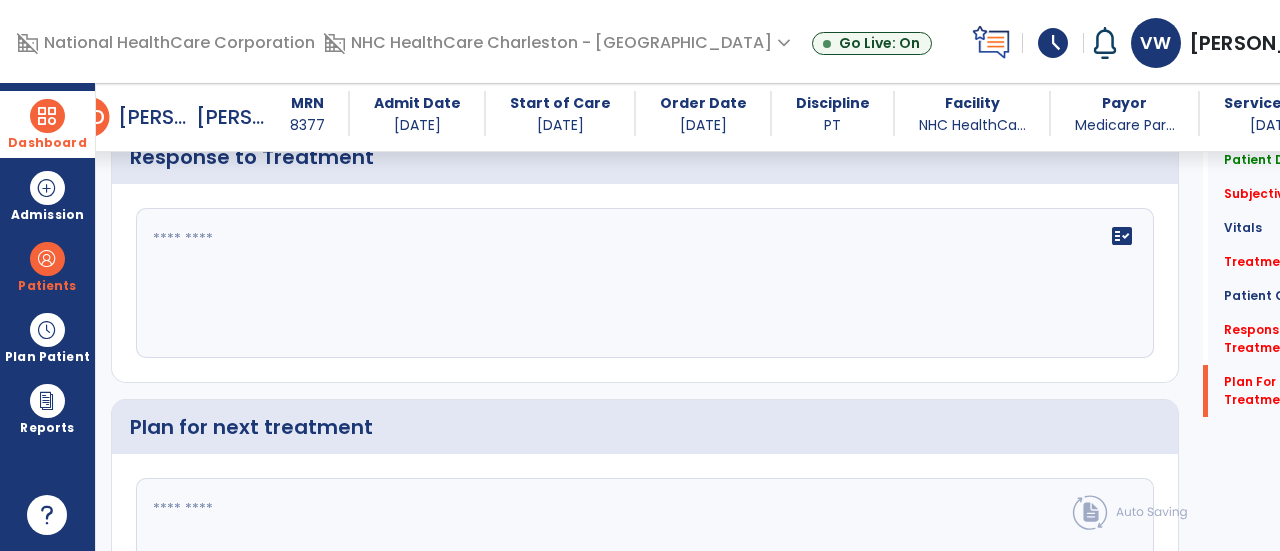 scroll, scrollTop: 2616, scrollLeft: 0, axis: vertical 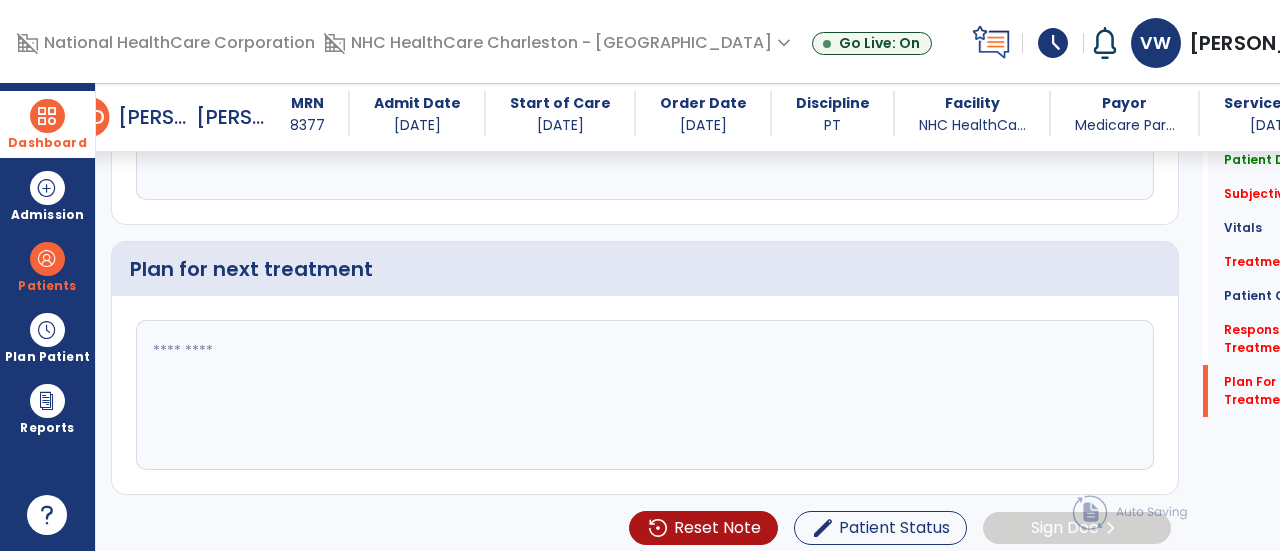 click on "Quick Links  Patient Demographics   Patient Demographics   Subjective Assessment   *  Subjective Assessment   *  Vitals   Vitals   Treatment   *  Treatment   *  Patient Goals   Patient Goals   Response To Treatment   *  Response To Treatment   *  Plan For Next Treatment   *  Plan For Next Treatment   *" 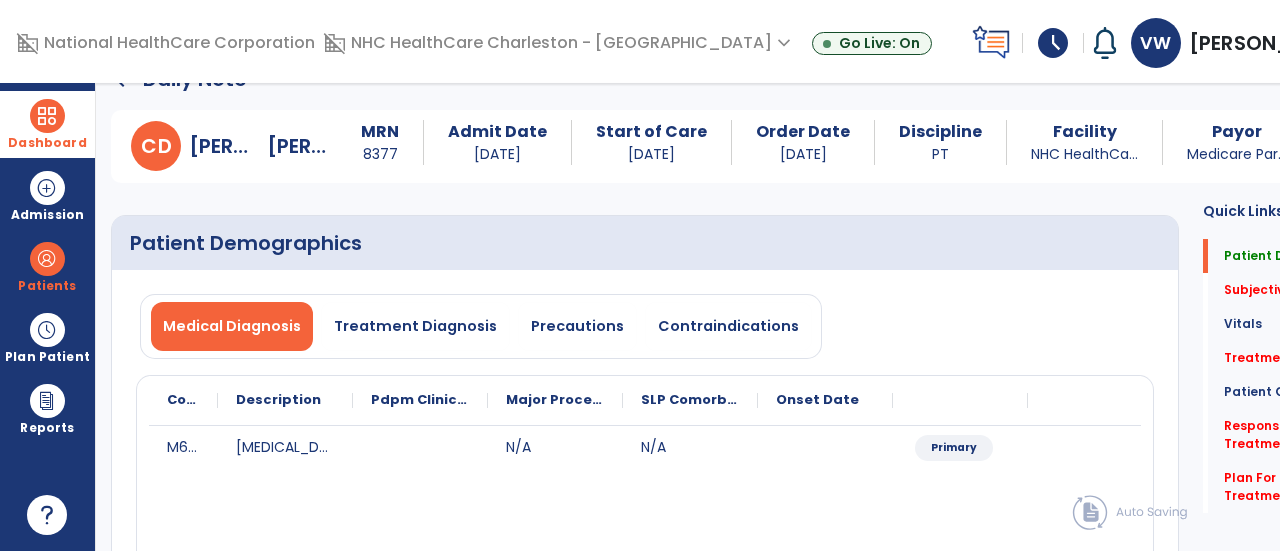 scroll, scrollTop: 46, scrollLeft: 0, axis: vertical 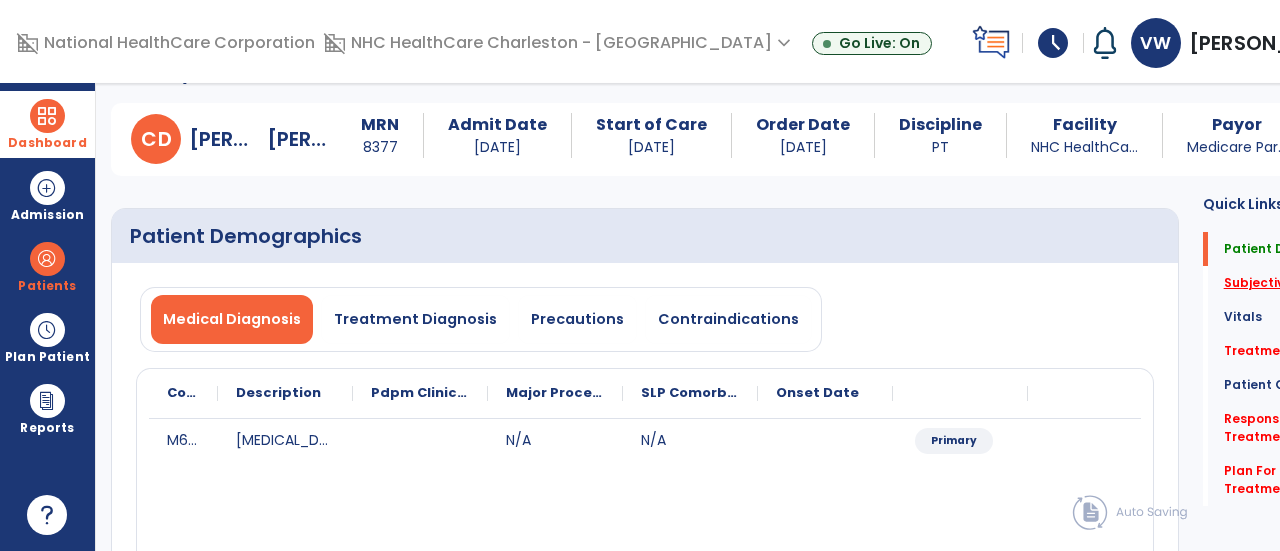 click on "Subjective Assessment   *" 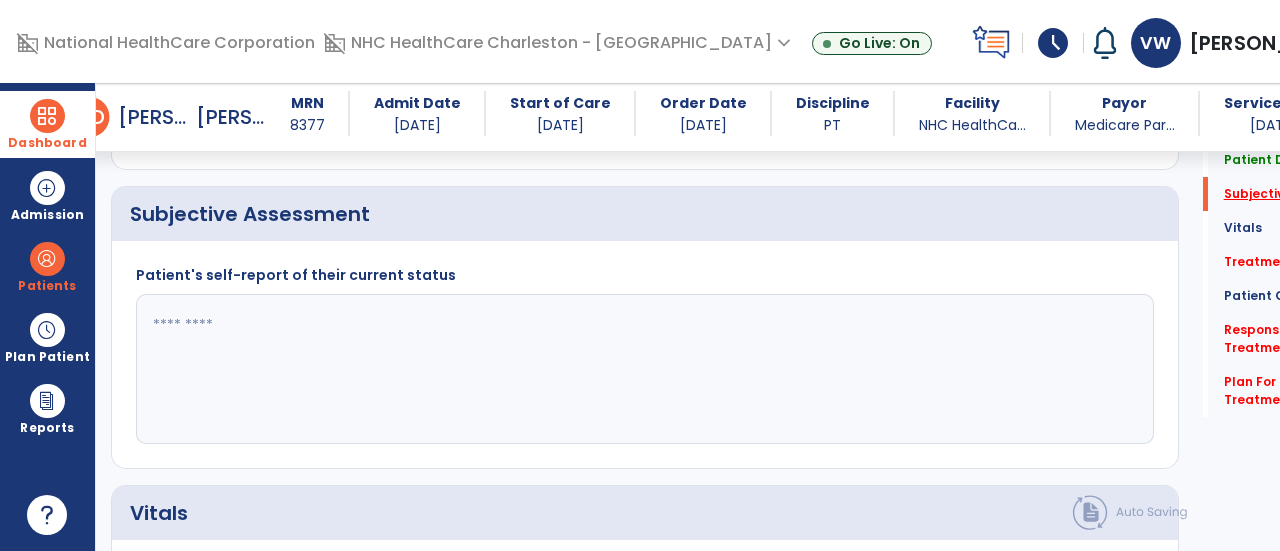 scroll, scrollTop: 479, scrollLeft: 0, axis: vertical 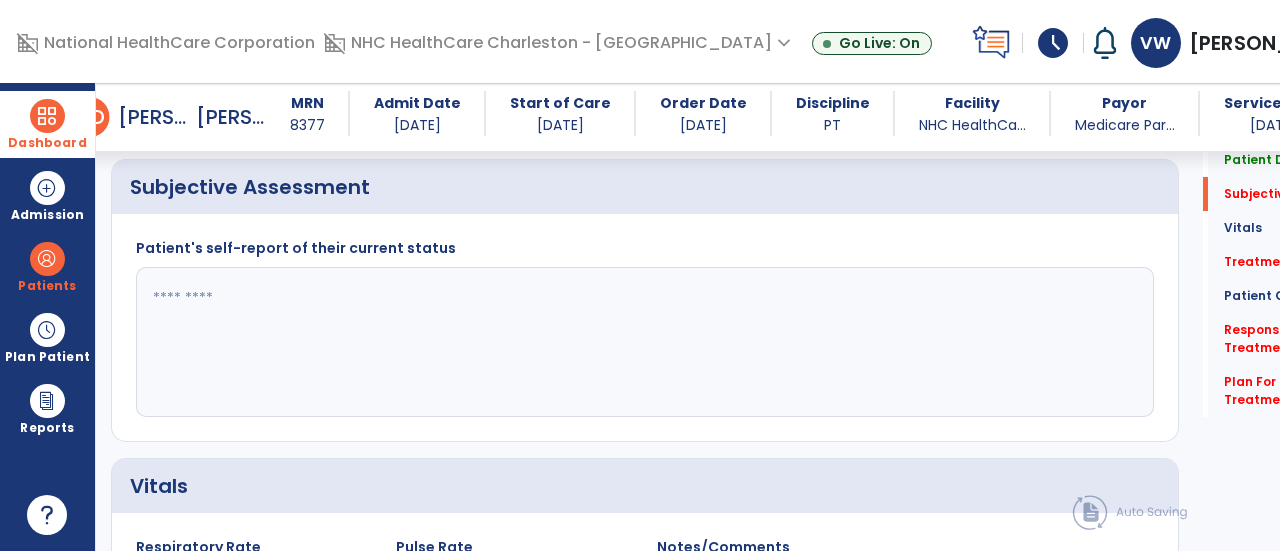 click 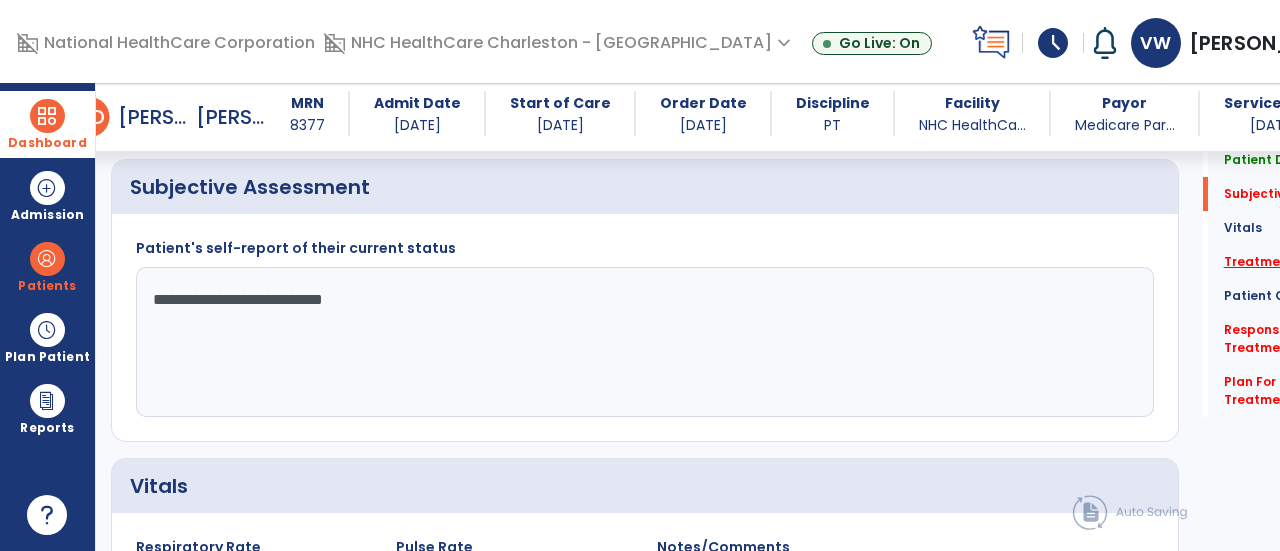 type on "**********" 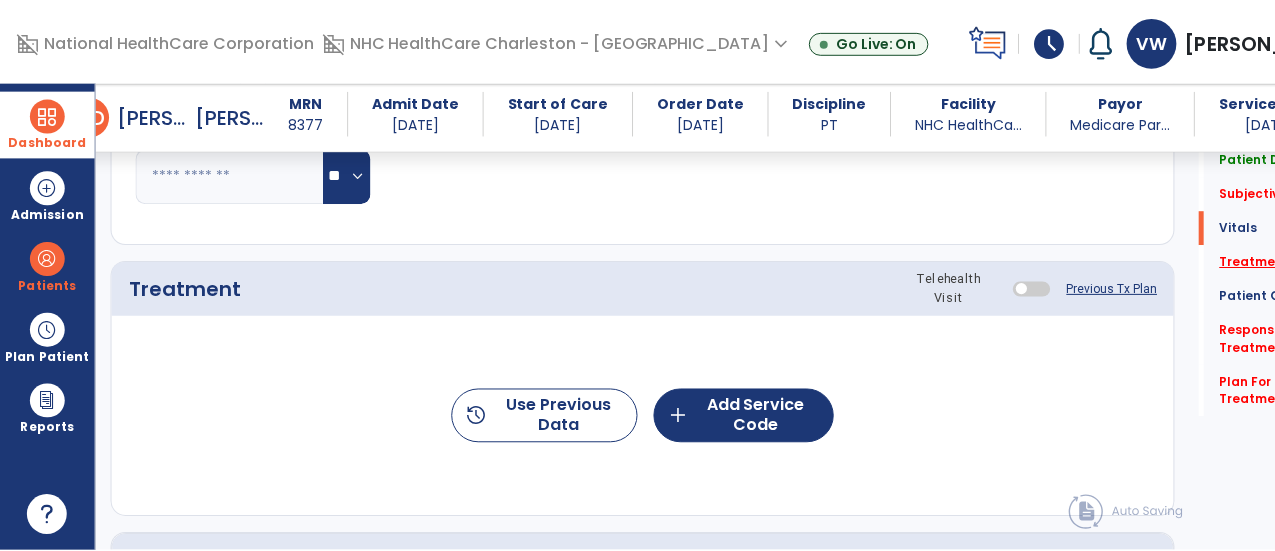 scroll, scrollTop: 1167, scrollLeft: 0, axis: vertical 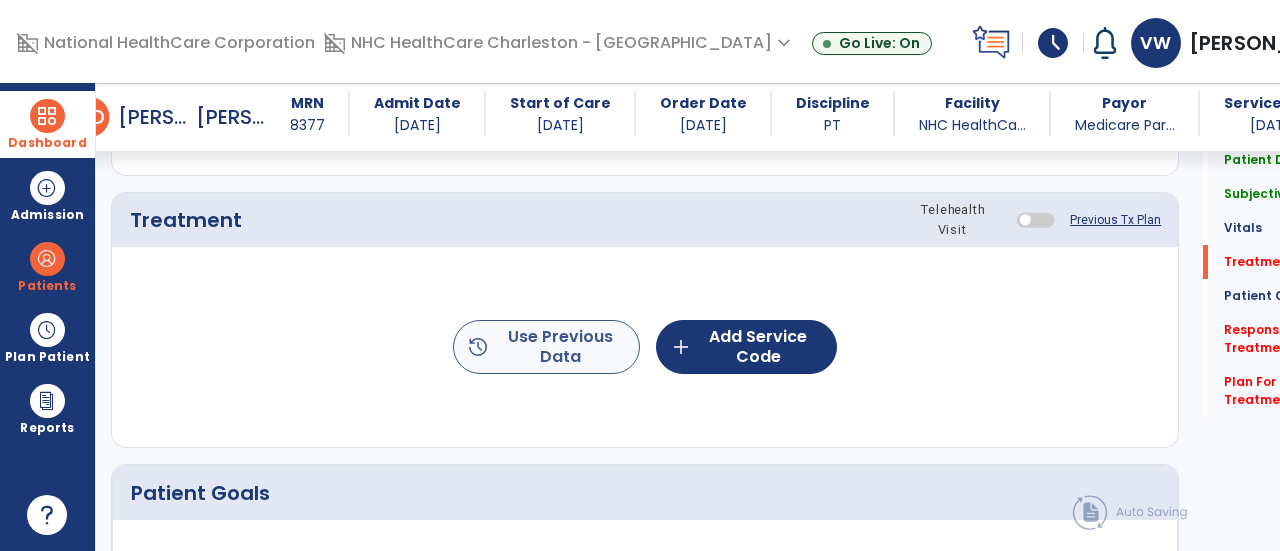 click on "history  Use Previous Data" 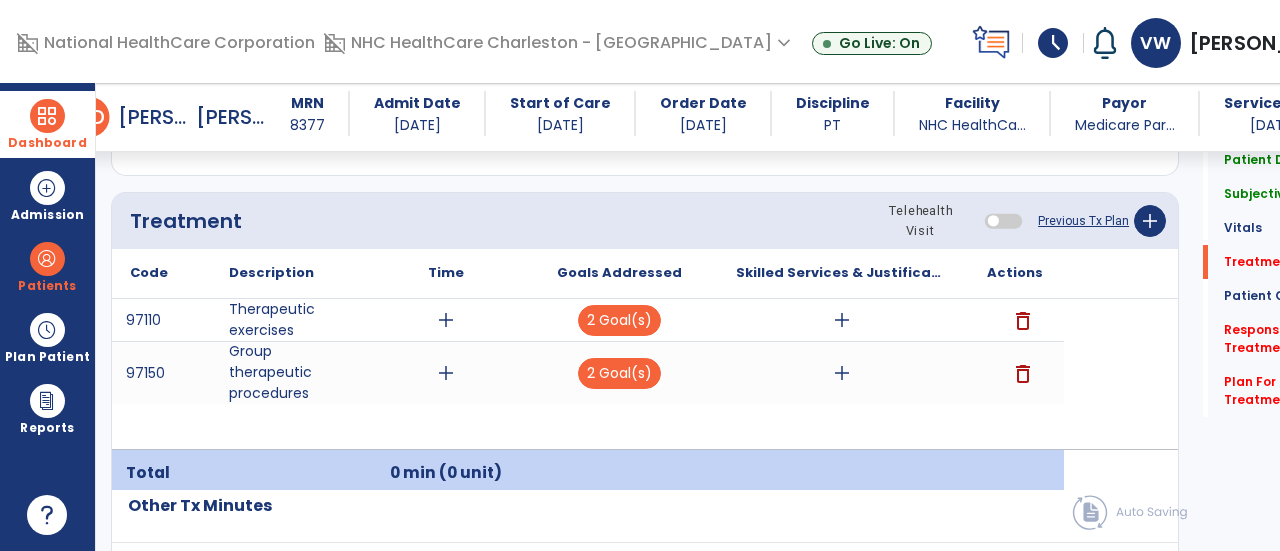 click on "delete" at bounding box center [1023, 374] 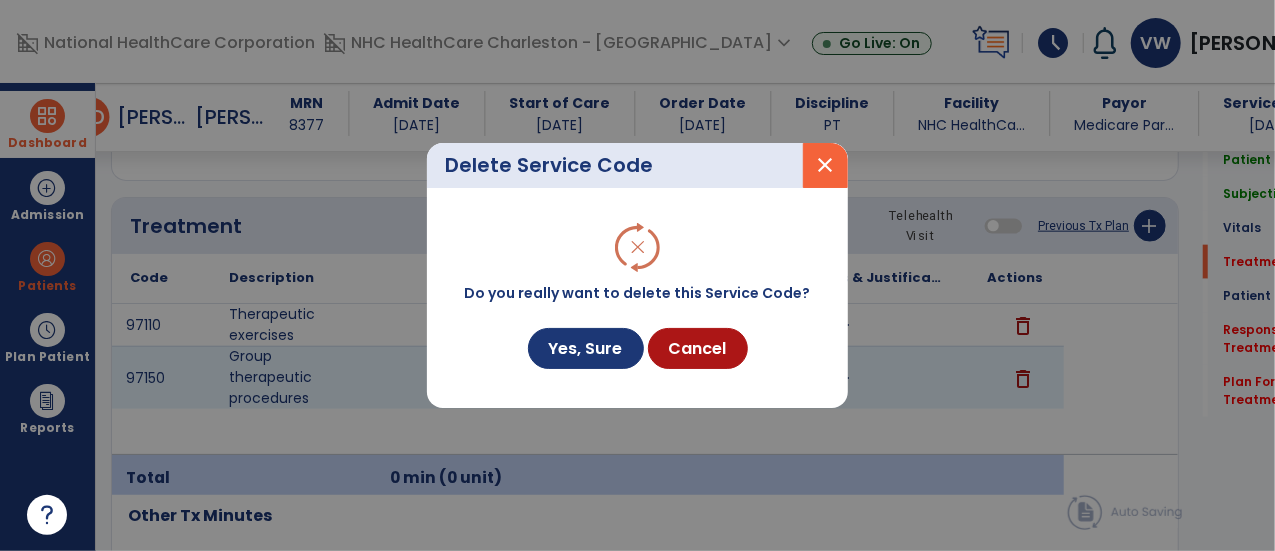 scroll, scrollTop: 1167, scrollLeft: 0, axis: vertical 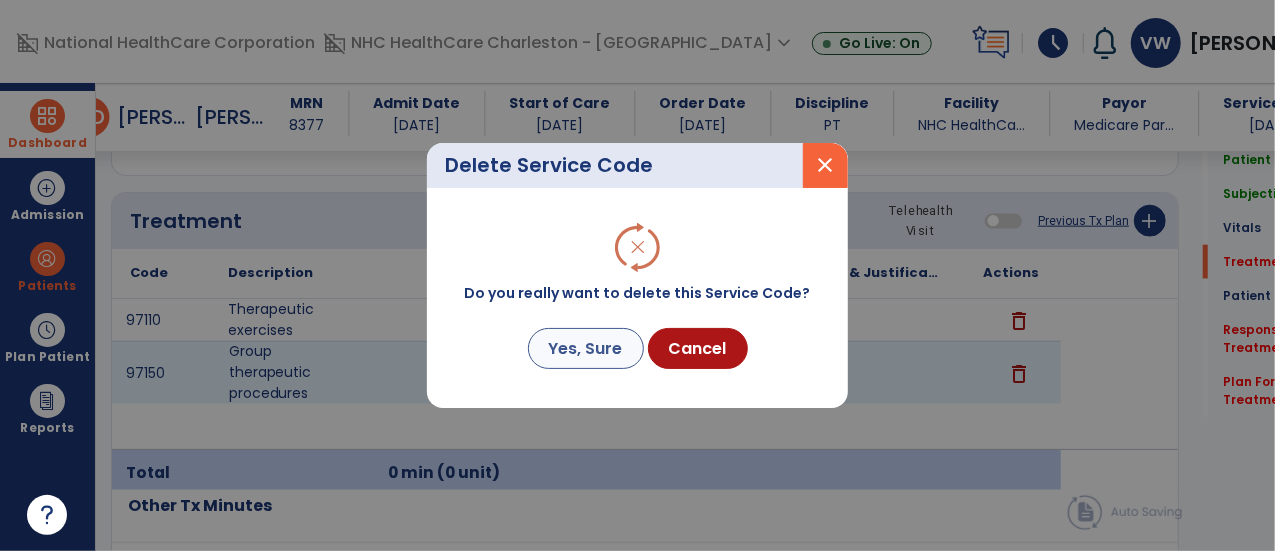 click on "Yes, Sure" at bounding box center (586, 348) 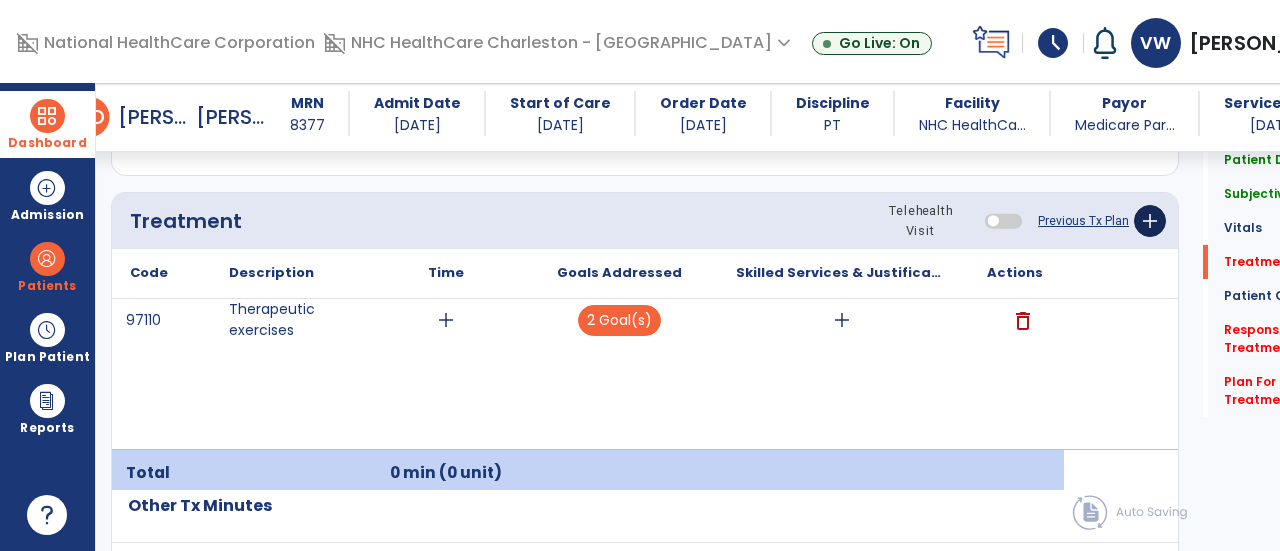click on "add" 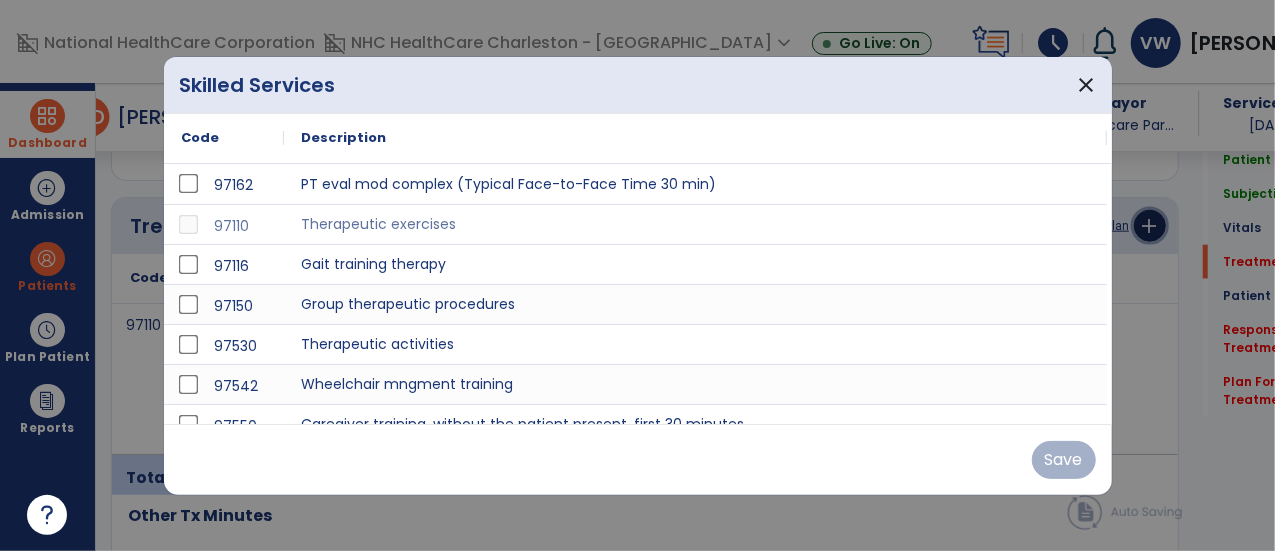 scroll, scrollTop: 1167, scrollLeft: 0, axis: vertical 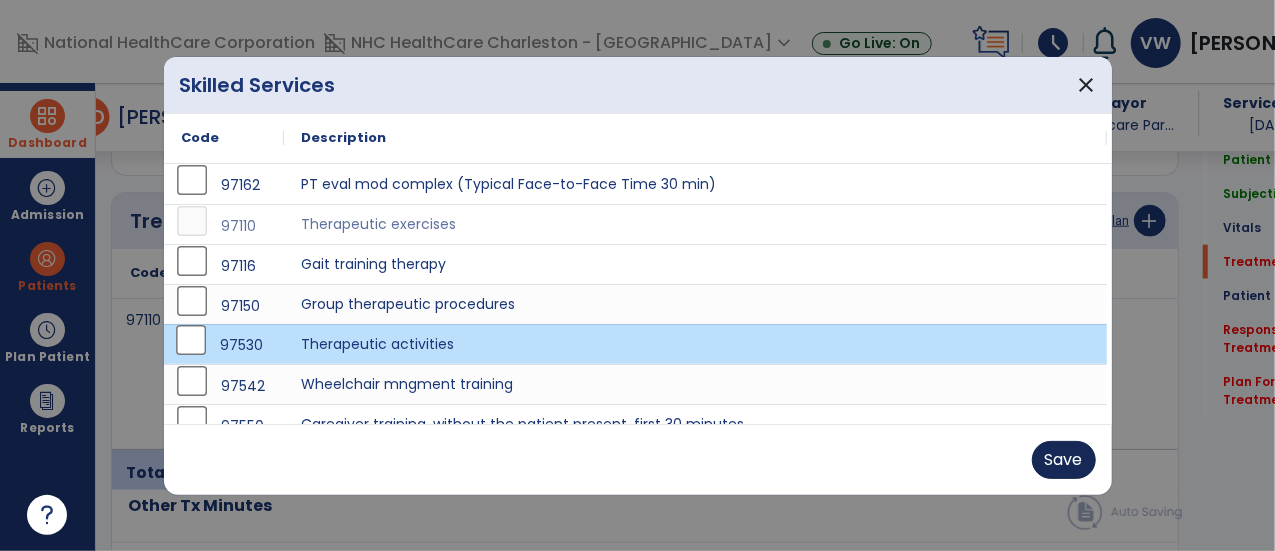 click on "Save" at bounding box center [1064, 460] 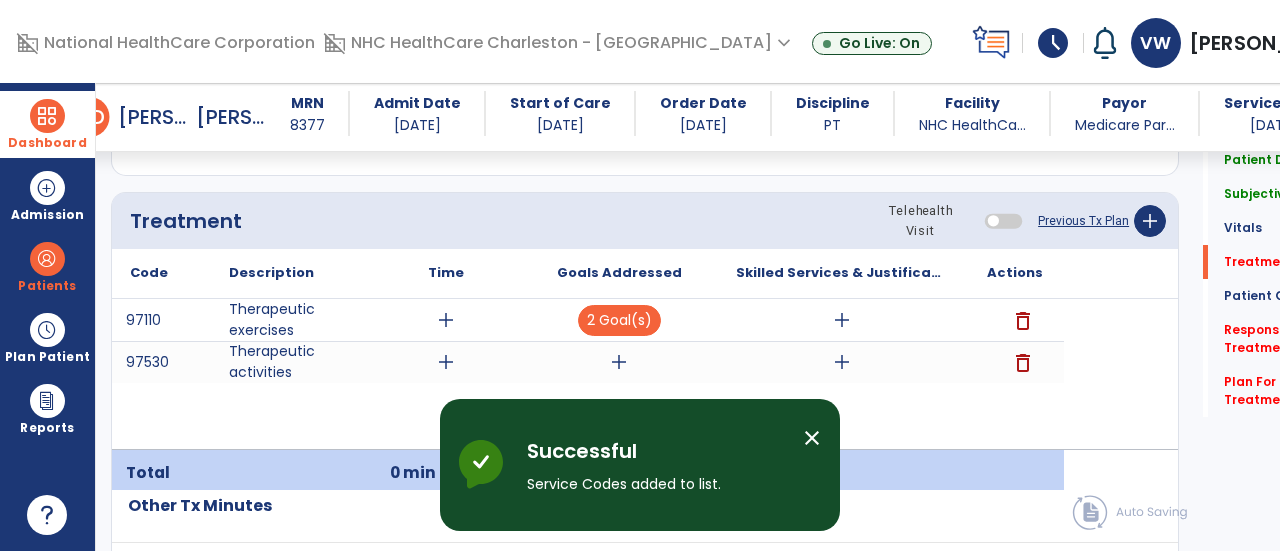 click on "close" at bounding box center (812, 438) 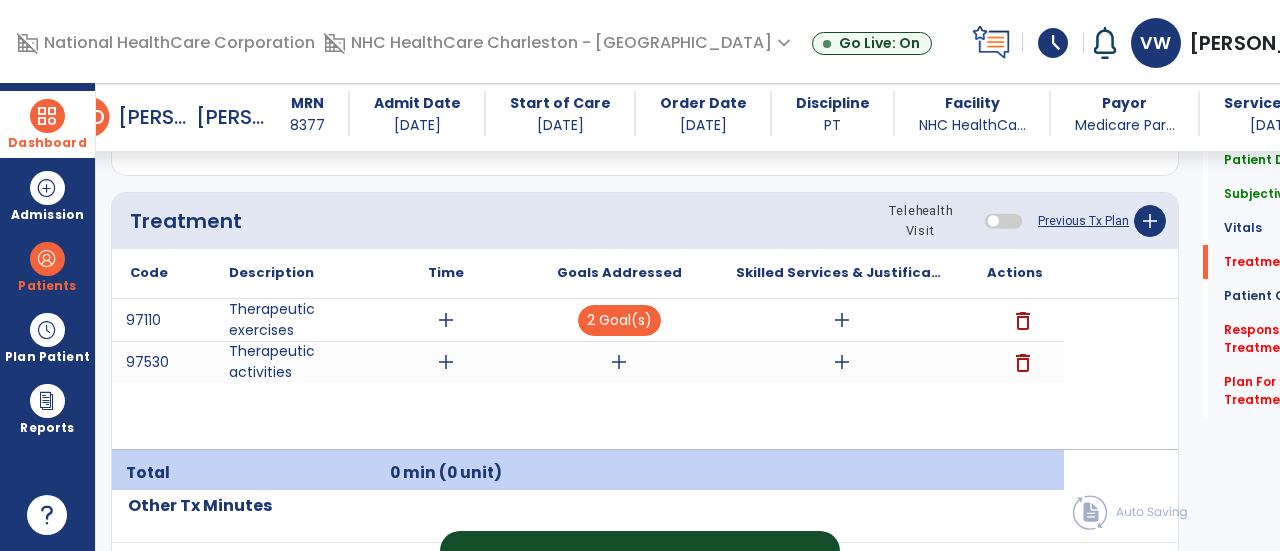 click on "add" at bounding box center (619, 362) 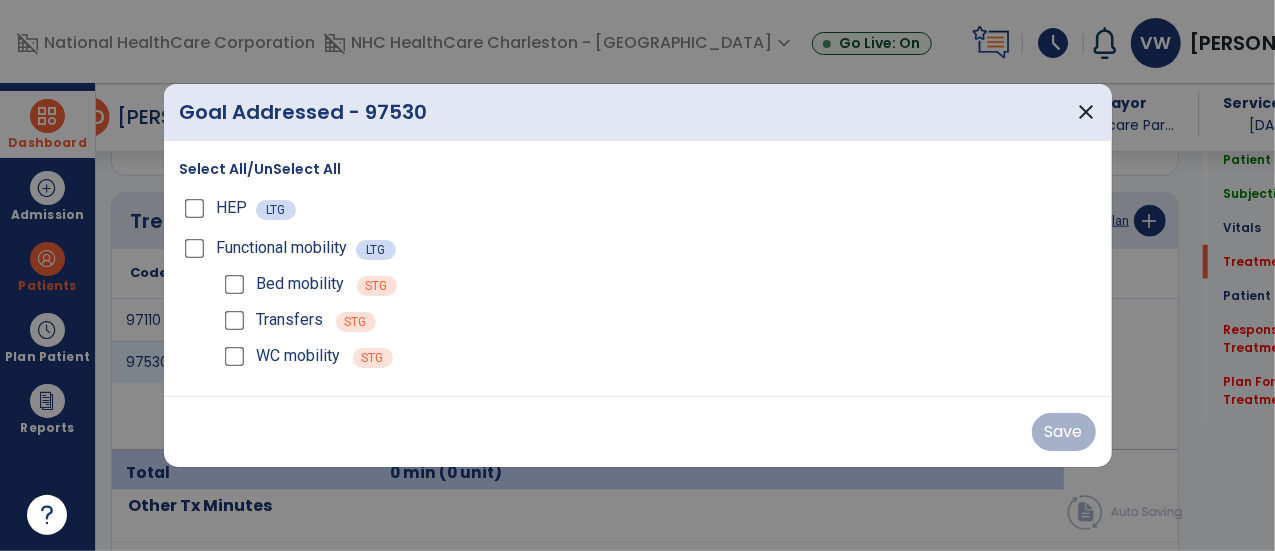 scroll, scrollTop: 1167, scrollLeft: 0, axis: vertical 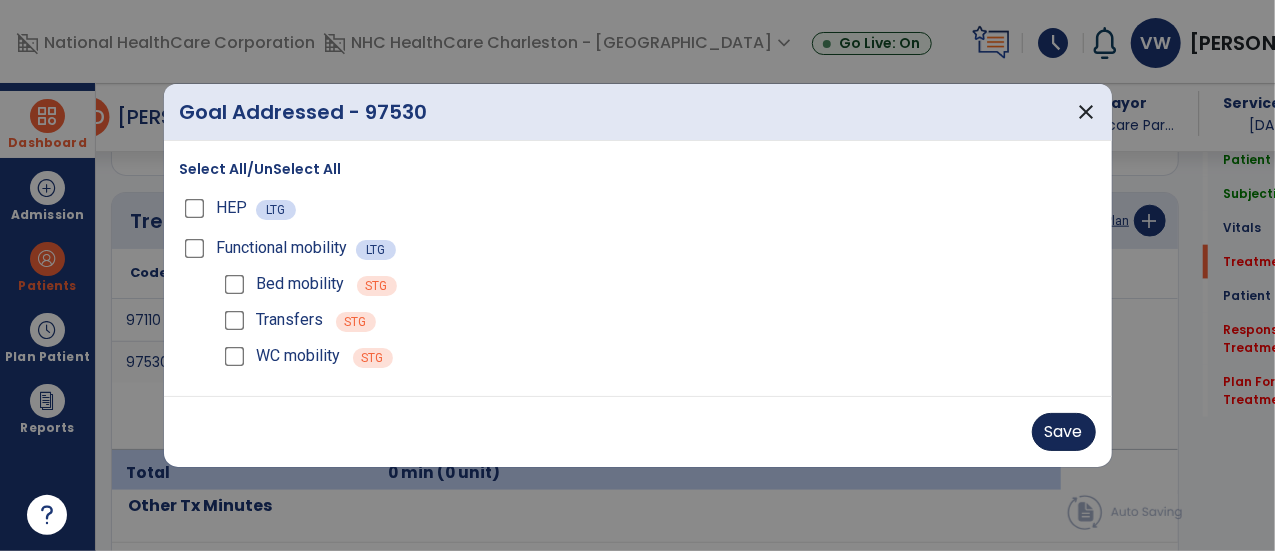 click on "Save" at bounding box center [1064, 432] 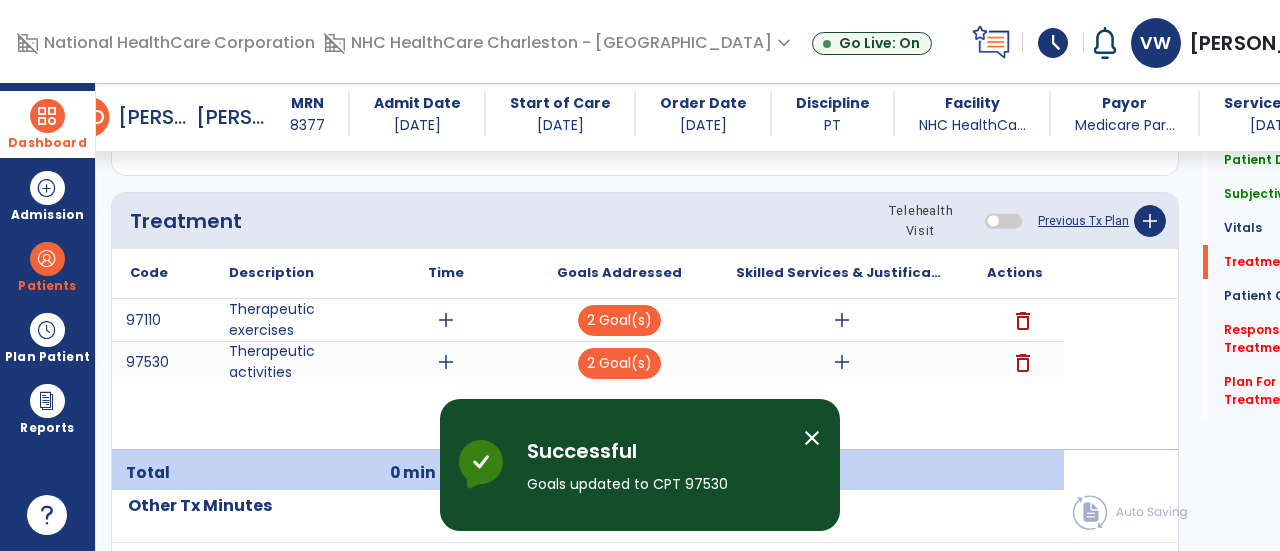 click on "close" at bounding box center [812, 438] 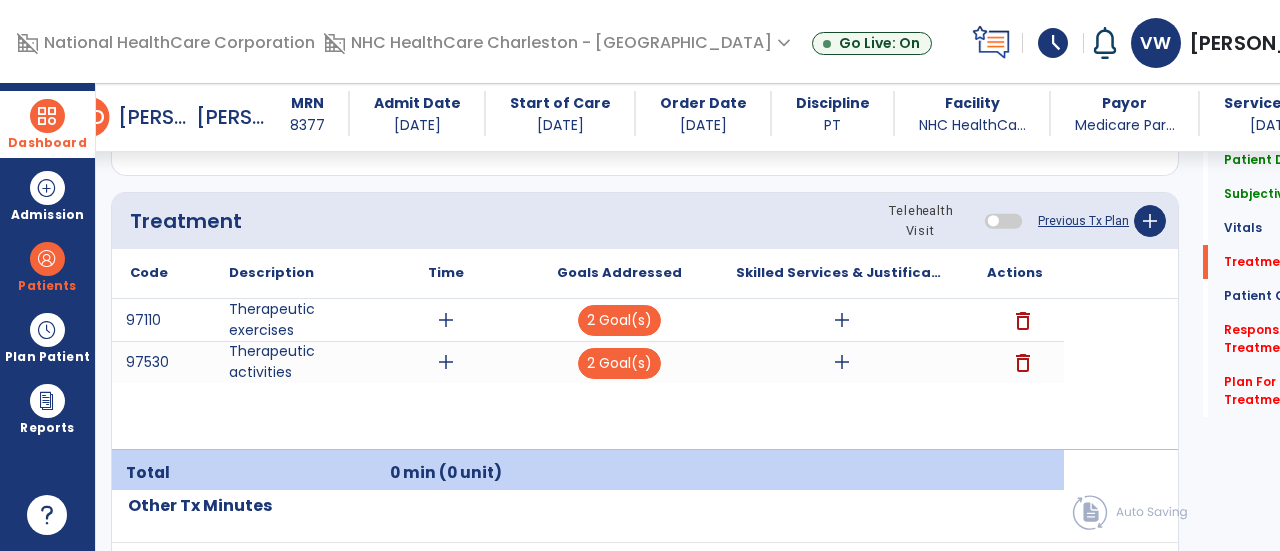 click on "add" at bounding box center (446, 320) 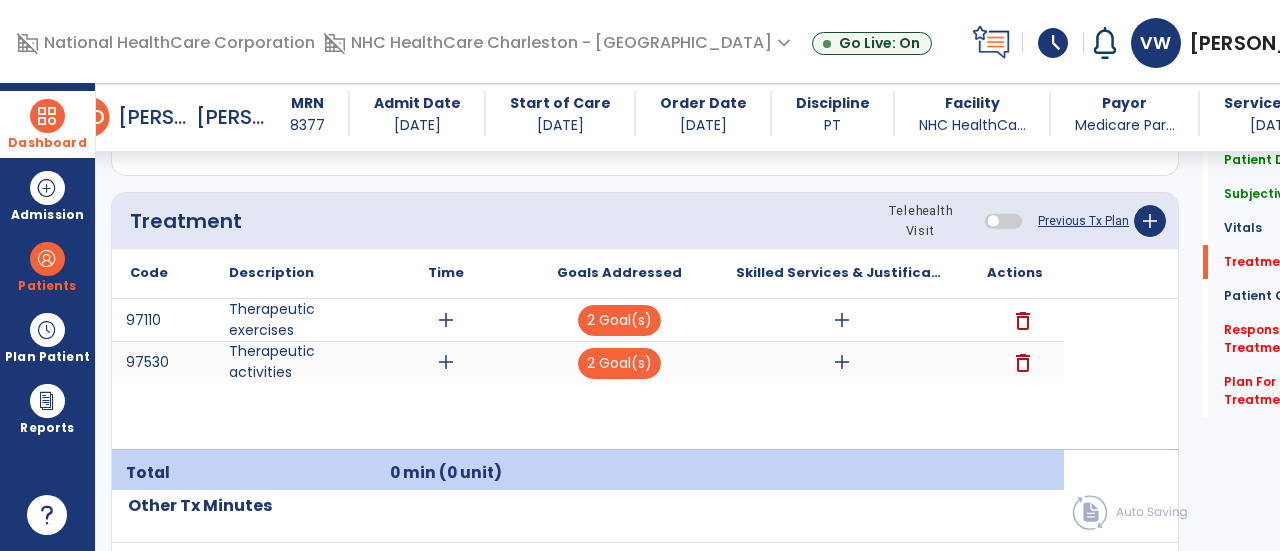 click on "add" at bounding box center (446, 362) 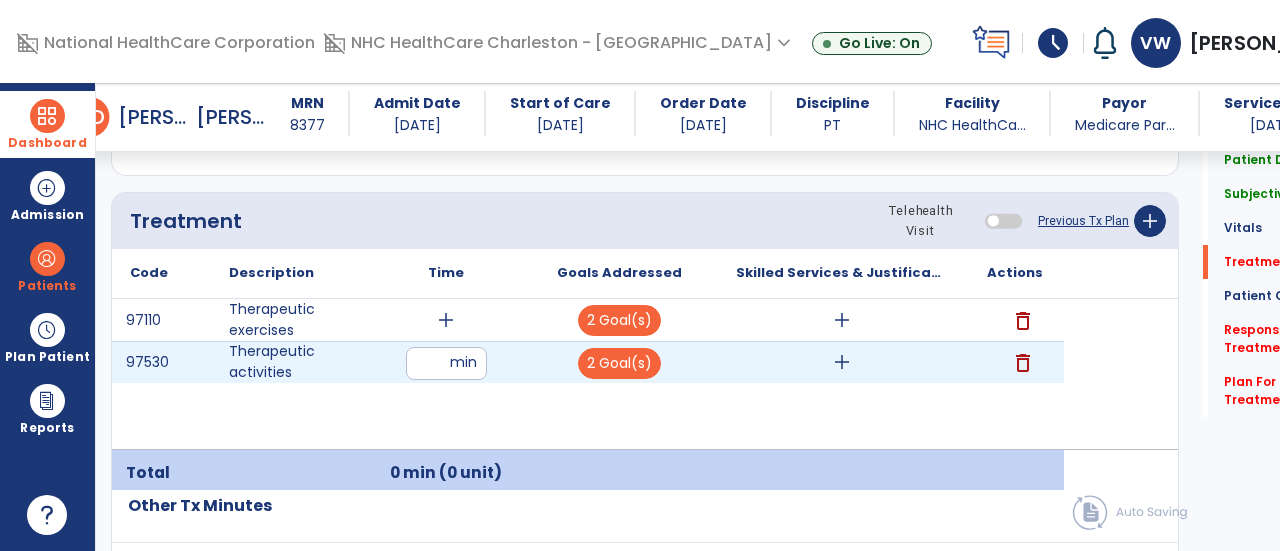 type on "**" 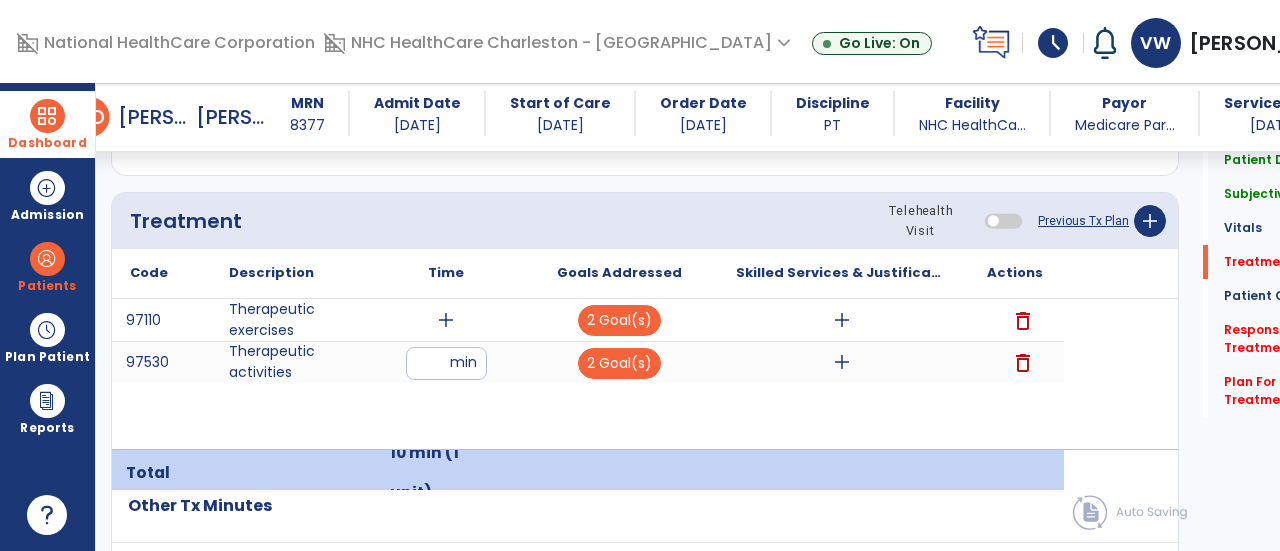 click on "add" at bounding box center [446, 320] 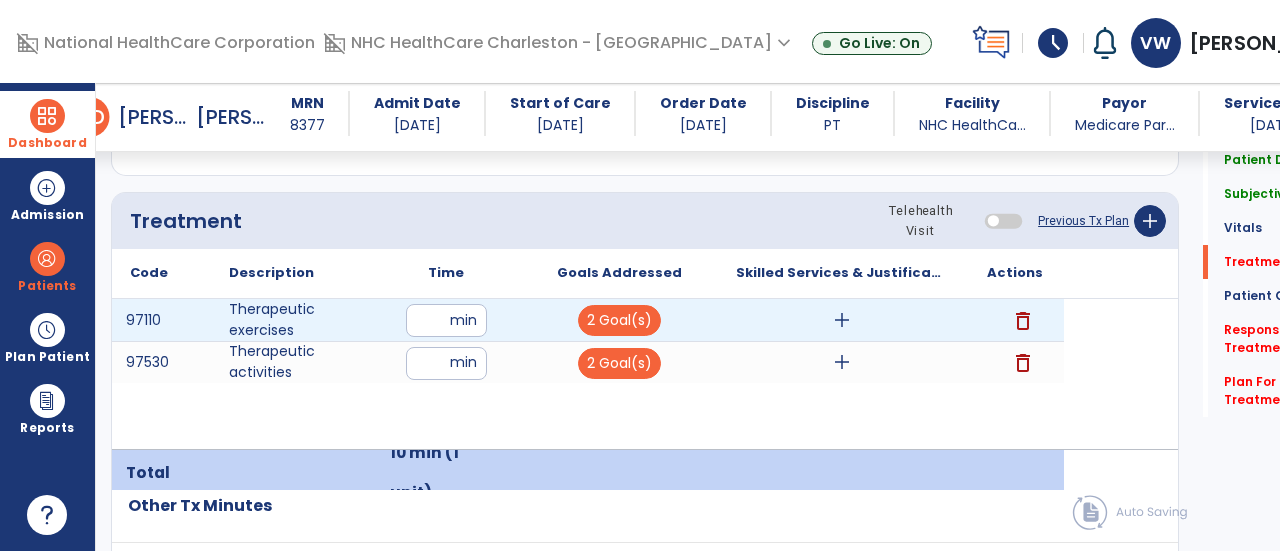 type on "**" 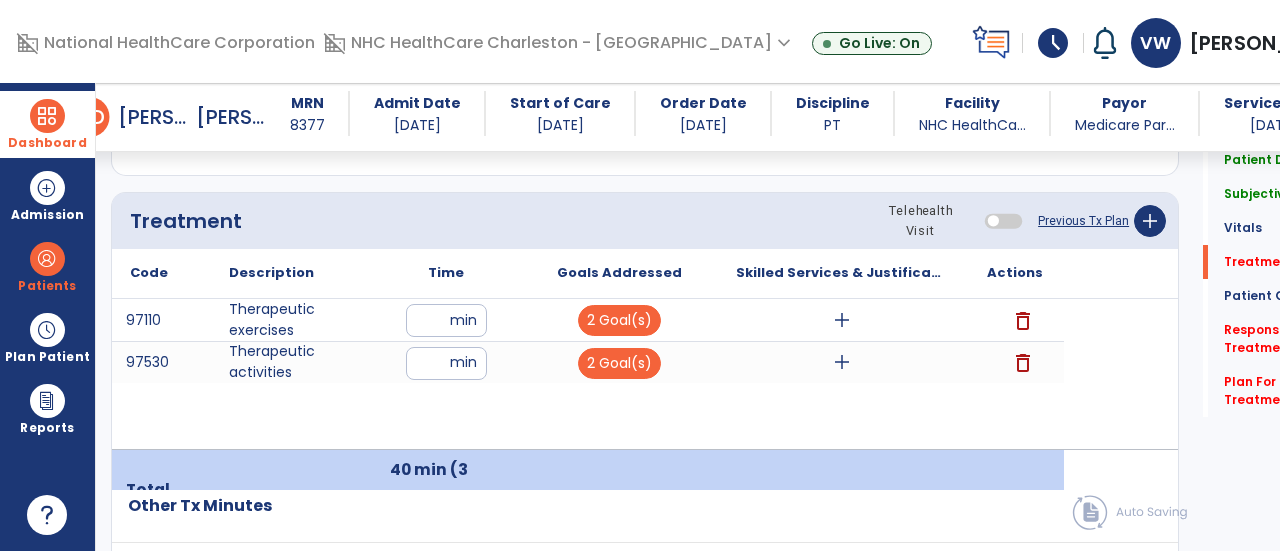 click on "**" at bounding box center [446, 320] 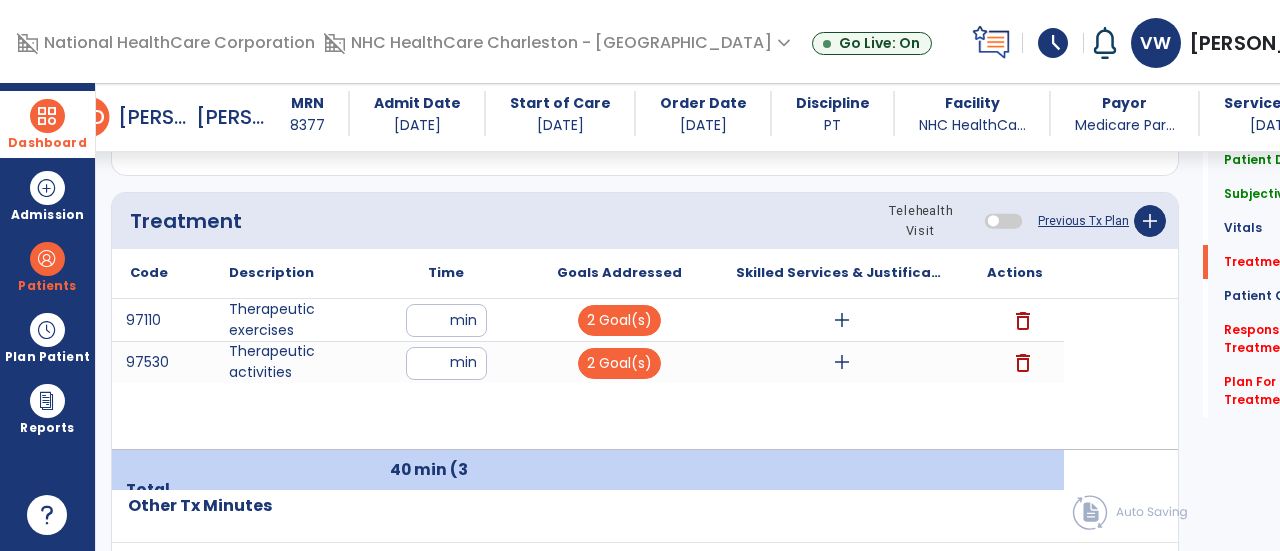 click on "**" at bounding box center [446, 320] 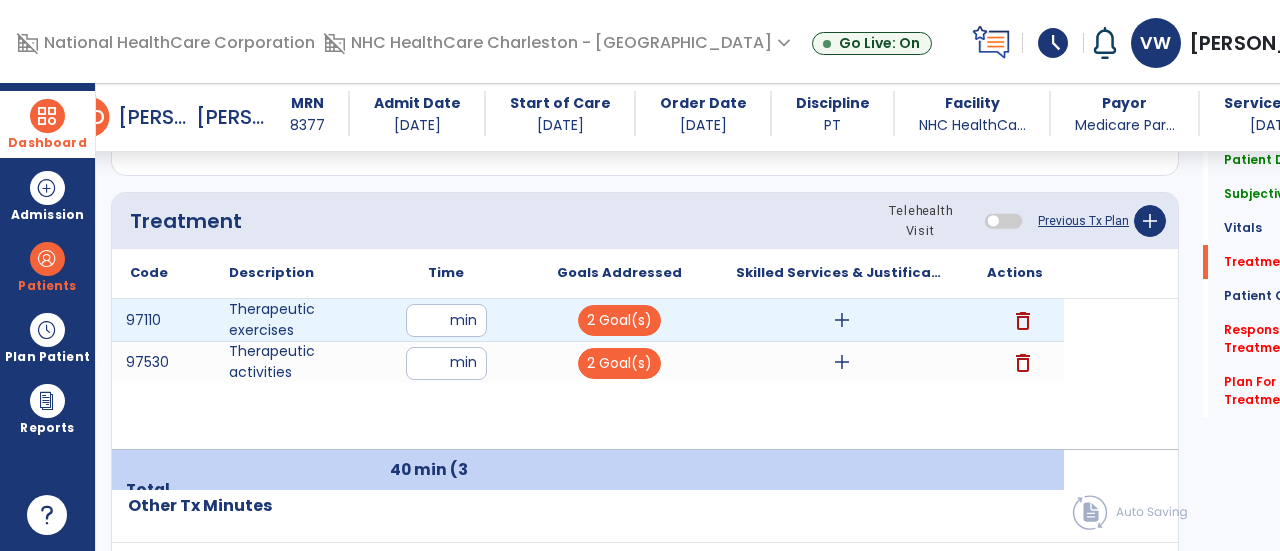 type on "*" 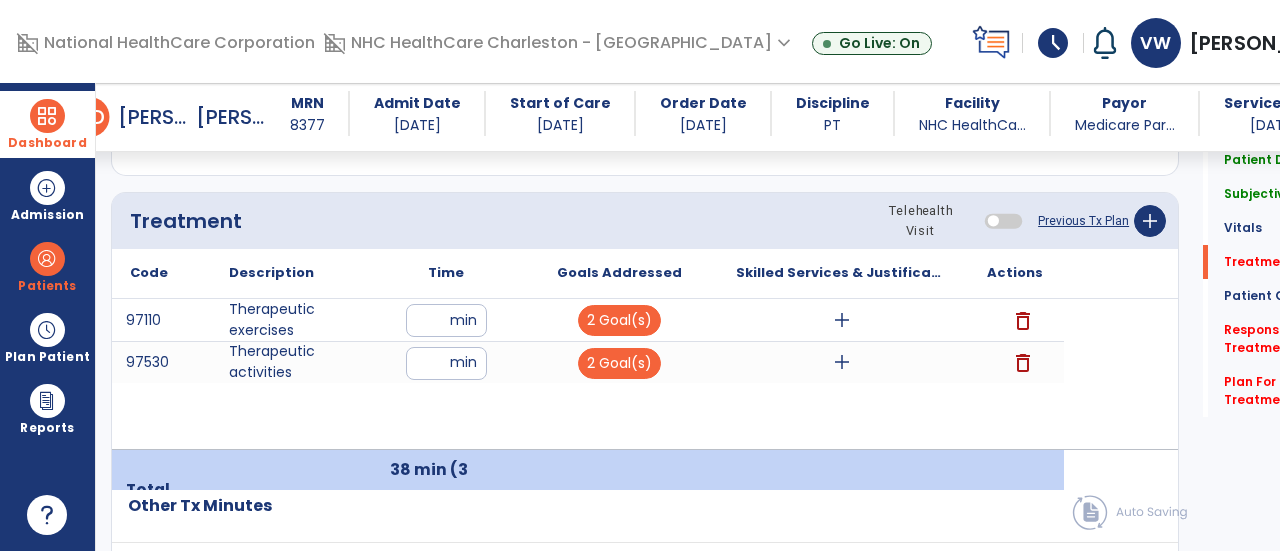 click on "**" at bounding box center [446, 363] 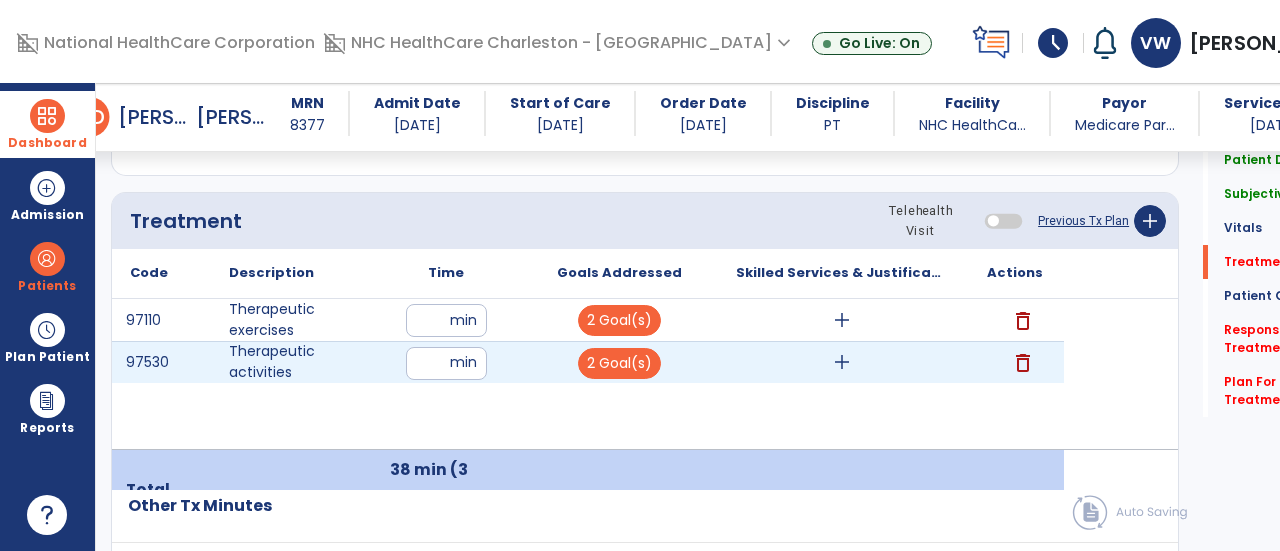 type on "**" 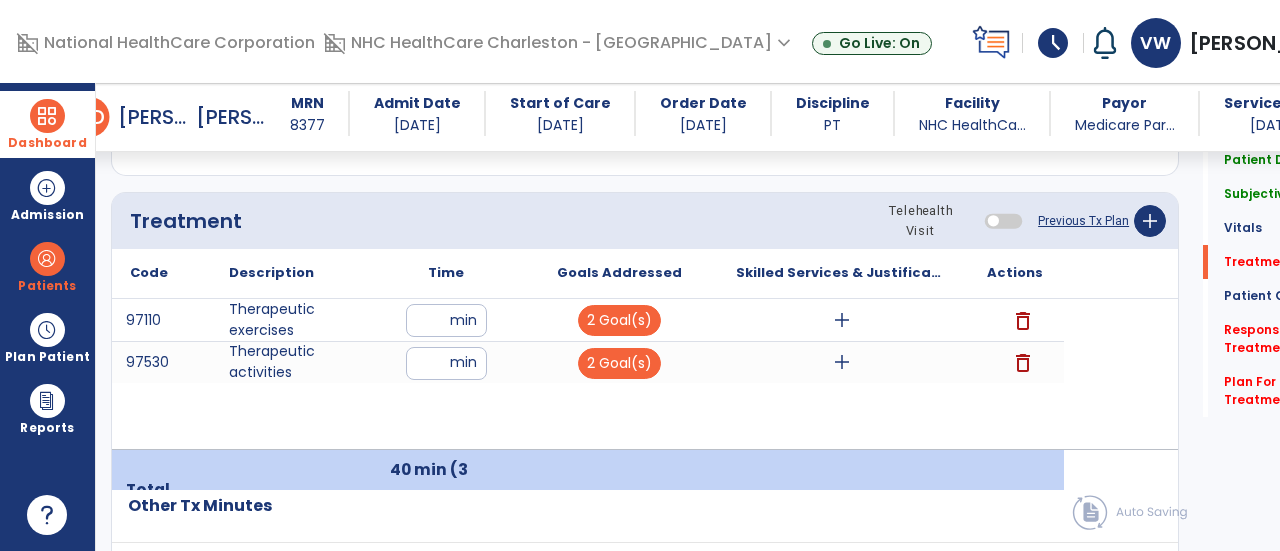 click on "add" at bounding box center [842, 320] 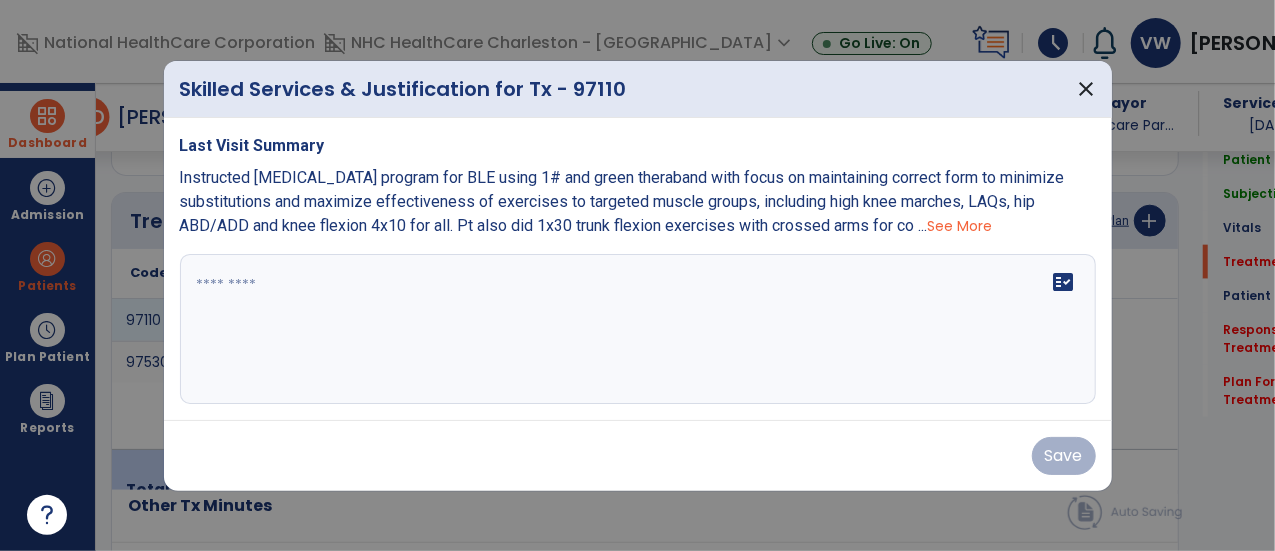 scroll, scrollTop: 1167, scrollLeft: 0, axis: vertical 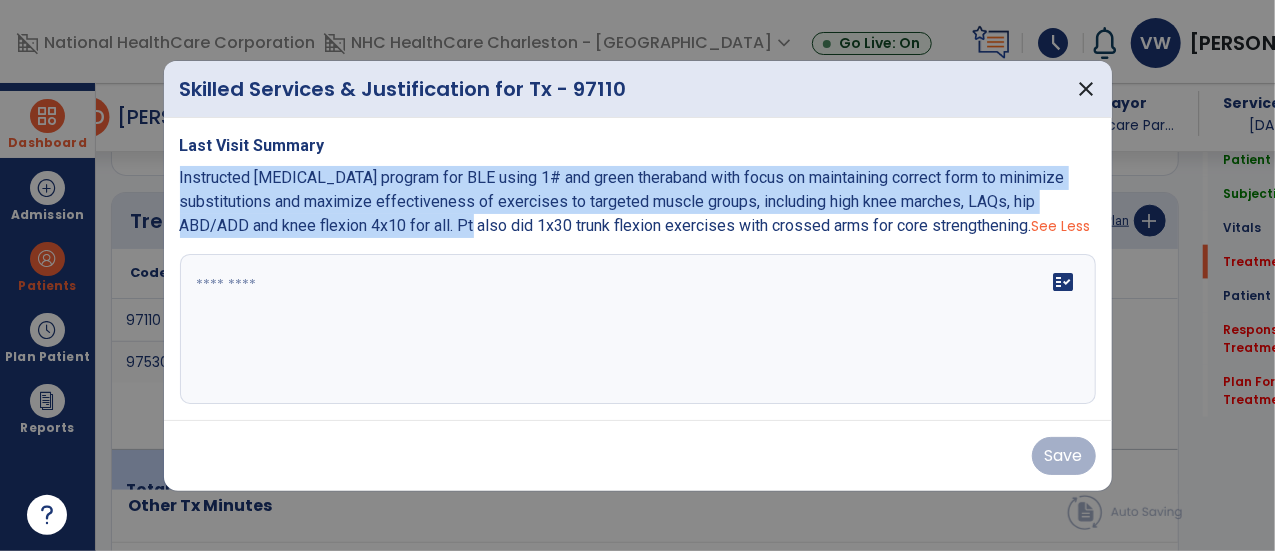 drag, startPoint x: 453, startPoint y: 227, endPoint x: 174, endPoint y: 183, distance: 282.4482 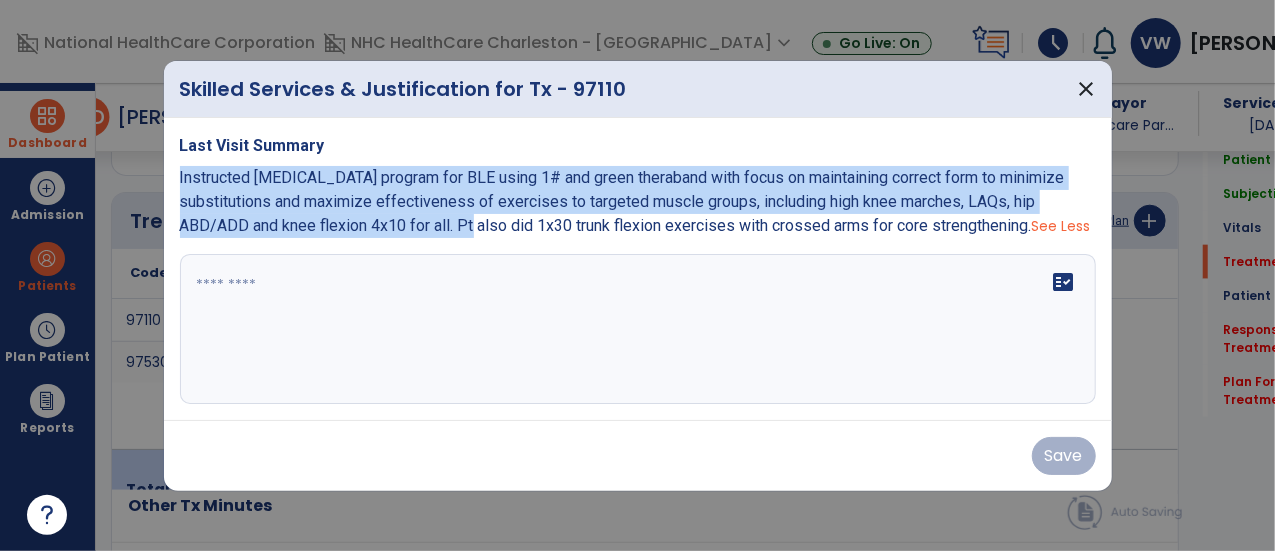 click on "Last Visit Summary Instructed [MEDICAL_DATA] program for BLE using 1# and green theraband with focus on maintaining correct form to minimize substitutions and maximize effectiveness of exercises to targeted muscle groups, including high knee marches, LAQs, hip ABD/ADD and knee flexion 4x10 for all. Pt also did 1x30 trunk flexion exercises with crossed arms for core strengthening.  See Less   fact_check" at bounding box center (638, 269) 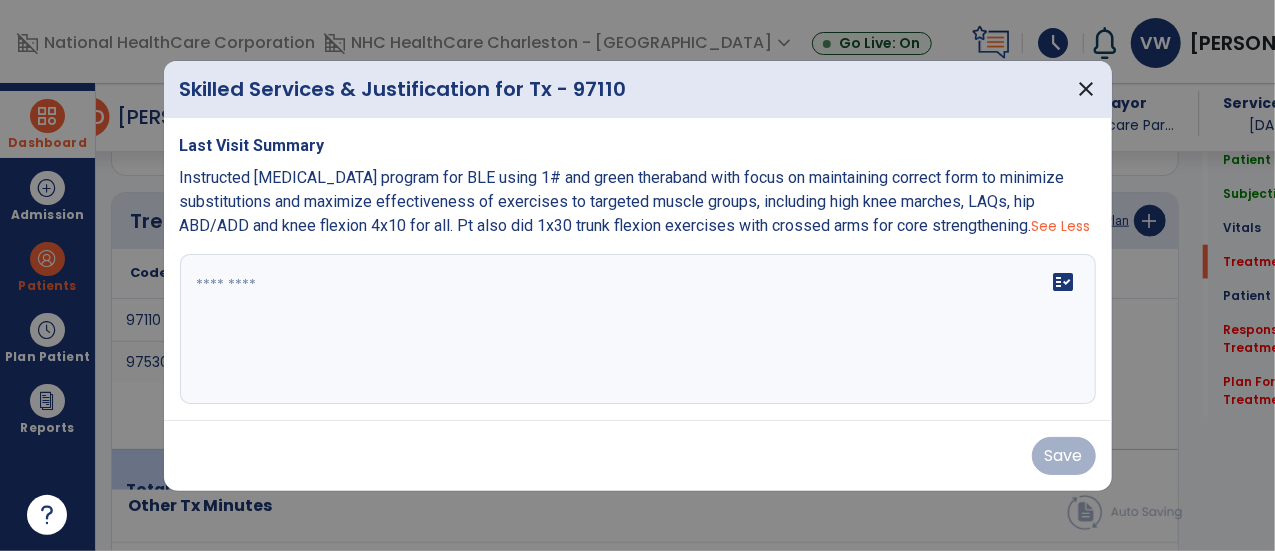 click on "fact_check" at bounding box center (638, 329) 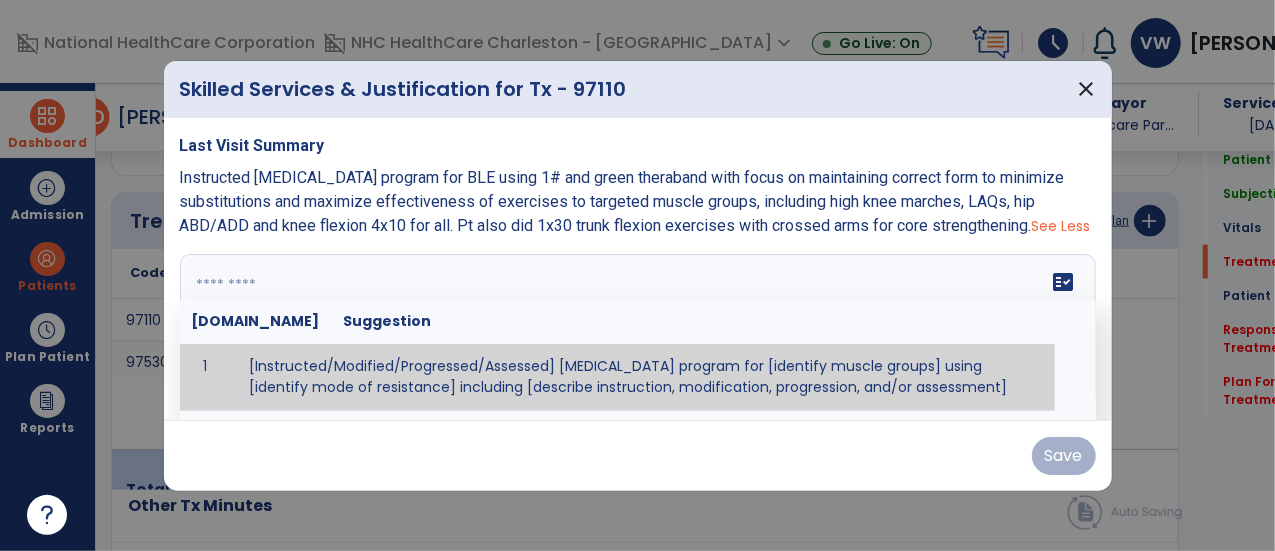 paste on "**********" 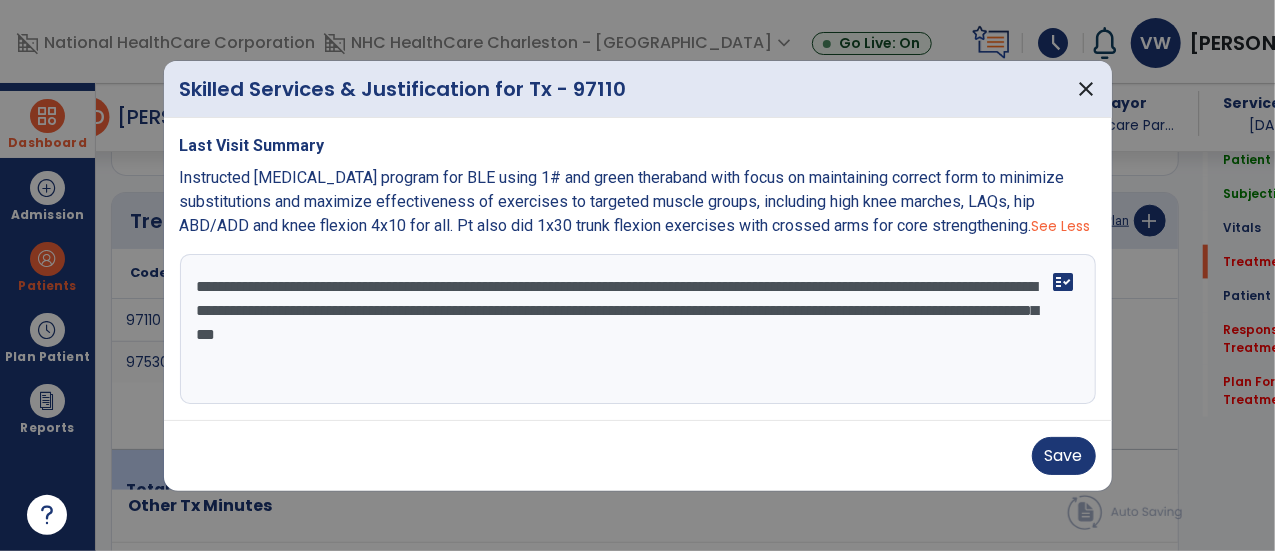 type on "**********" 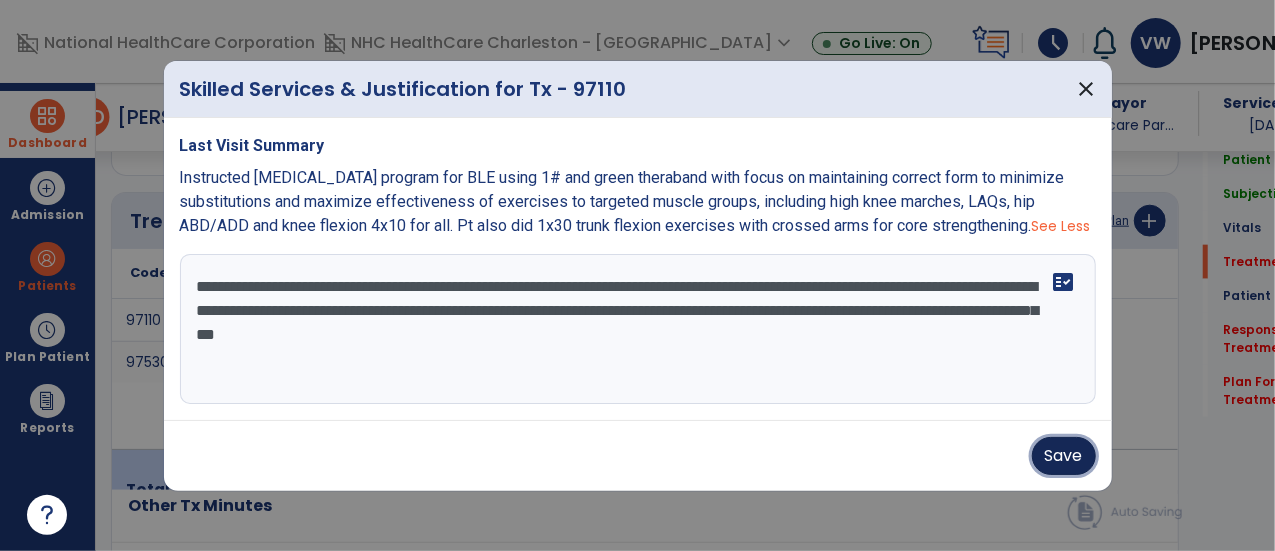 click on "Save" at bounding box center [1064, 456] 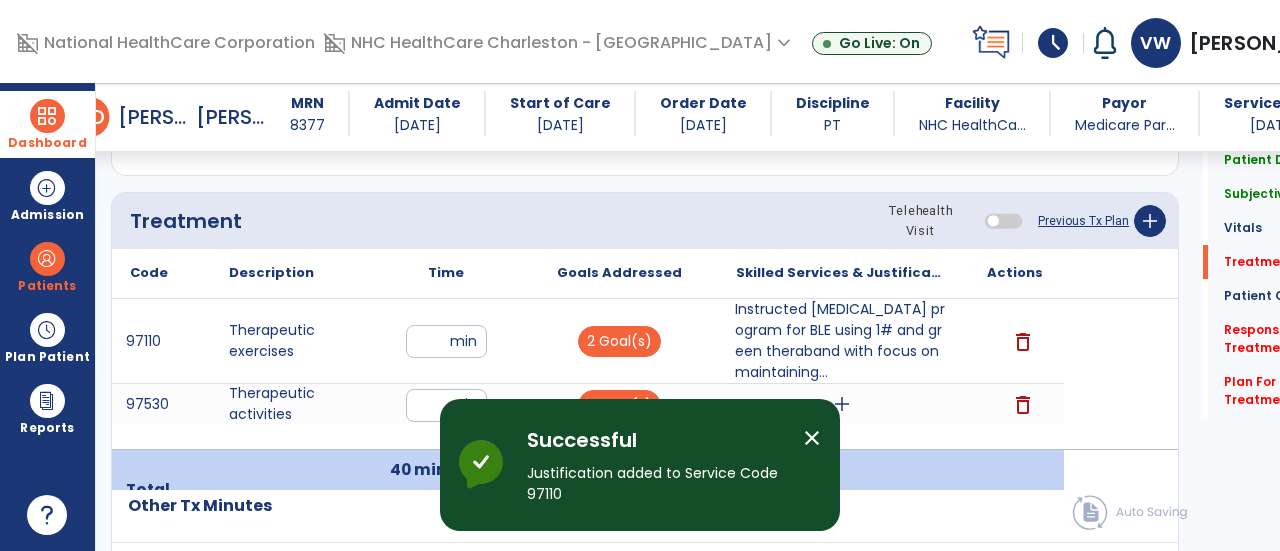 click on "close" at bounding box center (812, 438) 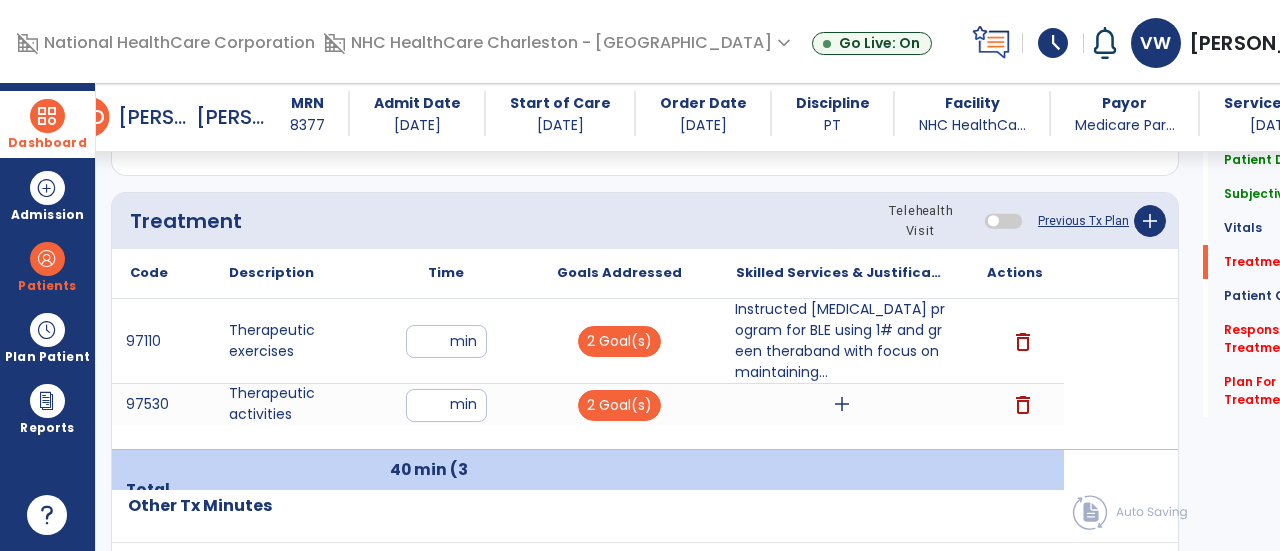 click on "add" at bounding box center (842, 404) 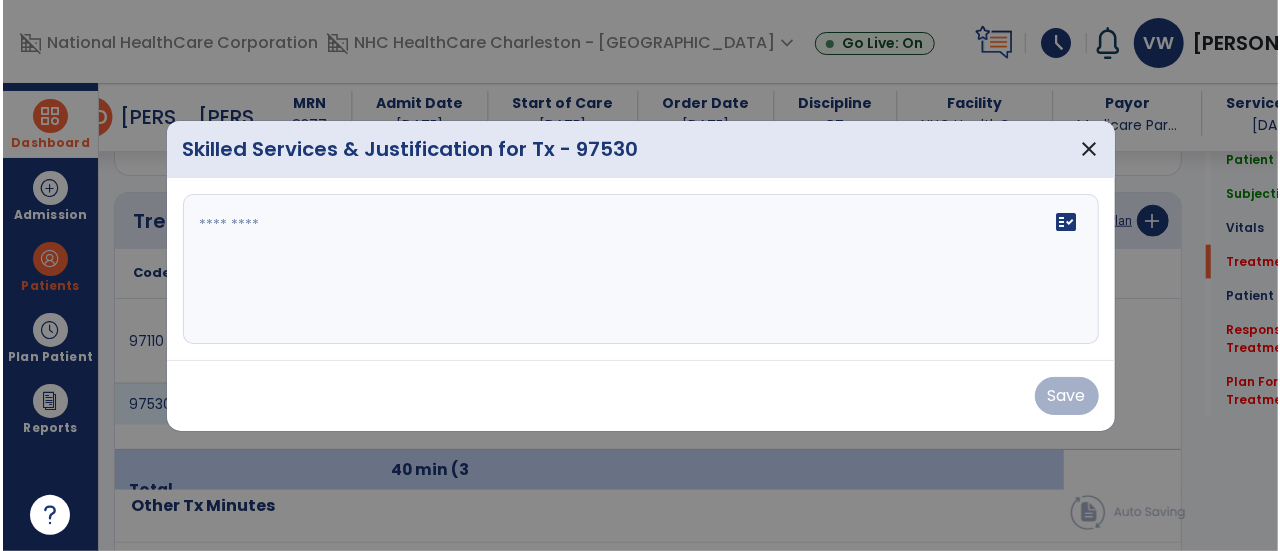 scroll, scrollTop: 1167, scrollLeft: 0, axis: vertical 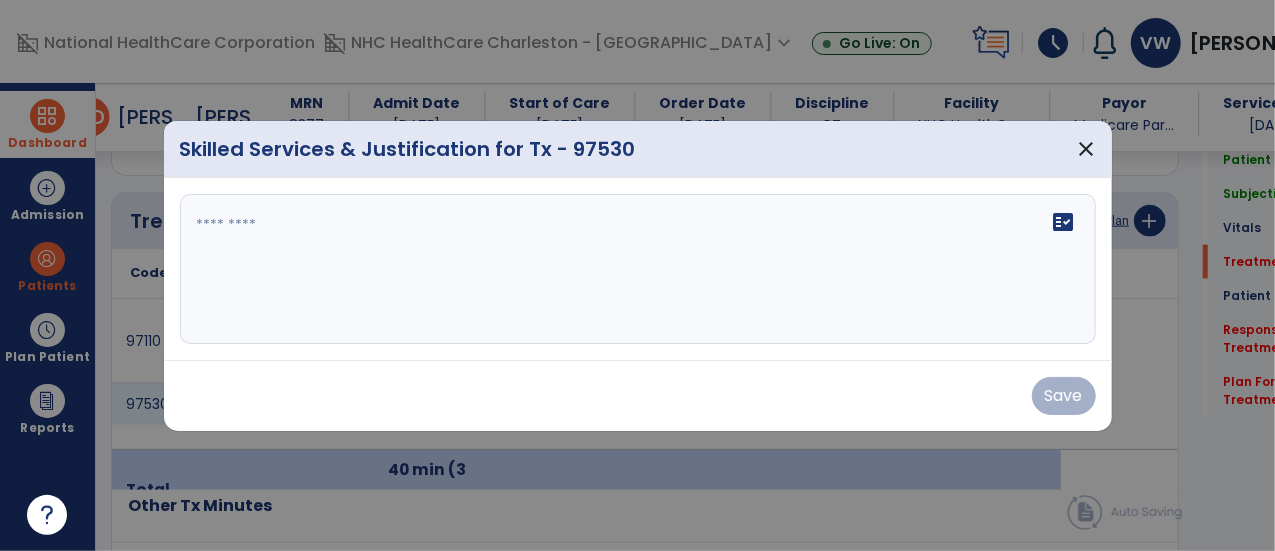 click at bounding box center (638, 269) 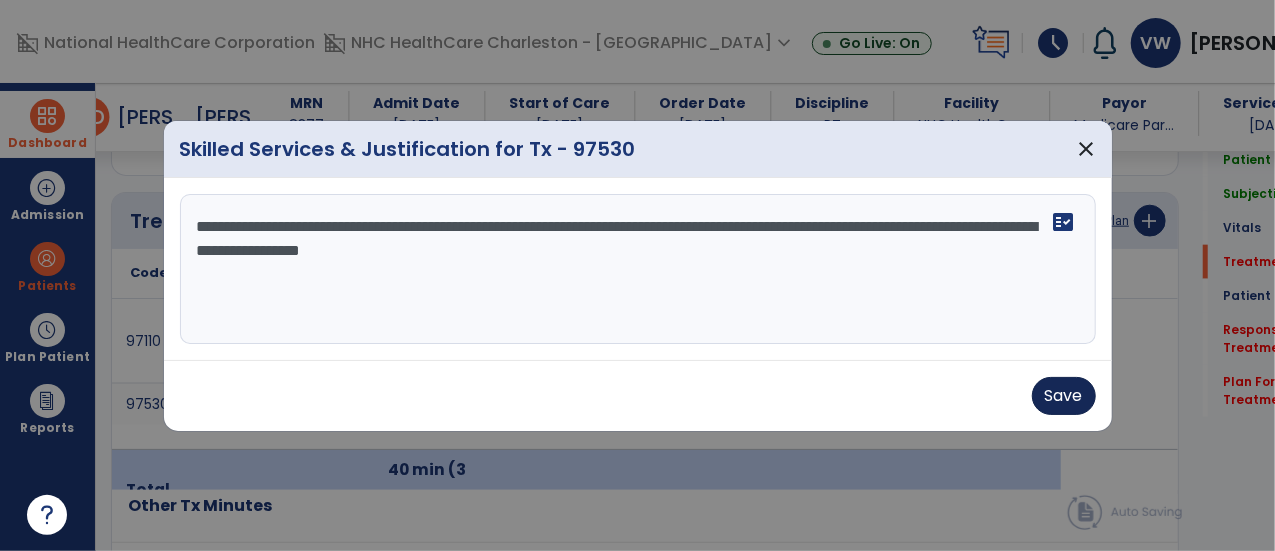 type on "**********" 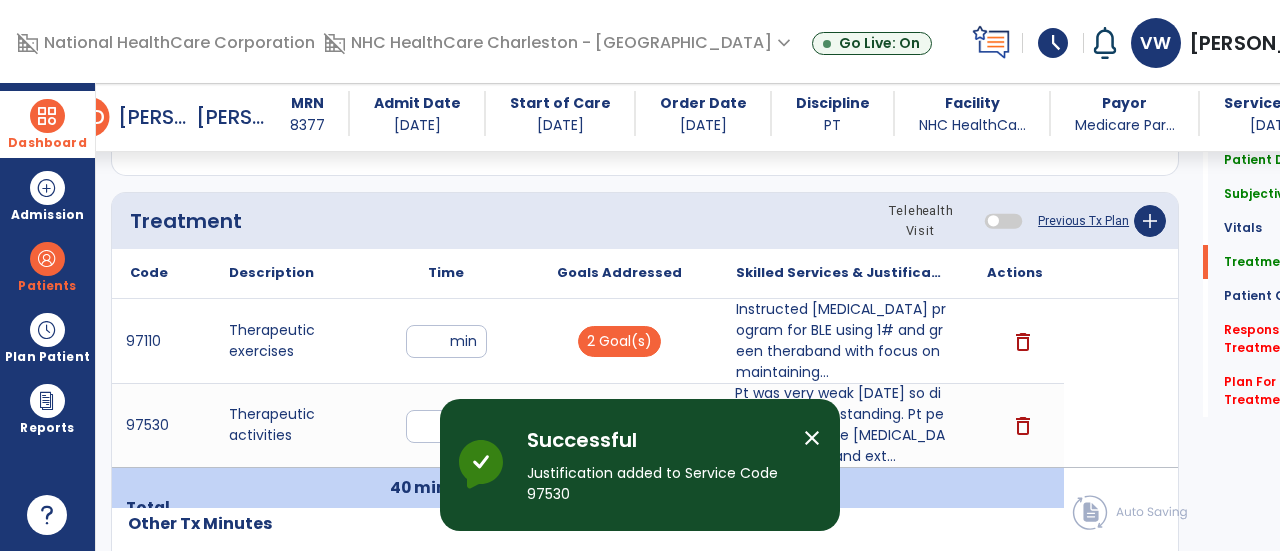 click on "close" at bounding box center [812, 438] 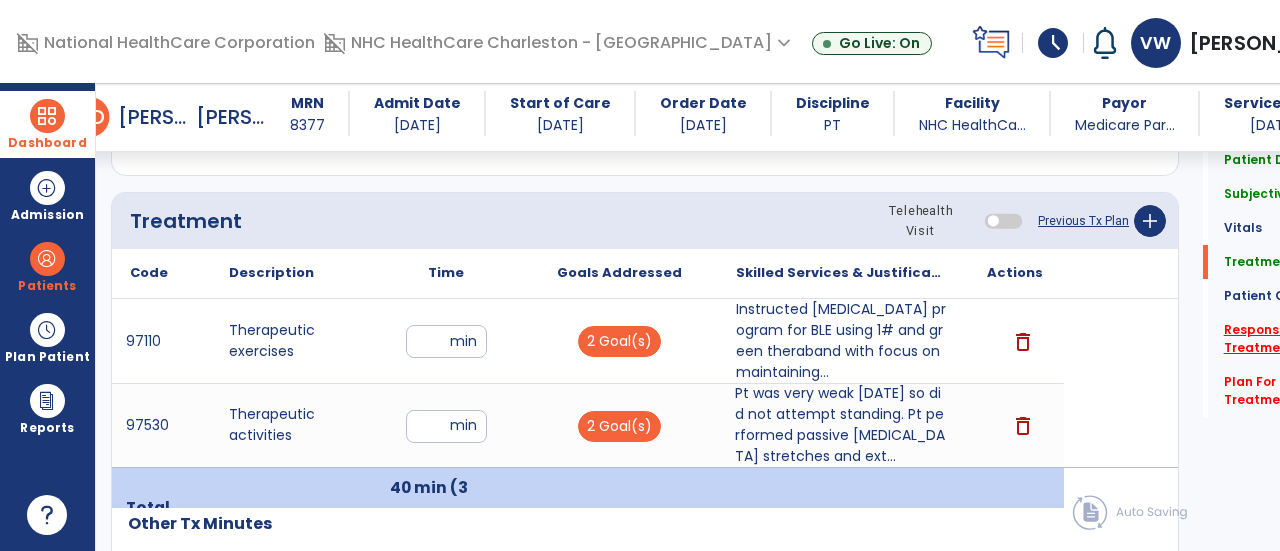 click on "Response To Treatment   *" 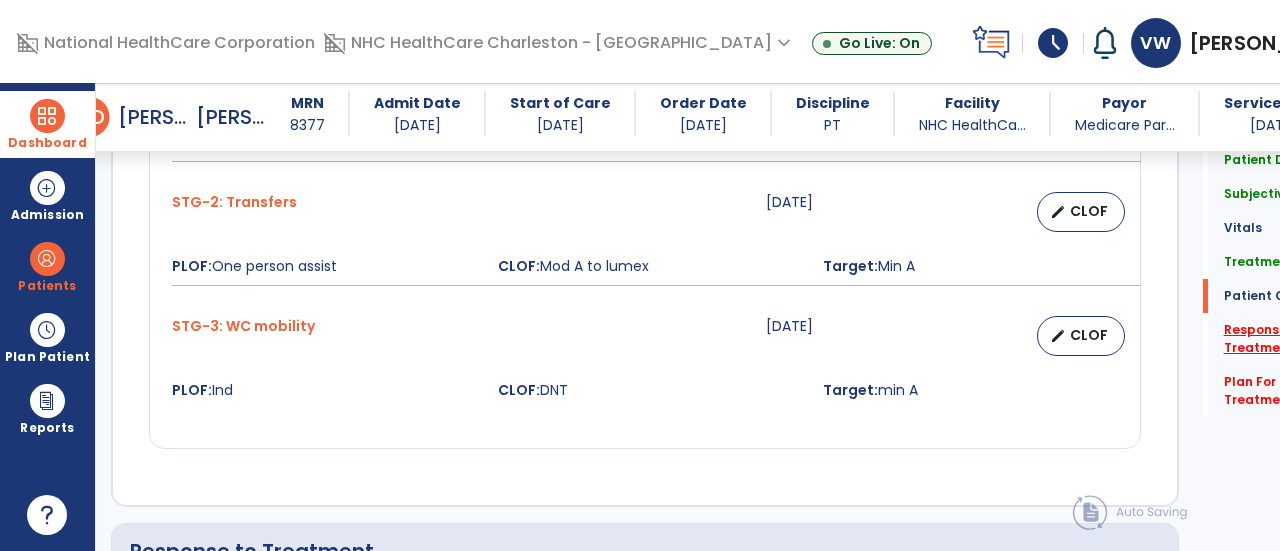 scroll, scrollTop: 2572, scrollLeft: 0, axis: vertical 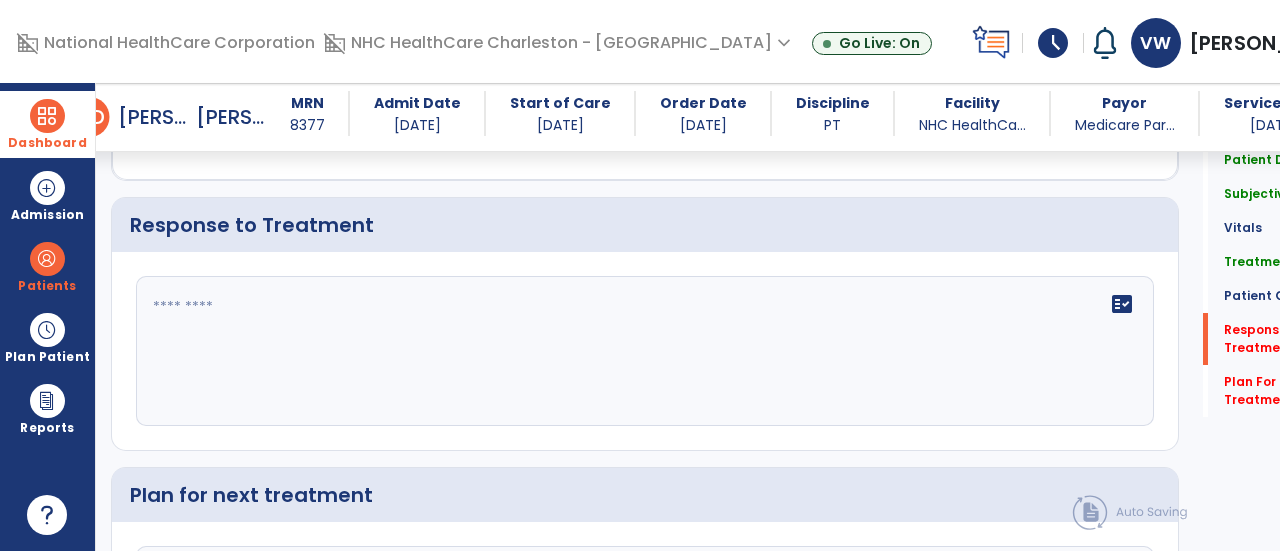 click on "fact_check" 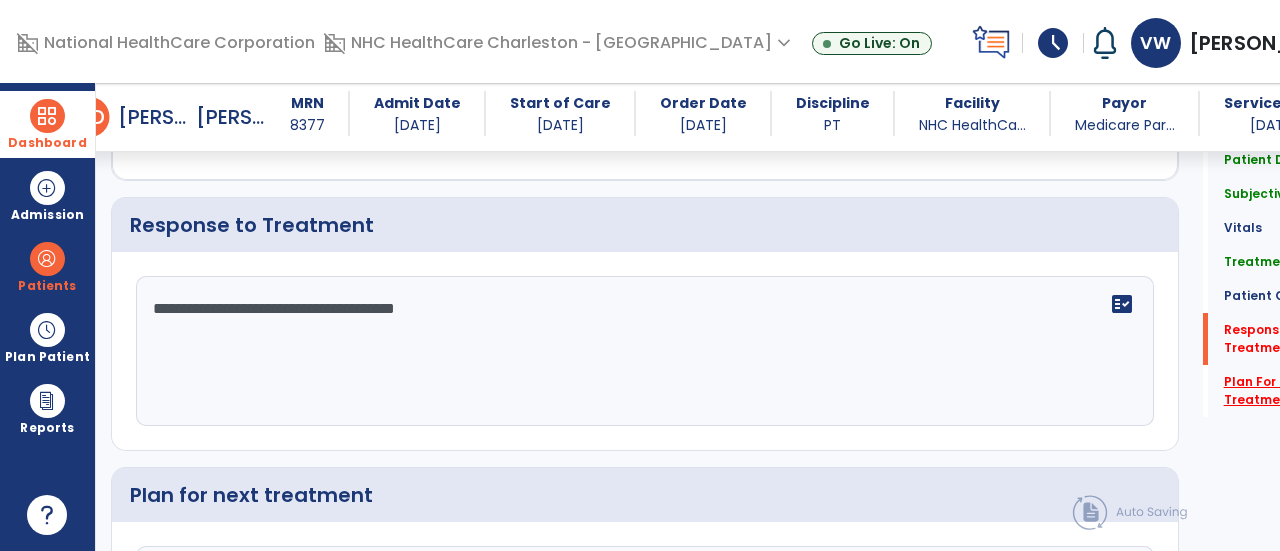 type on "**********" 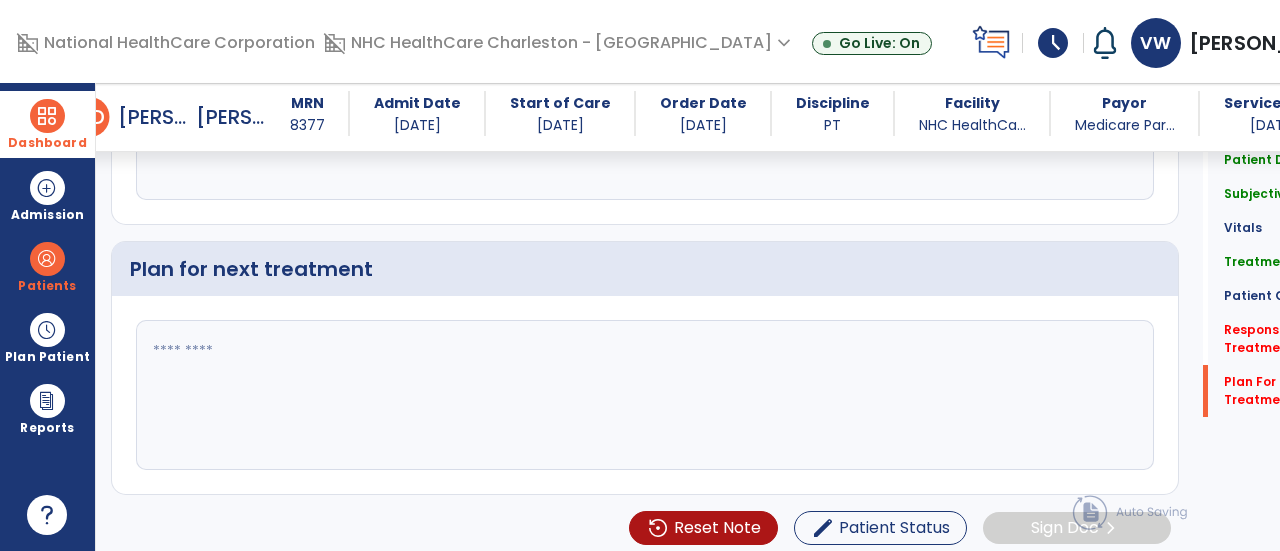 click 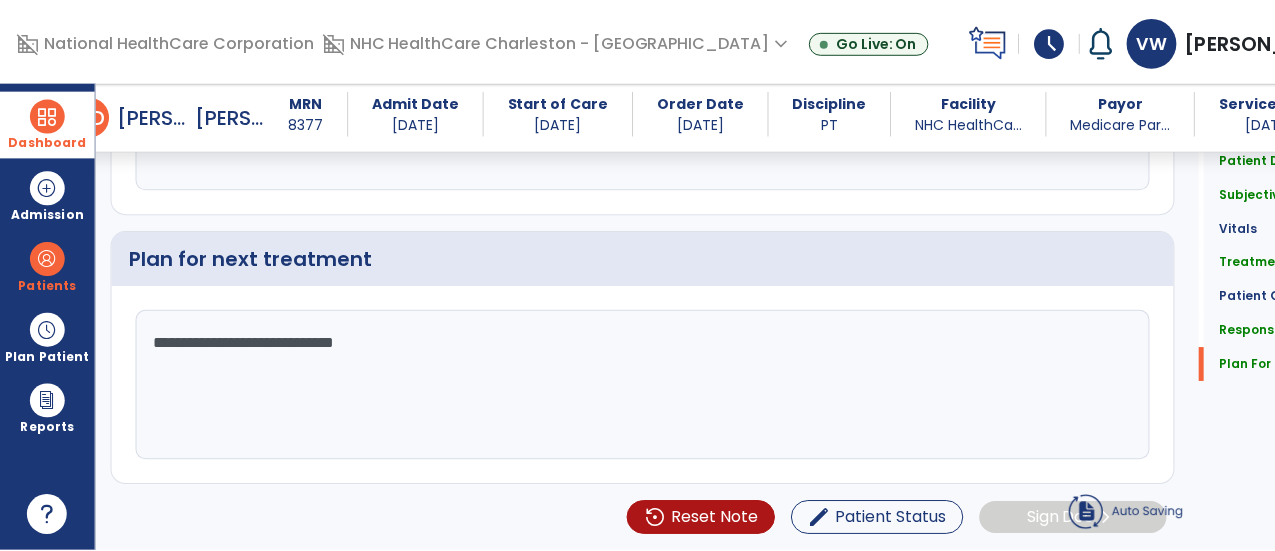 scroll, scrollTop: 2798, scrollLeft: 0, axis: vertical 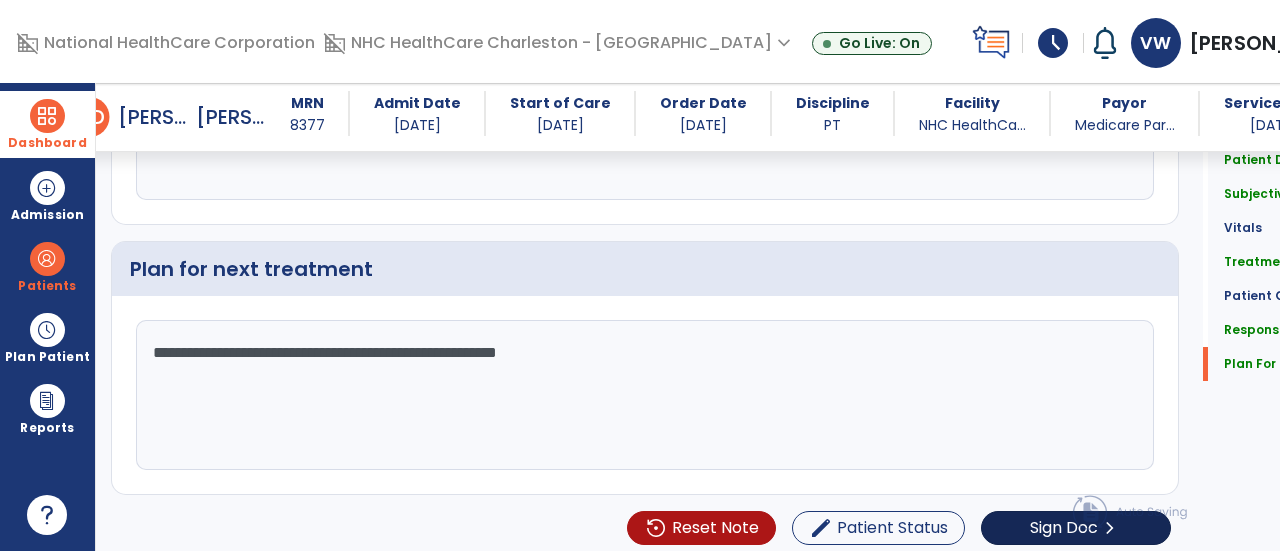 type on "**********" 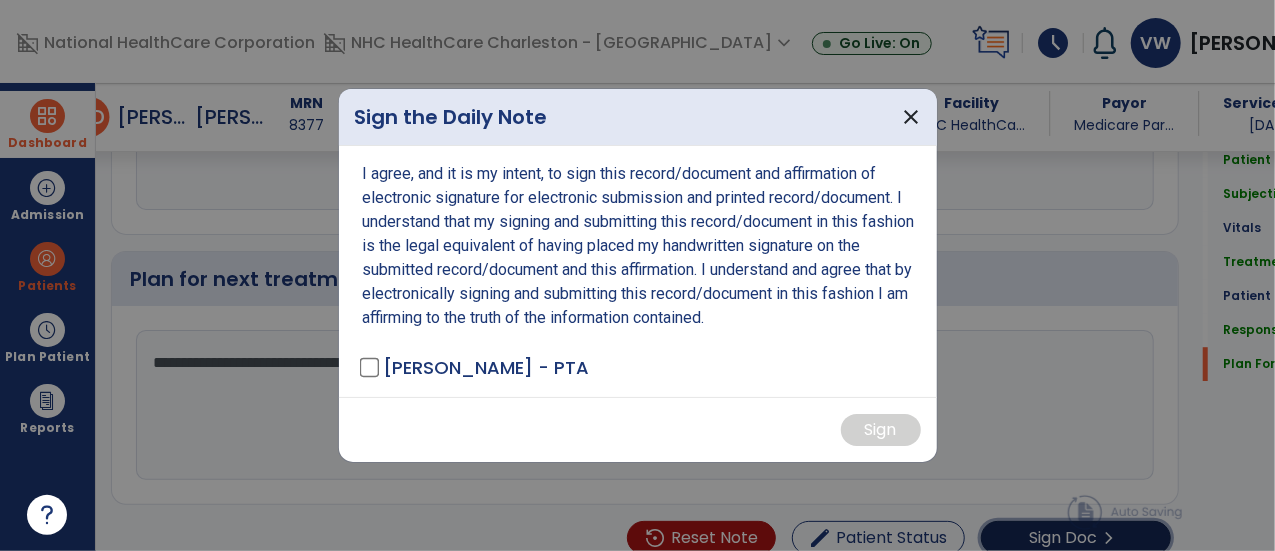 scroll, scrollTop: 2798, scrollLeft: 0, axis: vertical 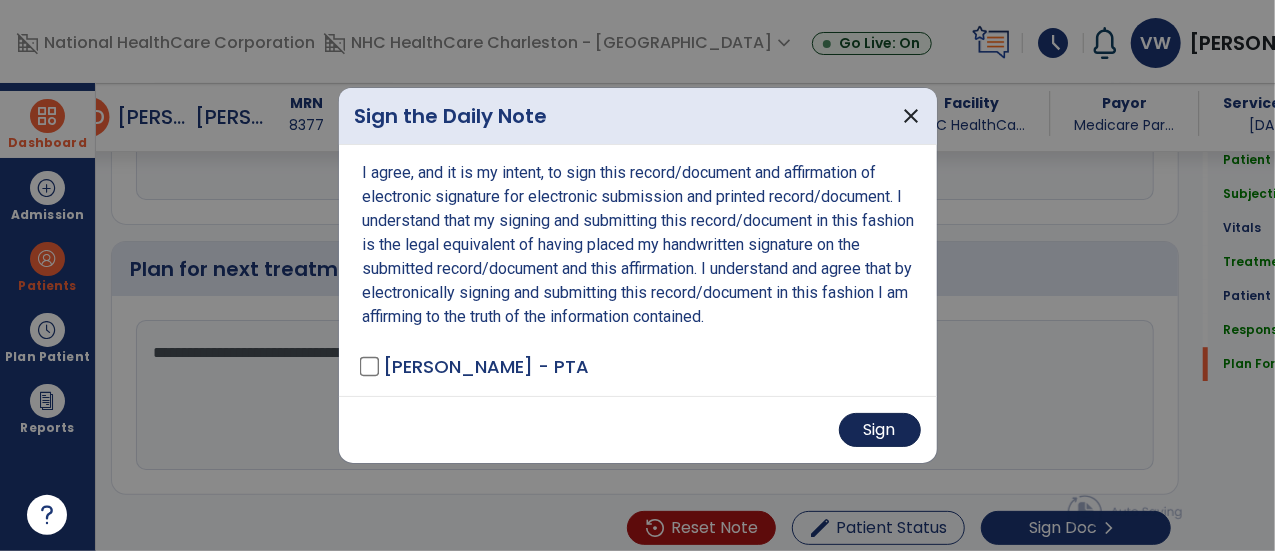 click on "Sign" at bounding box center (880, 430) 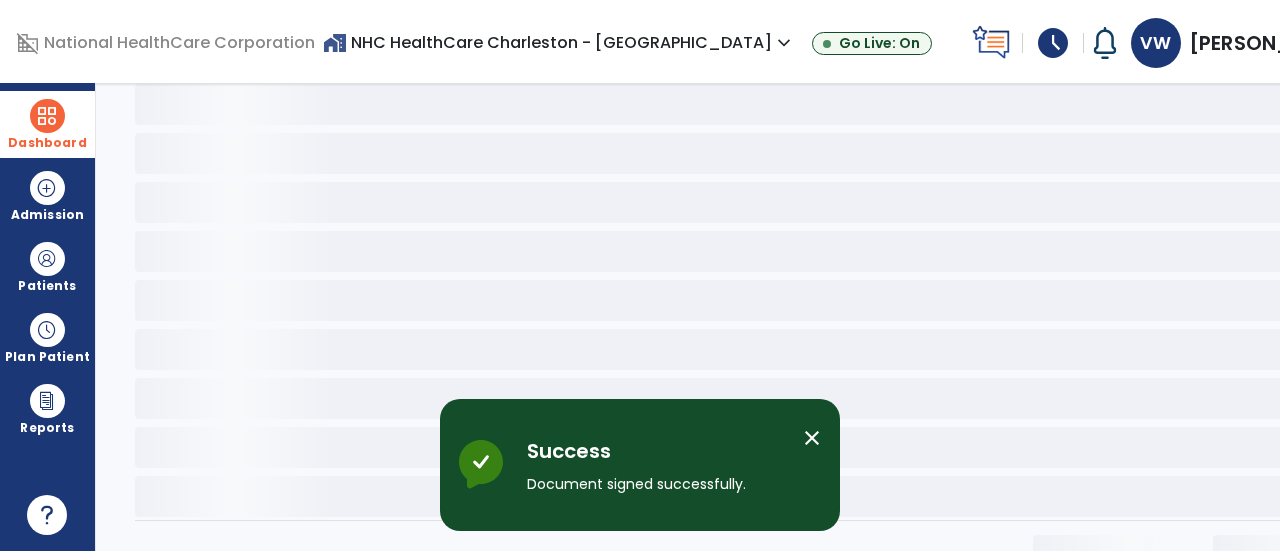 scroll, scrollTop: 0, scrollLeft: 0, axis: both 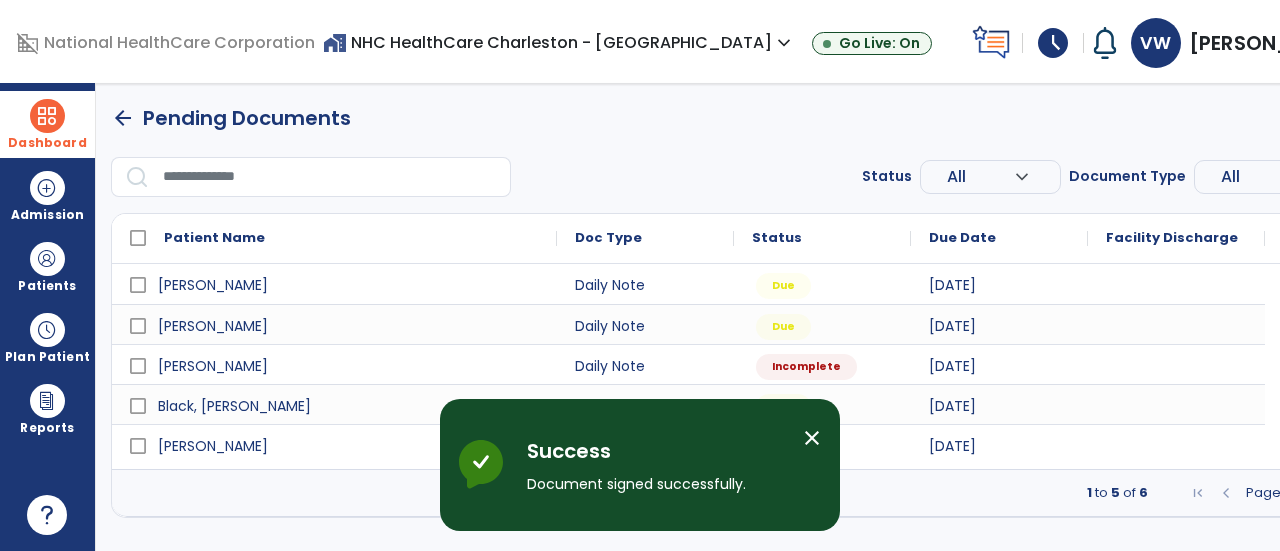 click on "close" at bounding box center (812, 438) 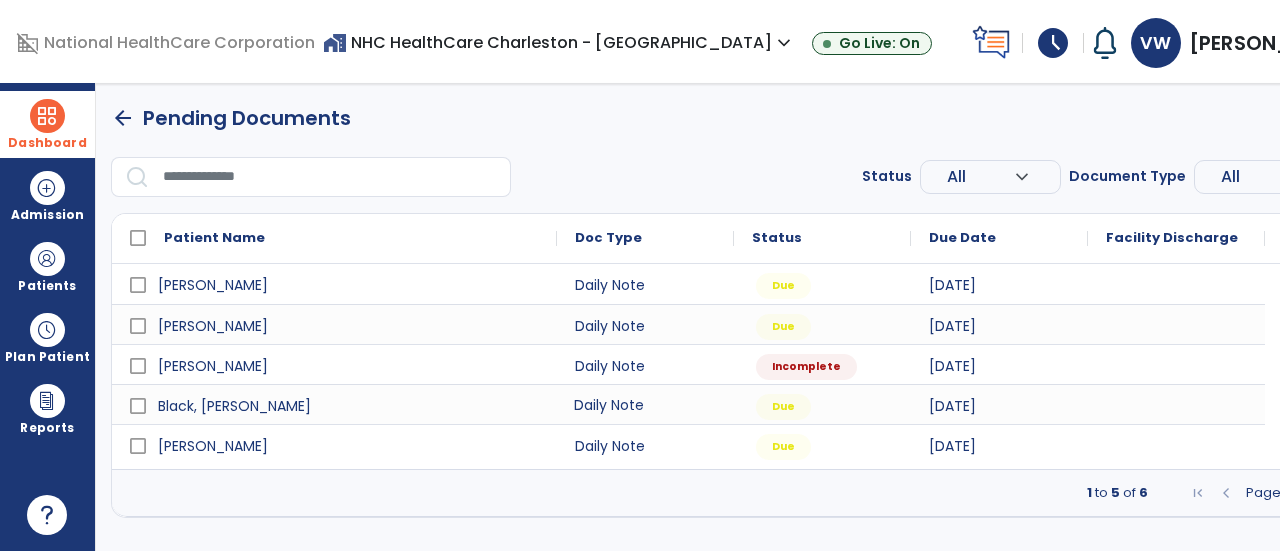 click on "Daily Note" at bounding box center (645, 404) 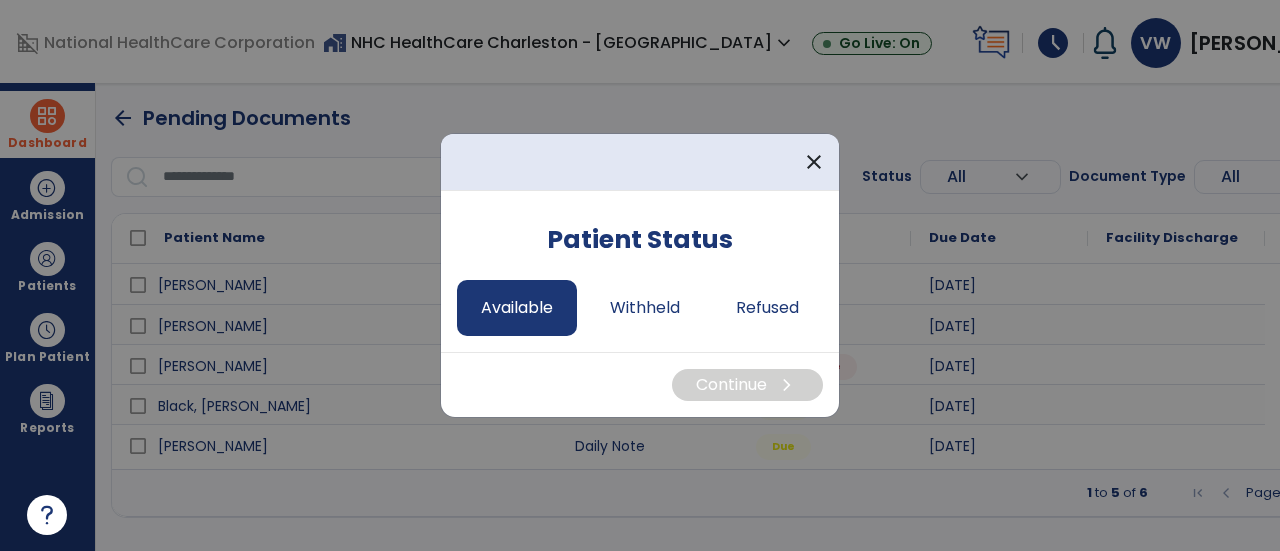 click on "Available" at bounding box center [517, 308] 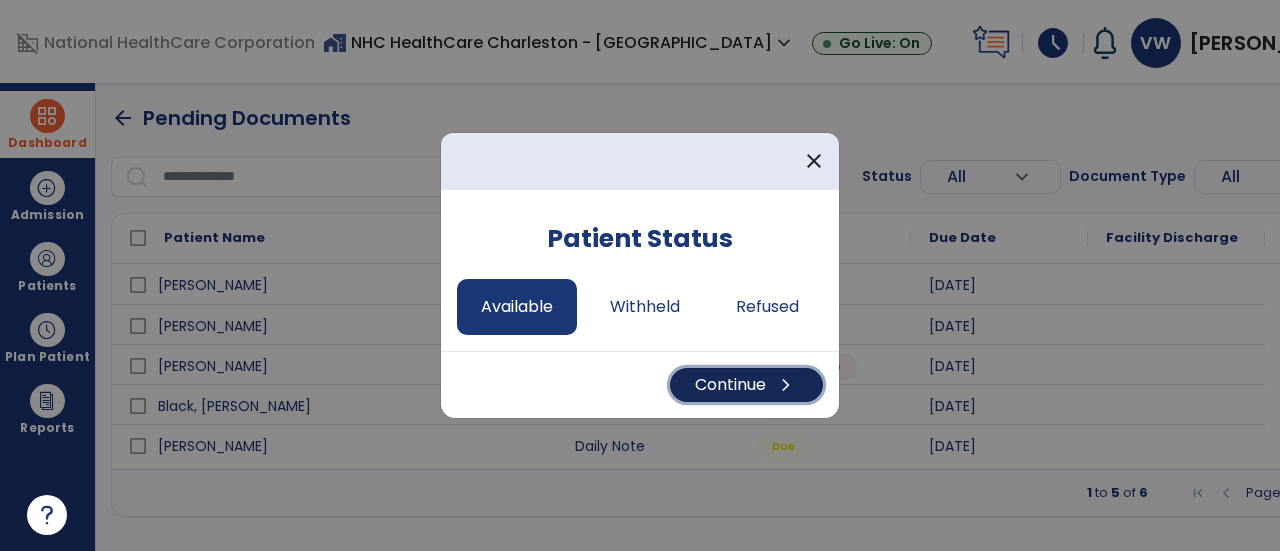 click on "Continue   chevron_right" at bounding box center [746, 385] 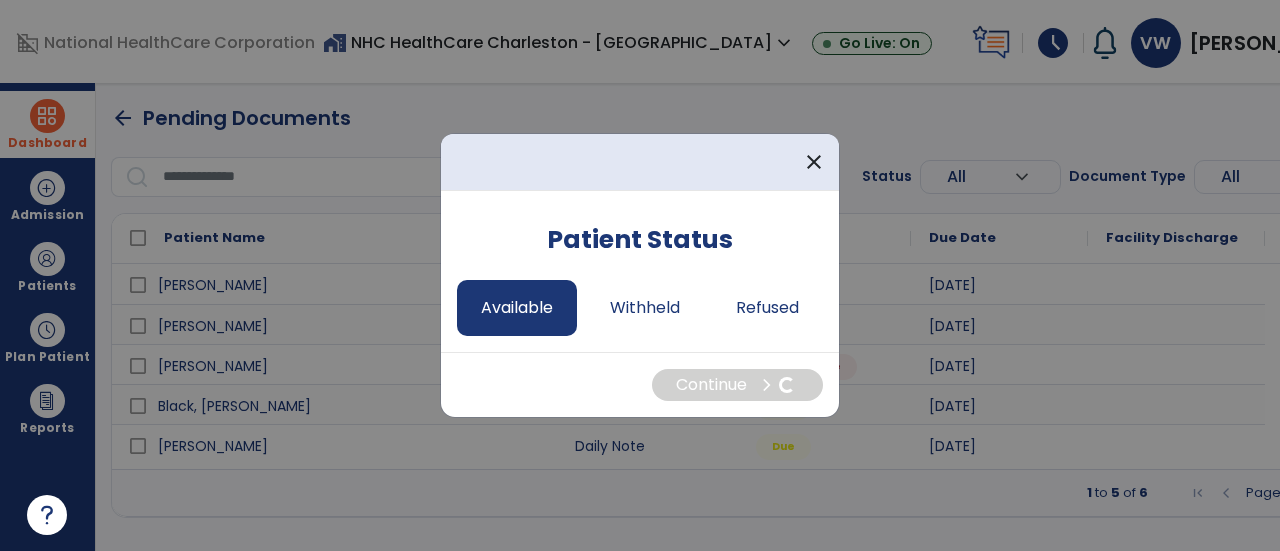select on "*" 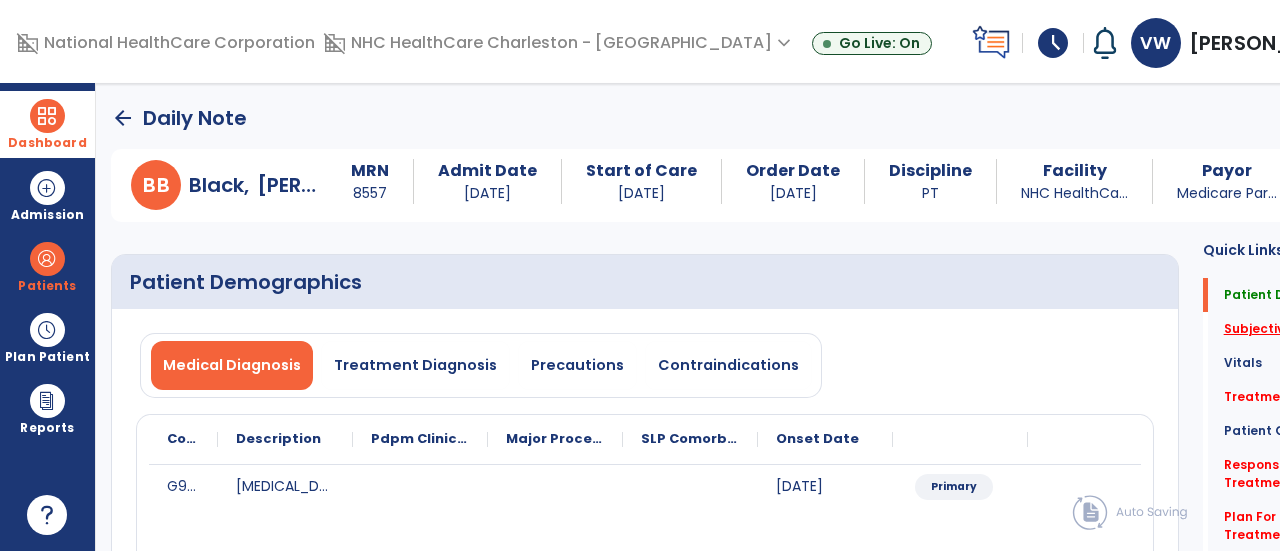 click on "Subjective Assessment   *" 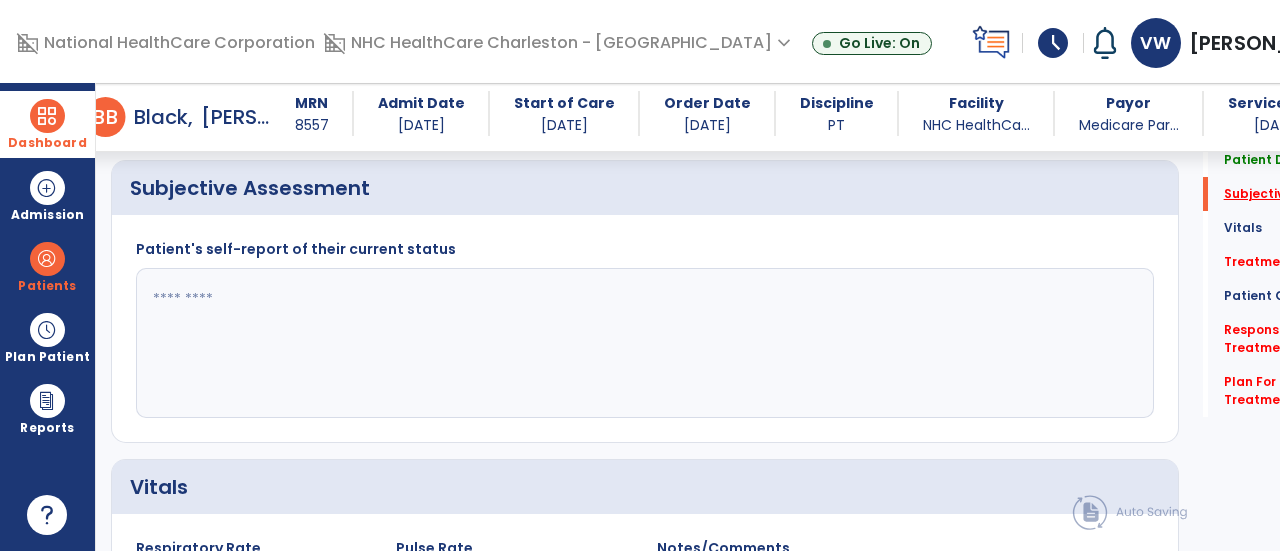 scroll, scrollTop: 479, scrollLeft: 0, axis: vertical 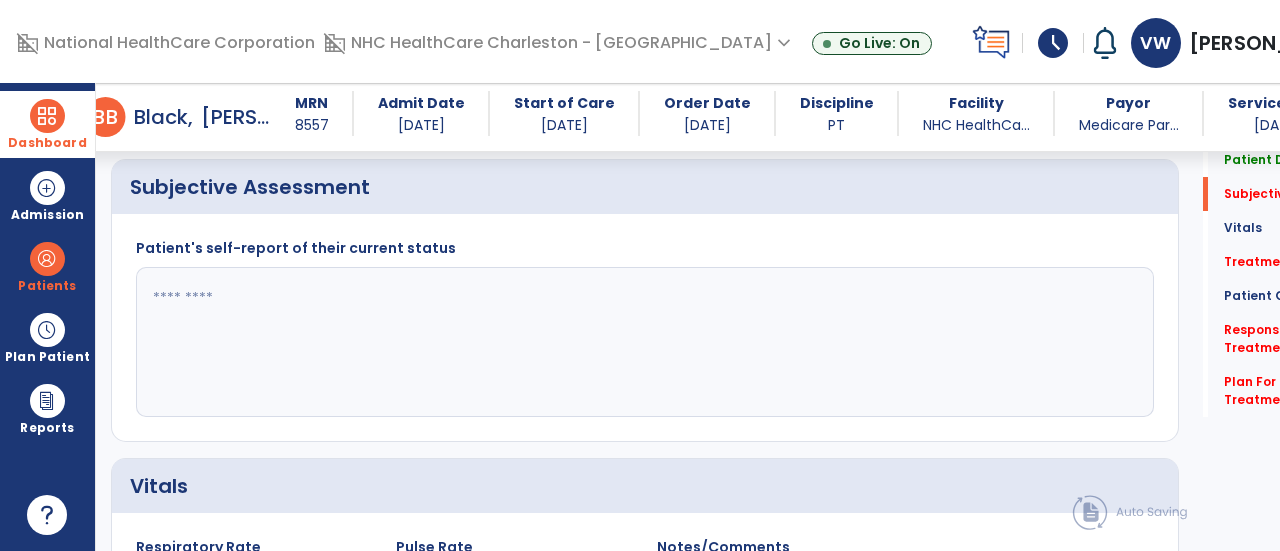 click 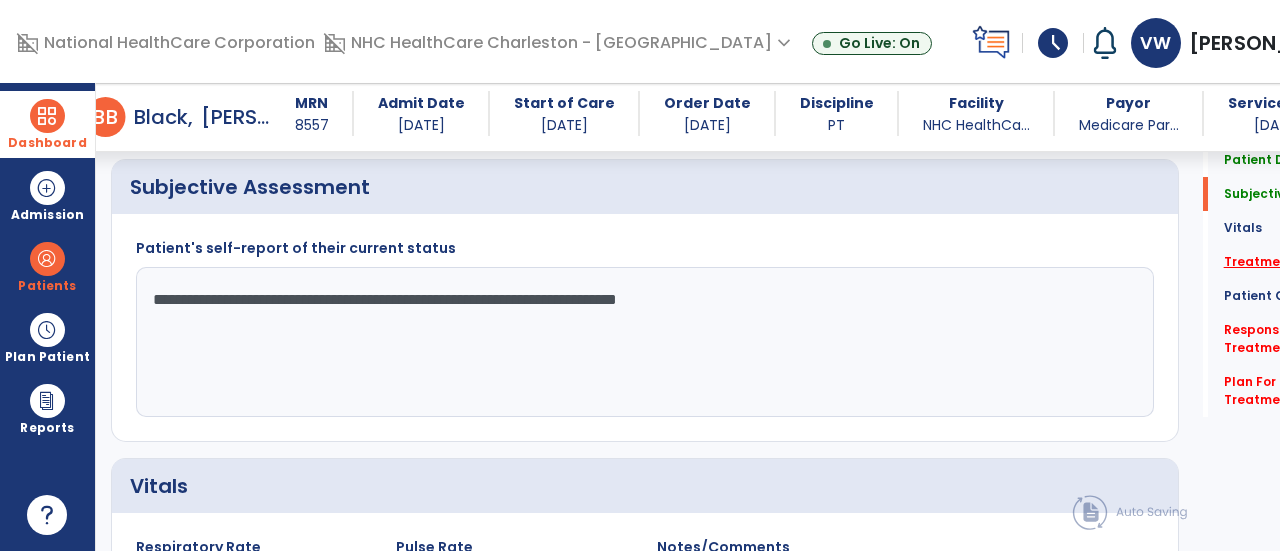 type on "**********" 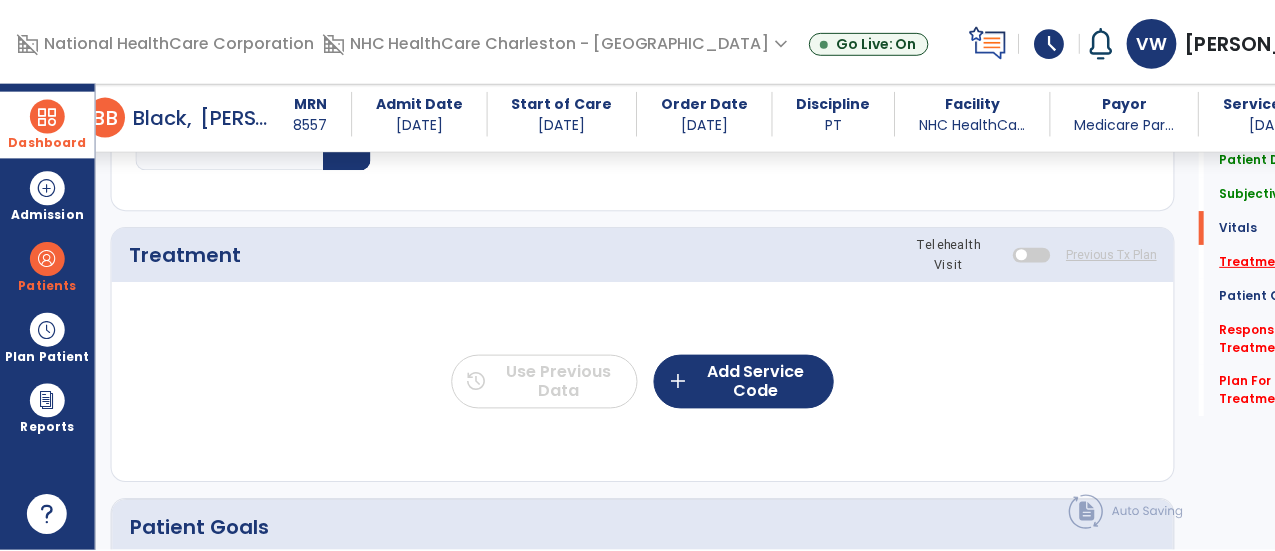 scroll, scrollTop: 1167, scrollLeft: 0, axis: vertical 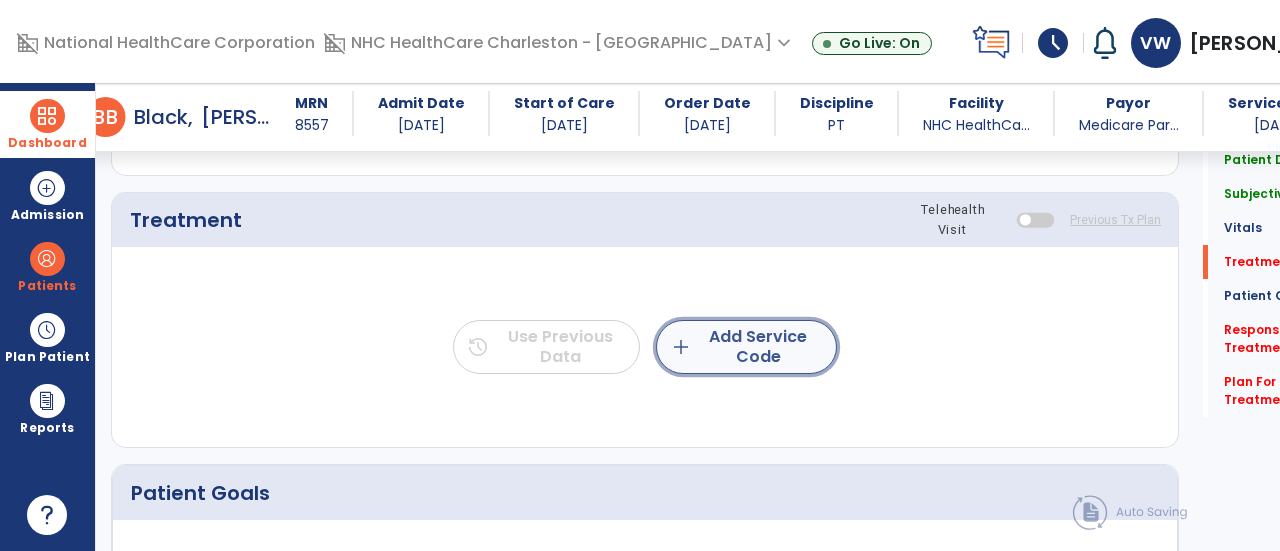 click on "add  Add Service Code" 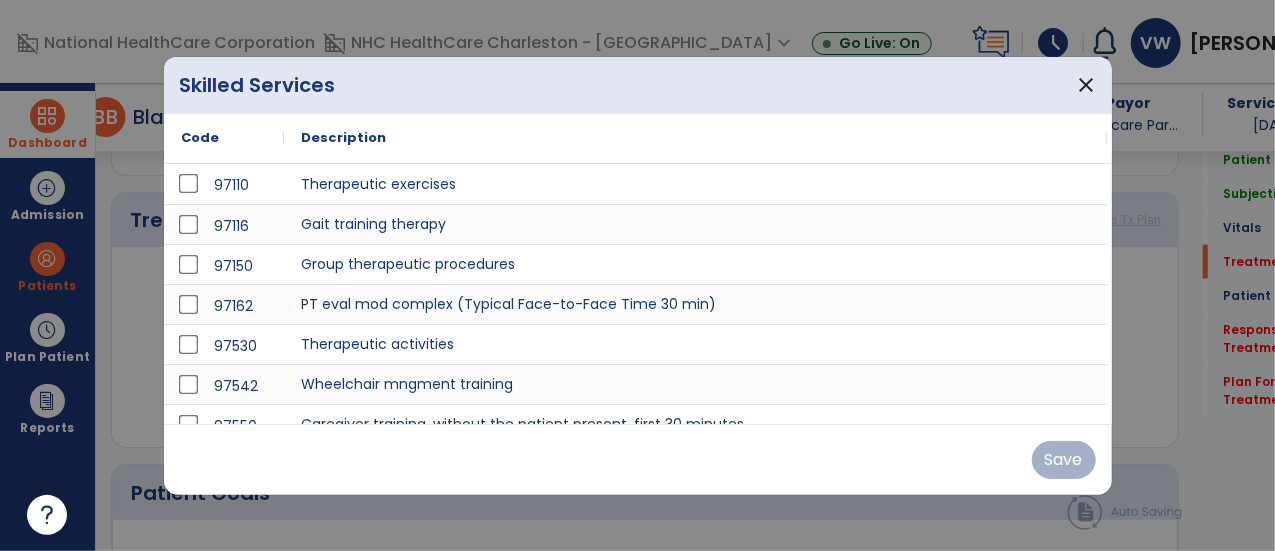 scroll, scrollTop: 1167, scrollLeft: 0, axis: vertical 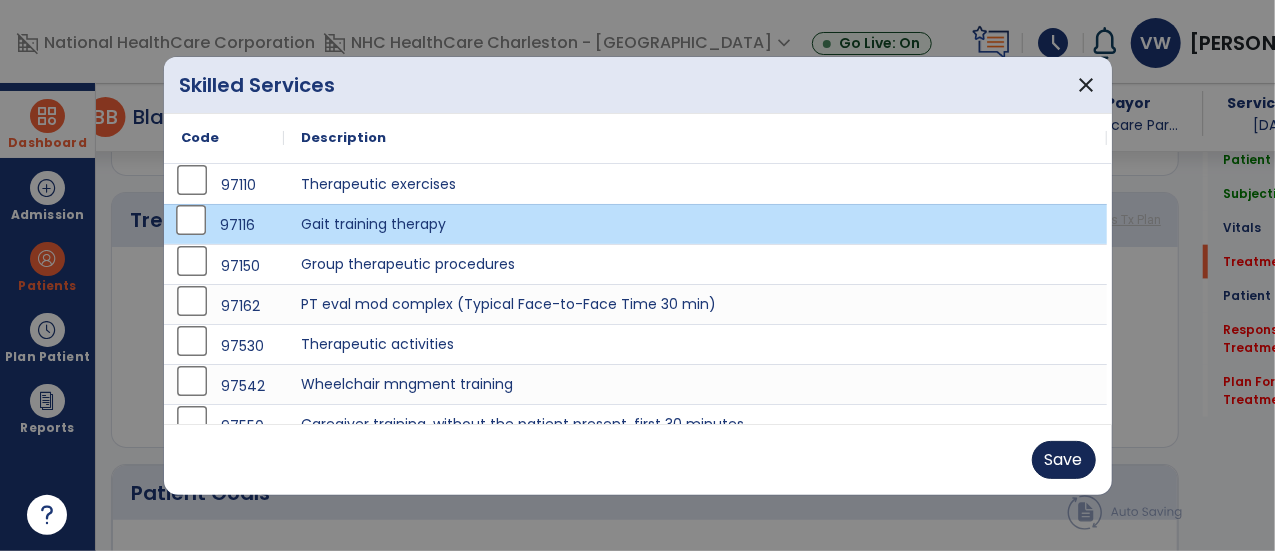 click on "Save" at bounding box center (1064, 460) 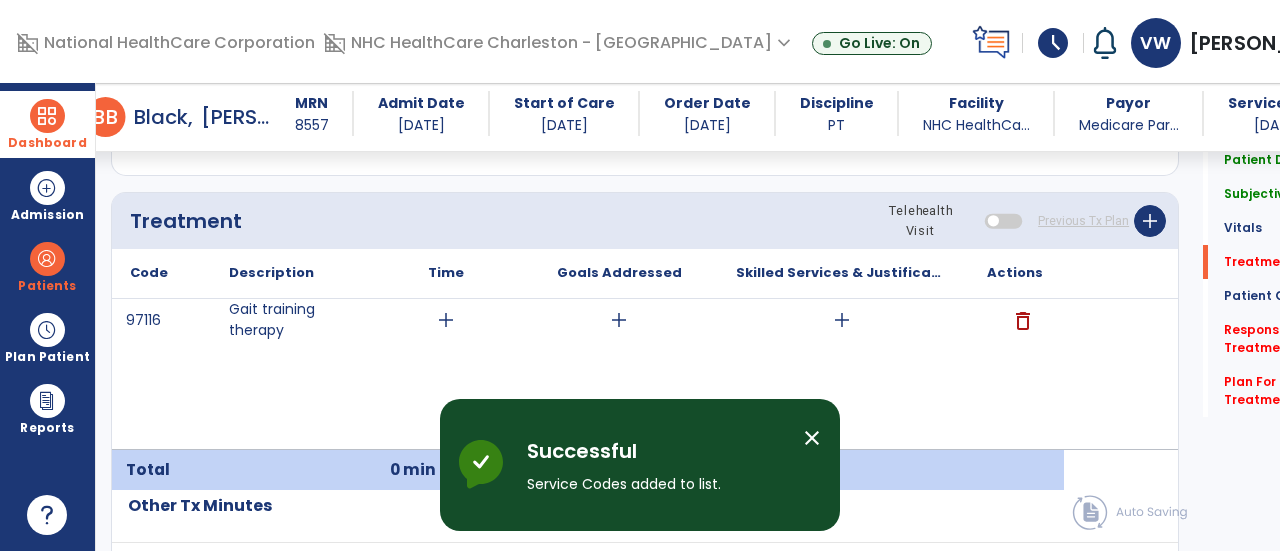 click on "close" at bounding box center [812, 438] 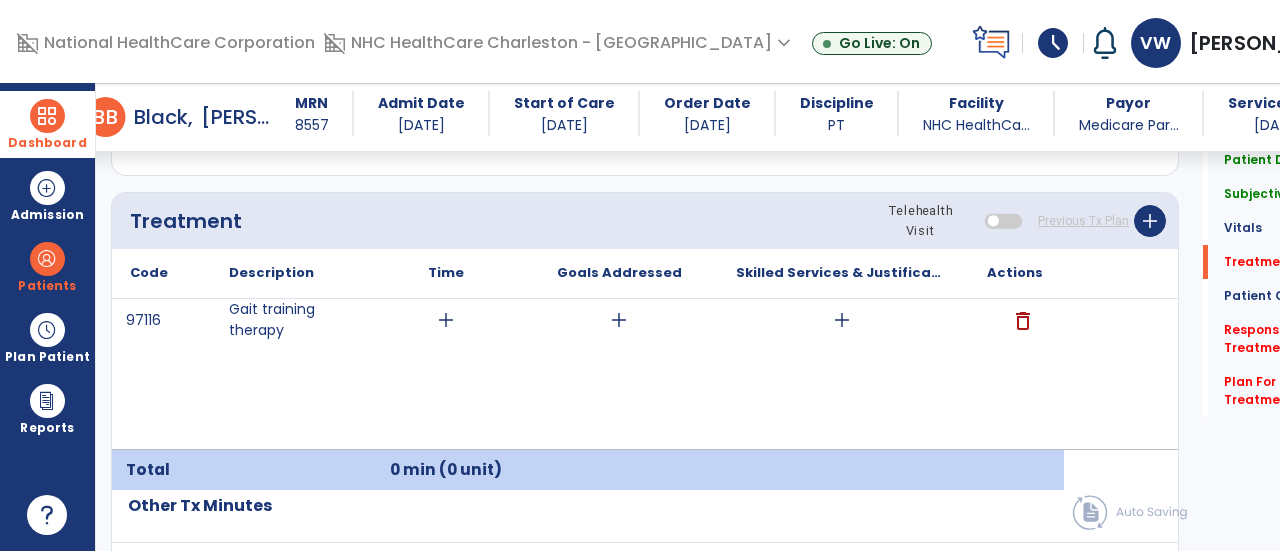 click on "add" at bounding box center (446, 320) 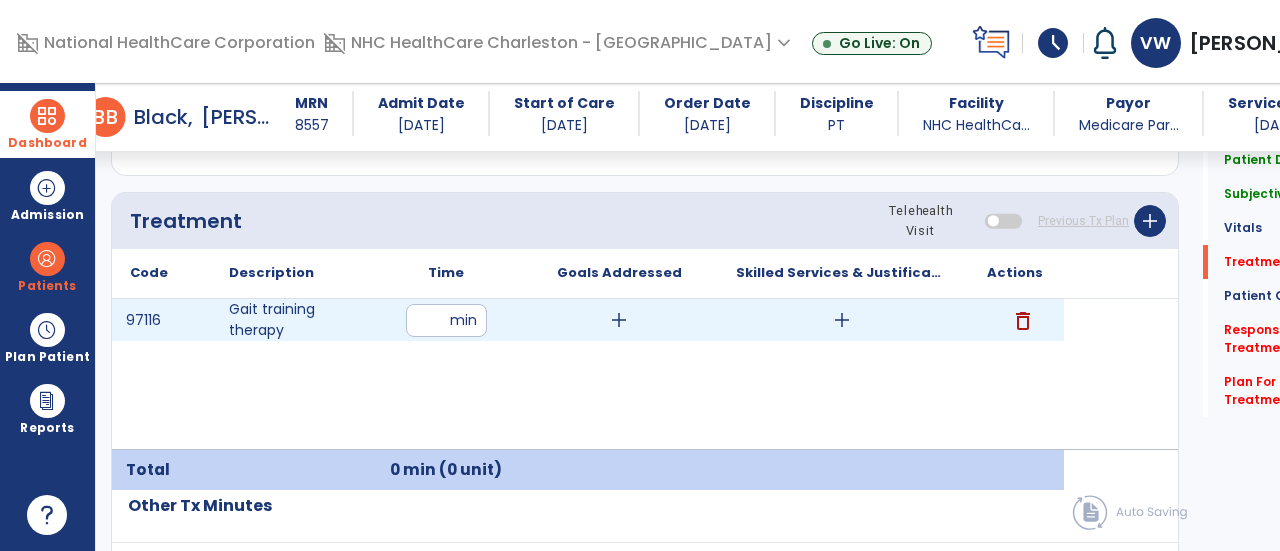 type on "**" 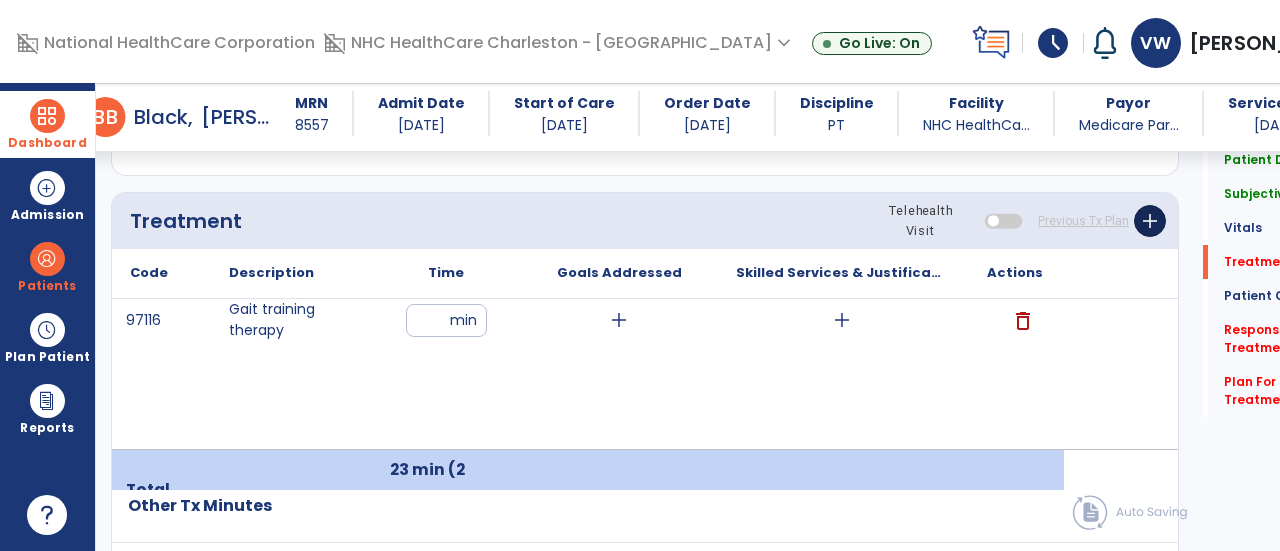 click on "add" 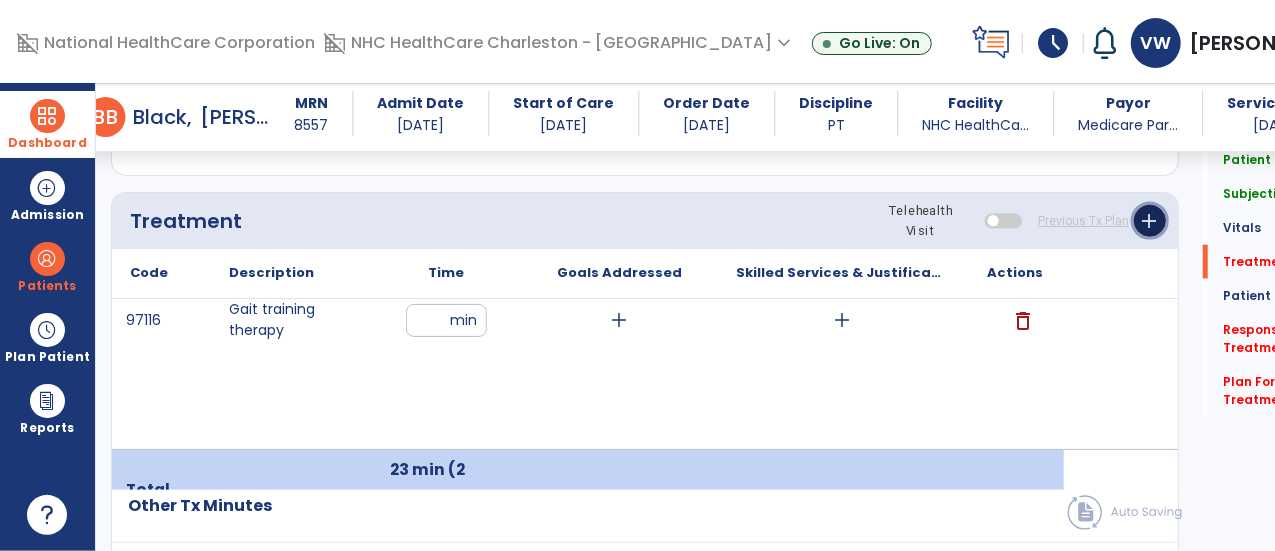 scroll, scrollTop: 1167, scrollLeft: 0, axis: vertical 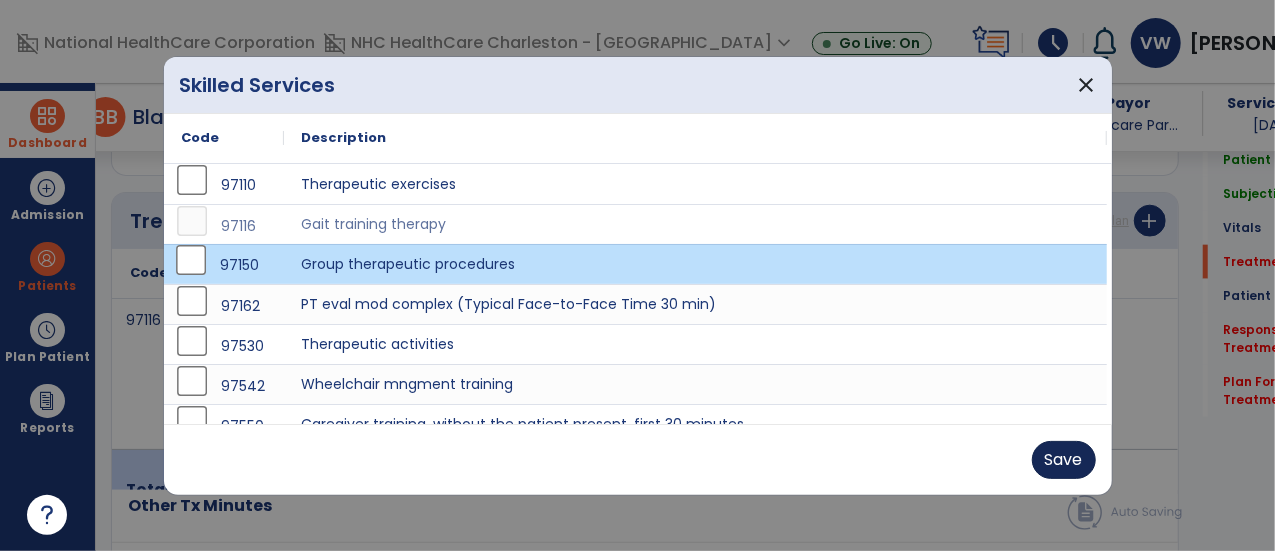 click on "Save" at bounding box center (1064, 460) 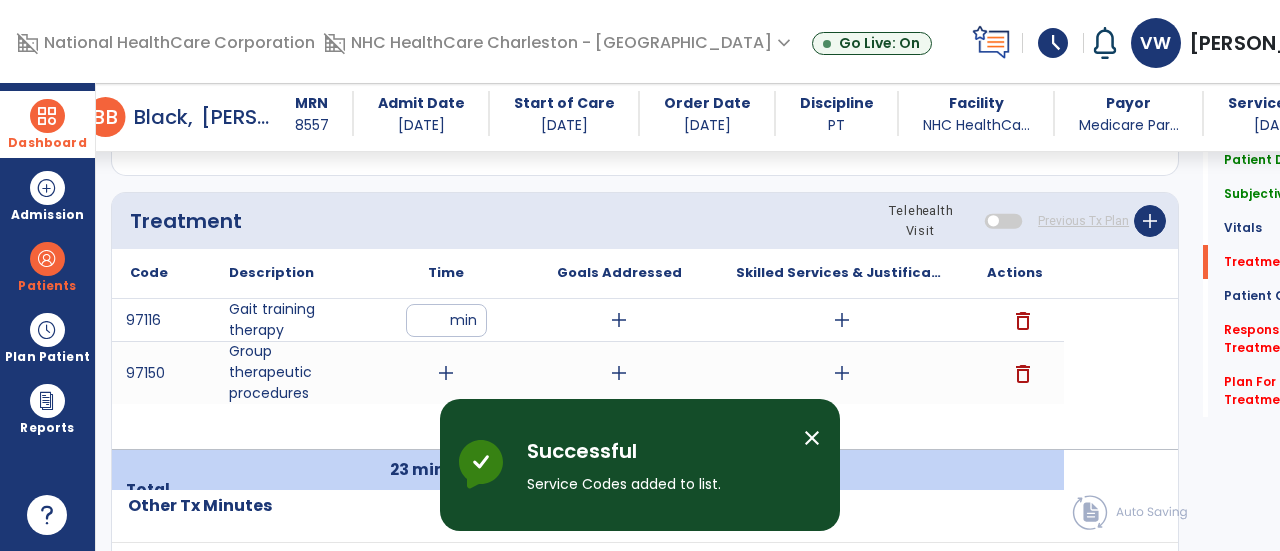 click on "close" at bounding box center [812, 438] 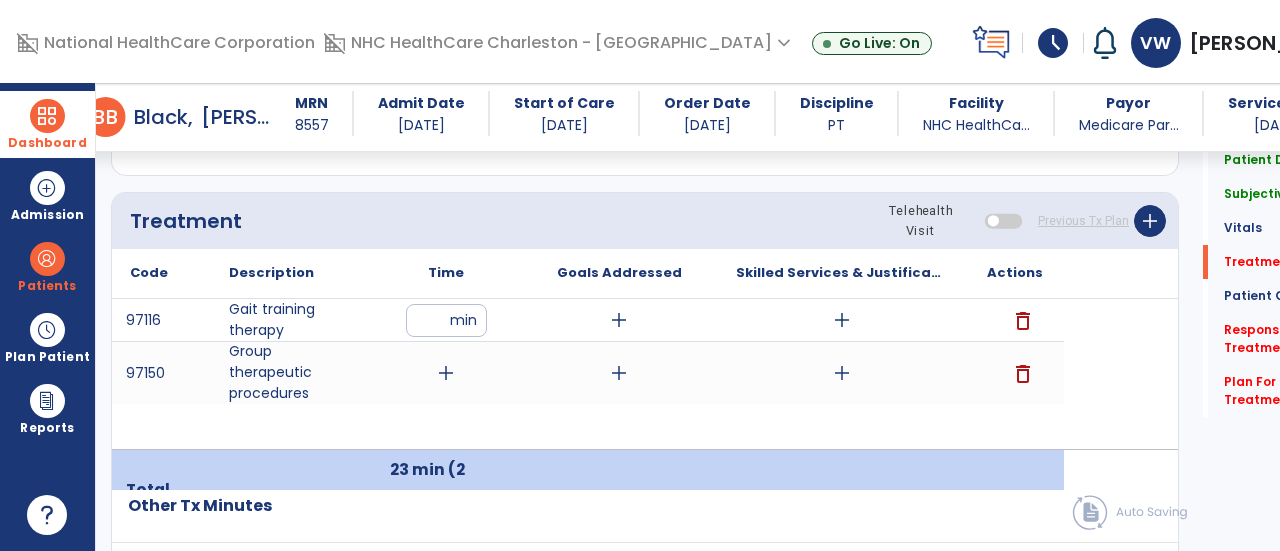 click on "**" at bounding box center (446, 320) 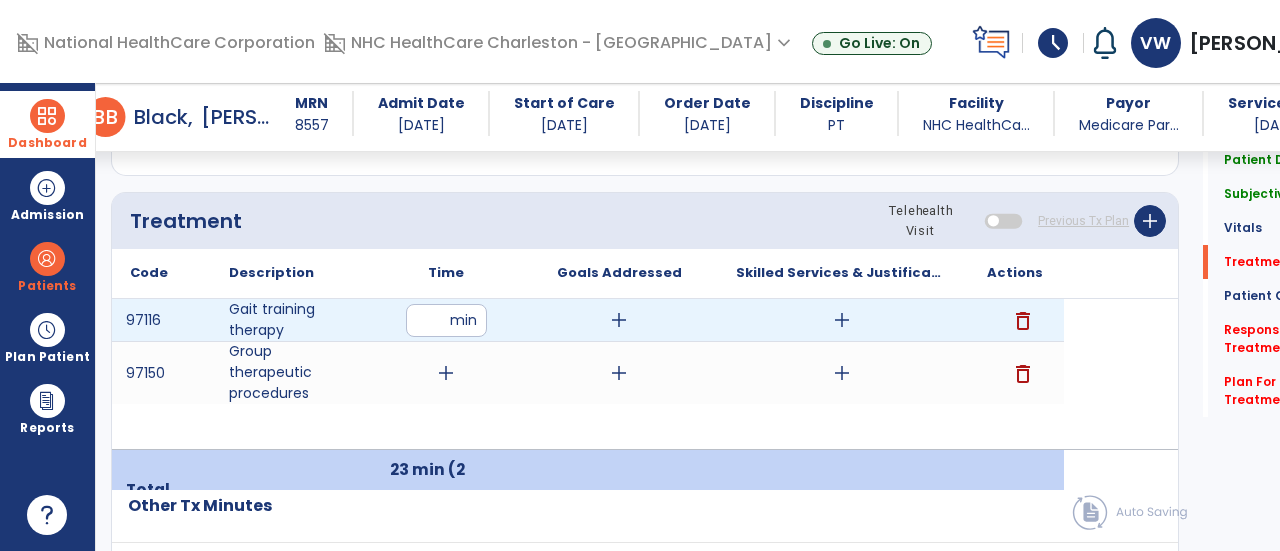 type on "*" 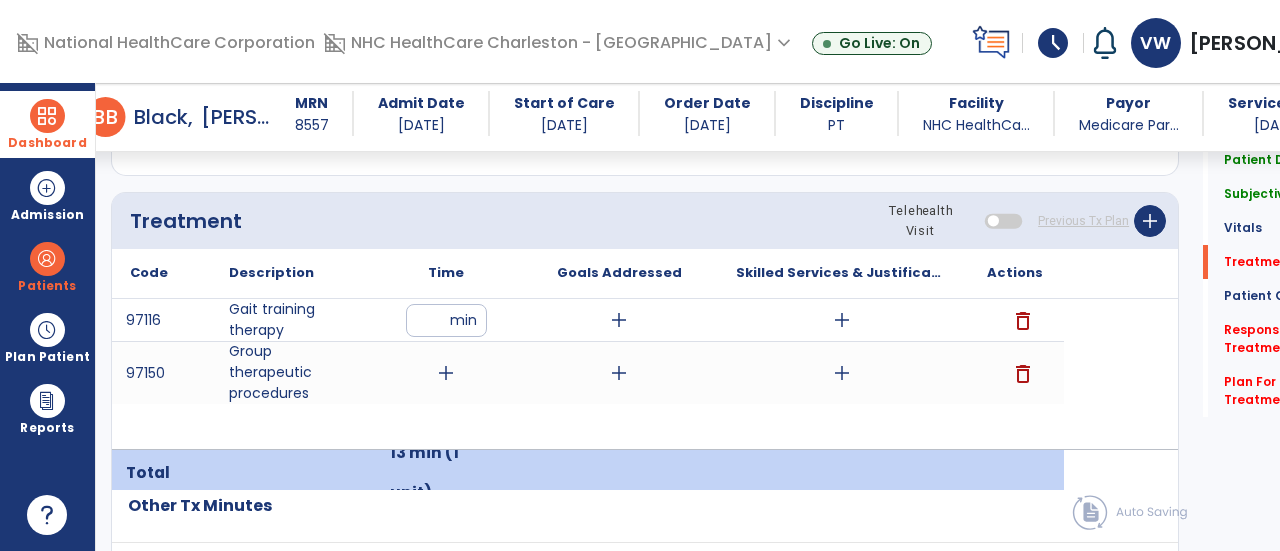 click on "add" at bounding box center [446, 373] 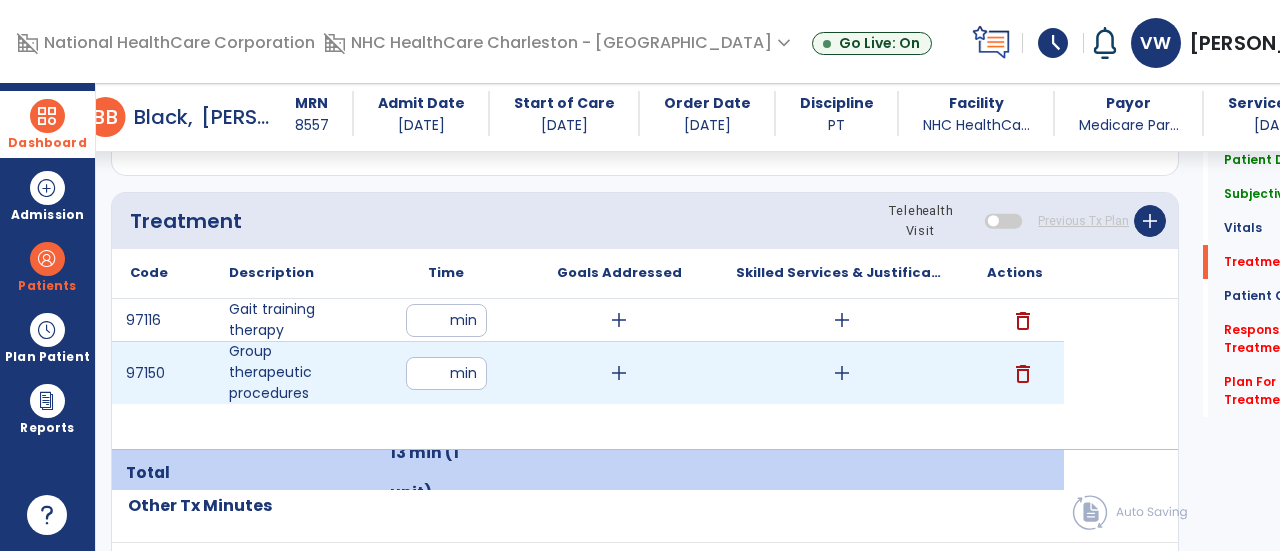 type on "**" 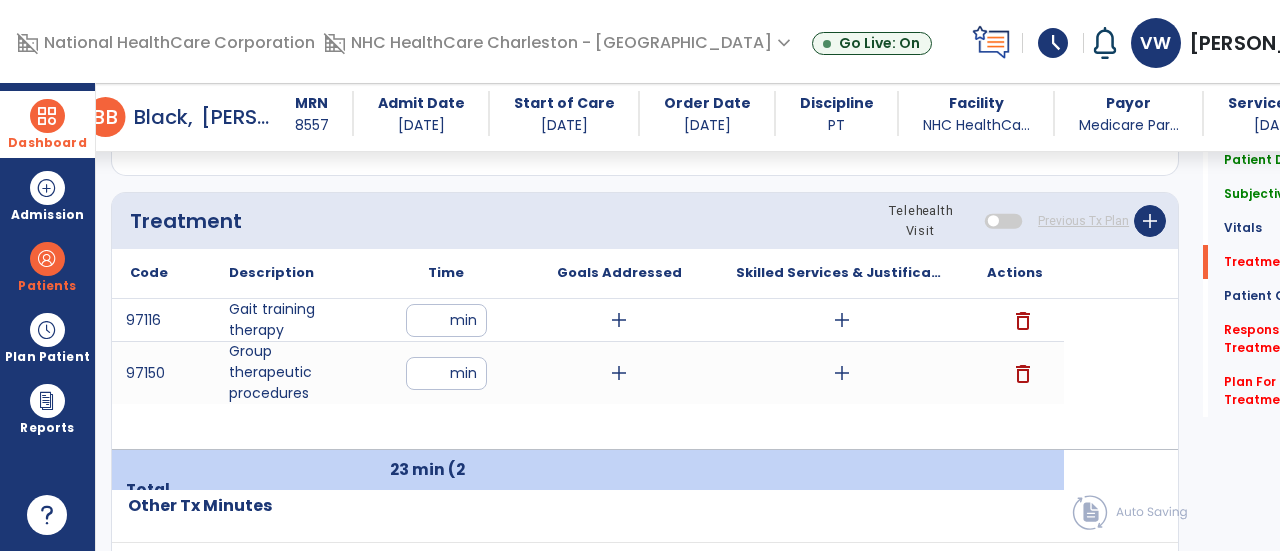 click on "add" at bounding box center [619, 320] 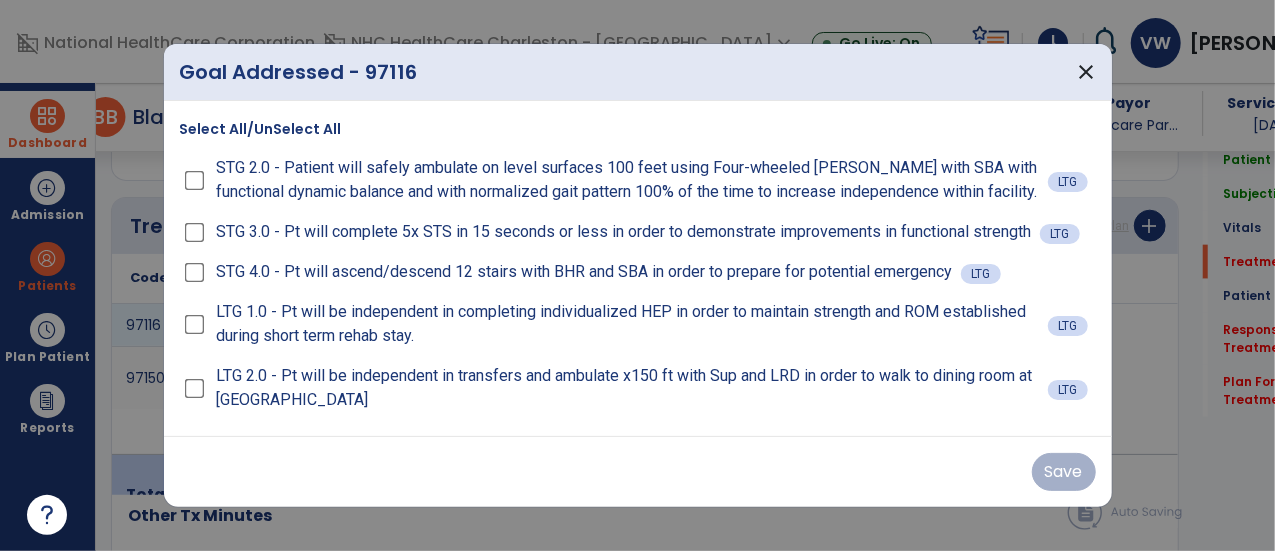 scroll, scrollTop: 1167, scrollLeft: 0, axis: vertical 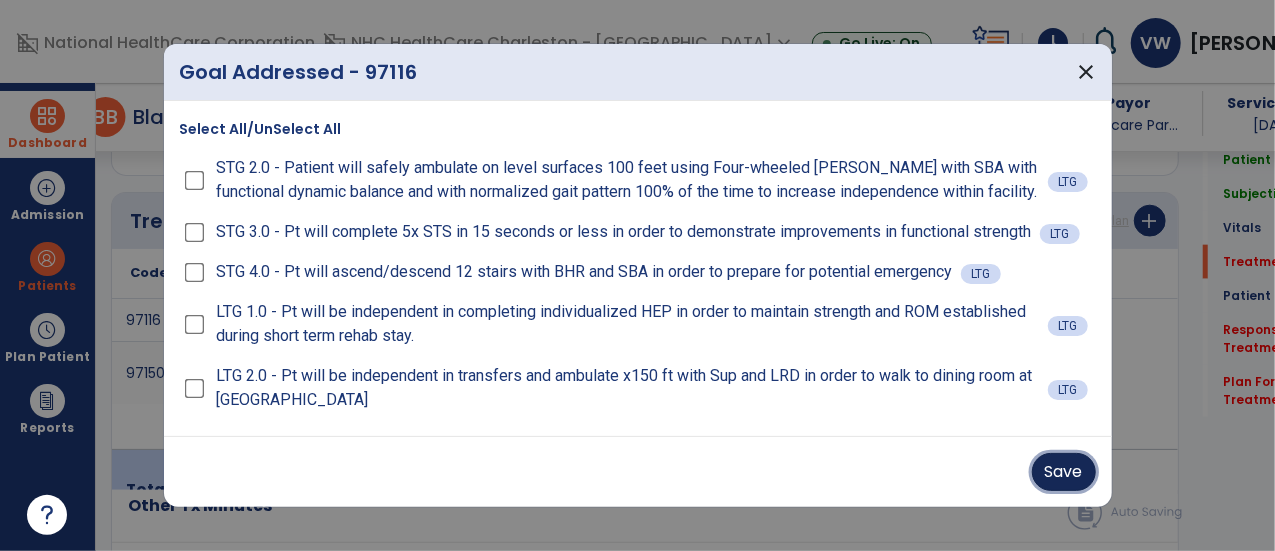 click on "Save" at bounding box center [1064, 472] 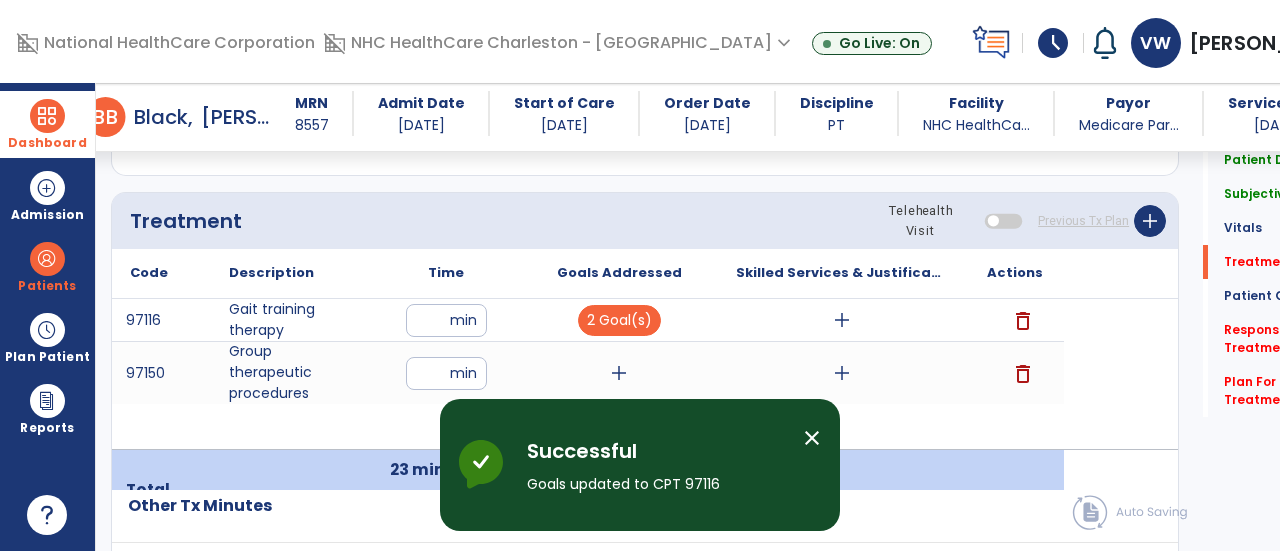 click on "close" at bounding box center (812, 438) 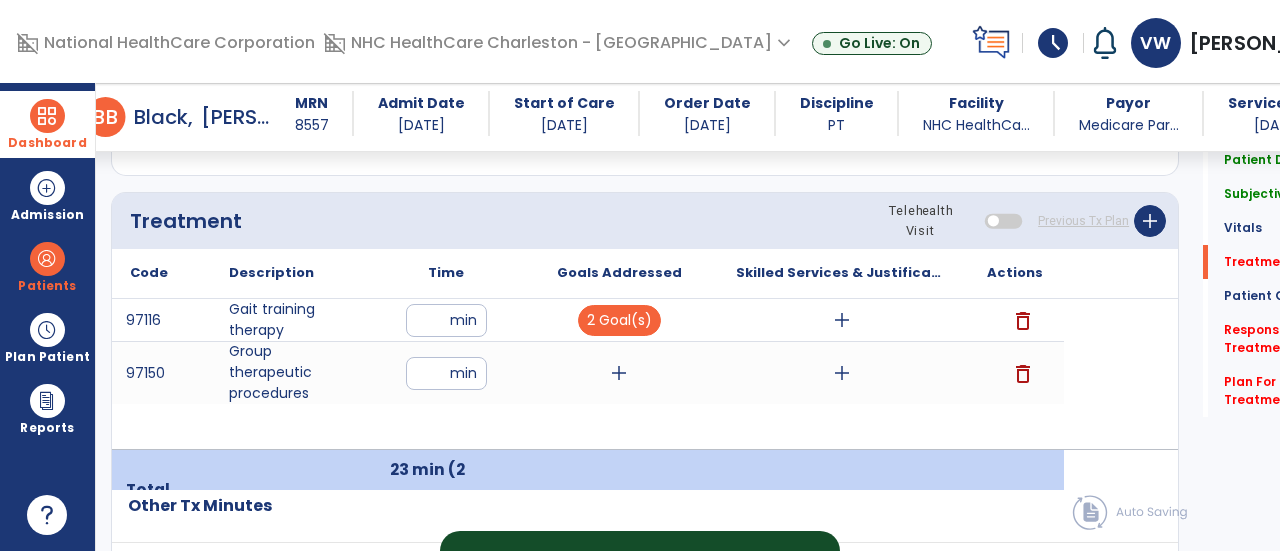 click on "add" at bounding box center (619, 373) 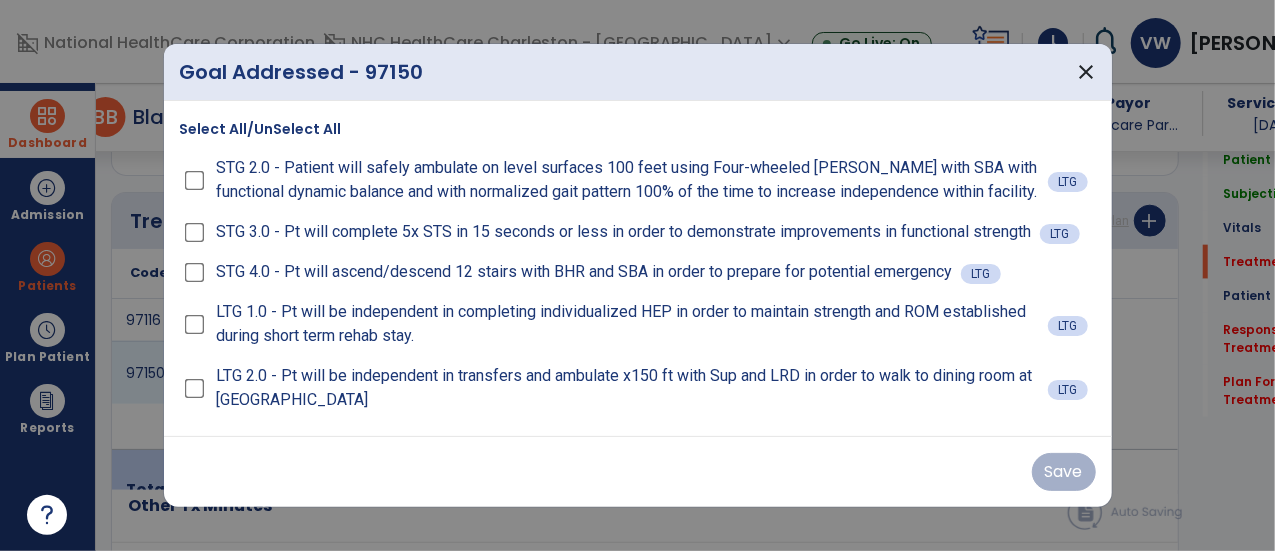 scroll, scrollTop: 1167, scrollLeft: 0, axis: vertical 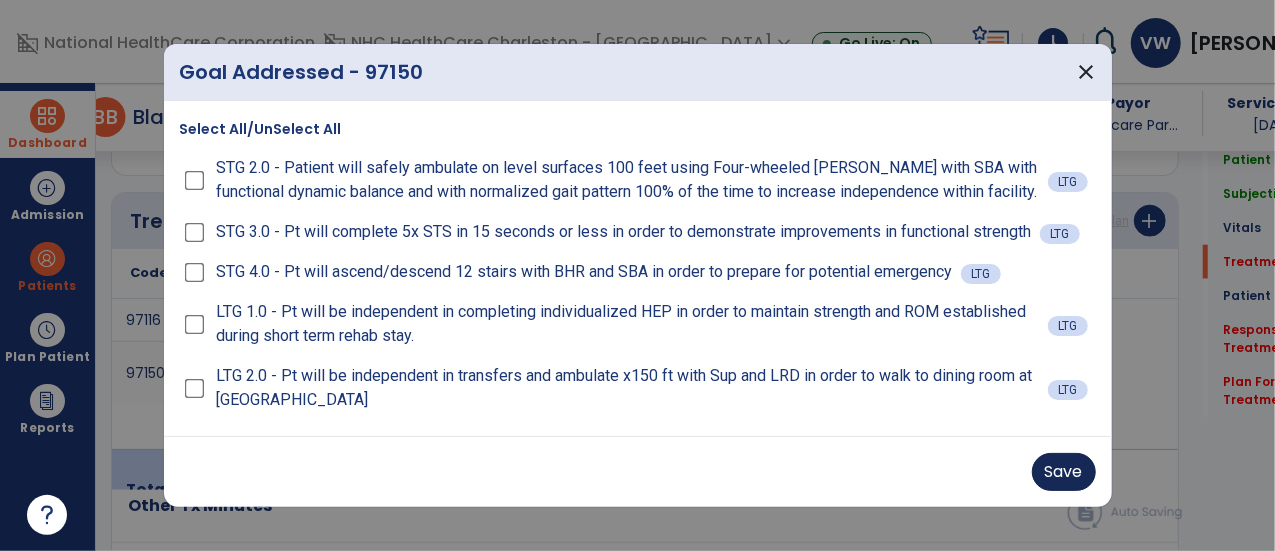 click on "Save" at bounding box center [1064, 472] 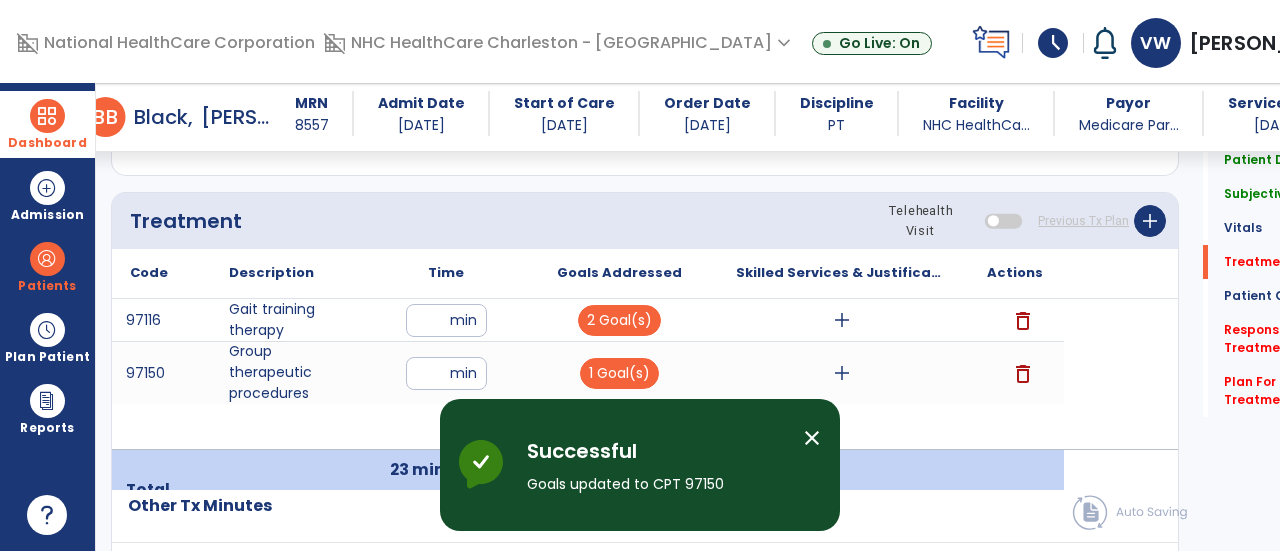 click on "close" at bounding box center [812, 438] 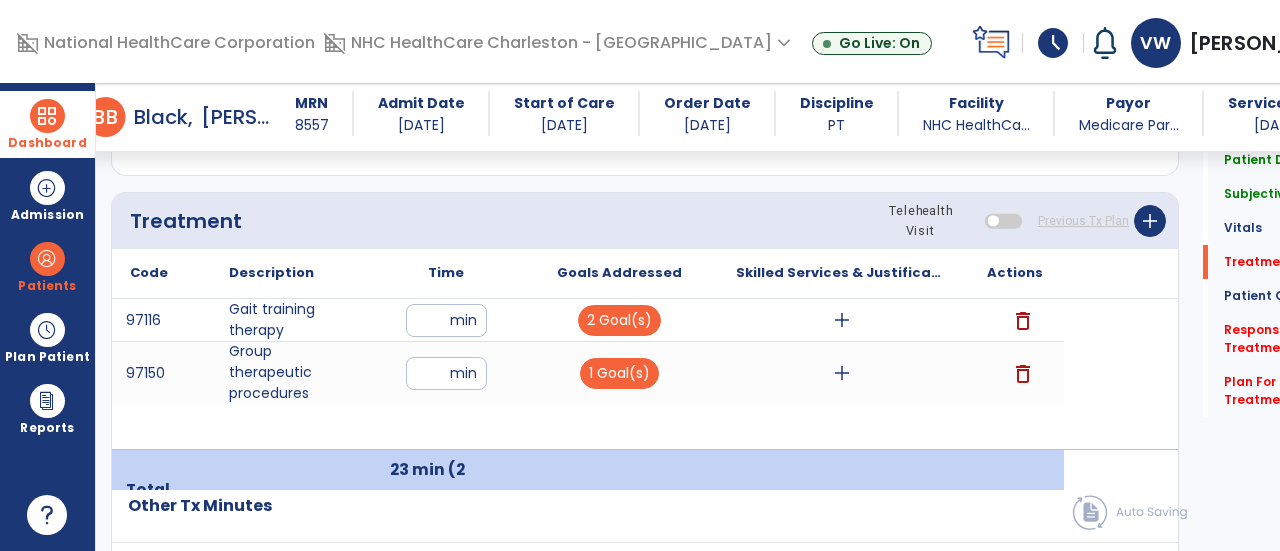 click on "add" at bounding box center [842, 320] 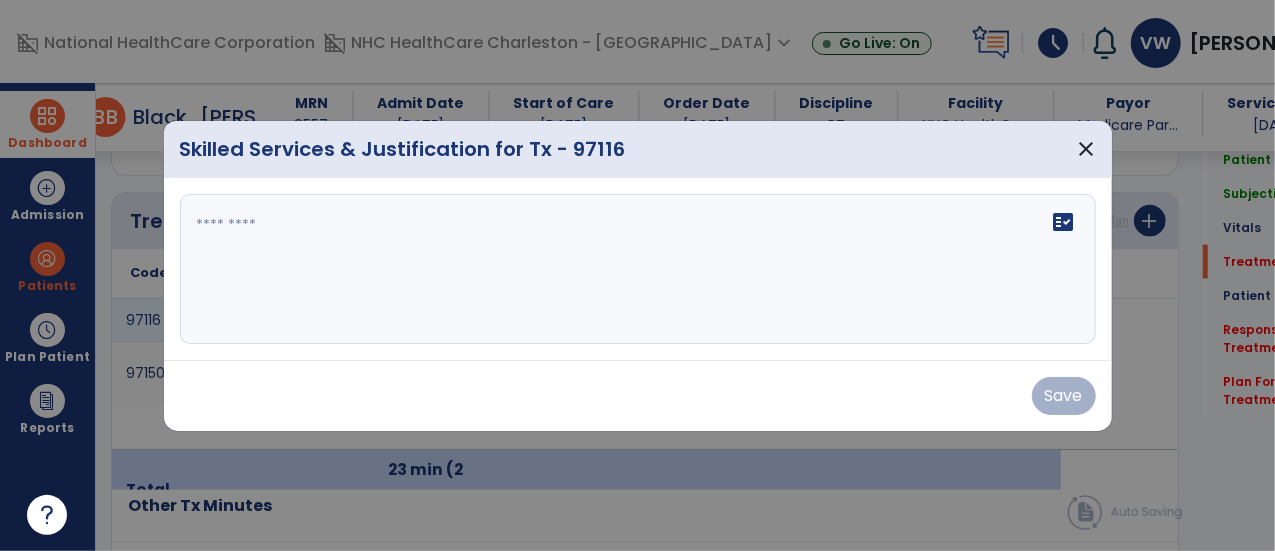scroll, scrollTop: 1167, scrollLeft: 0, axis: vertical 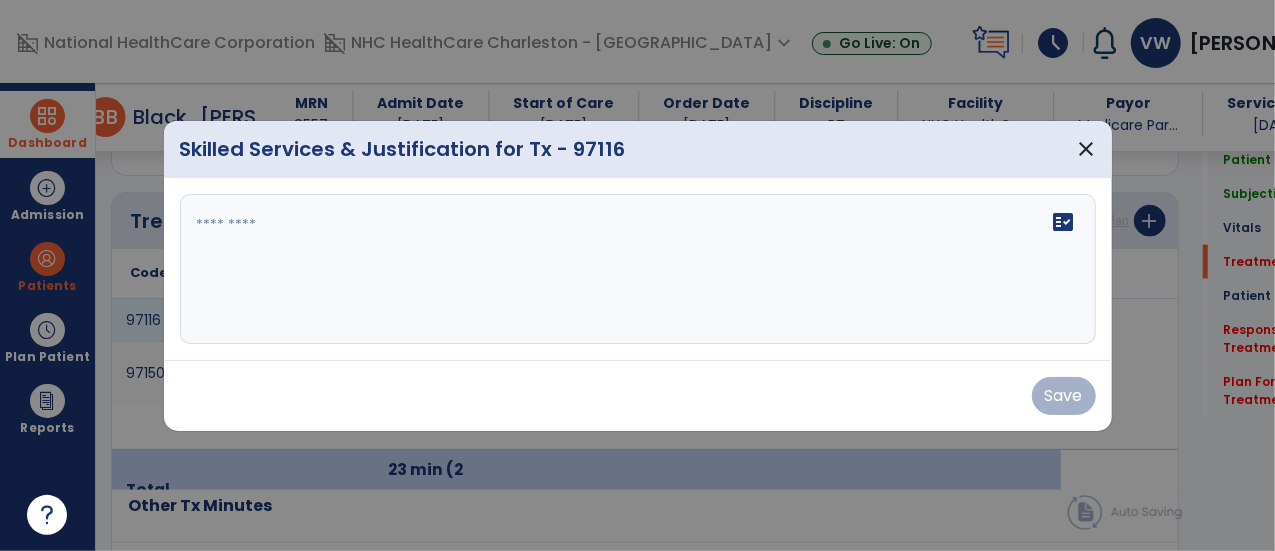 click at bounding box center [638, 269] 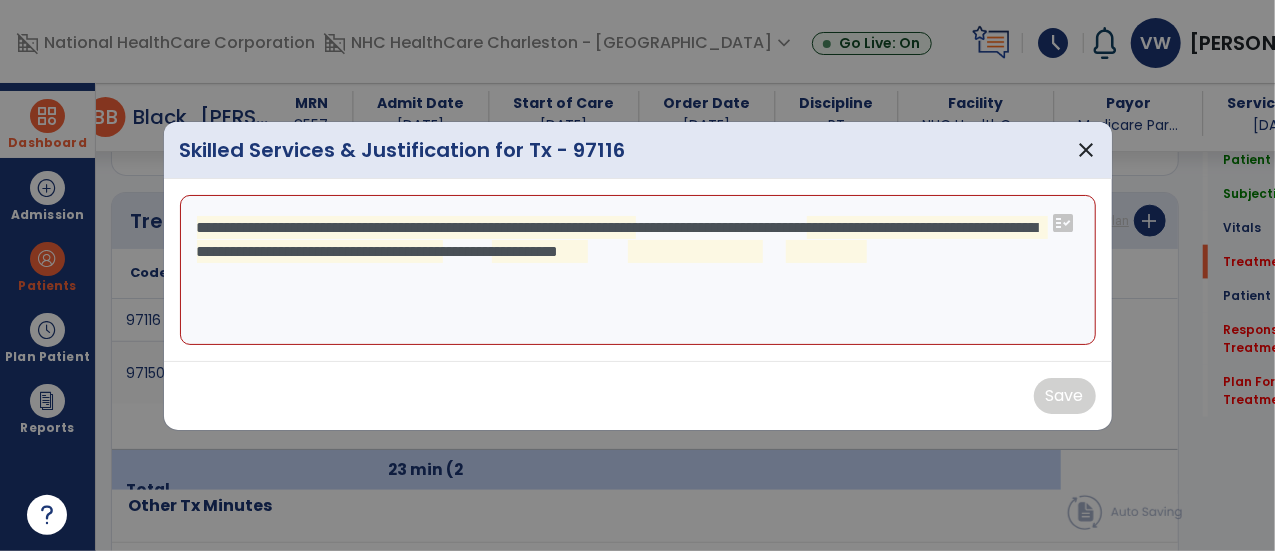 click on "**********" at bounding box center (638, 270) 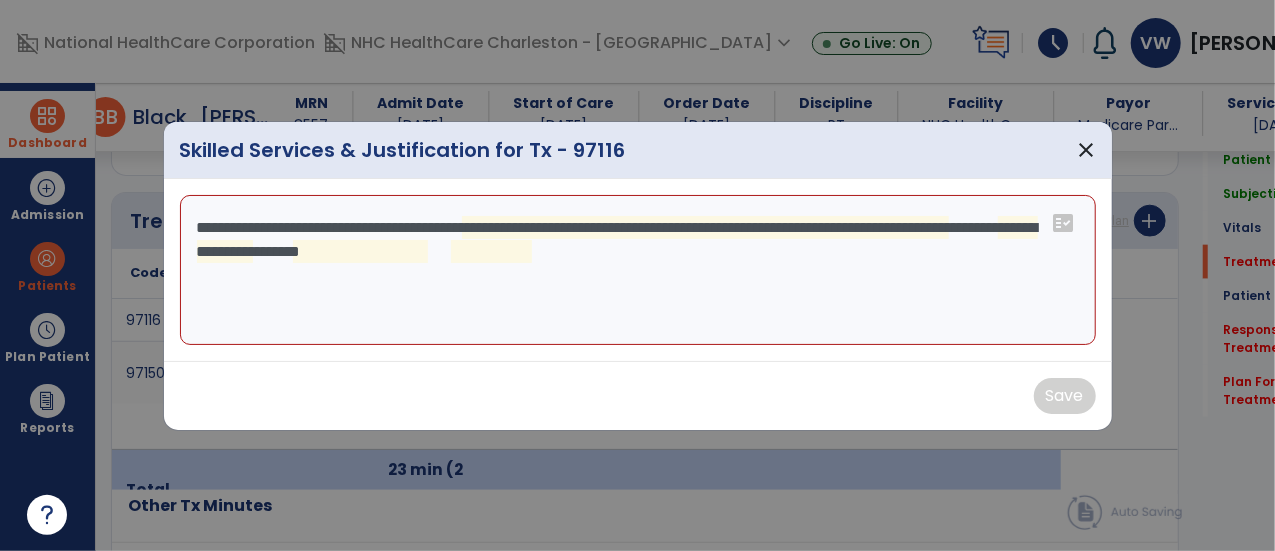 click on "**********" at bounding box center (638, 270) 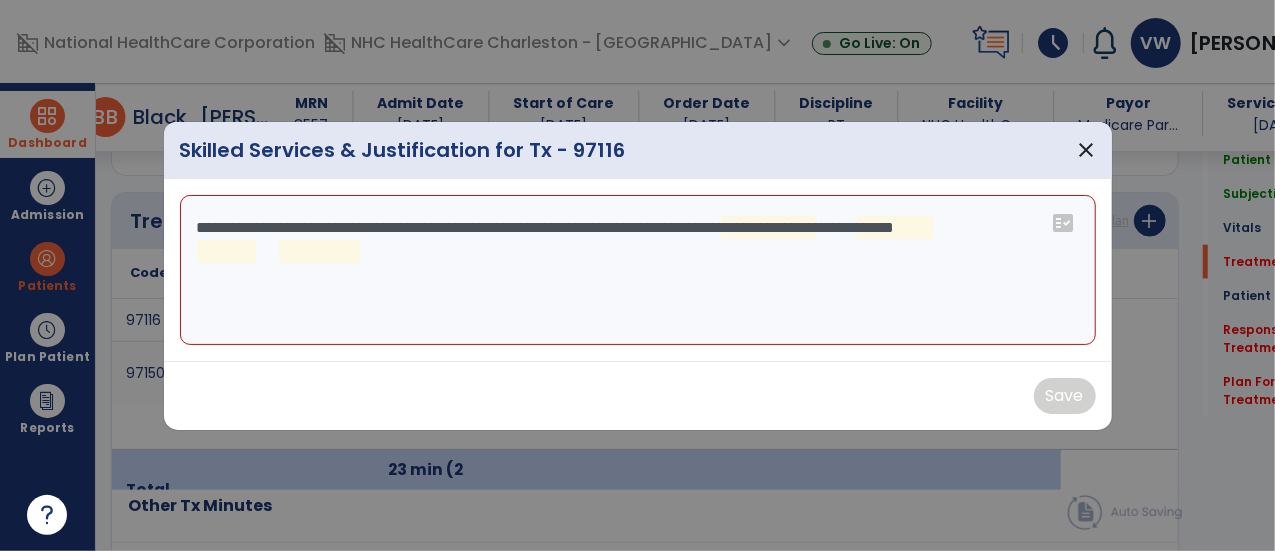 click on "**********" at bounding box center (638, 270) 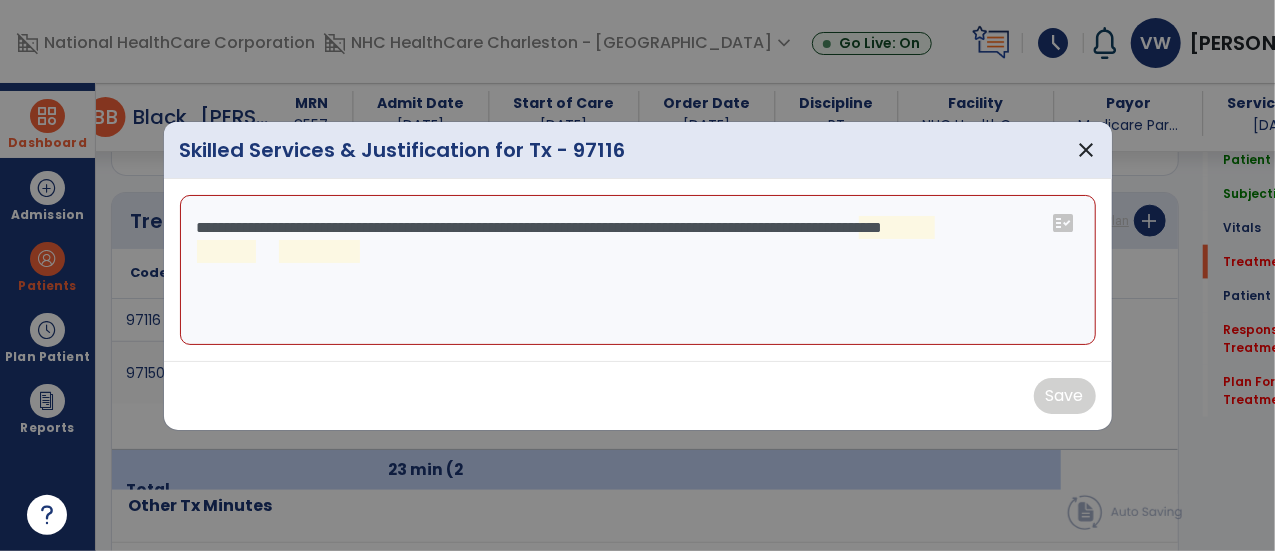 click on "**********" at bounding box center [638, 270] 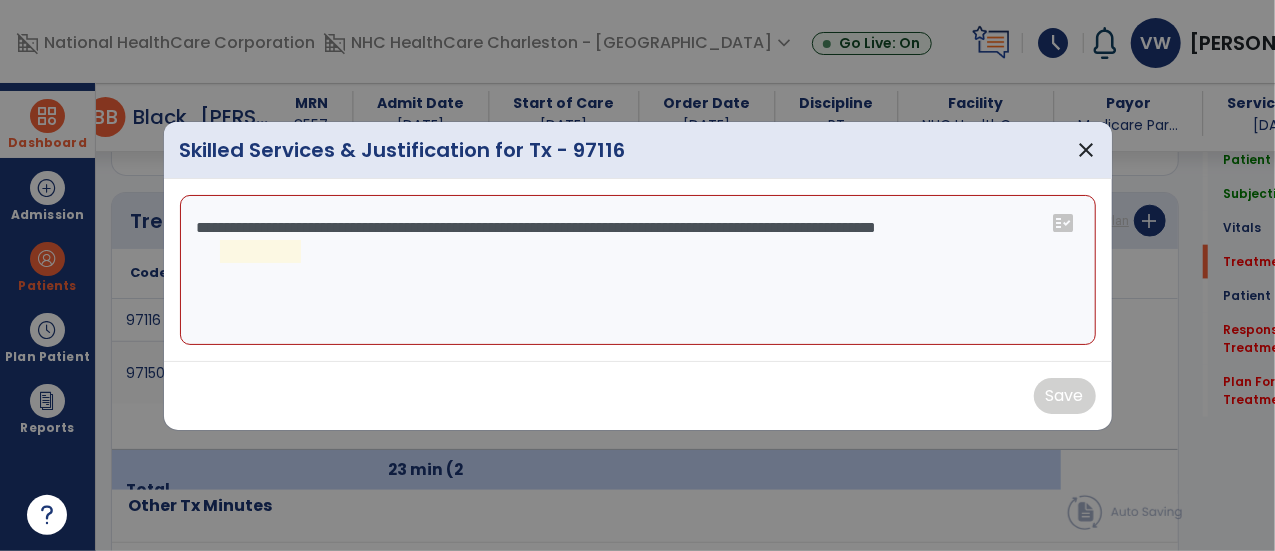 click on "**********" at bounding box center [638, 270] 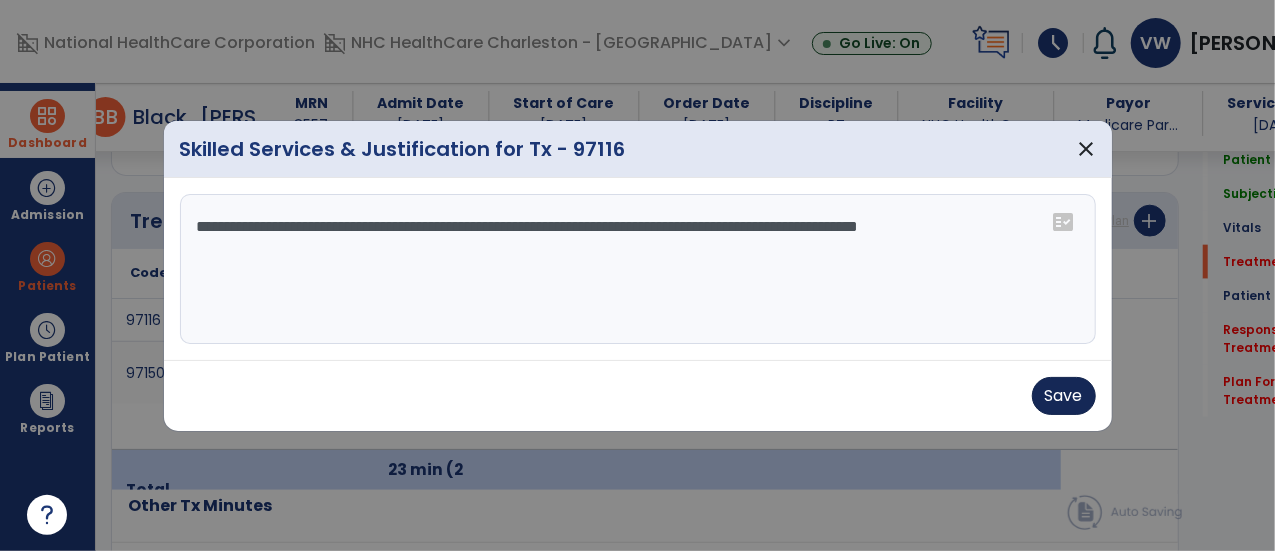 type on "**********" 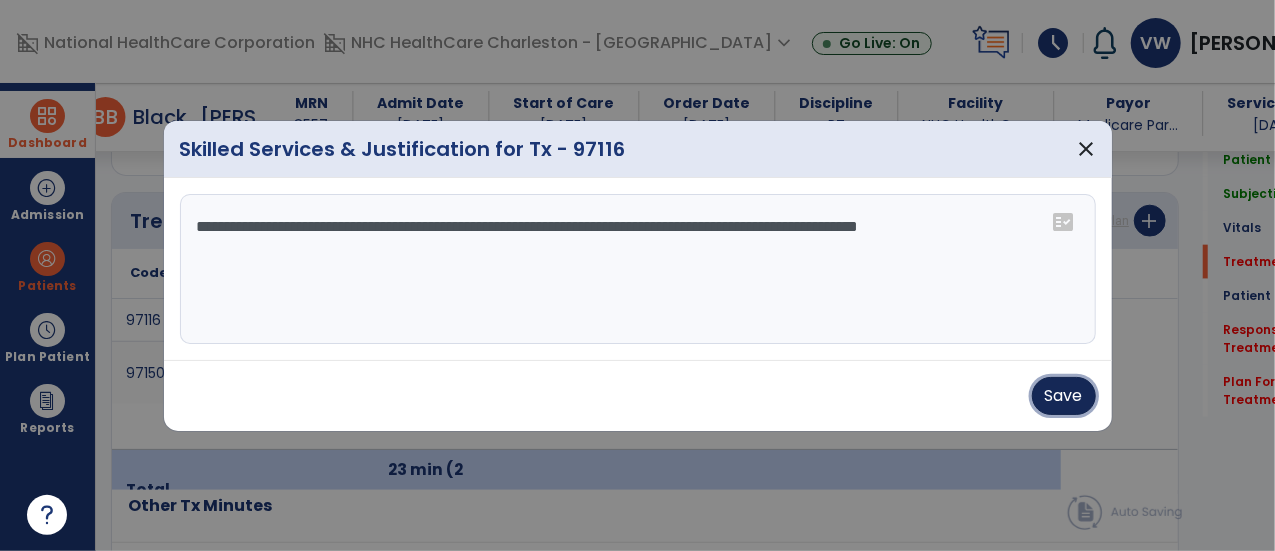 click on "Save" at bounding box center (1064, 396) 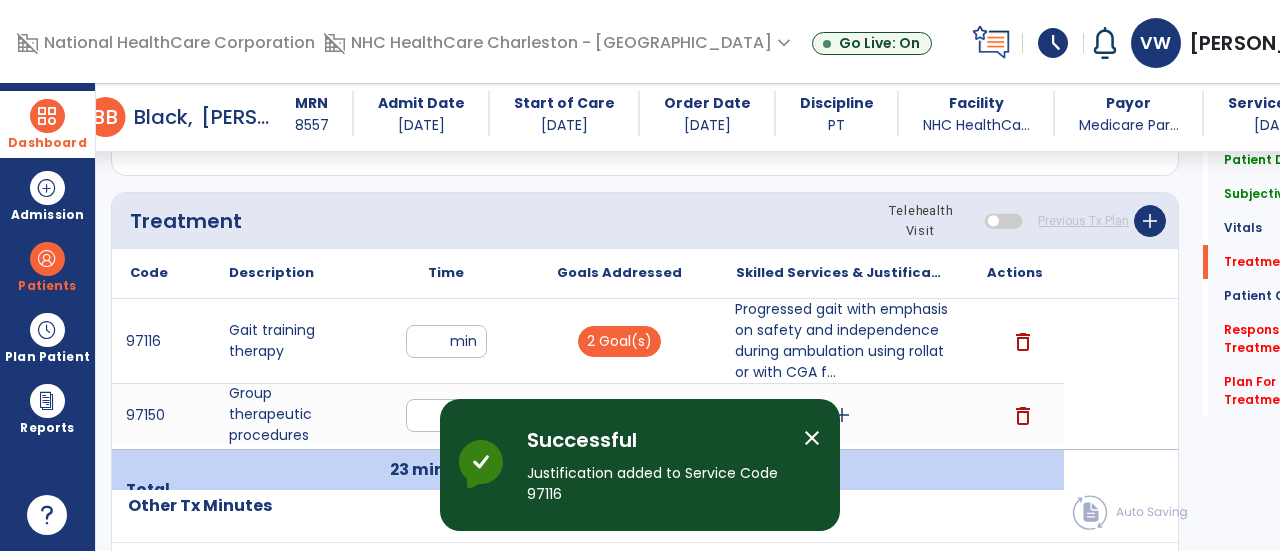 click on "close" at bounding box center [812, 438] 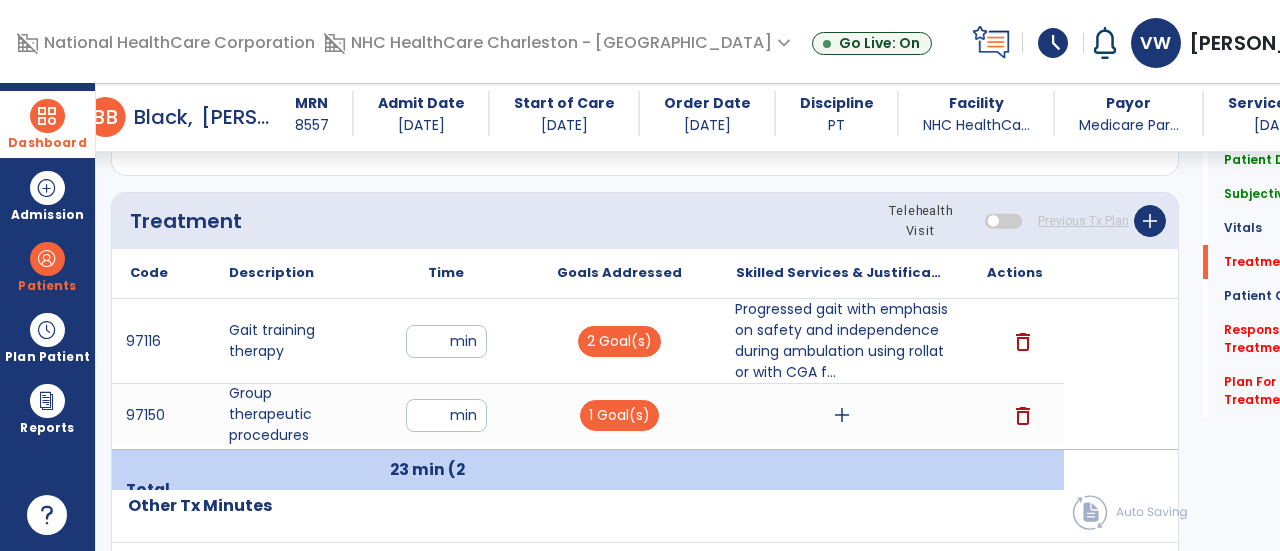click on "add" at bounding box center (842, 415) 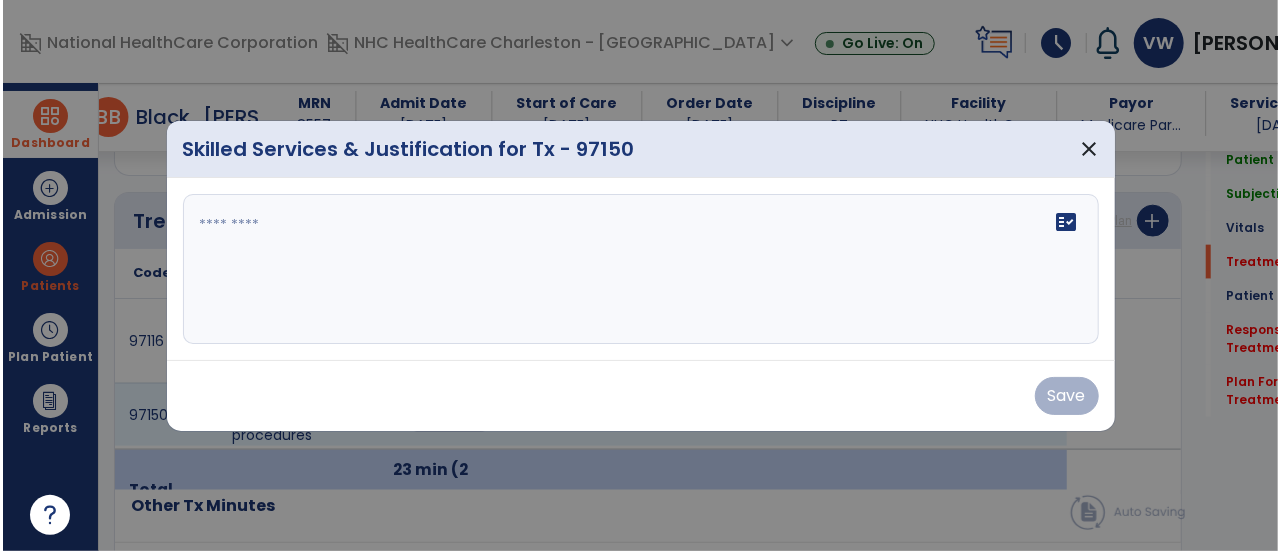 scroll, scrollTop: 1167, scrollLeft: 0, axis: vertical 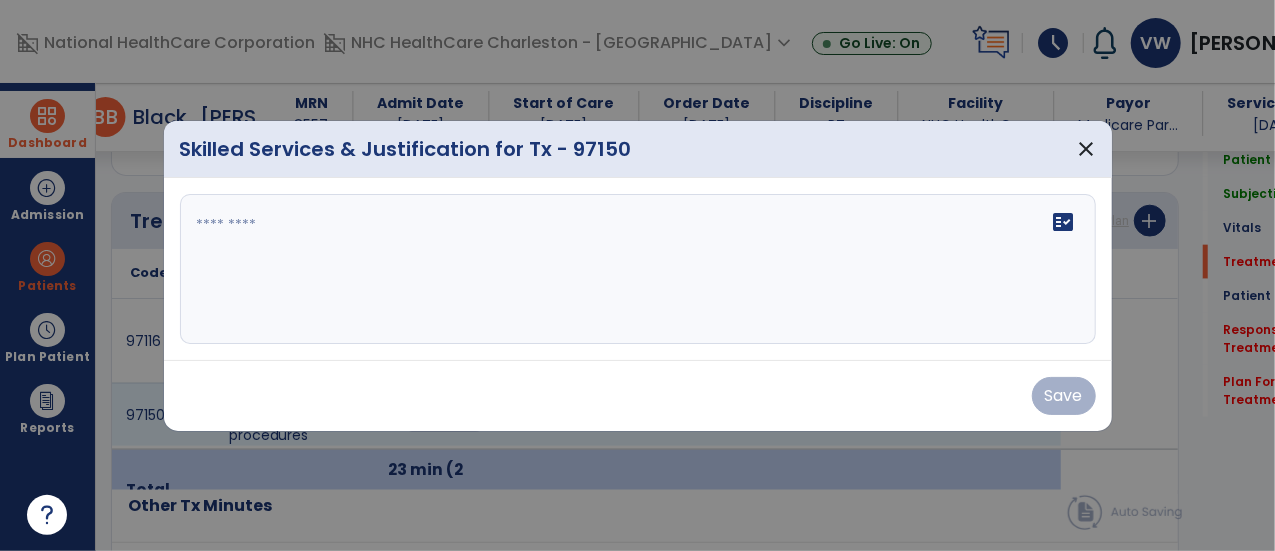 click on "fact_check" at bounding box center (1064, 222) 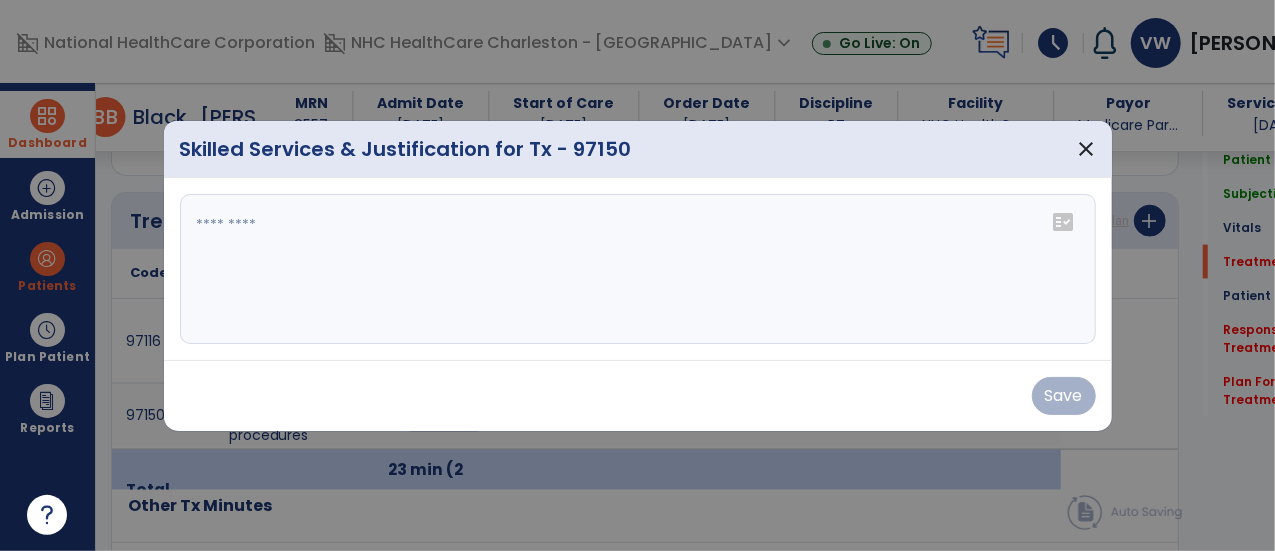 click on "fact_check" at bounding box center [1064, 222] 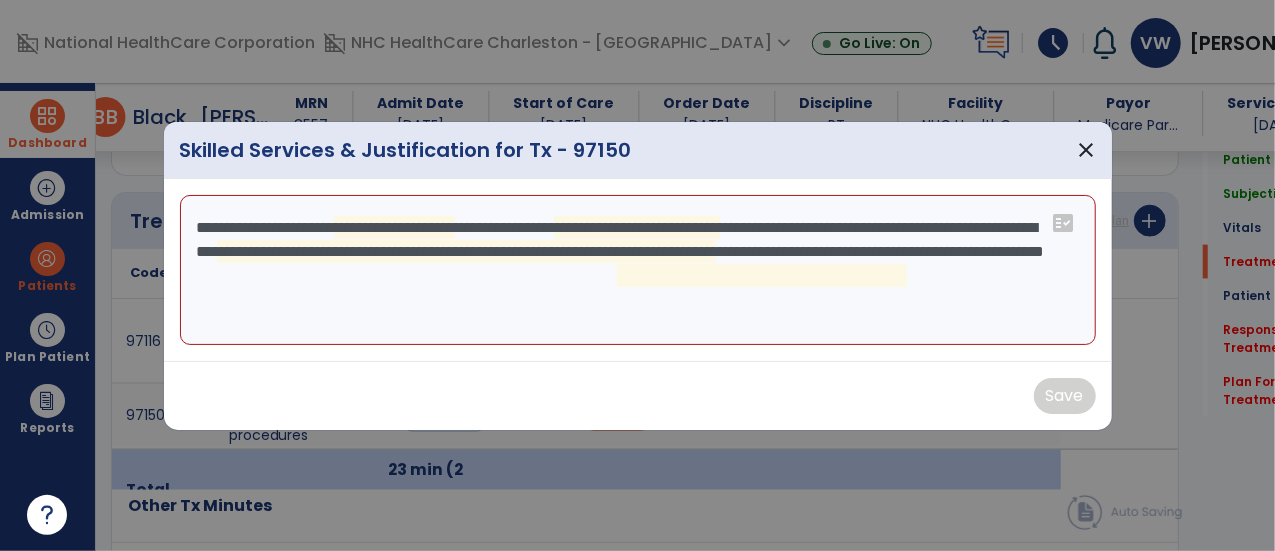 click on "**********" at bounding box center [638, 270] 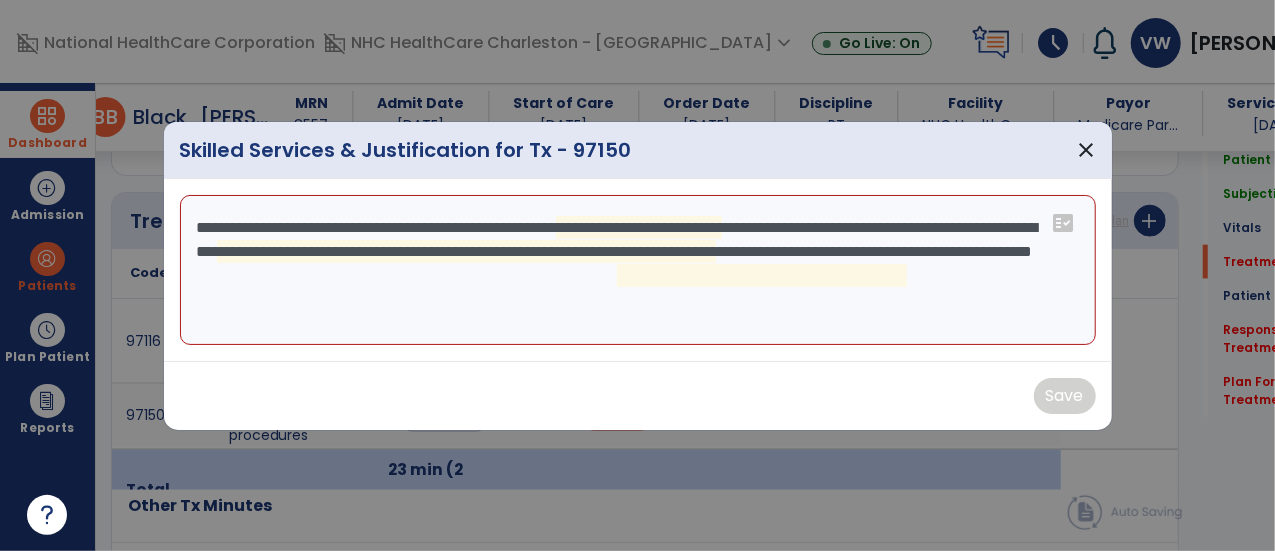 click on "**********" at bounding box center [638, 270] 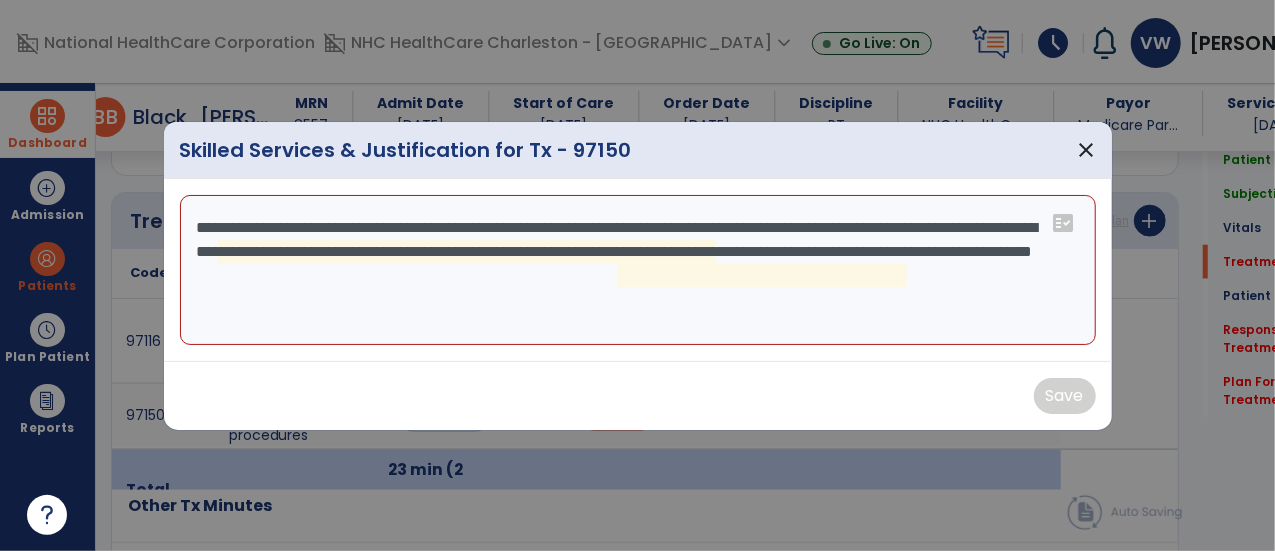 click on "**********" at bounding box center (638, 270) 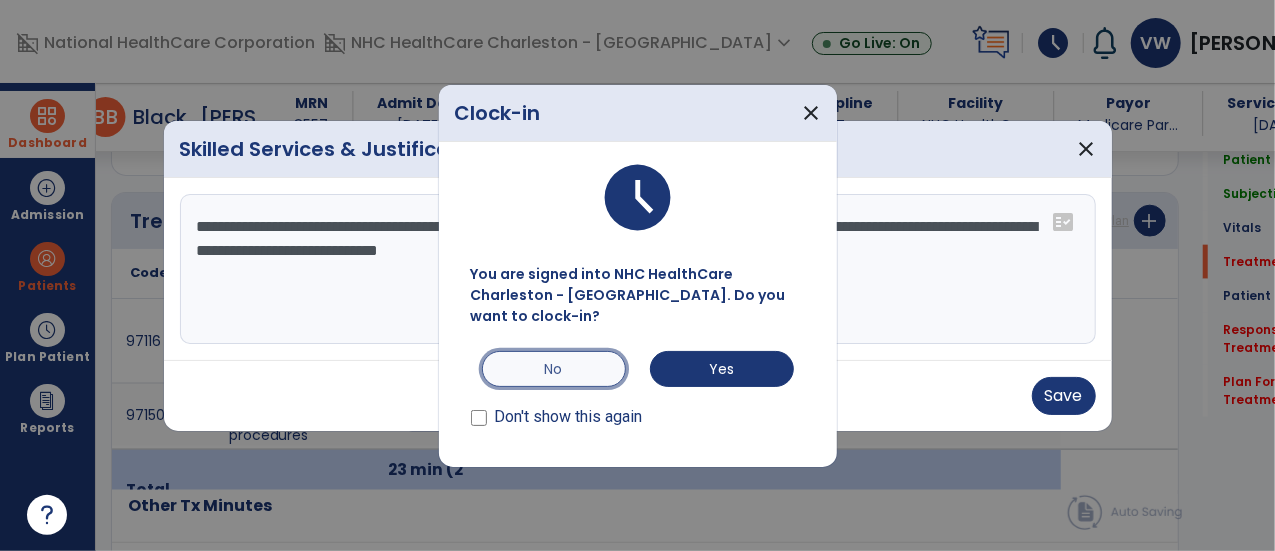 click on "No" at bounding box center (554, 369) 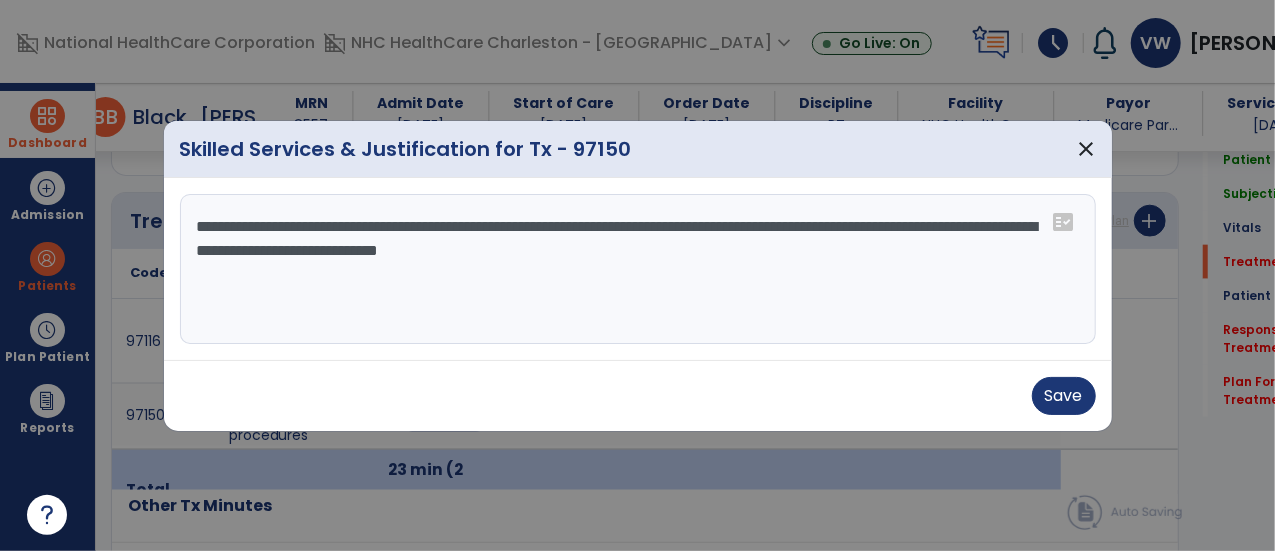 click on "**********" at bounding box center (638, 269) 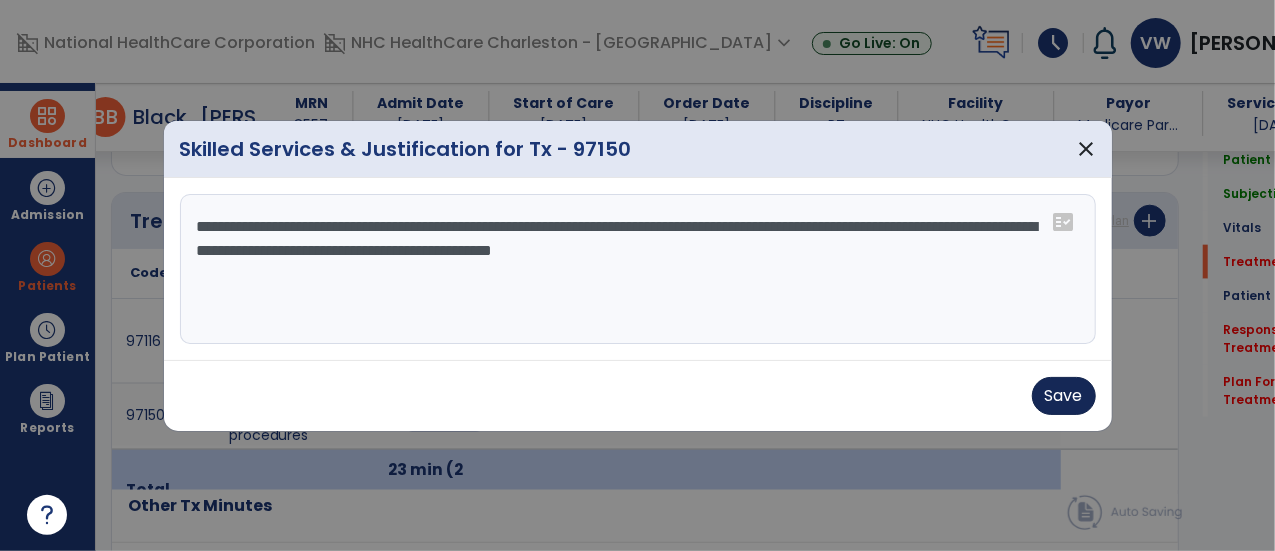 type on "**********" 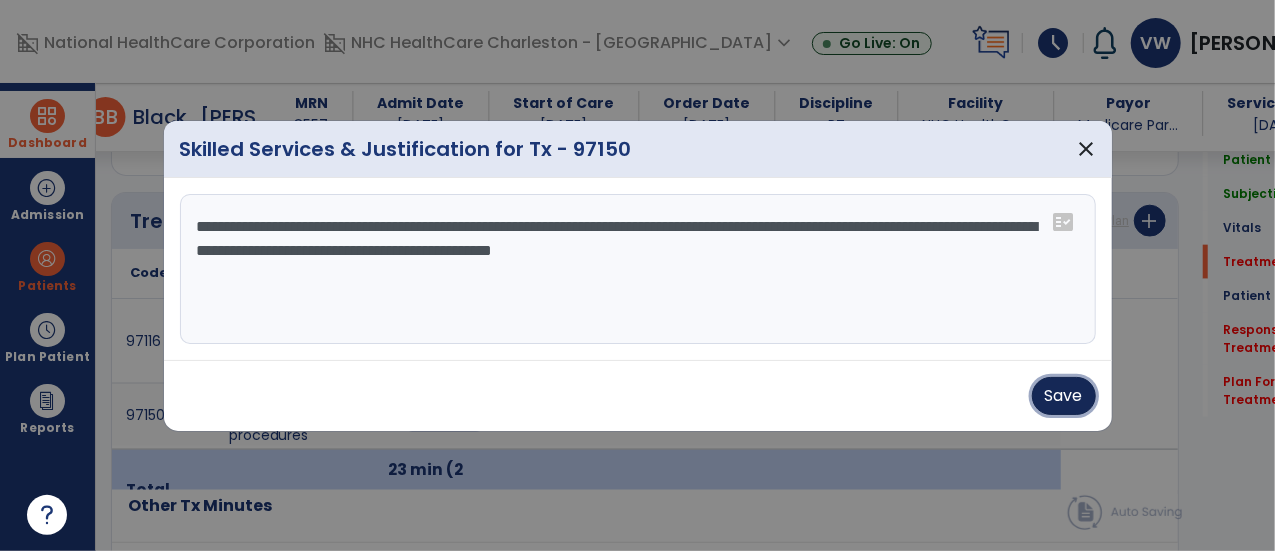 click on "Save" at bounding box center [1064, 396] 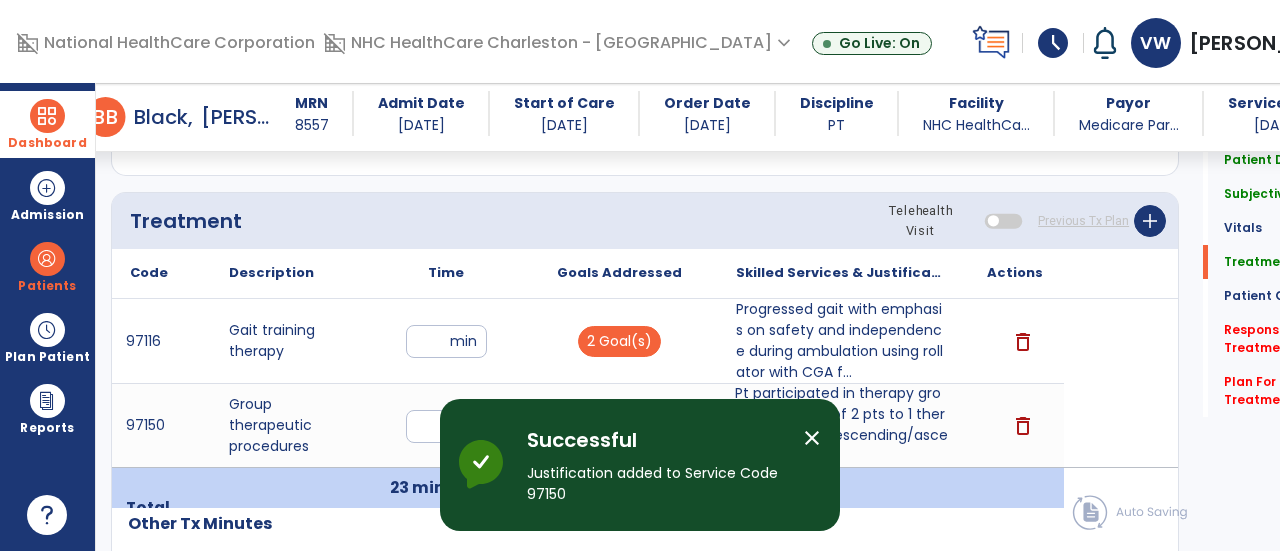 click on "close" at bounding box center [812, 438] 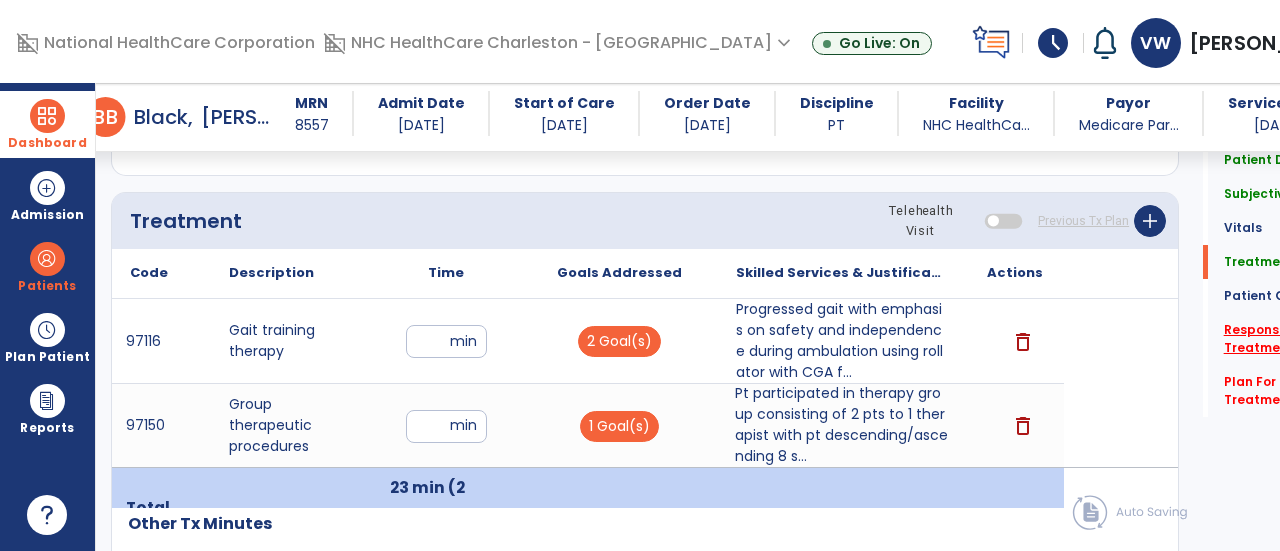 click on "Response To Treatment   *" 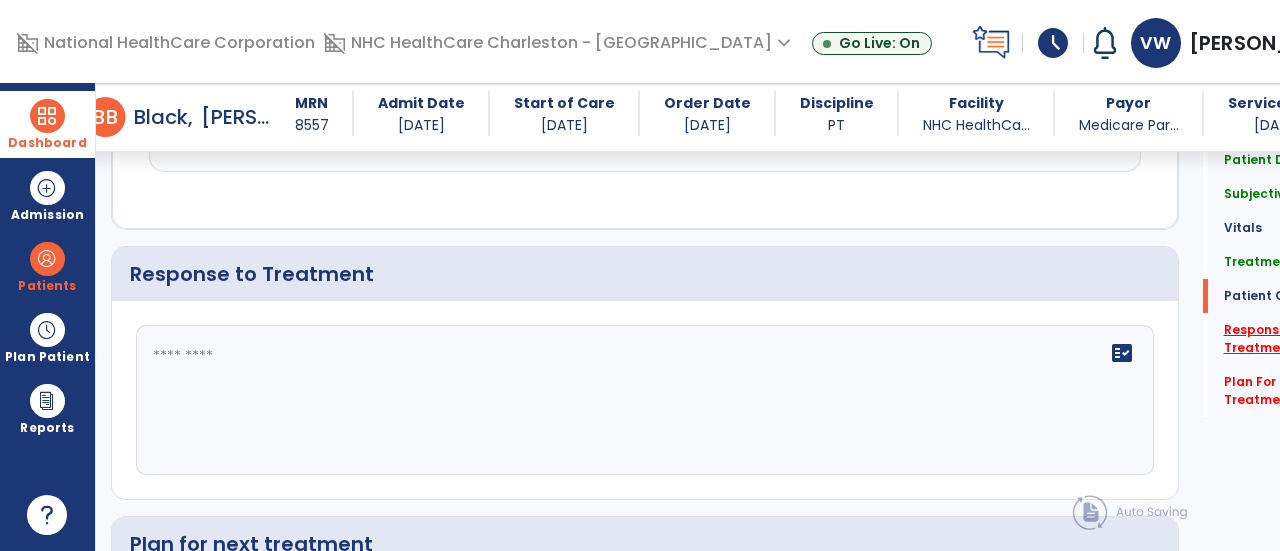 scroll, scrollTop: 3496, scrollLeft: 0, axis: vertical 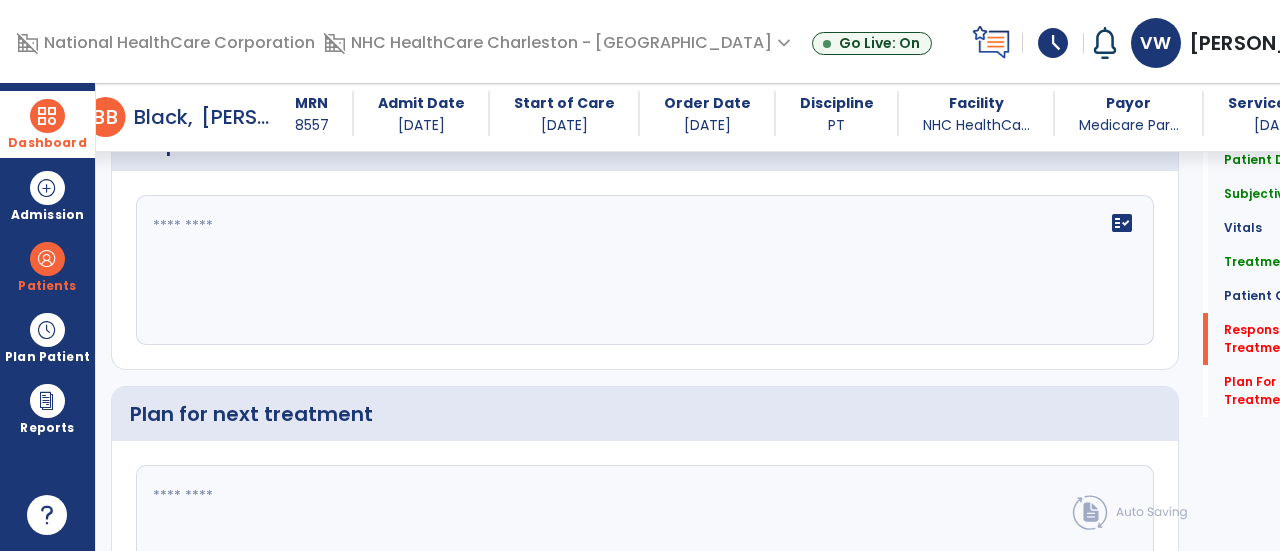 click 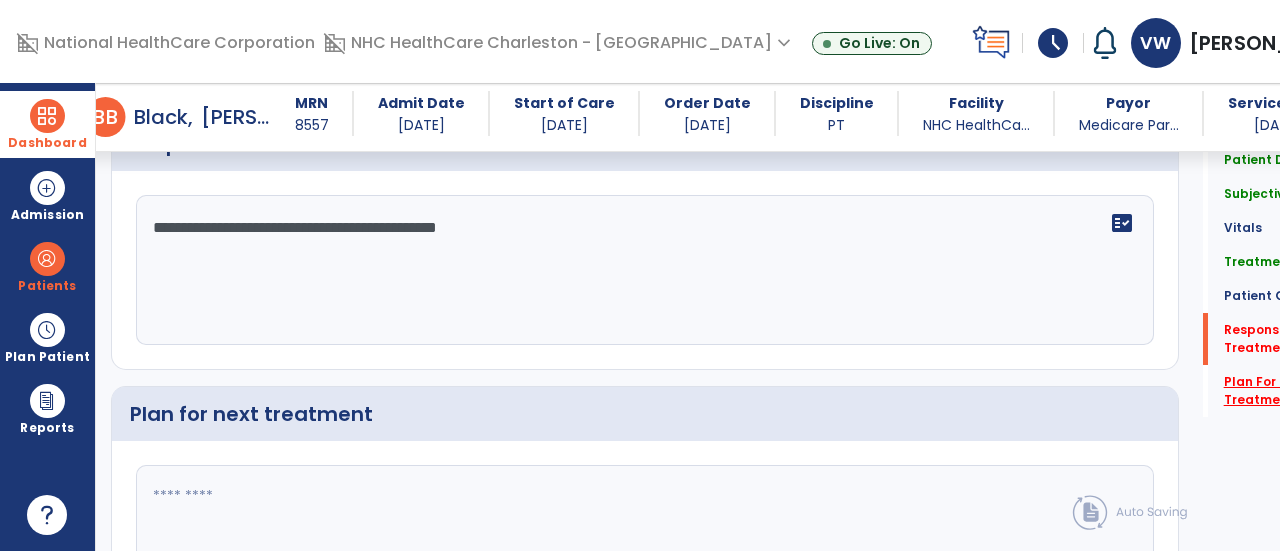 type on "**********" 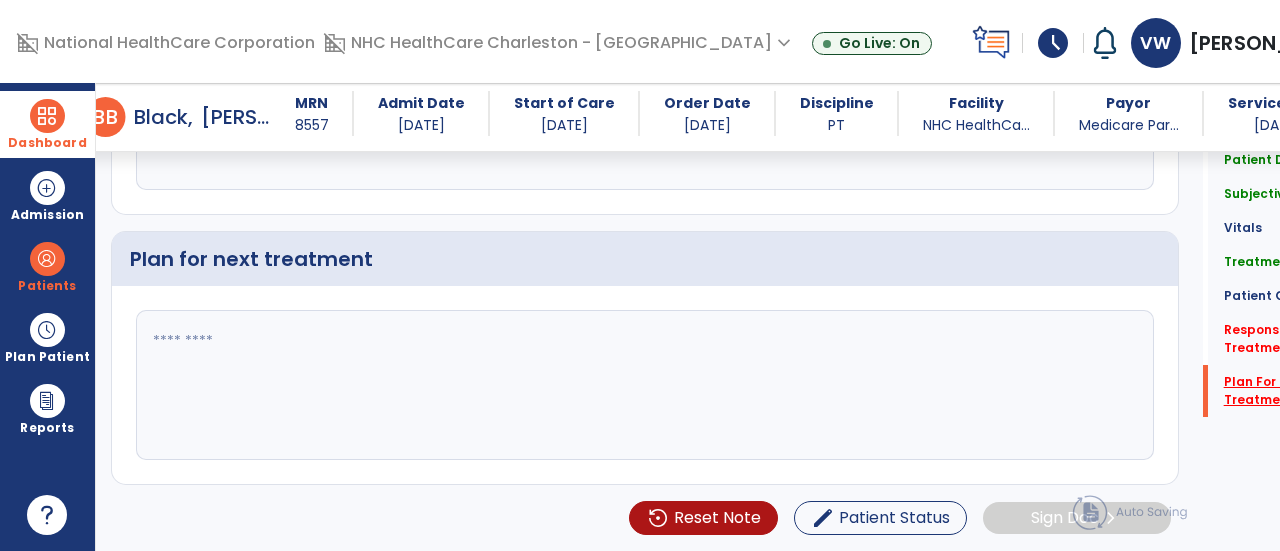 scroll, scrollTop: 3722, scrollLeft: 0, axis: vertical 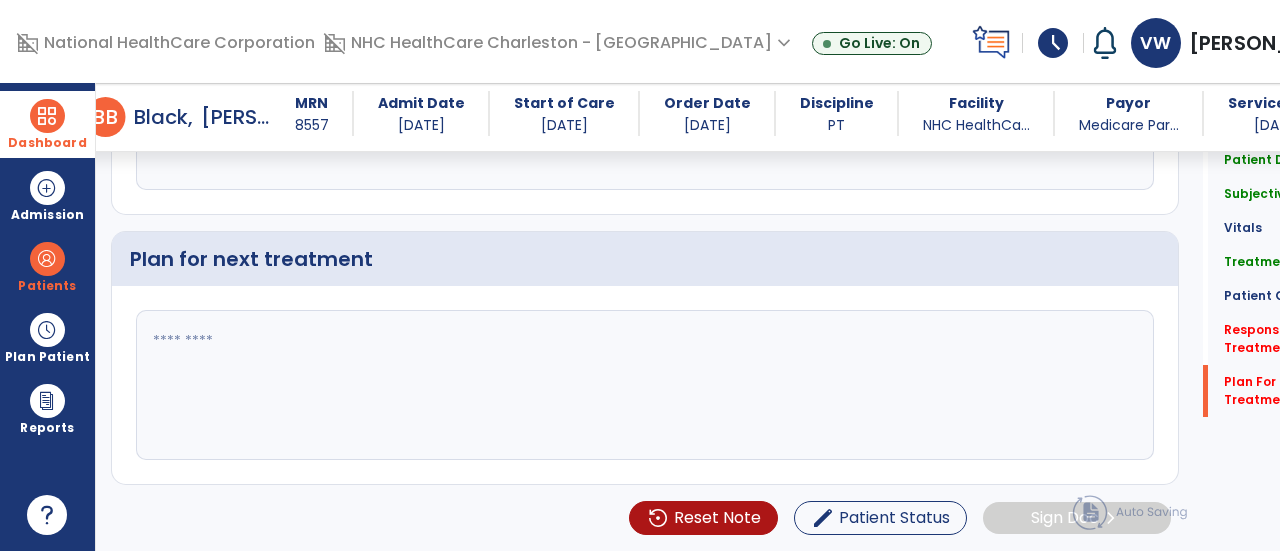 click 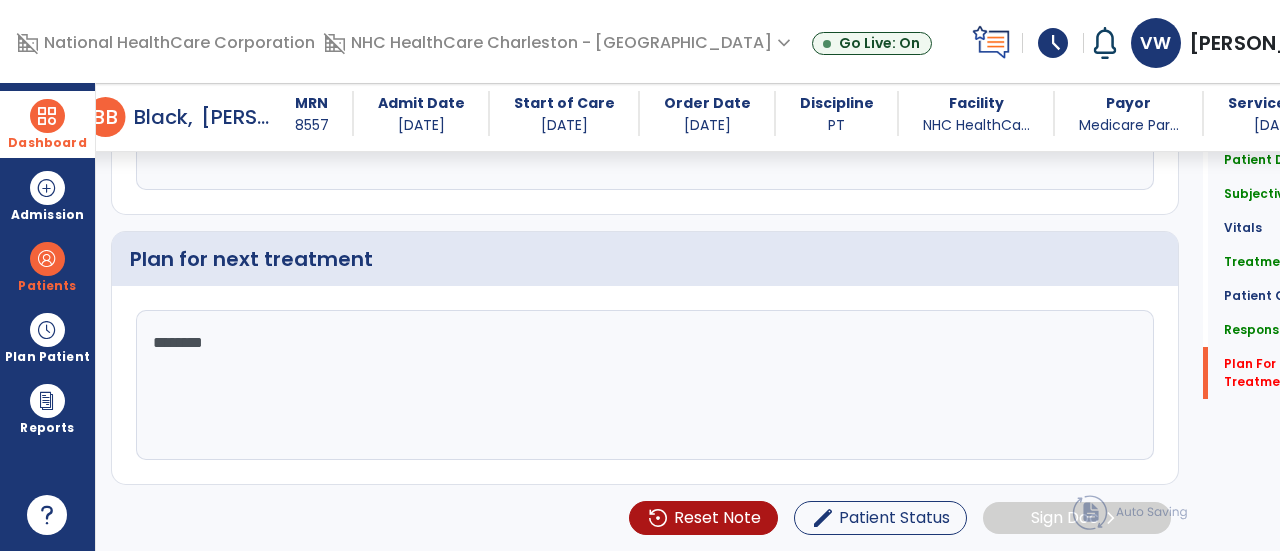 scroll, scrollTop: 3722, scrollLeft: 0, axis: vertical 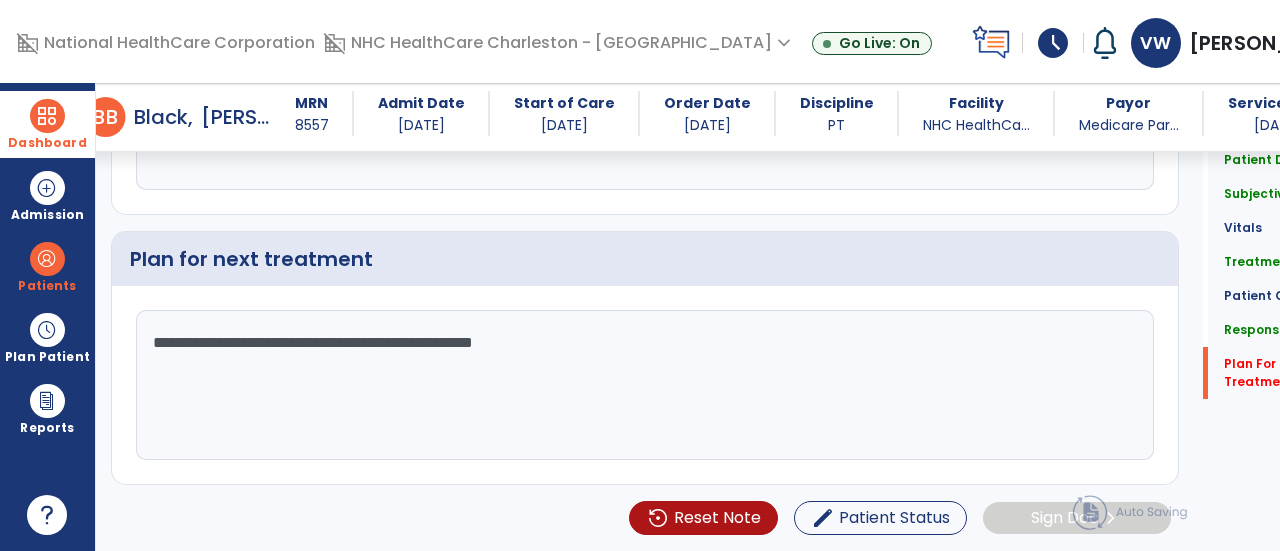 click on "**********" 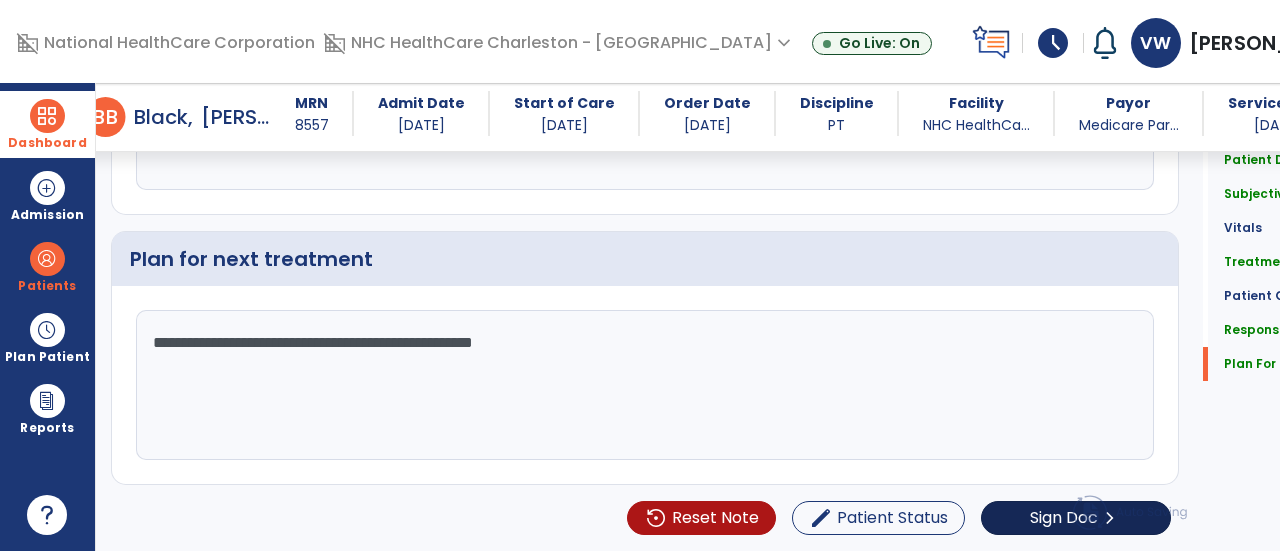 type on "**********" 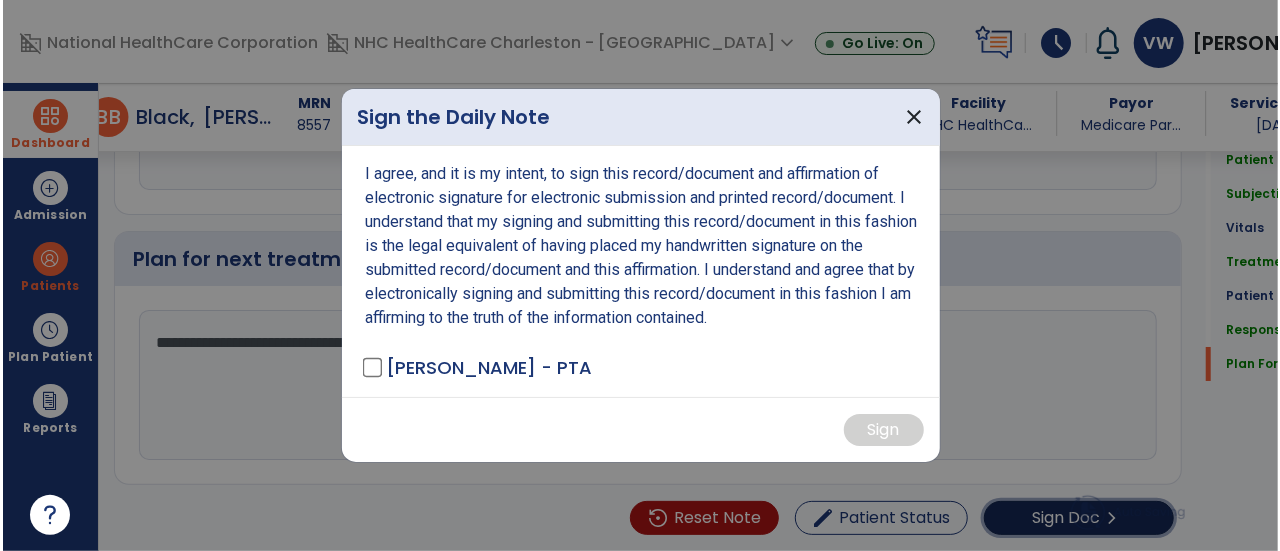 scroll, scrollTop: 3722, scrollLeft: 0, axis: vertical 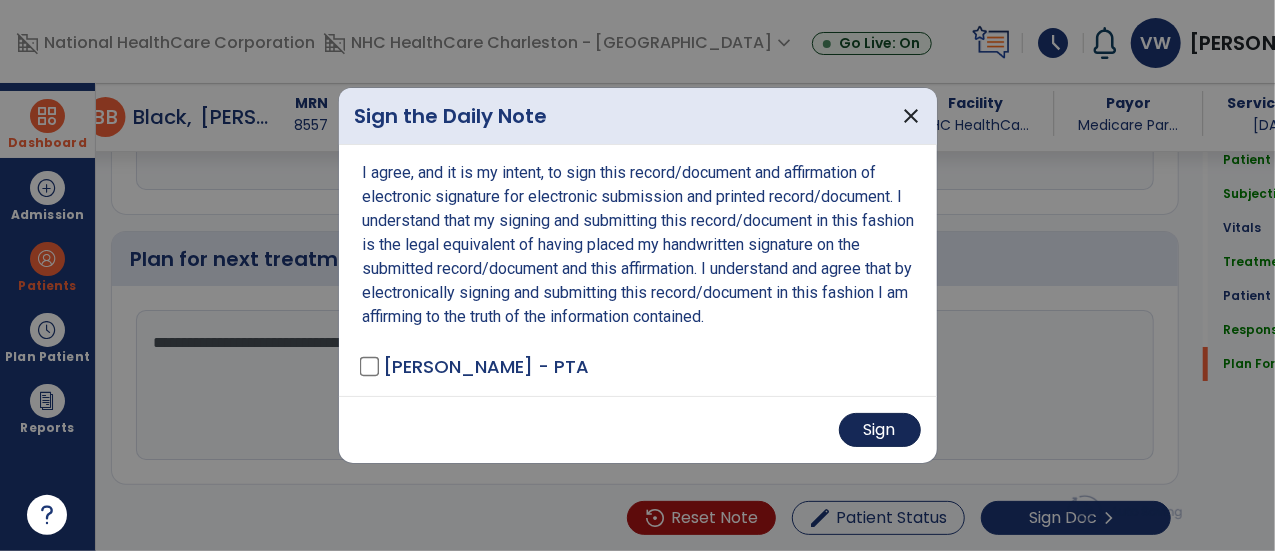 click on "Sign" at bounding box center [880, 430] 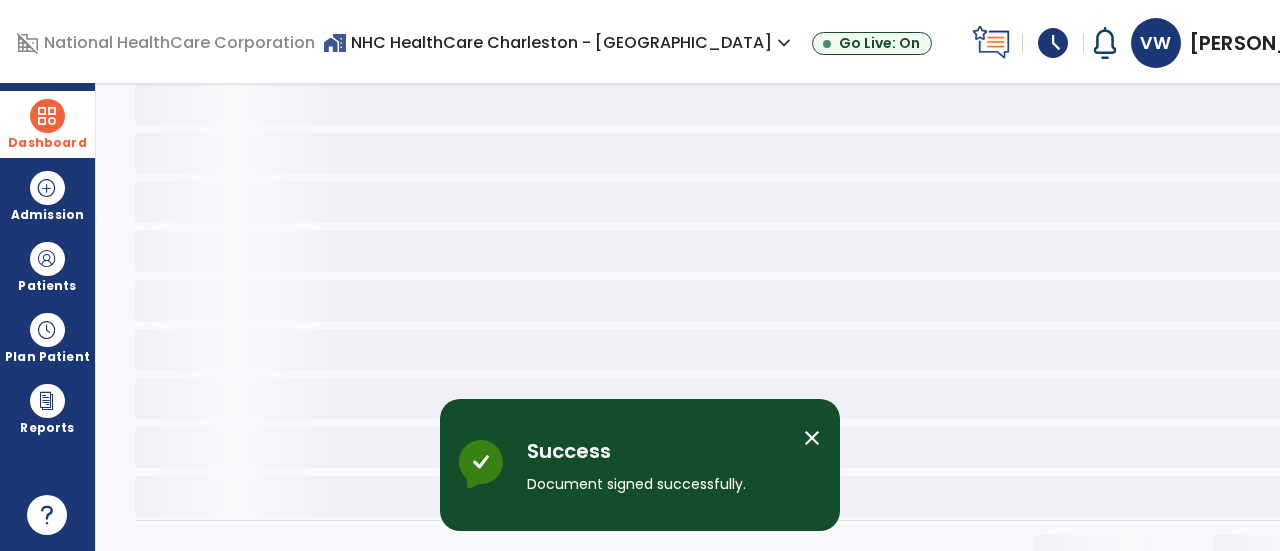 scroll, scrollTop: 0, scrollLeft: 0, axis: both 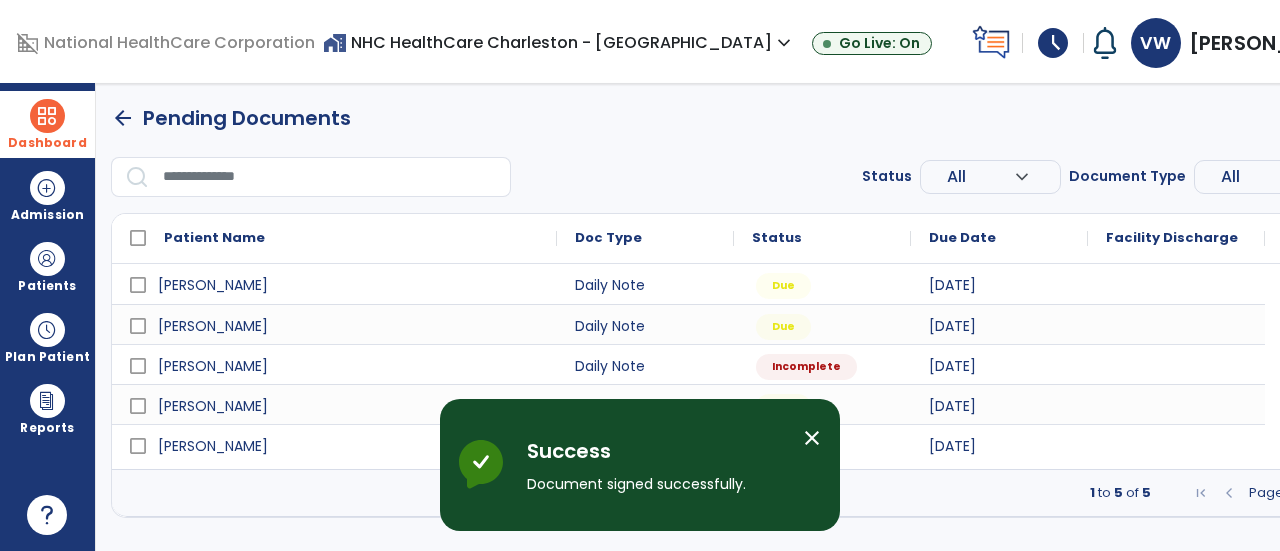 click on "close" at bounding box center (812, 438) 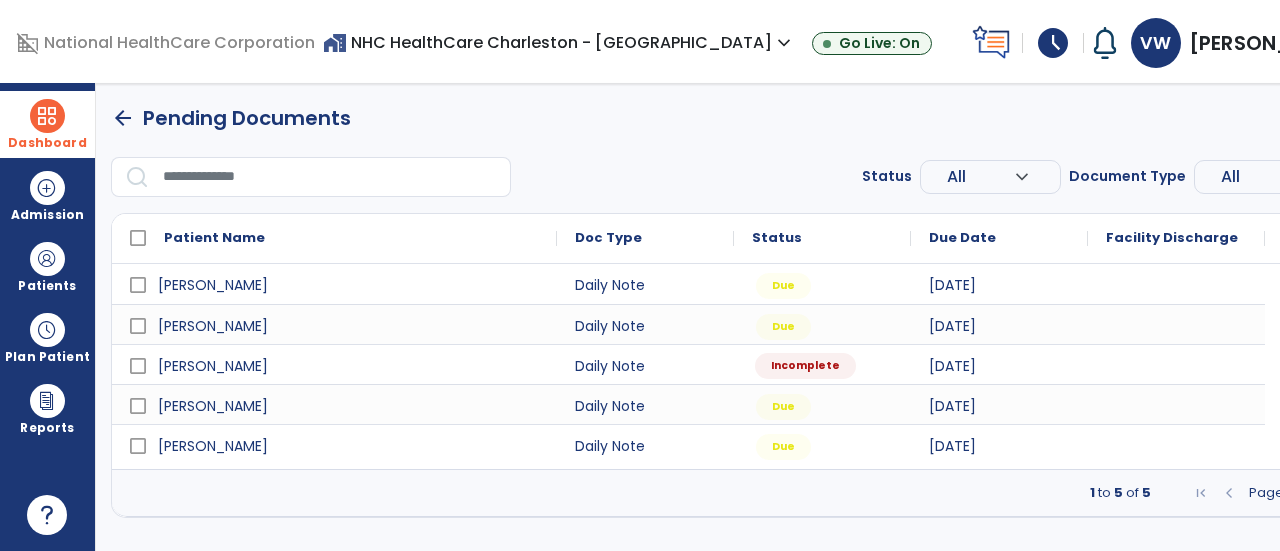 click on "Incomplete" at bounding box center [805, 366] 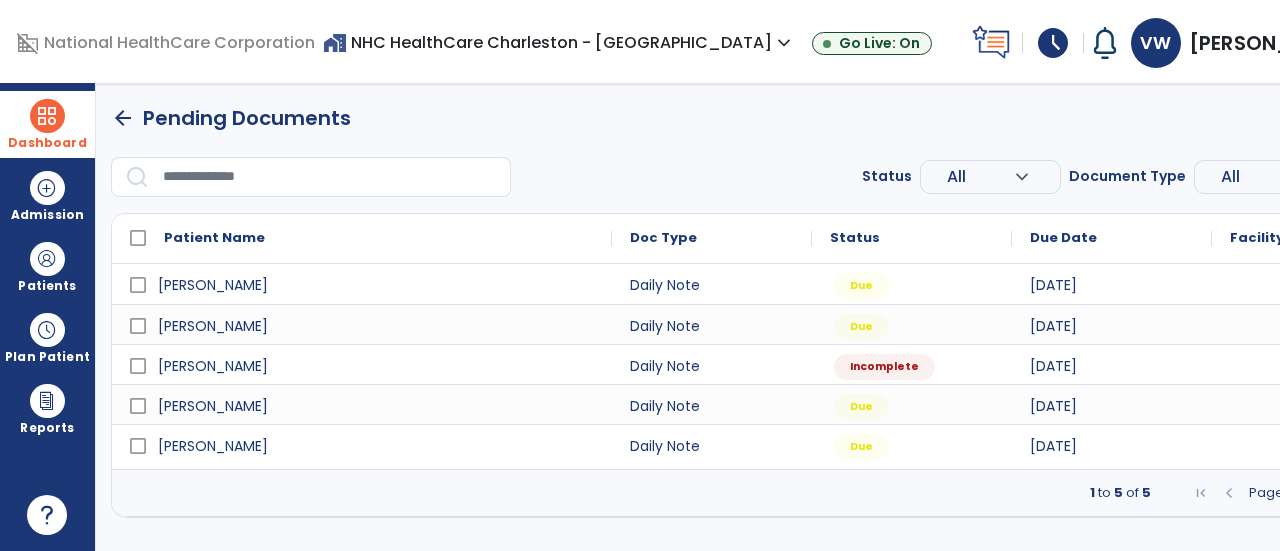 select on "*" 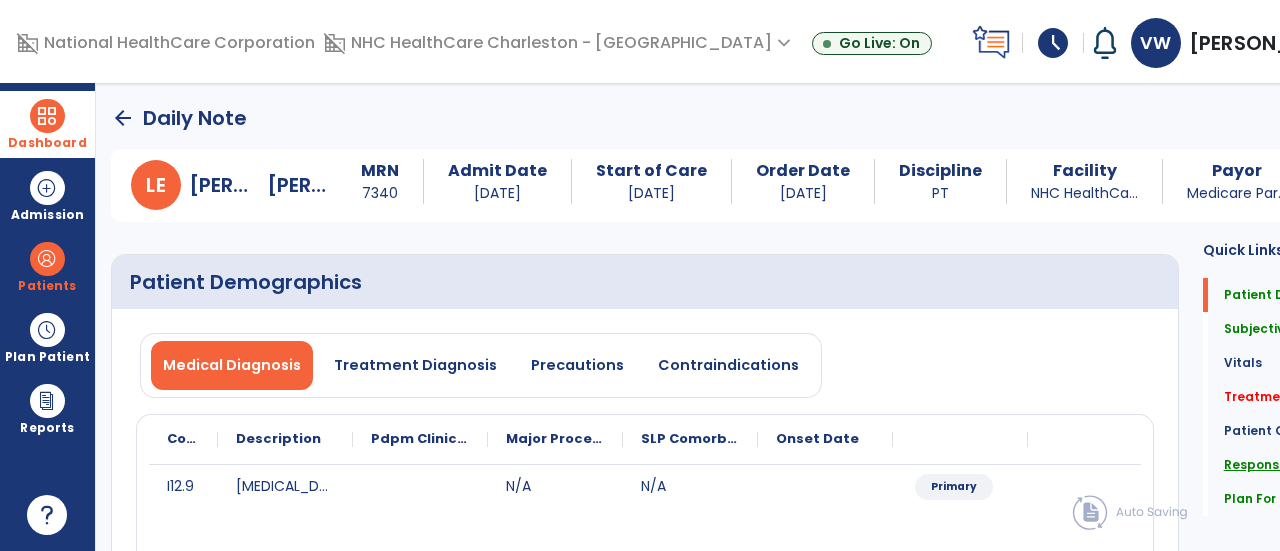 click on "Response To Treatment" 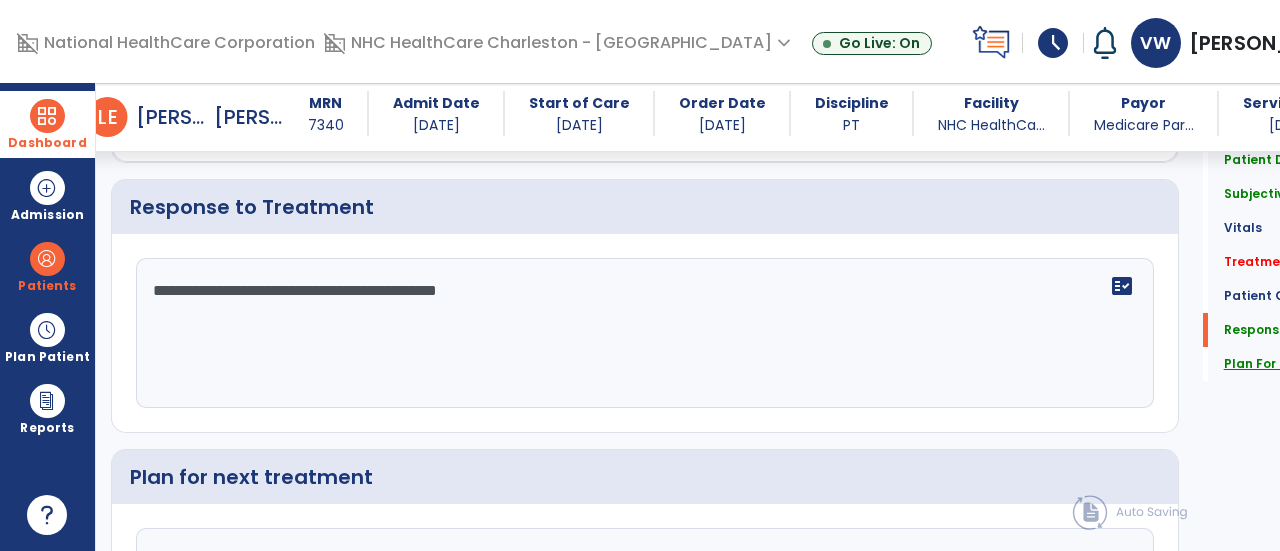 click on "Plan For Next Treatment" 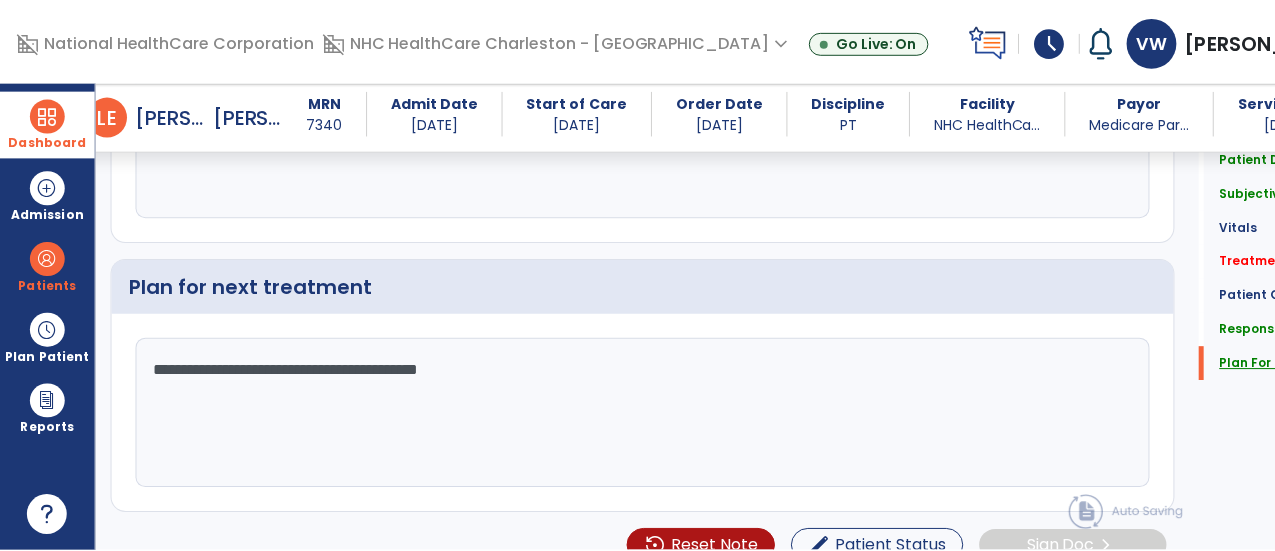 scroll, scrollTop: 2780, scrollLeft: 0, axis: vertical 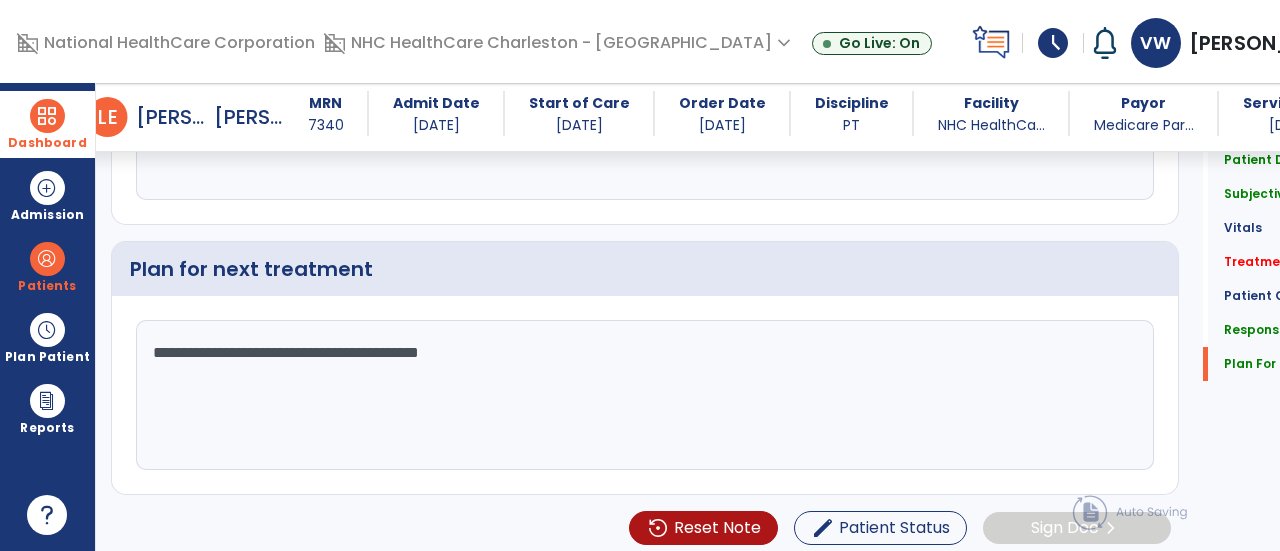 click on "**********" 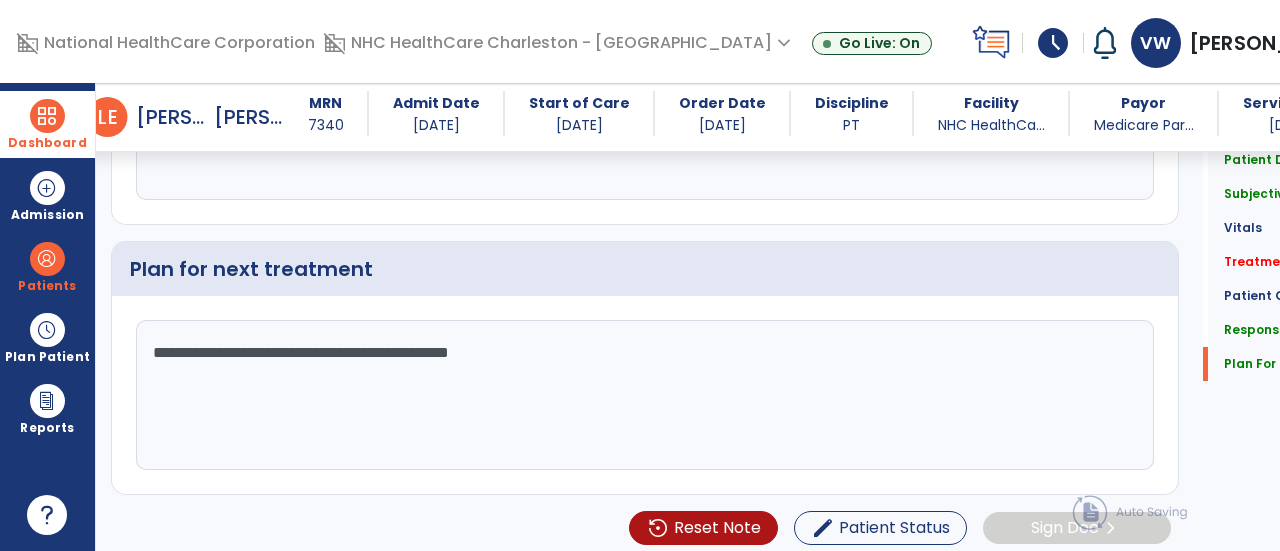 click on "**********" 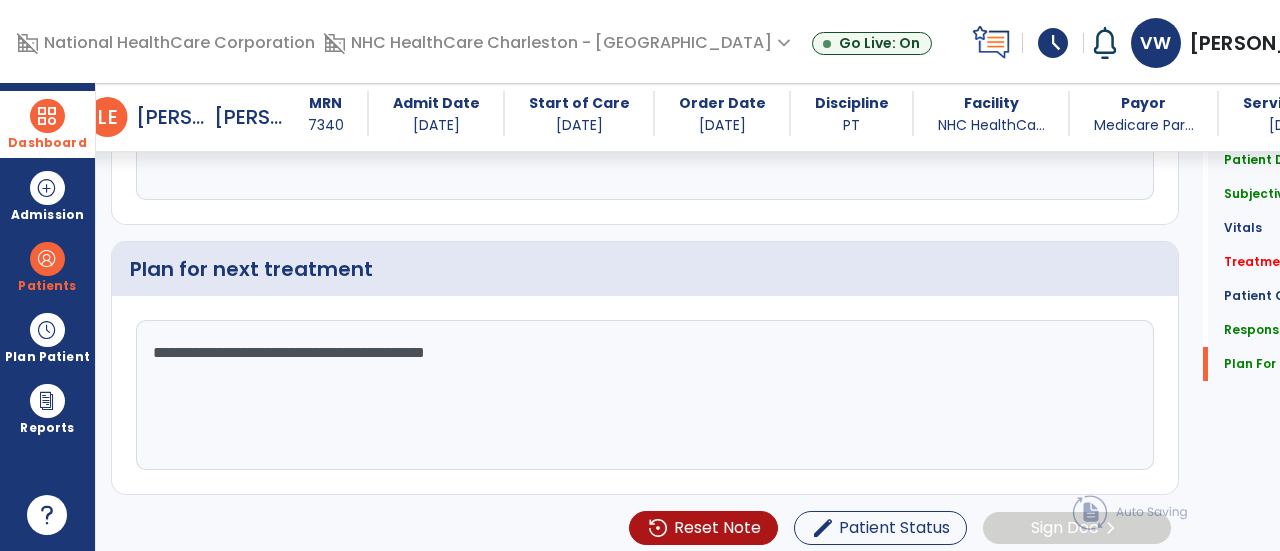 type on "**********" 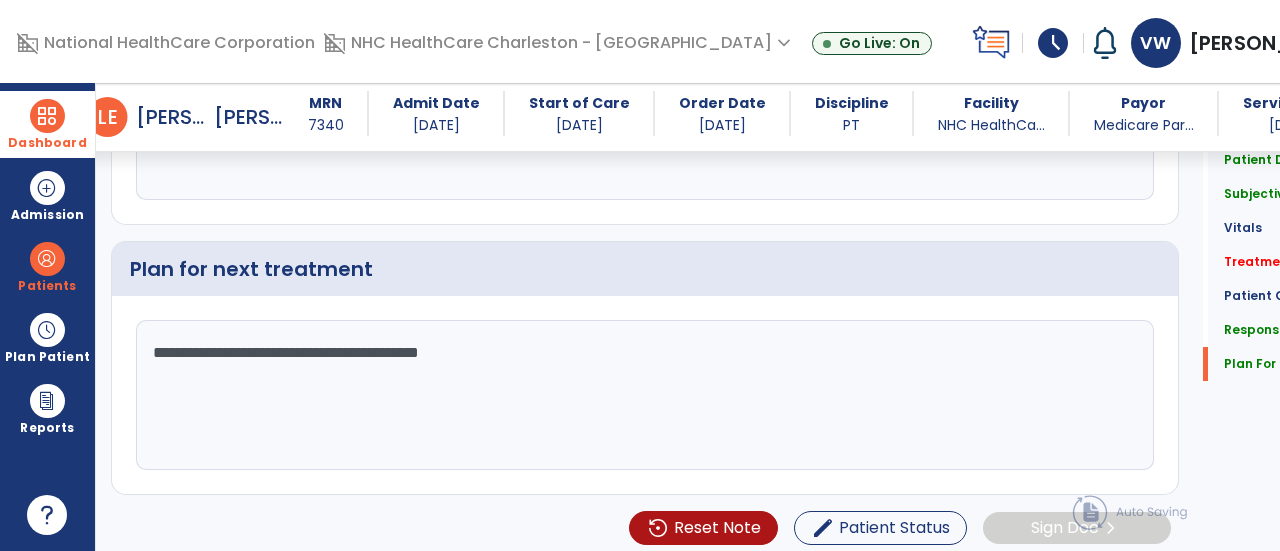 click on "**********" 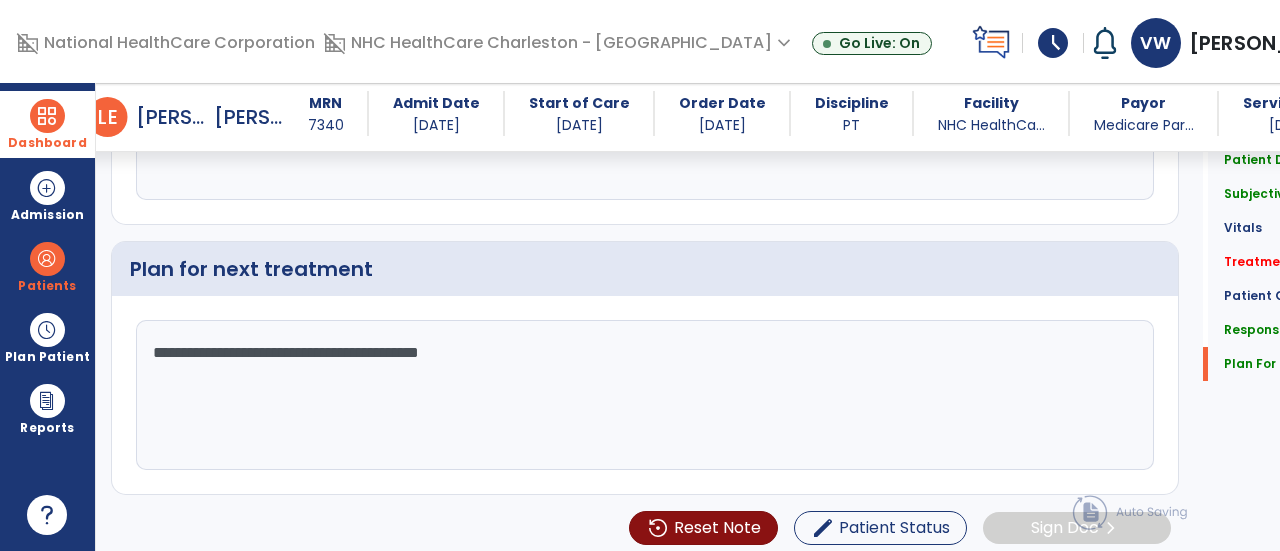 click on "Reset Note" 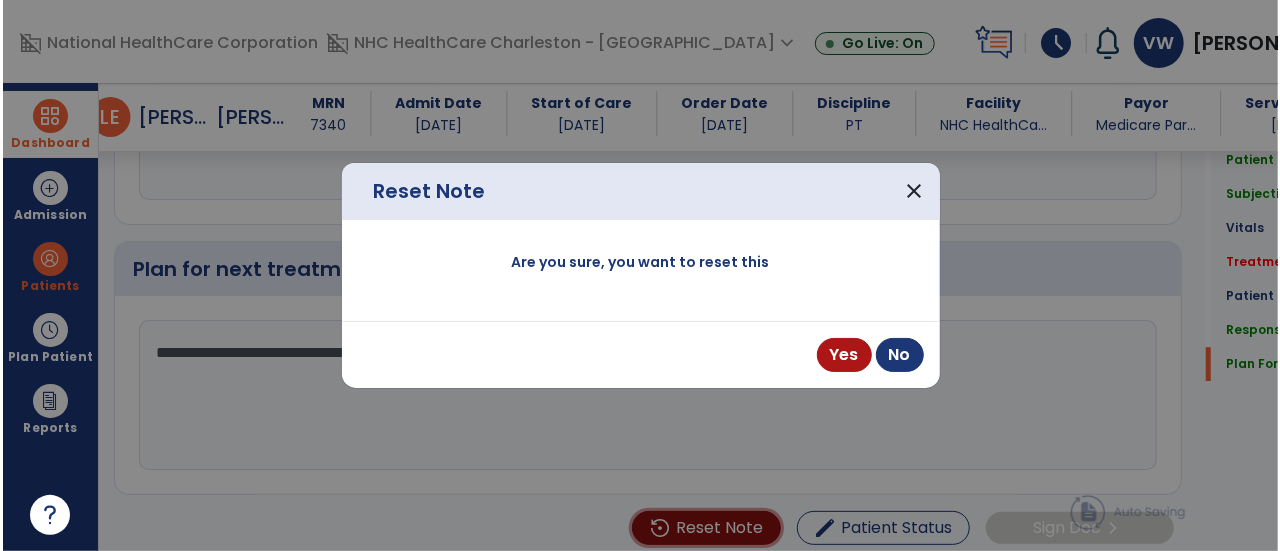 scroll, scrollTop: 2780, scrollLeft: 0, axis: vertical 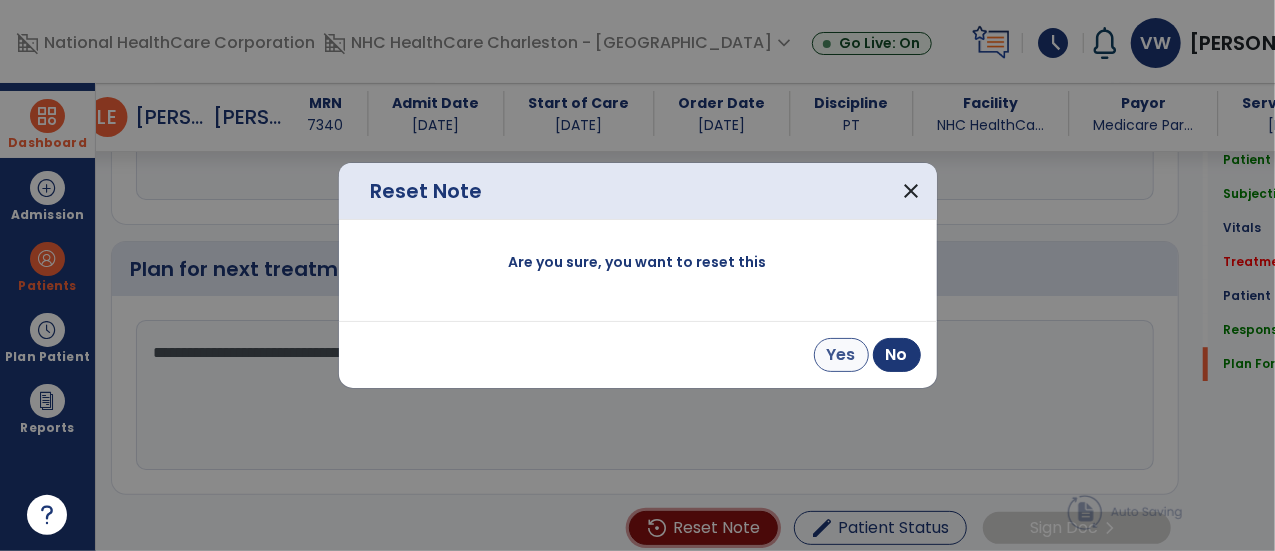 click on "Yes" at bounding box center (841, 355) 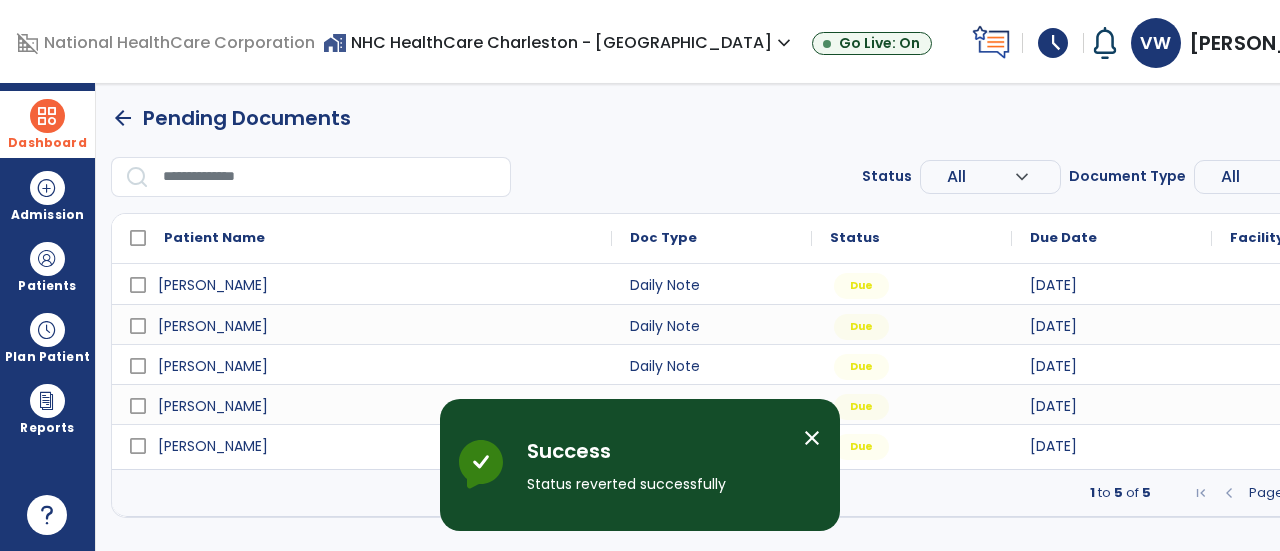 scroll, scrollTop: 0, scrollLeft: 0, axis: both 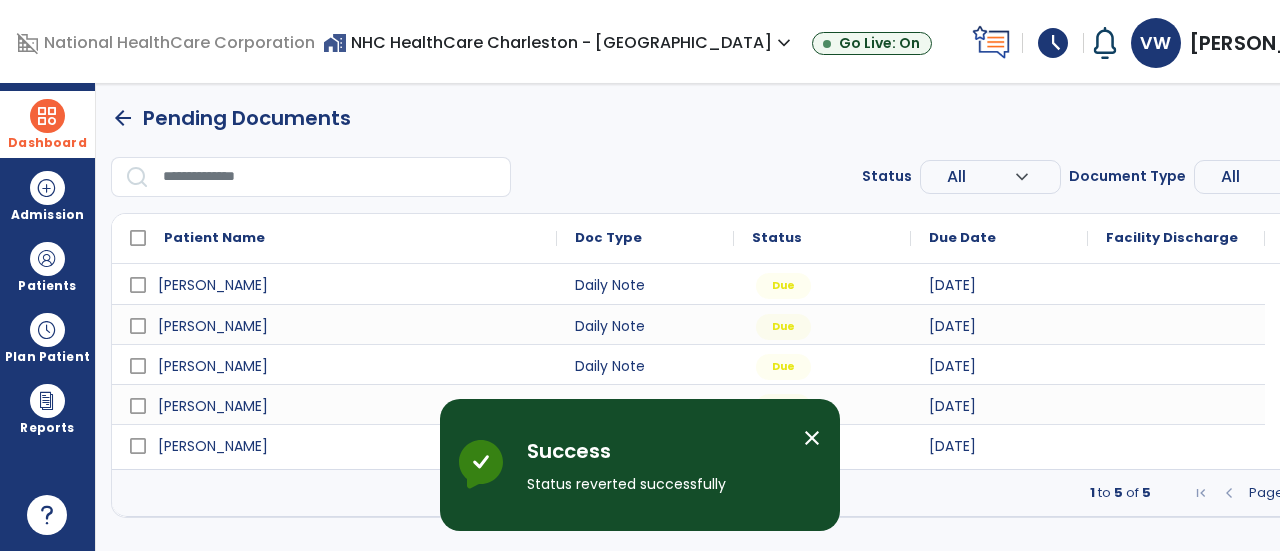 click on "close" at bounding box center (812, 438) 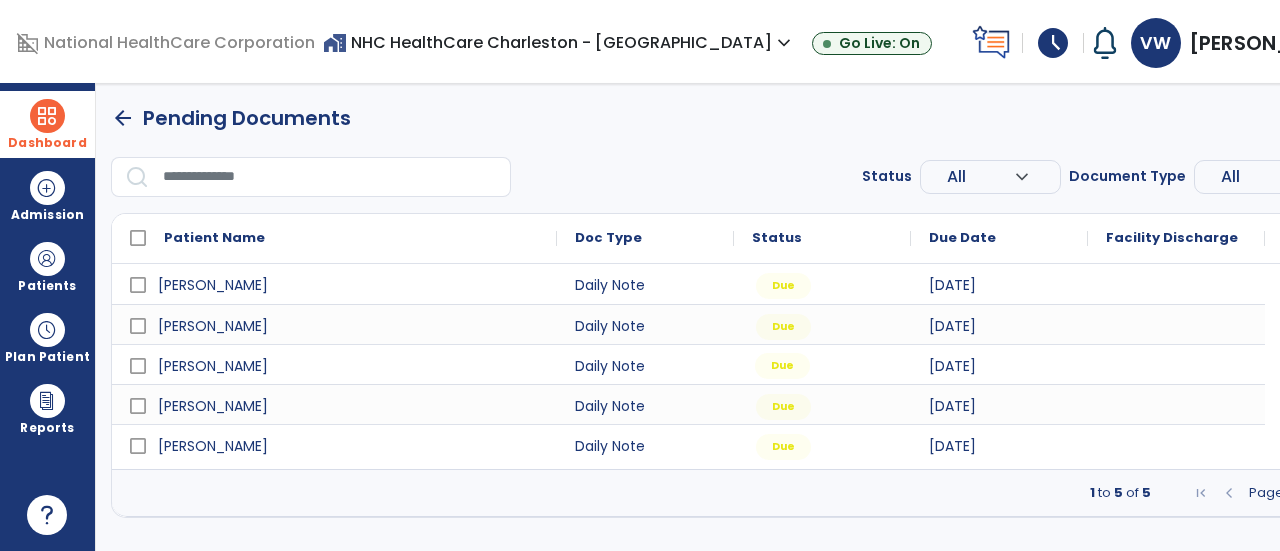 click on "Due" at bounding box center (782, 366) 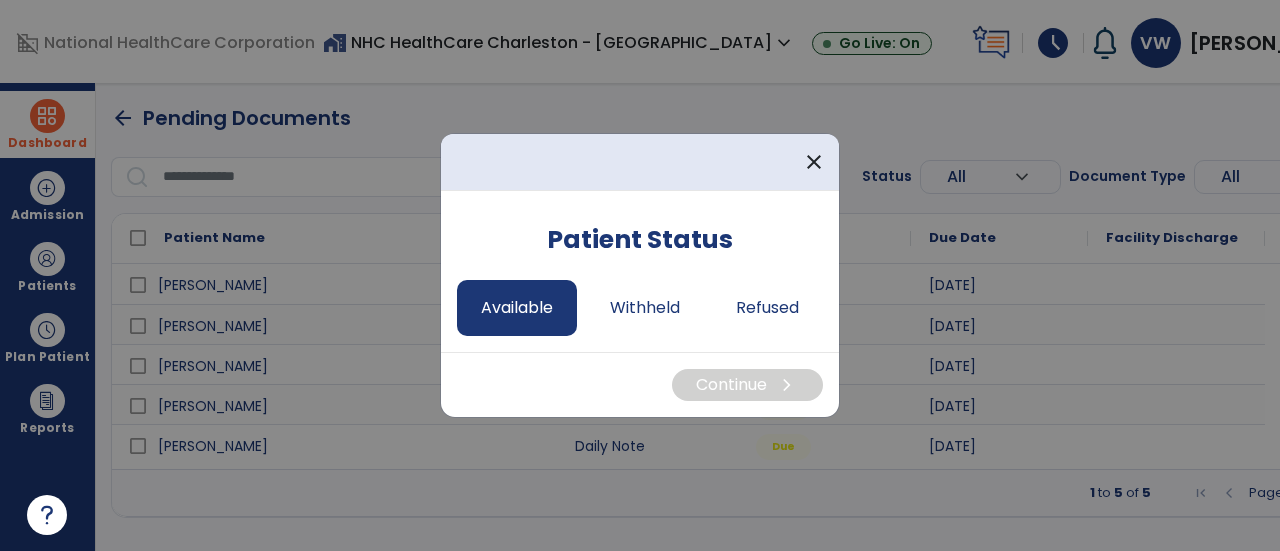 click on "Available" at bounding box center (517, 308) 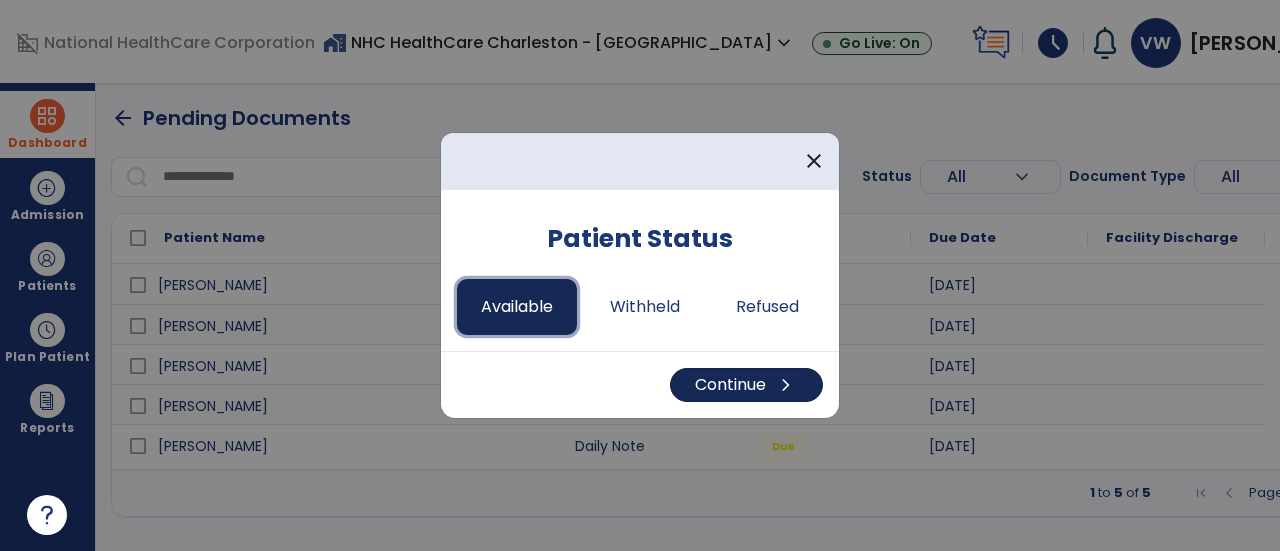 click on "Continue   chevron_right" at bounding box center (746, 385) 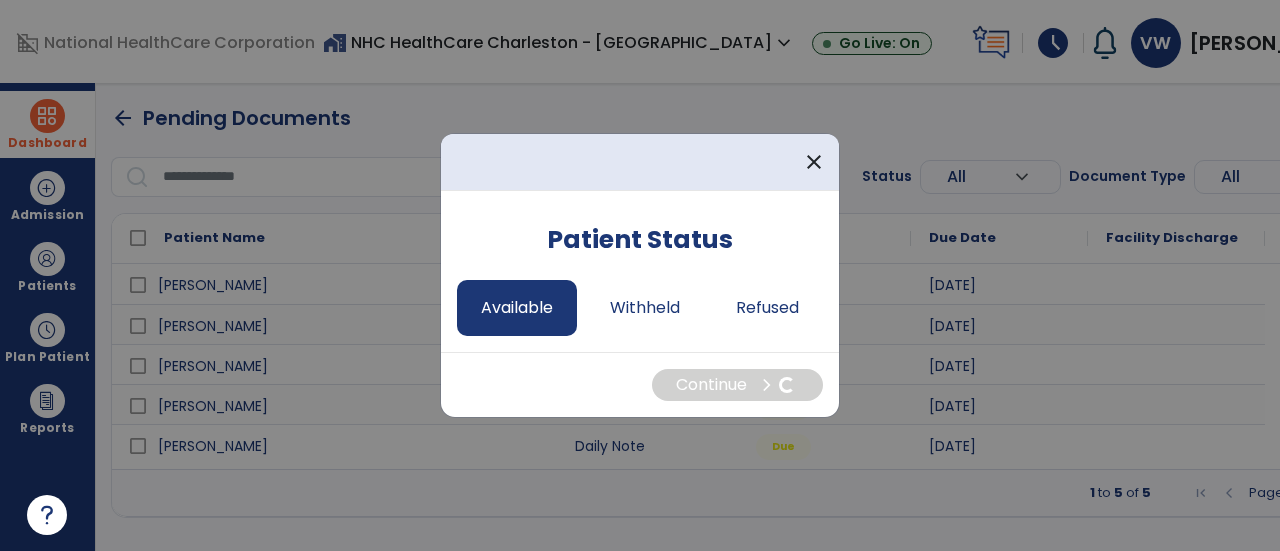 select on "*" 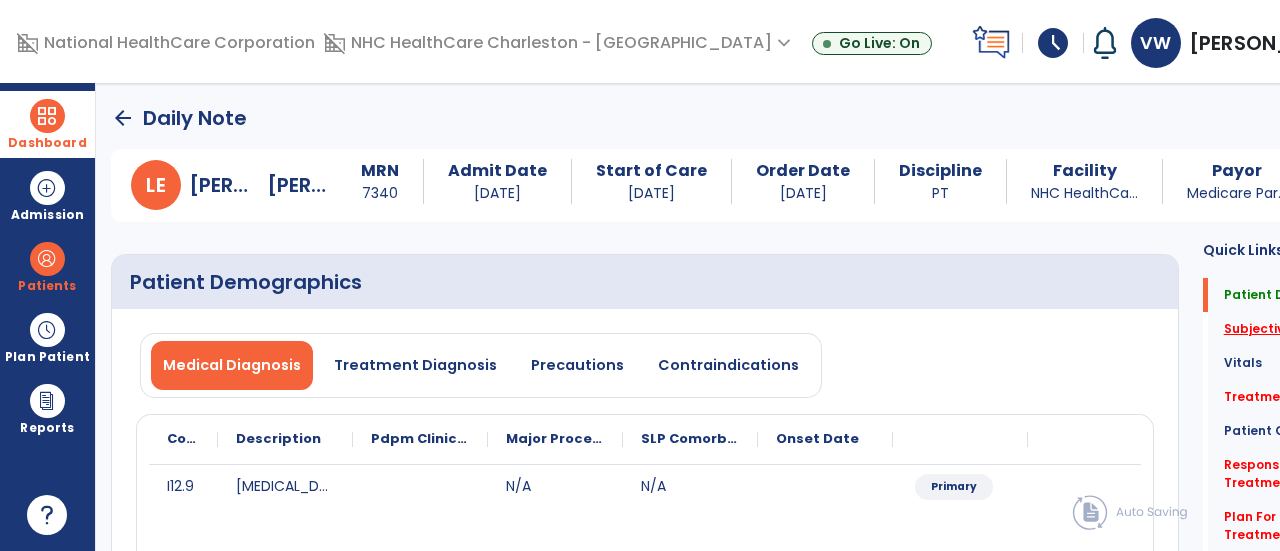 click on "Subjective Assessment   *" 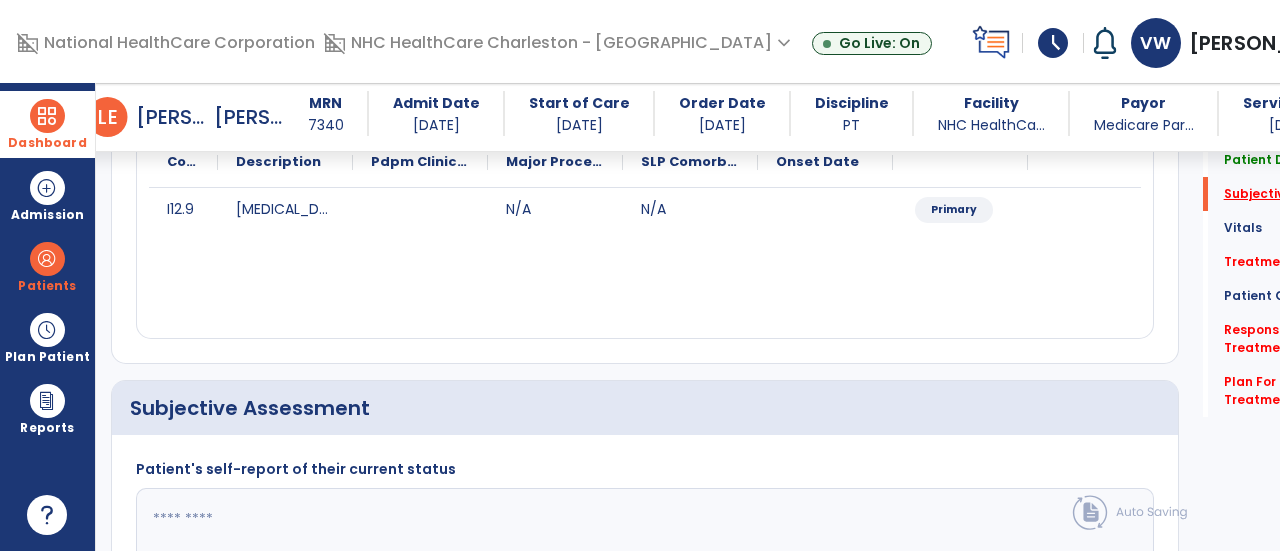 scroll, scrollTop: 479, scrollLeft: 0, axis: vertical 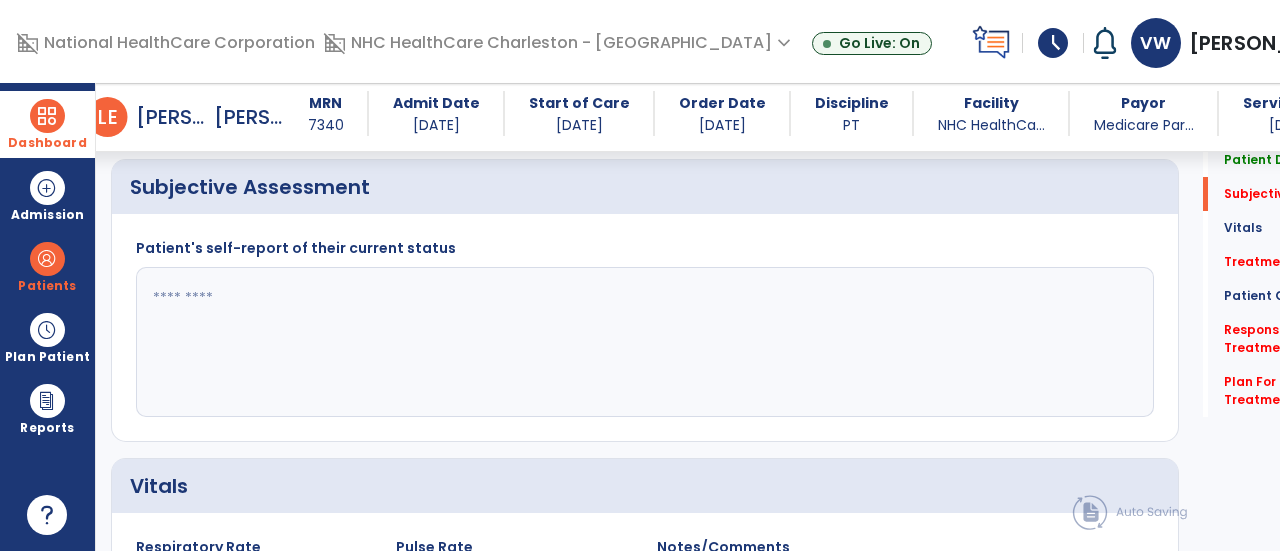 click 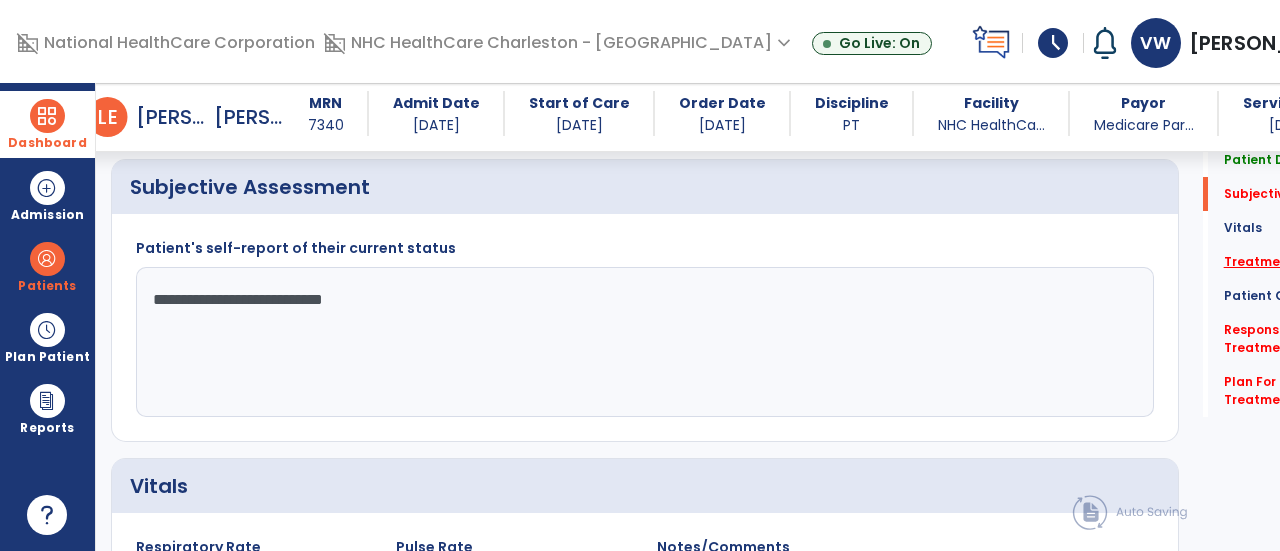 type on "**********" 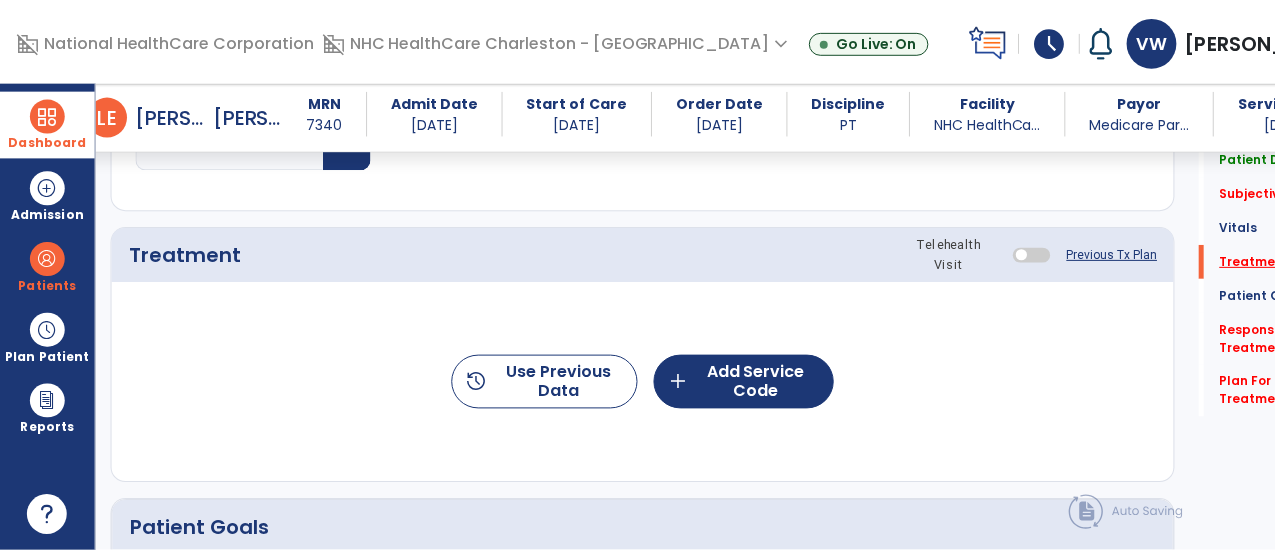 scroll, scrollTop: 1167, scrollLeft: 0, axis: vertical 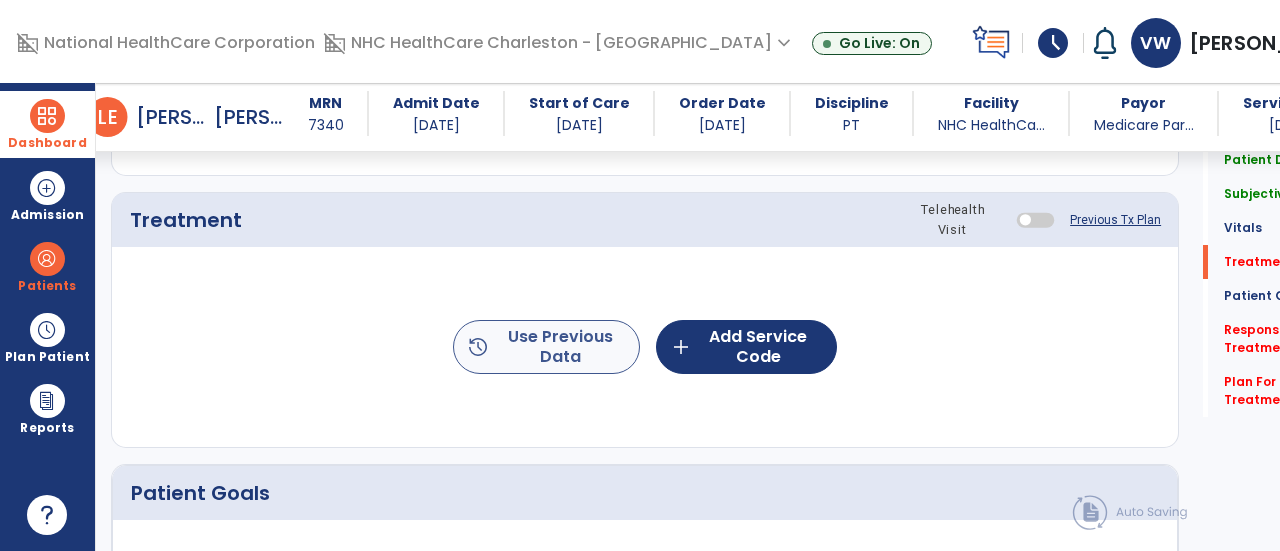 click on "history  Use Previous Data" 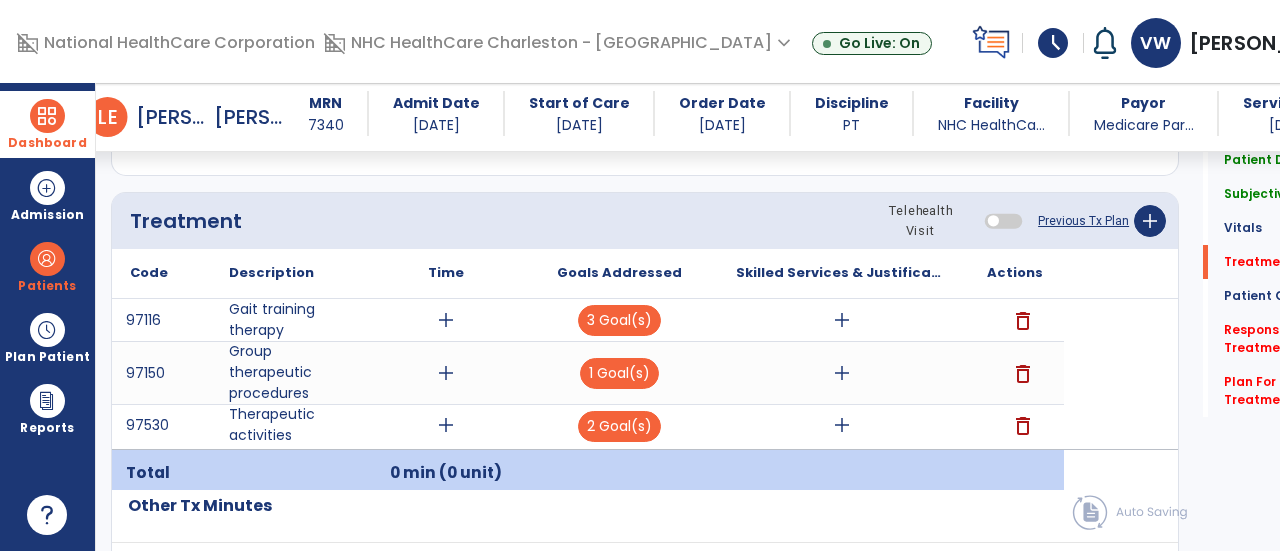 click on "delete" at bounding box center [1023, 374] 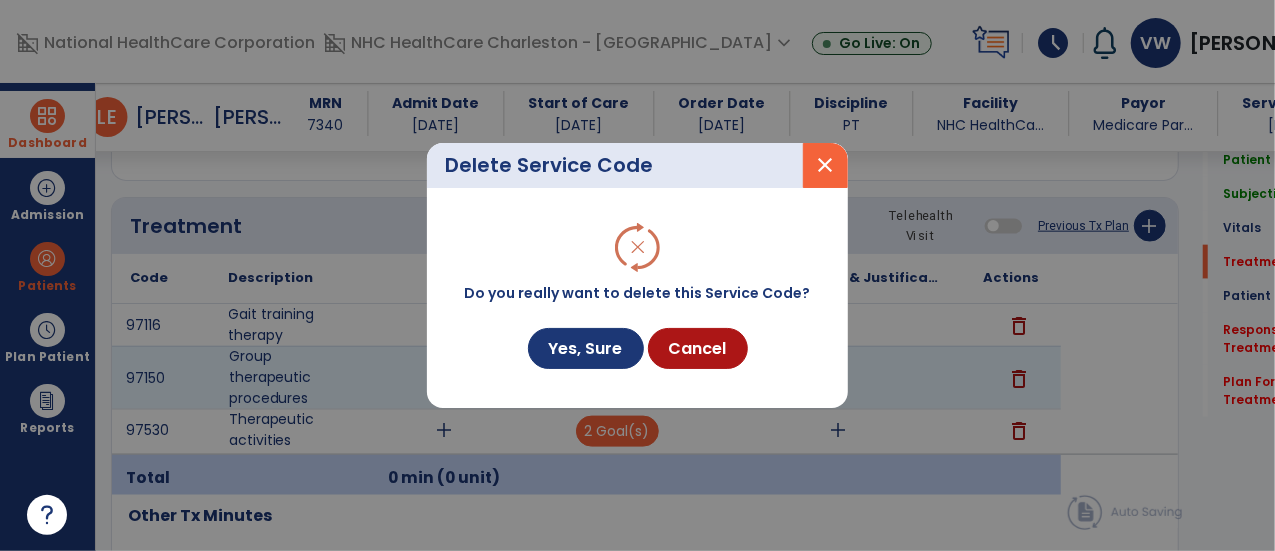 scroll, scrollTop: 1167, scrollLeft: 0, axis: vertical 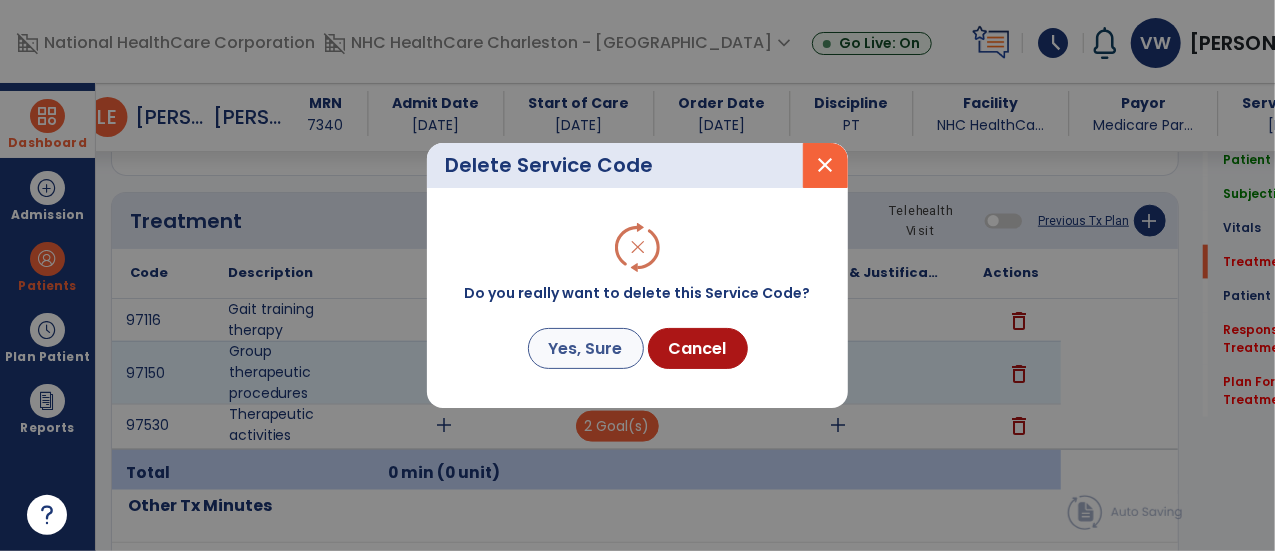 click on "Yes, Sure" at bounding box center [586, 348] 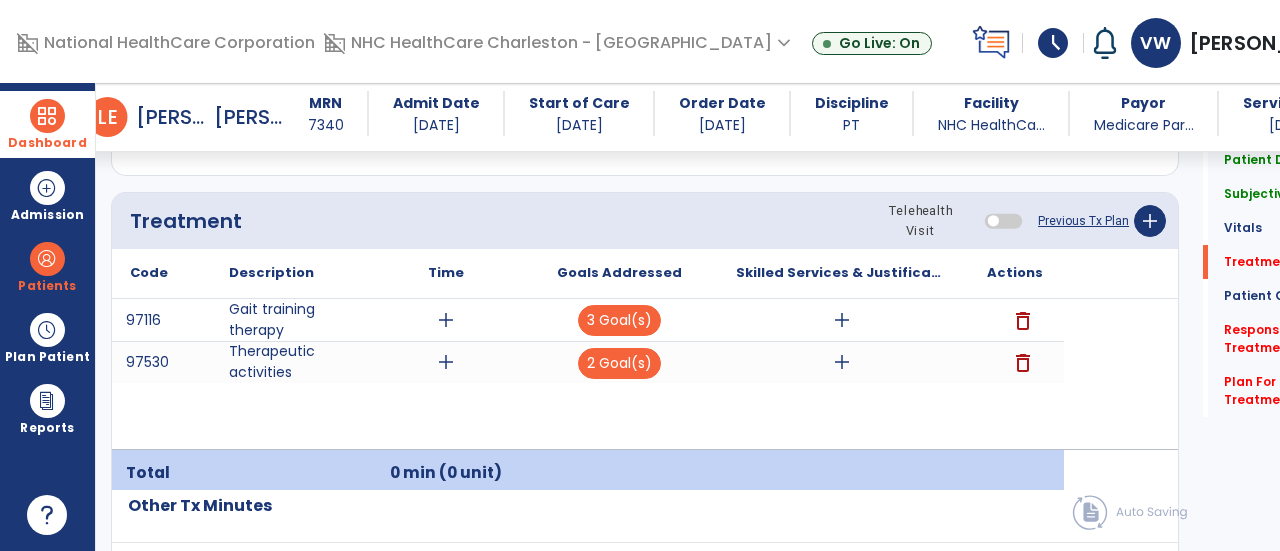 click on "delete" at bounding box center (1023, 363) 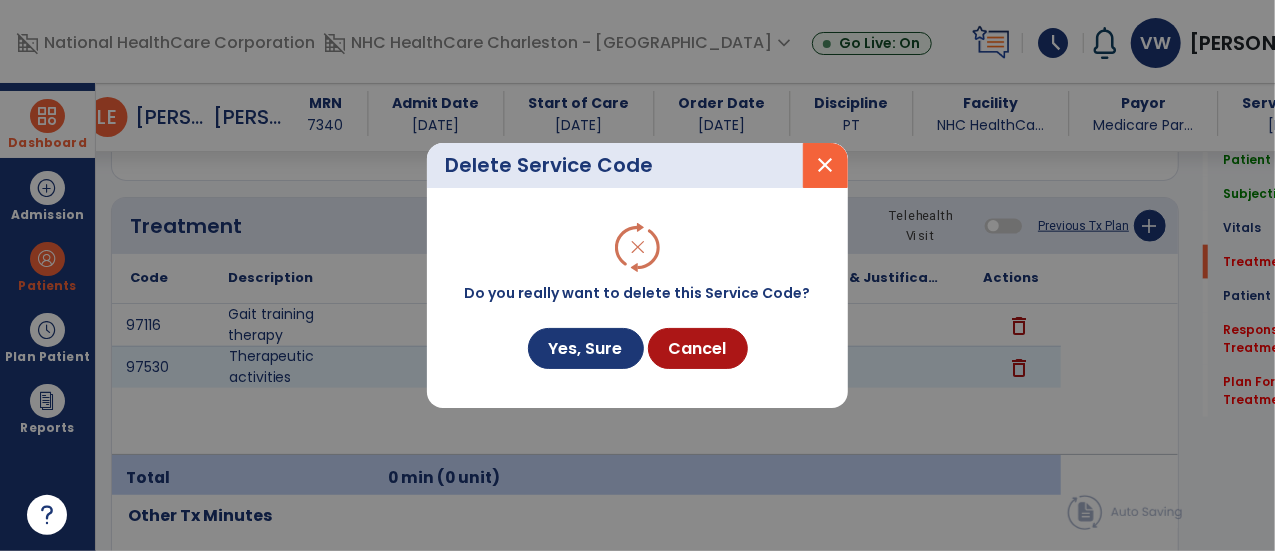 scroll, scrollTop: 1167, scrollLeft: 0, axis: vertical 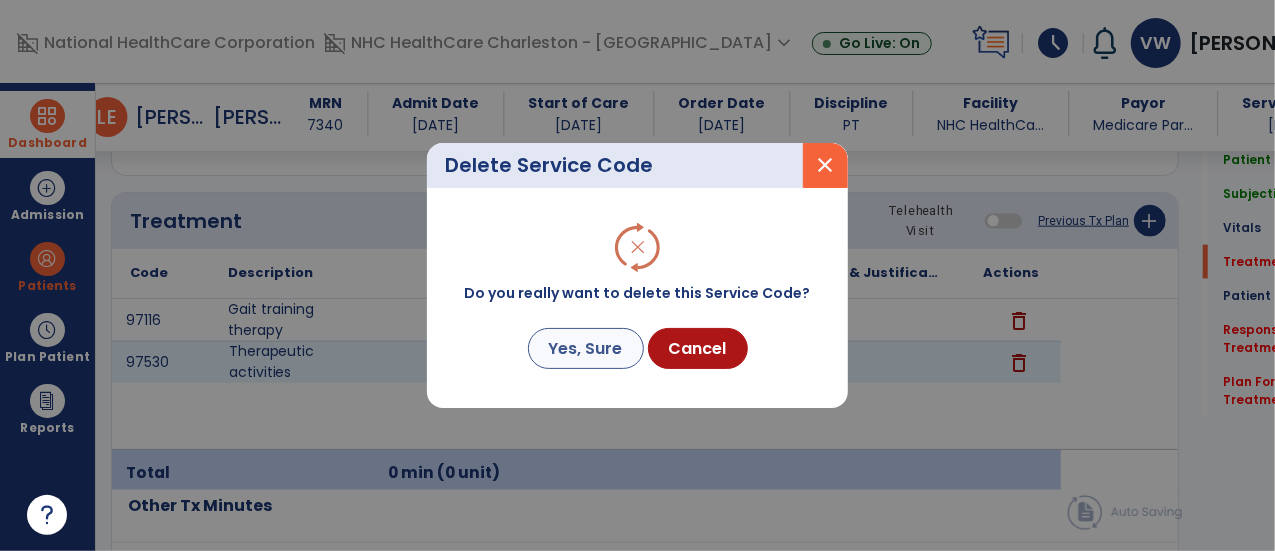 click on "Yes, Sure" at bounding box center (586, 348) 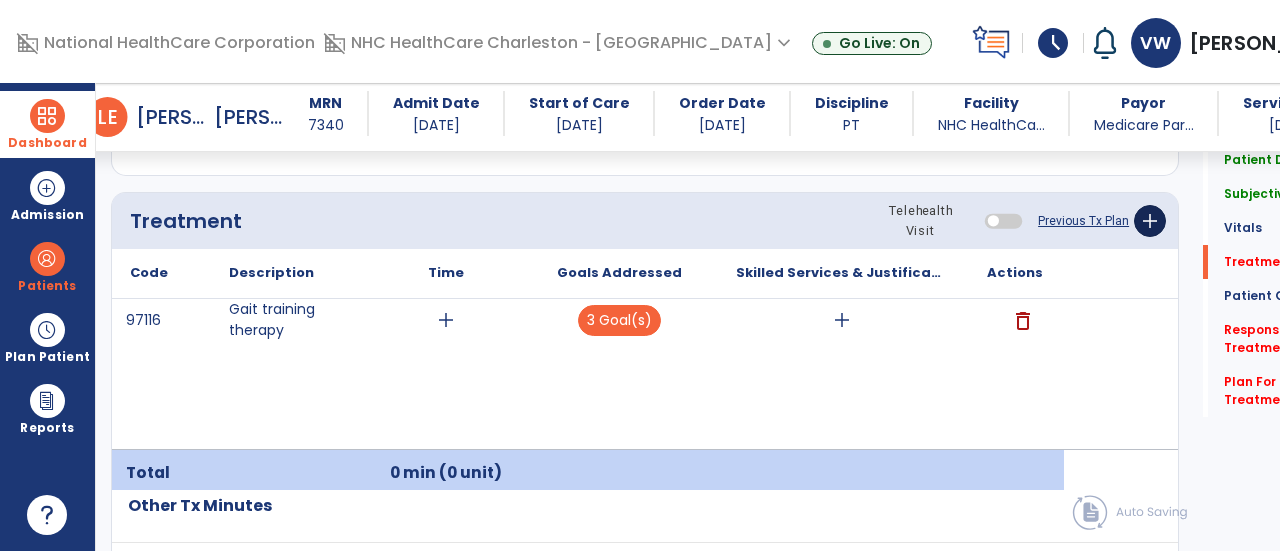 click on "add" 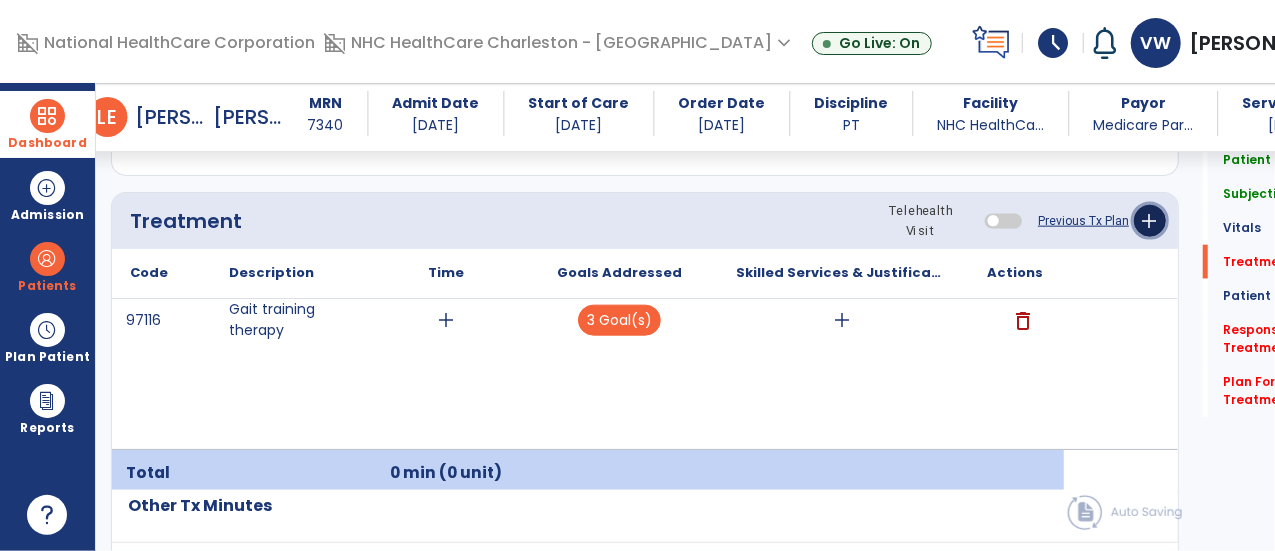 scroll, scrollTop: 1167, scrollLeft: 0, axis: vertical 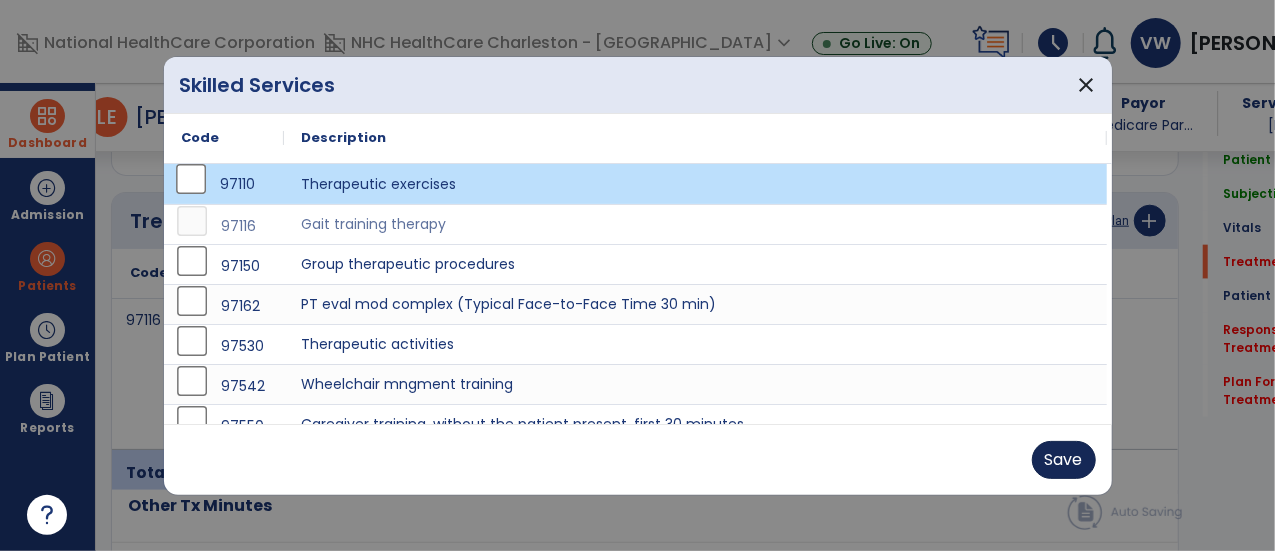 click on "Save" at bounding box center (1064, 460) 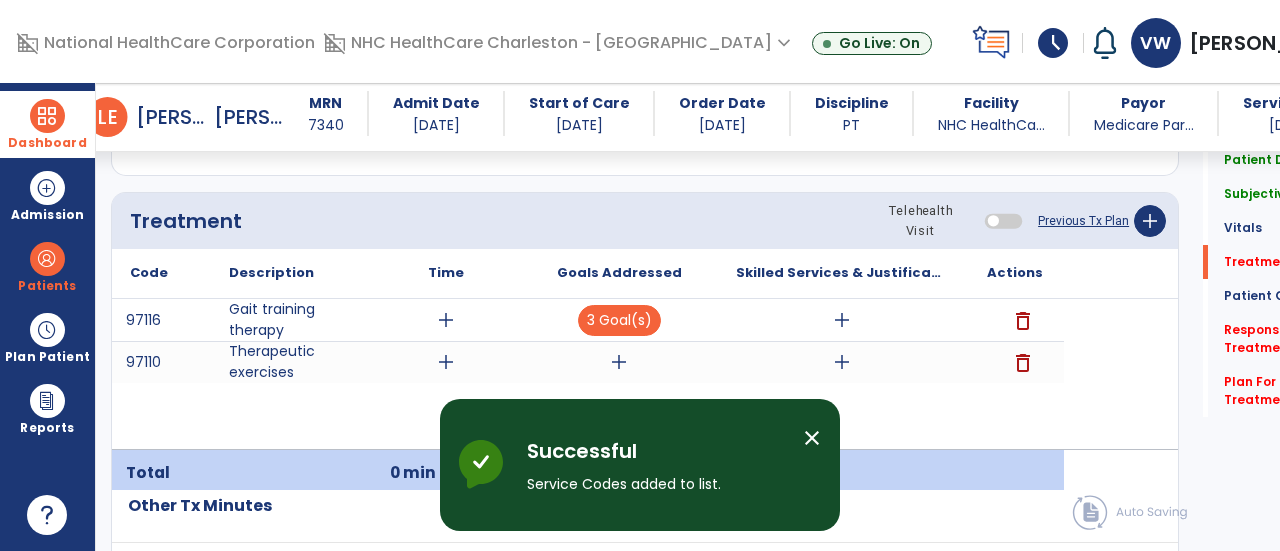 click on "close" at bounding box center (812, 438) 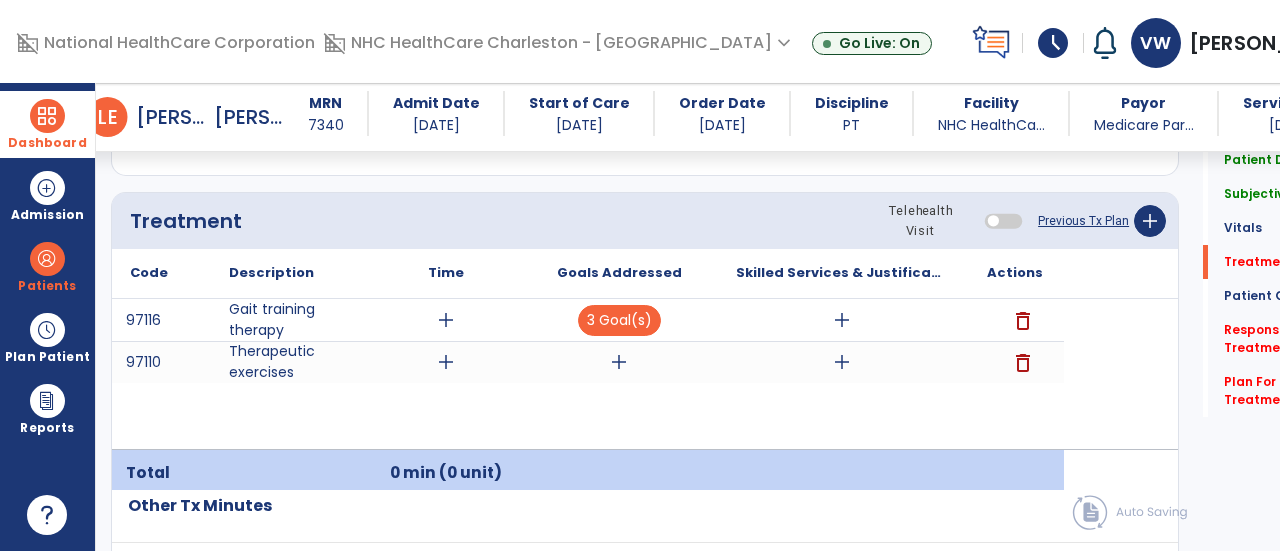 click on "add" at bounding box center (619, 362) 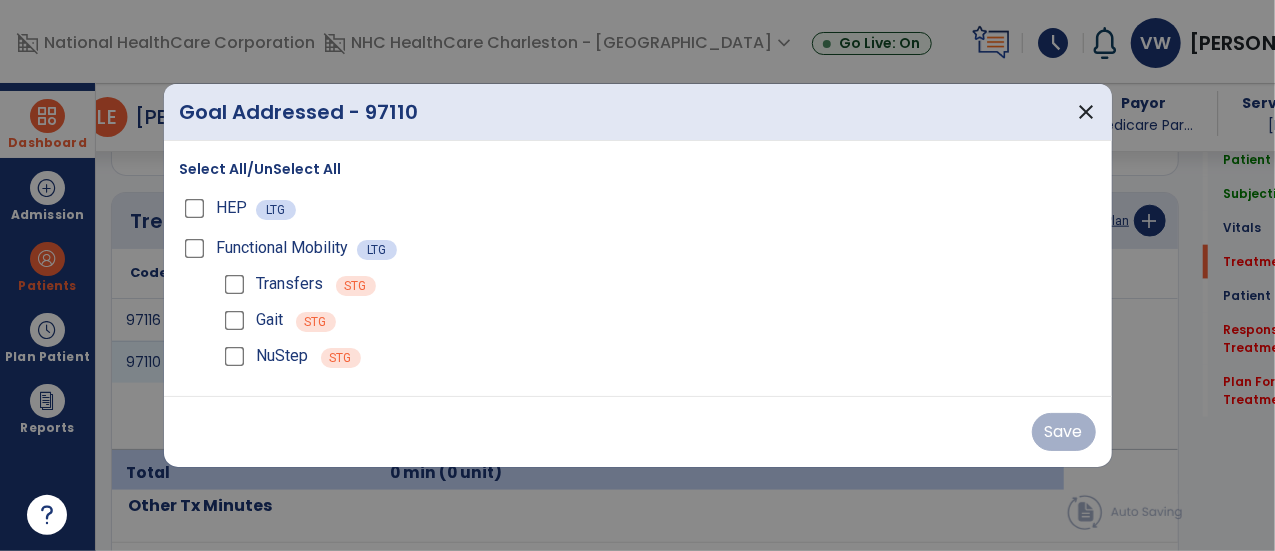 scroll, scrollTop: 1167, scrollLeft: 0, axis: vertical 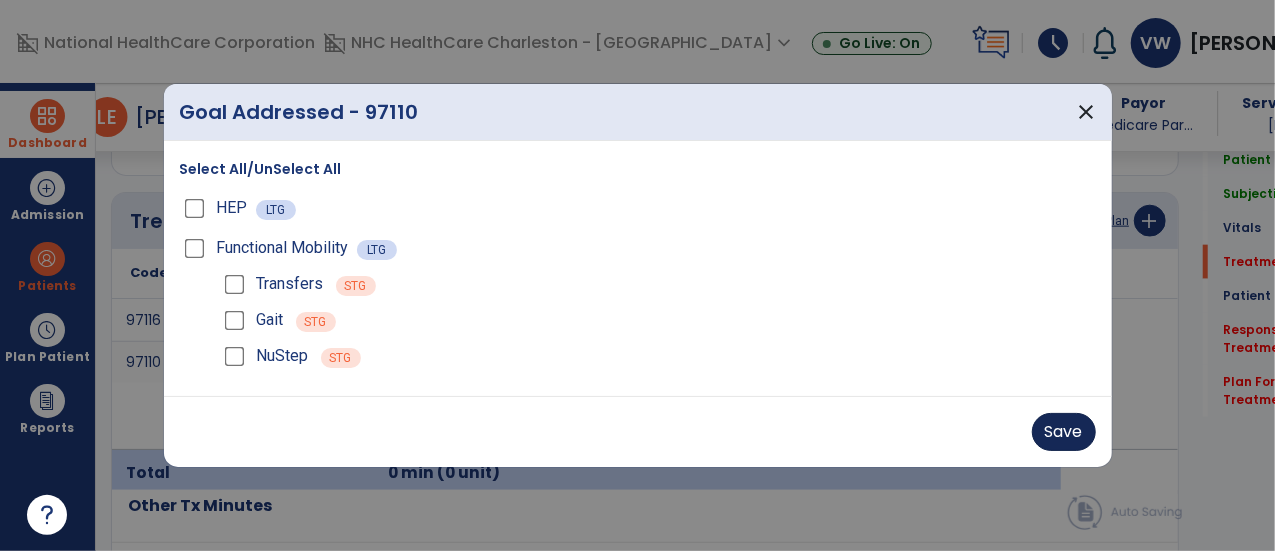 click on "Save" at bounding box center [1064, 432] 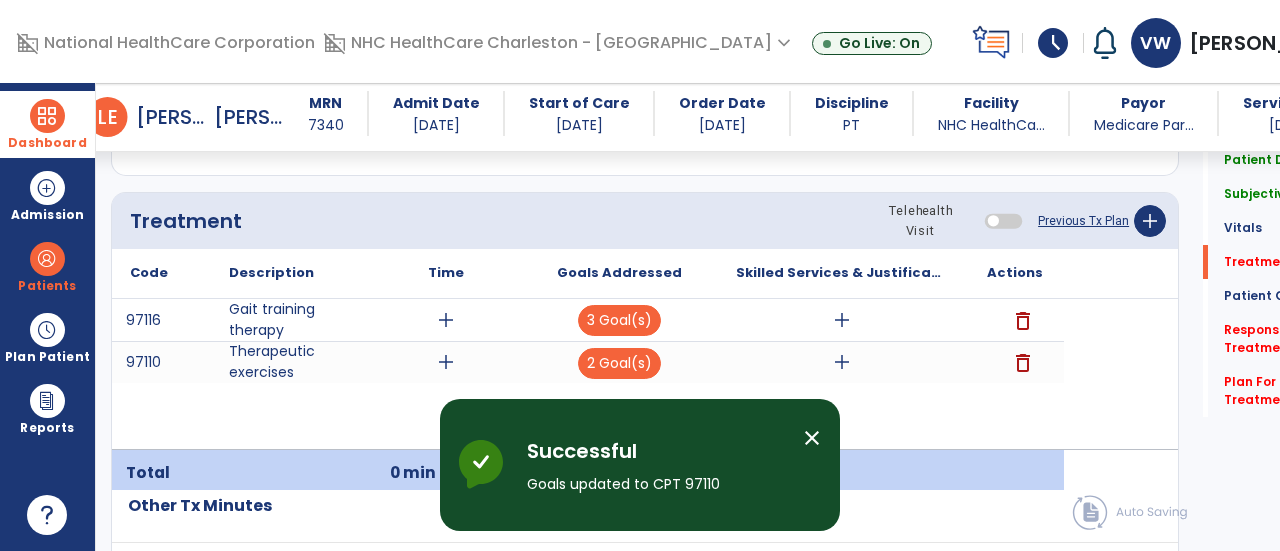 click on "close" at bounding box center [820, 441] 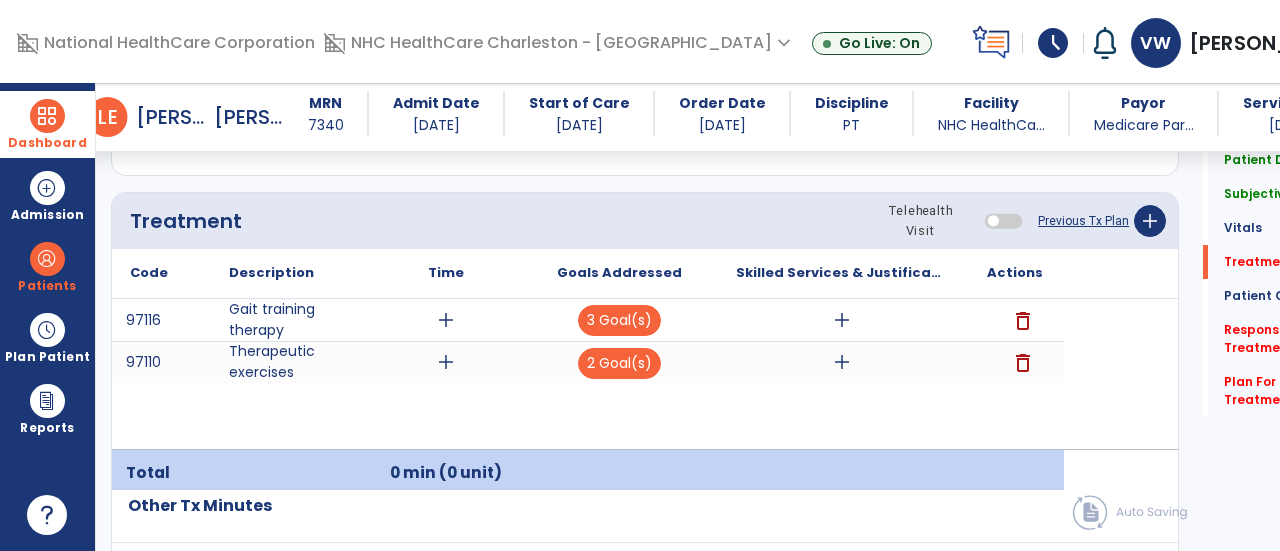 click on "add" at bounding box center (446, 320) 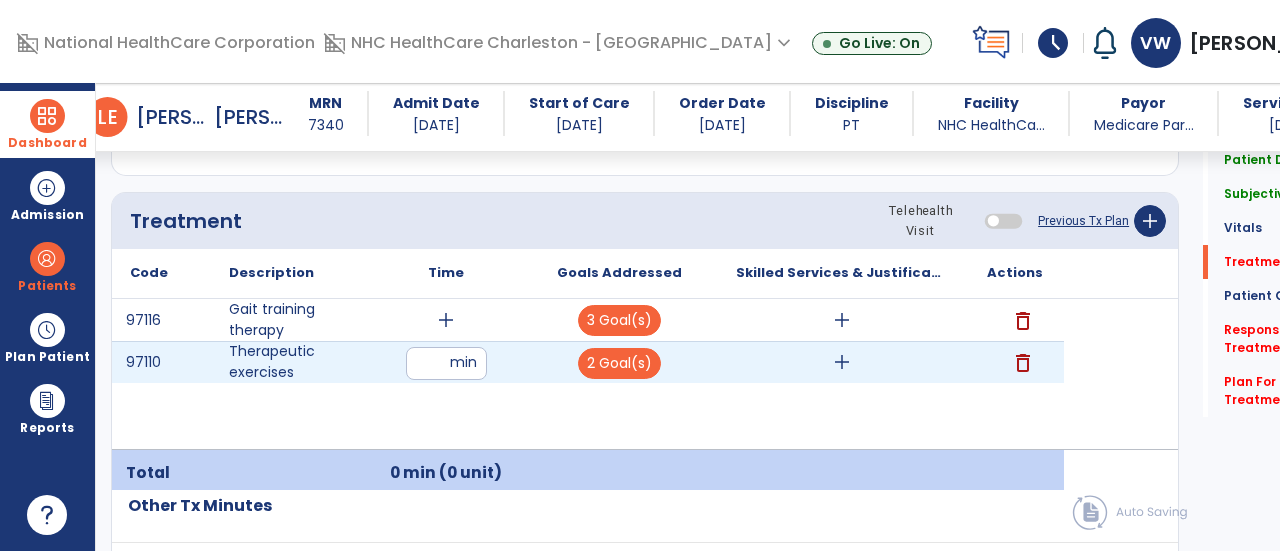 type on "**" 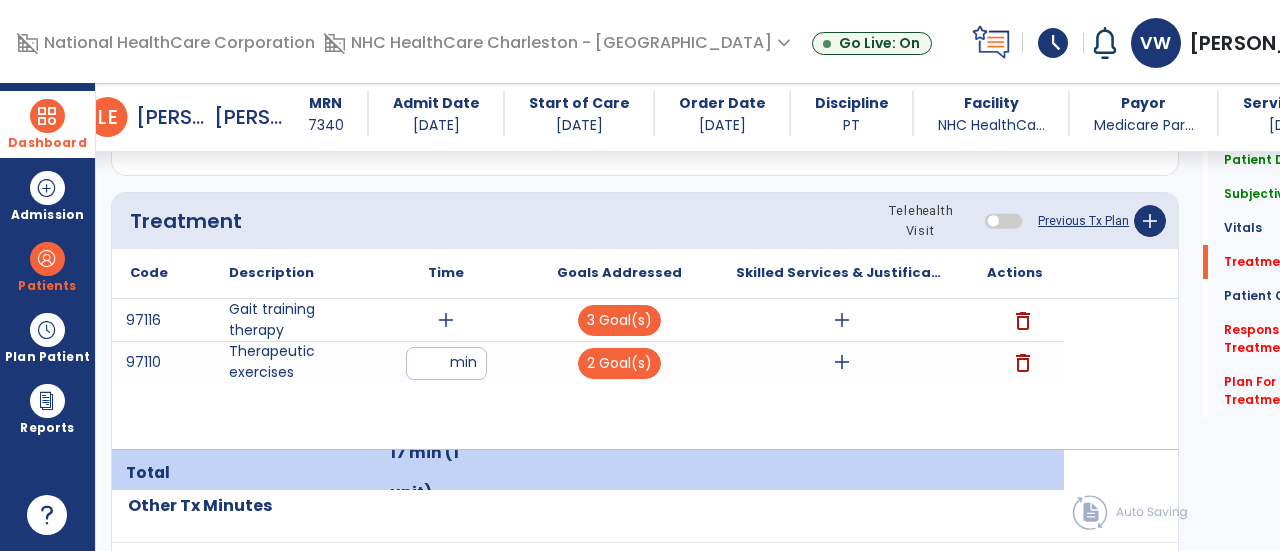click on "add" at bounding box center (446, 320) 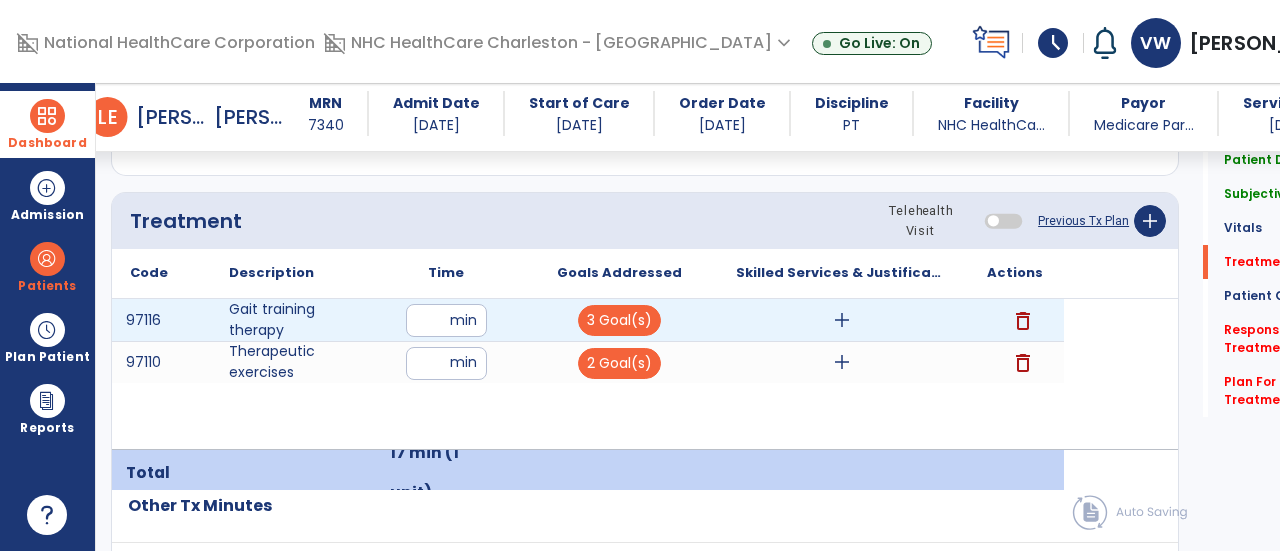 type on "**" 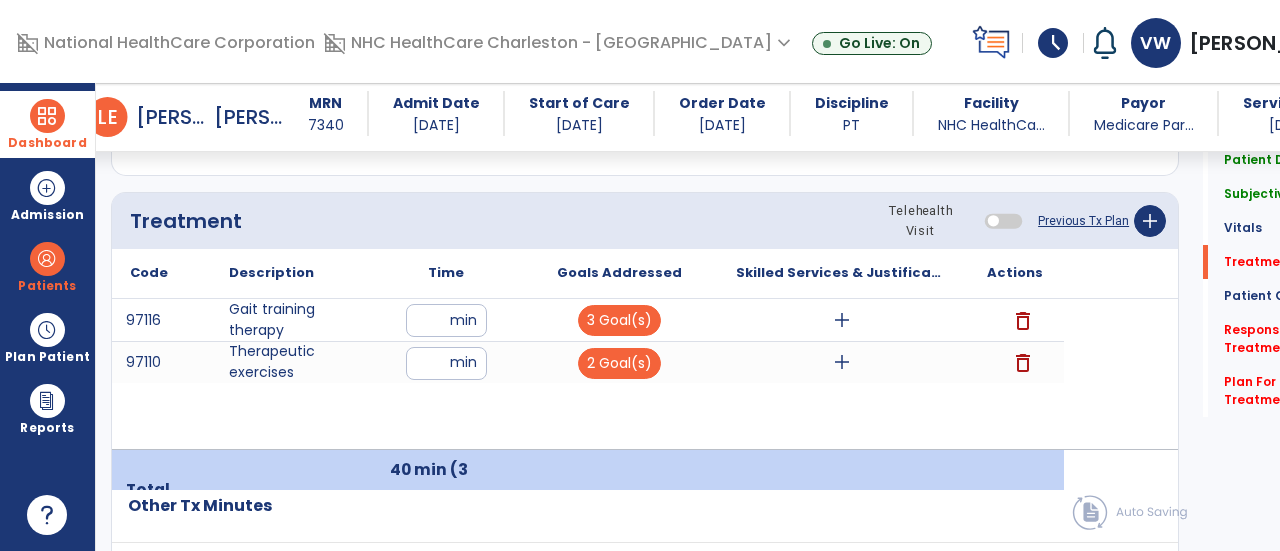 click on "add" at bounding box center (842, 320) 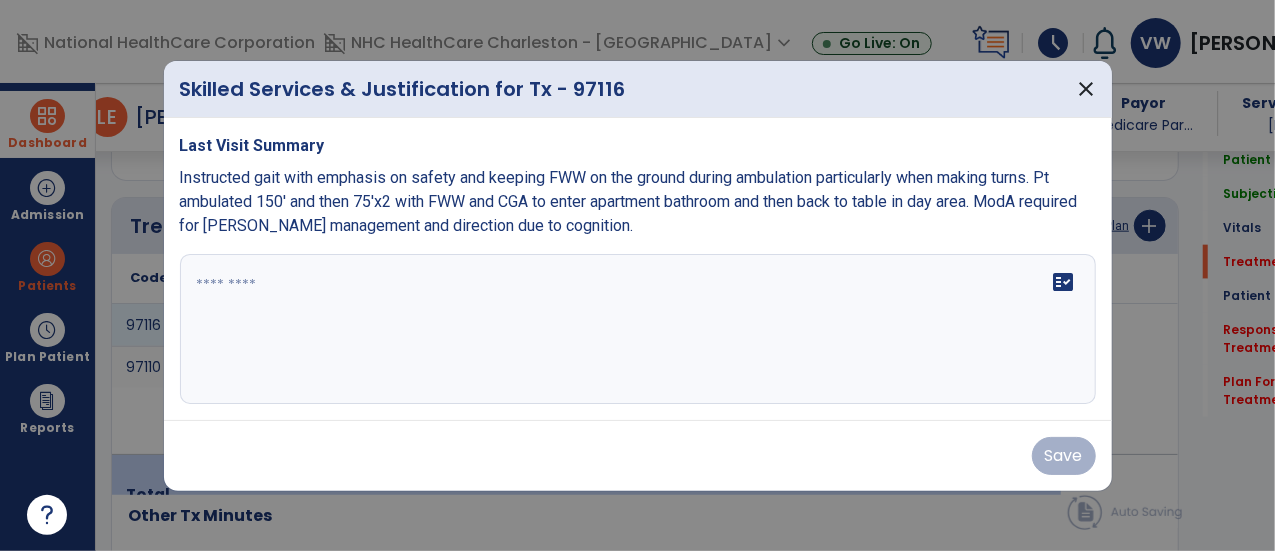 scroll, scrollTop: 1167, scrollLeft: 0, axis: vertical 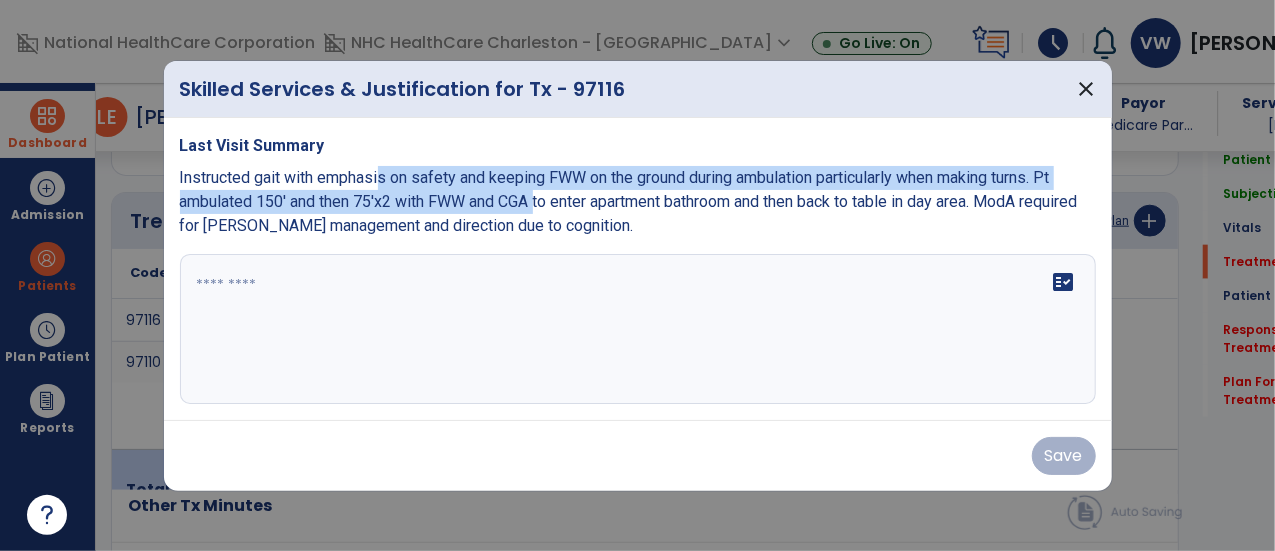 drag, startPoint x: 543, startPoint y: 204, endPoint x: 382, endPoint y: 169, distance: 164.76044 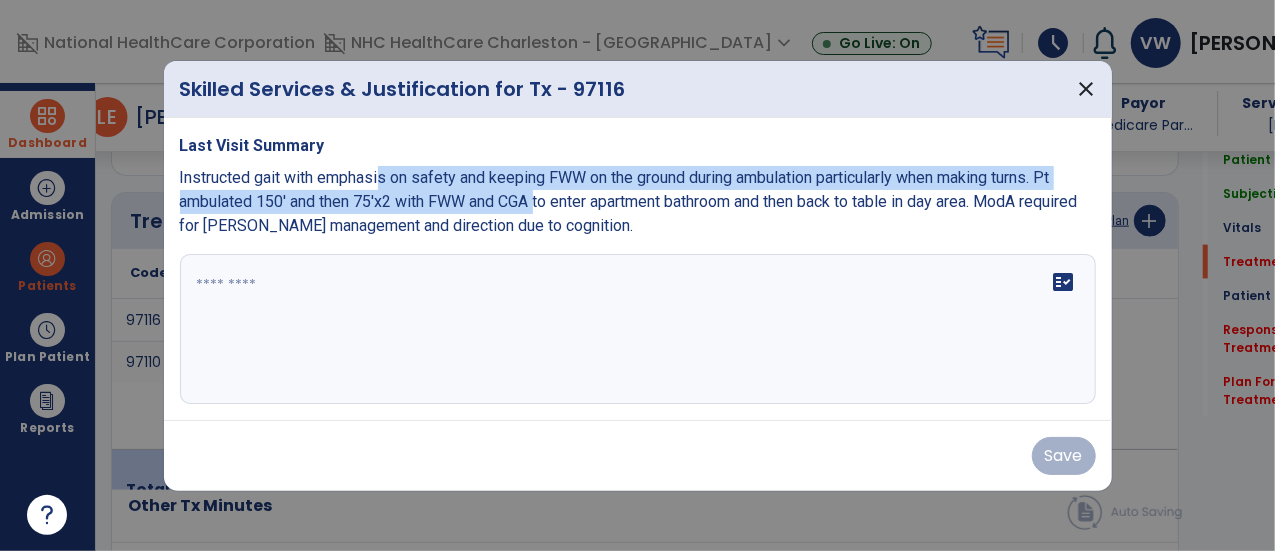 click on "Instructed gait with emphasis on safety and keeping FWW on the ground during ambulation particularly when making turns. Pt ambulated 150' and then 75'x2 with FWW and CGA to enter apartment bathroom and then back to table in day area. ModA required for [PERSON_NAME] management and direction due to cognition." at bounding box center (629, 201) 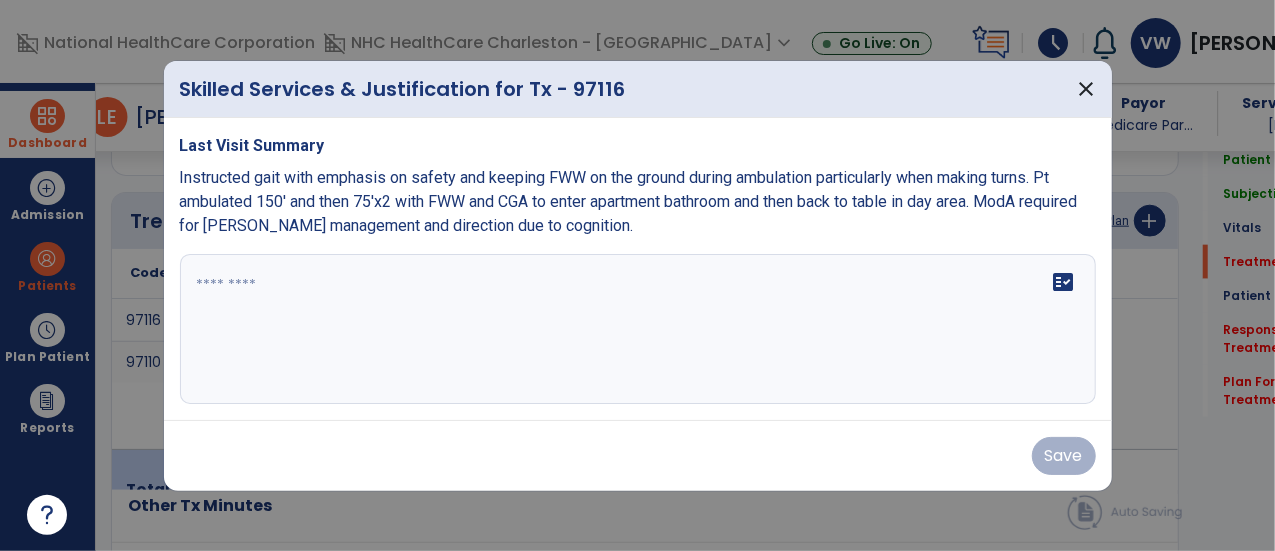 click on "Instructed gait with emphasis on safety and keeping FWW on the ground during ambulation particularly when making turns. Pt ambulated 150' and then 75'x2 with FWW and CGA to enter apartment bathroom and then back to table in day area. ModA required for [PERSON_NAME] management and direction due to cognition." at bounding box center (638, 202) 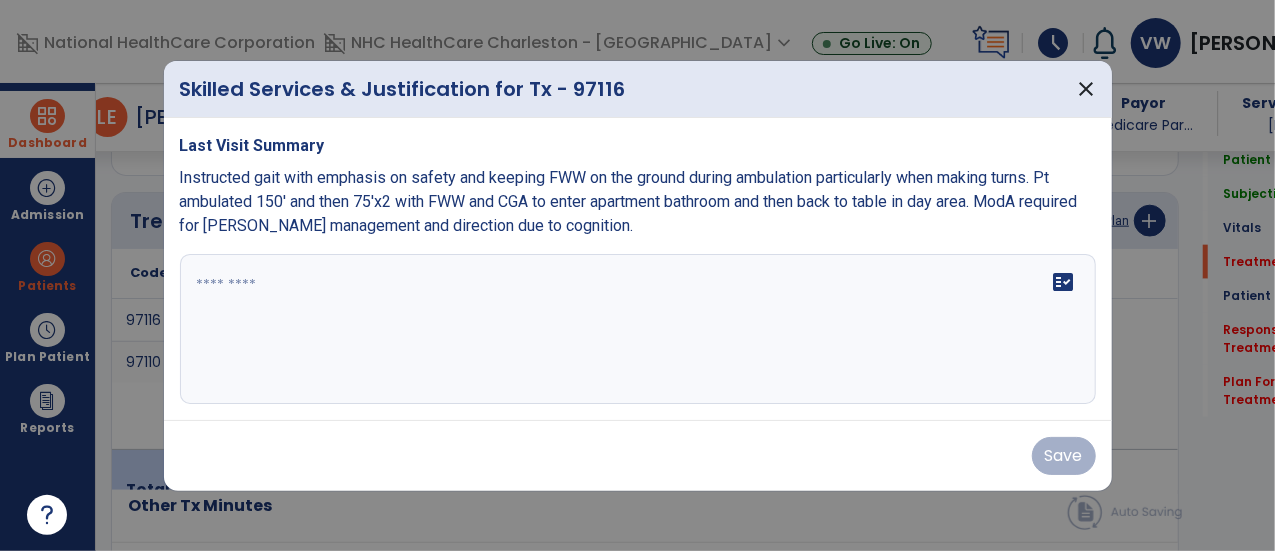 click on "Instructed gait with emphasis on safety and keeping FWW on the ground during ambulation particularly when making turns. Pt ambulated 150' and then 75'x2 with FWW and CGA to enter apartment bathroom and then back to table in day area. ModA required for [PERSON_NAME] management and direction due to cognition." at bounding box center (638, 202) 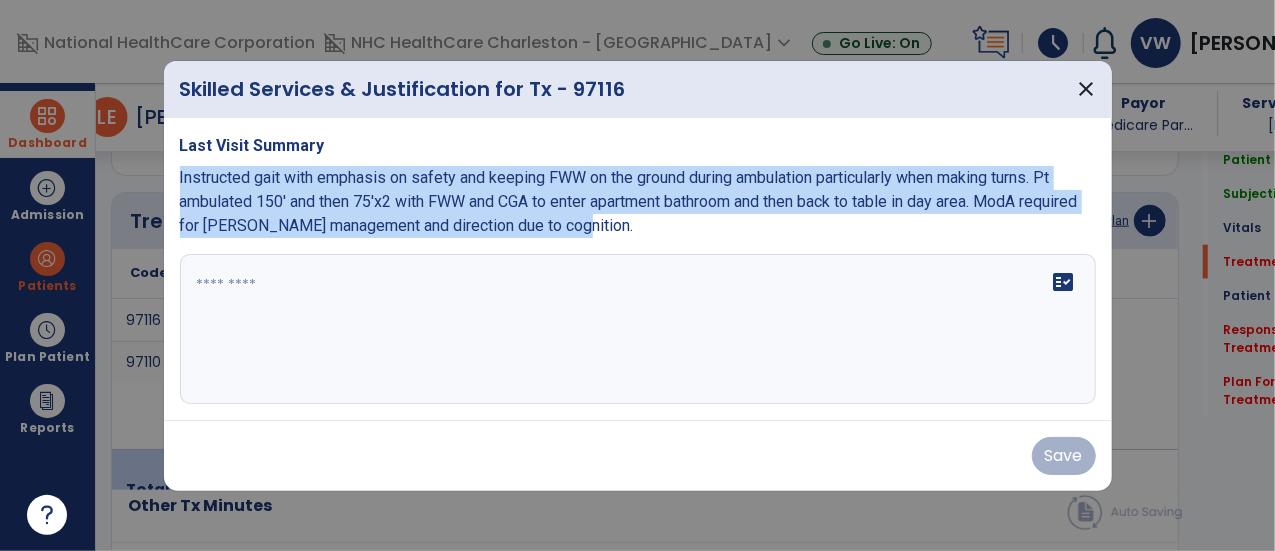 drag, startPoint x: 634, startPoint y: 233, endPoint x: 169, endPoint y: 171, distance: 469.1151 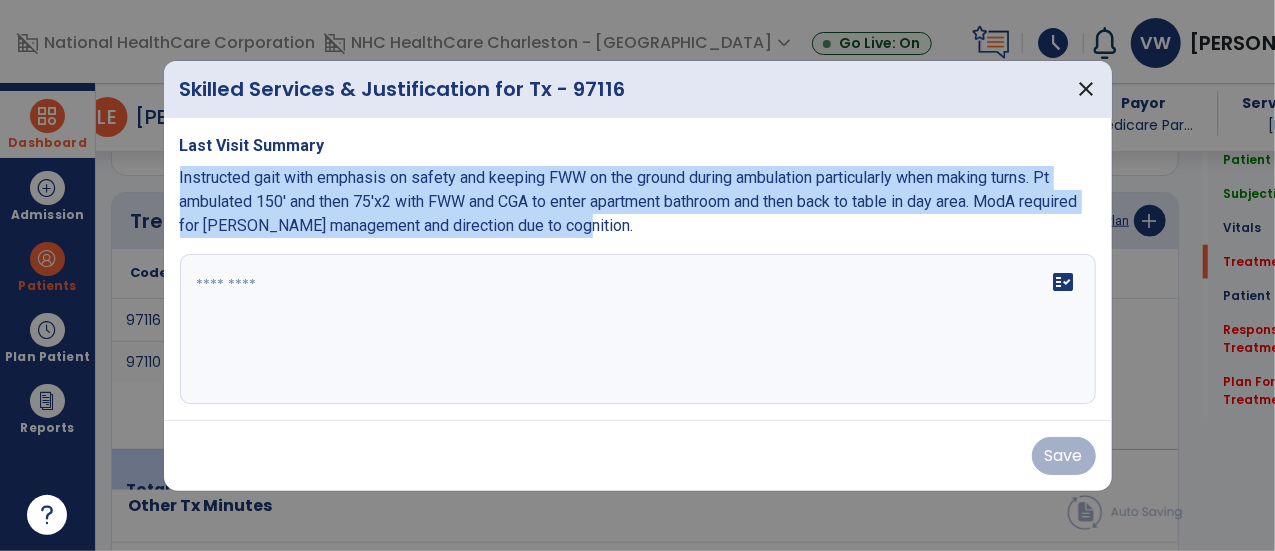 click on "Last Visit Summary Instructed gait with emphasis on safety and keeping FWW on the ground during ambulation particularly when making turns. Pt ambulated 150' and then 75'x2 with FWW and CGA to enter apartment bathroom and then back to table in day area. ModA required for [PERSON_NAME] management and direction due to cognition.   fact_check" at bounding box center (638, 269) 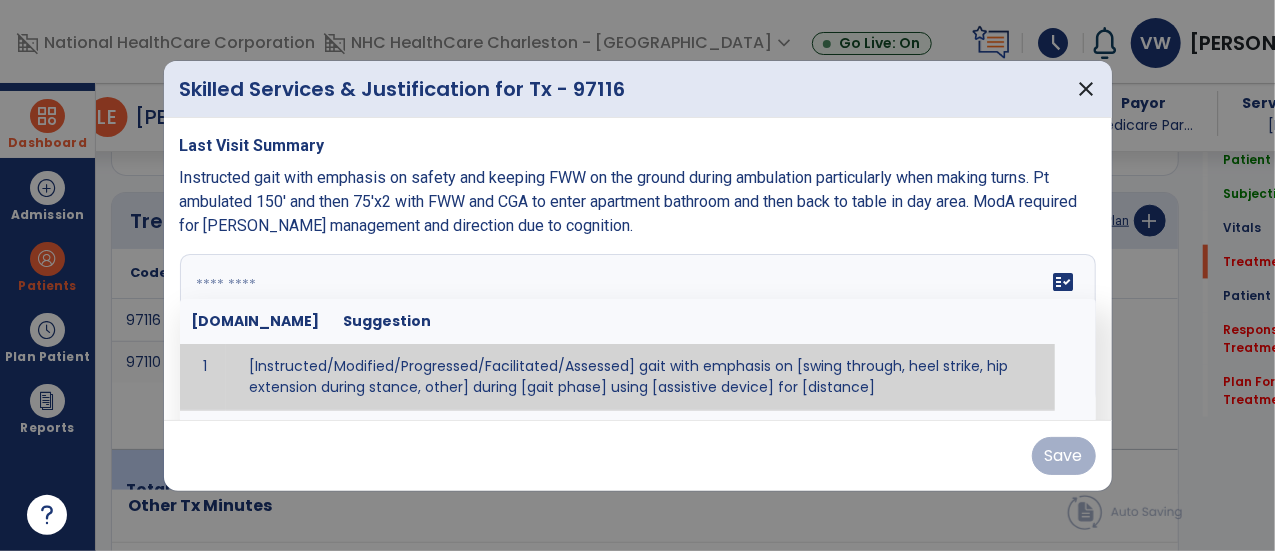 paste on "**********" 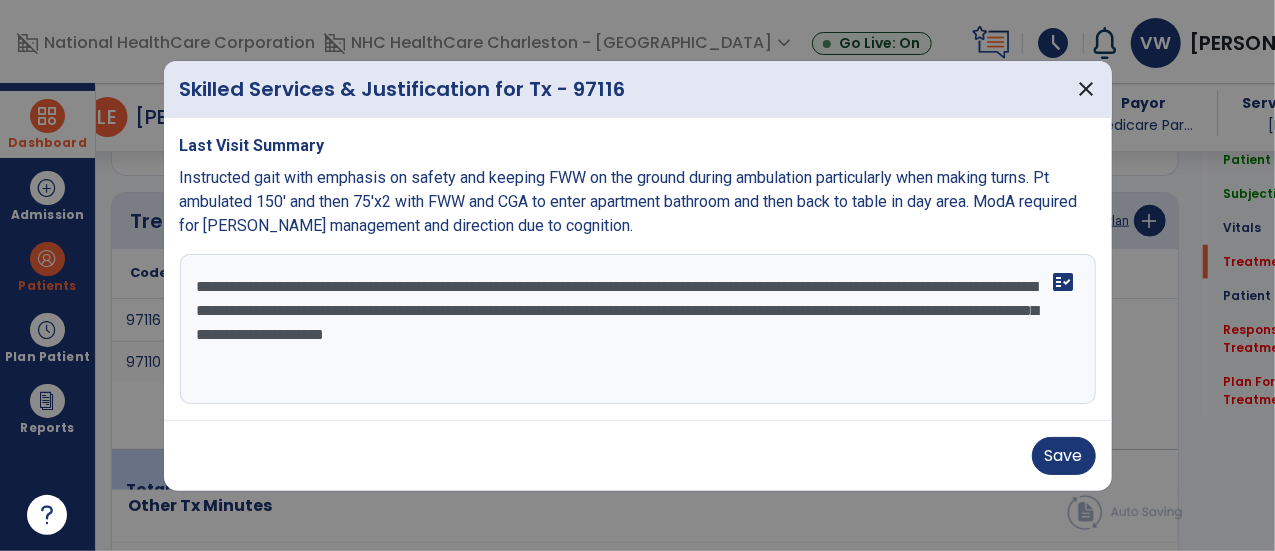 click on "**********" at bounding box center (638, 329) 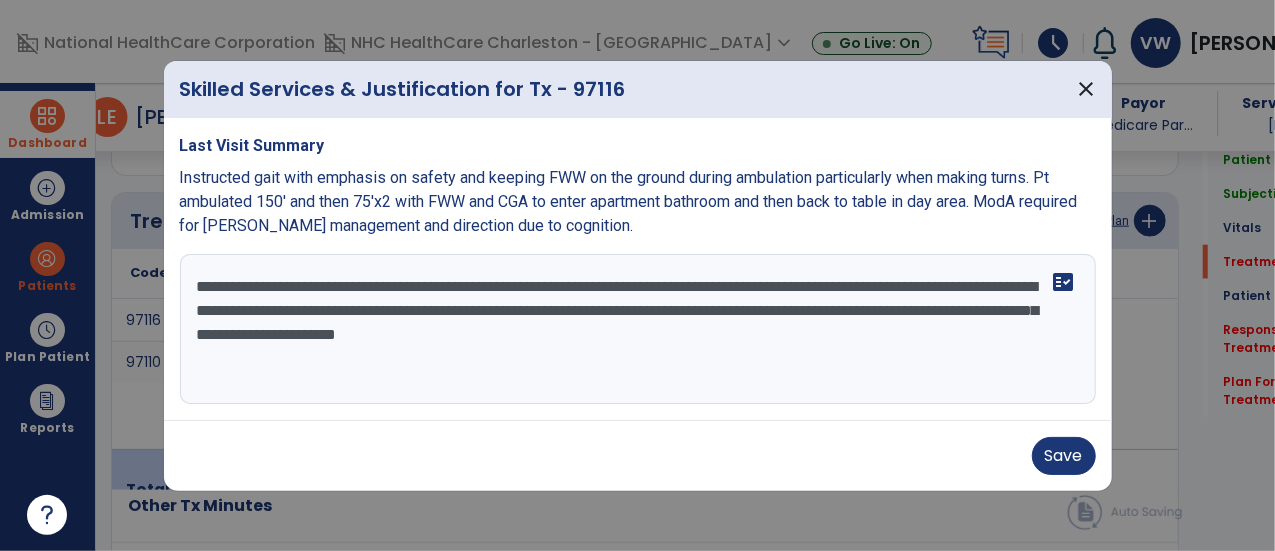 click on "**********" at bounding box center [638, 329] 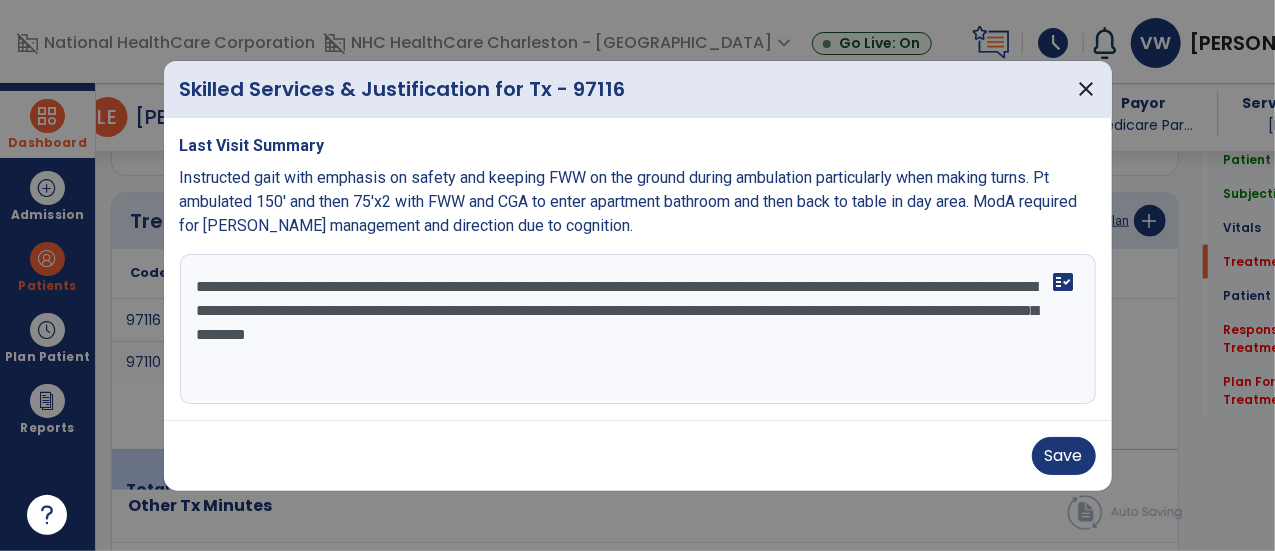 click on "**********" at bounding box center (638, 329) 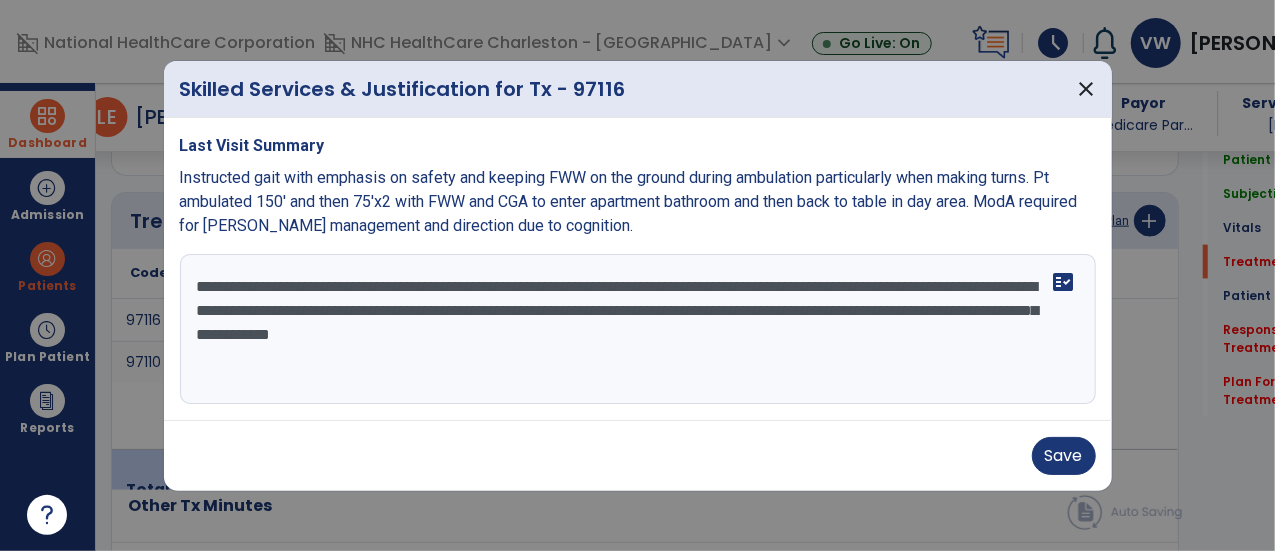 click on "**********" at bounding box center [638, 329] 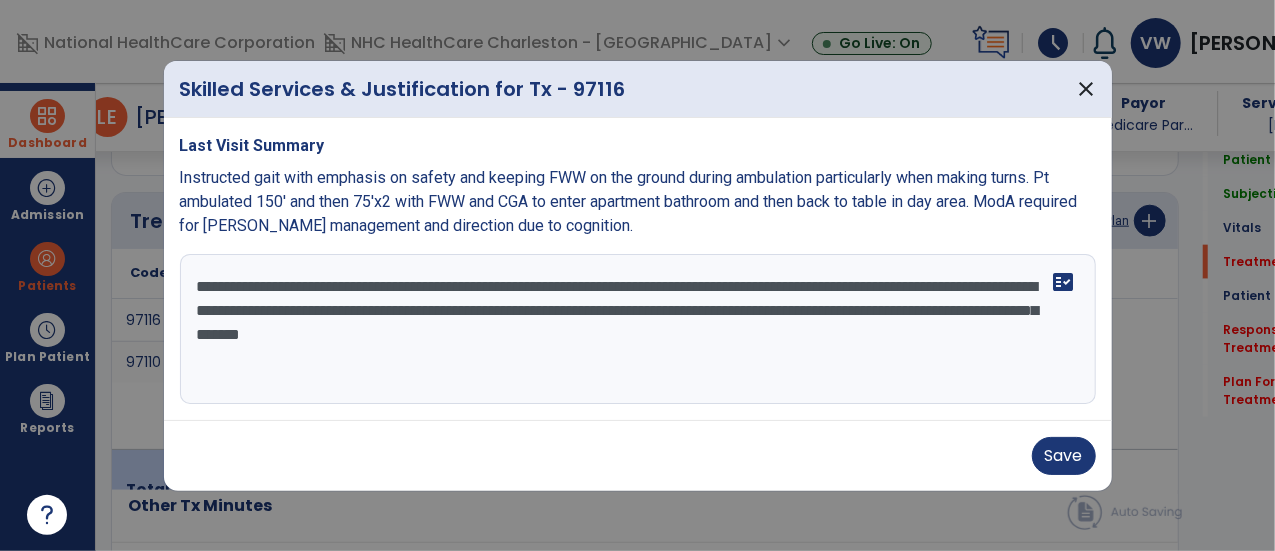 click on "**********" at bounding box center [638, 329] 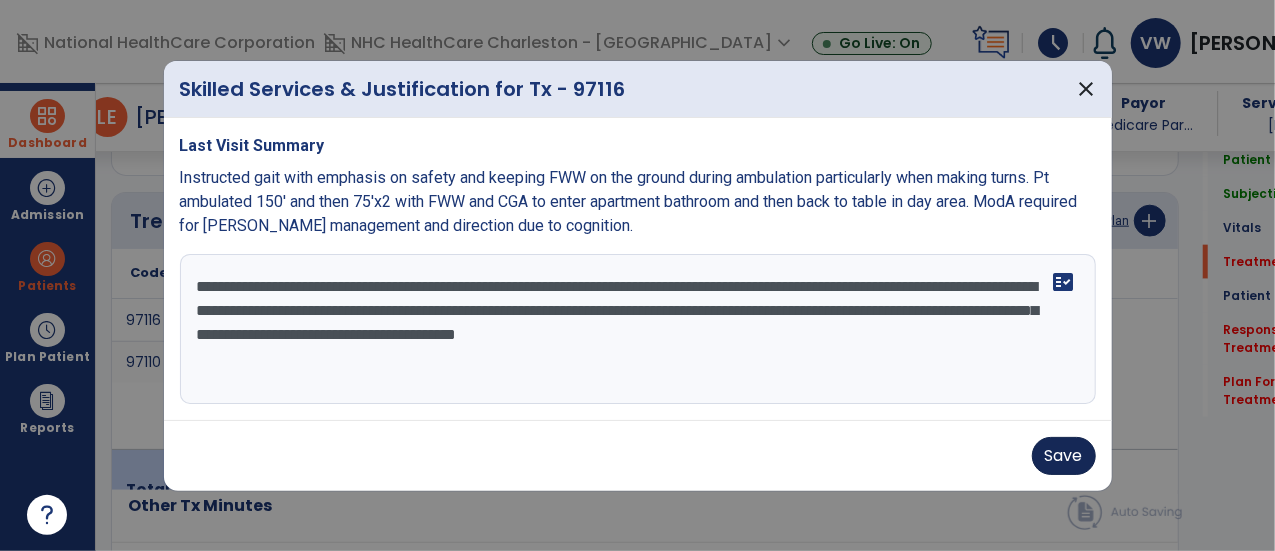 type on "**********" 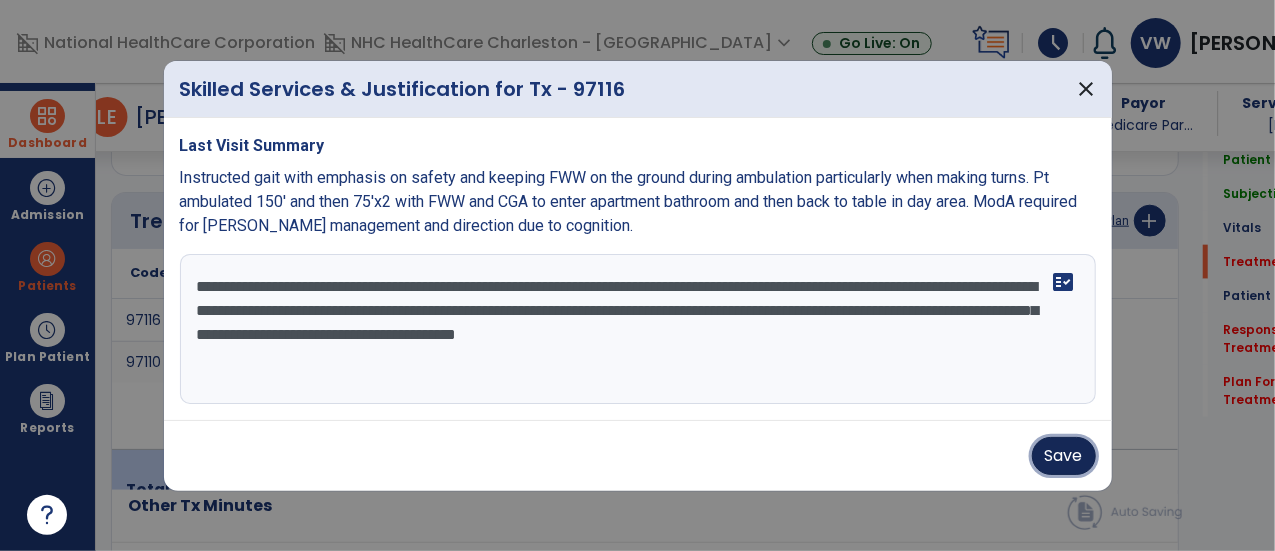 click on "Save" at bounding box center [1064, 456] 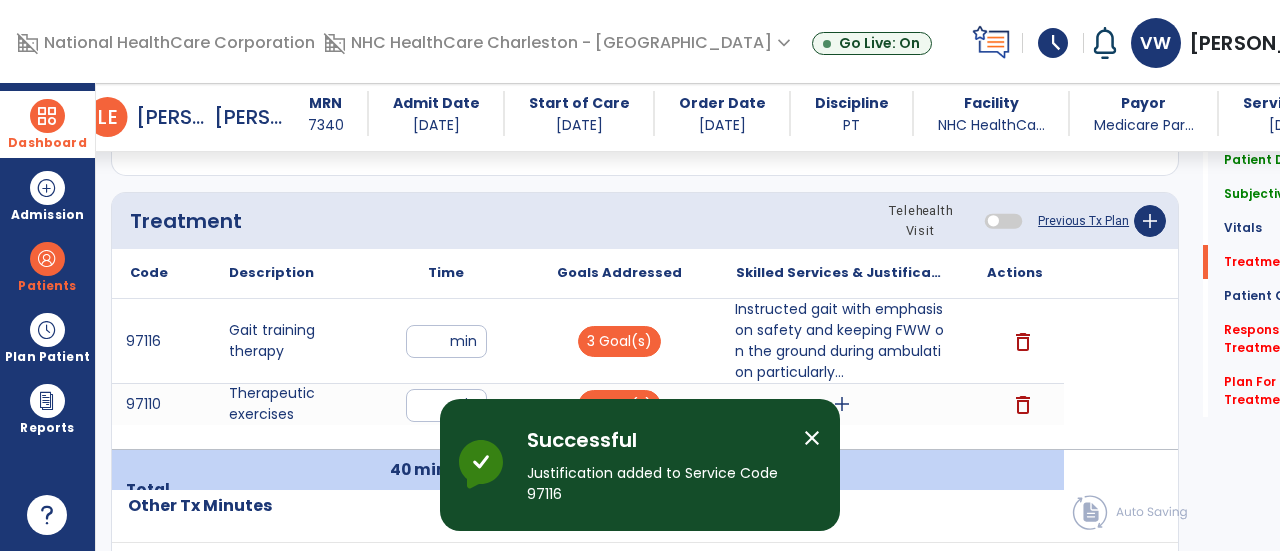 click on "close" at bounding box center [812, 438] 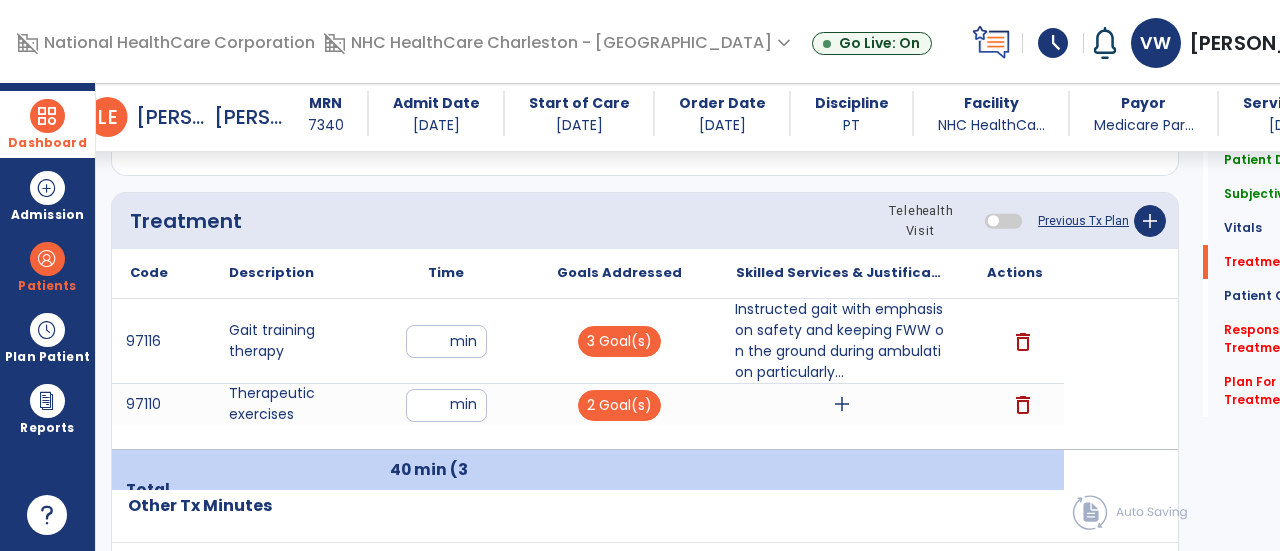 click on "add" at bounding box center (842, 404) 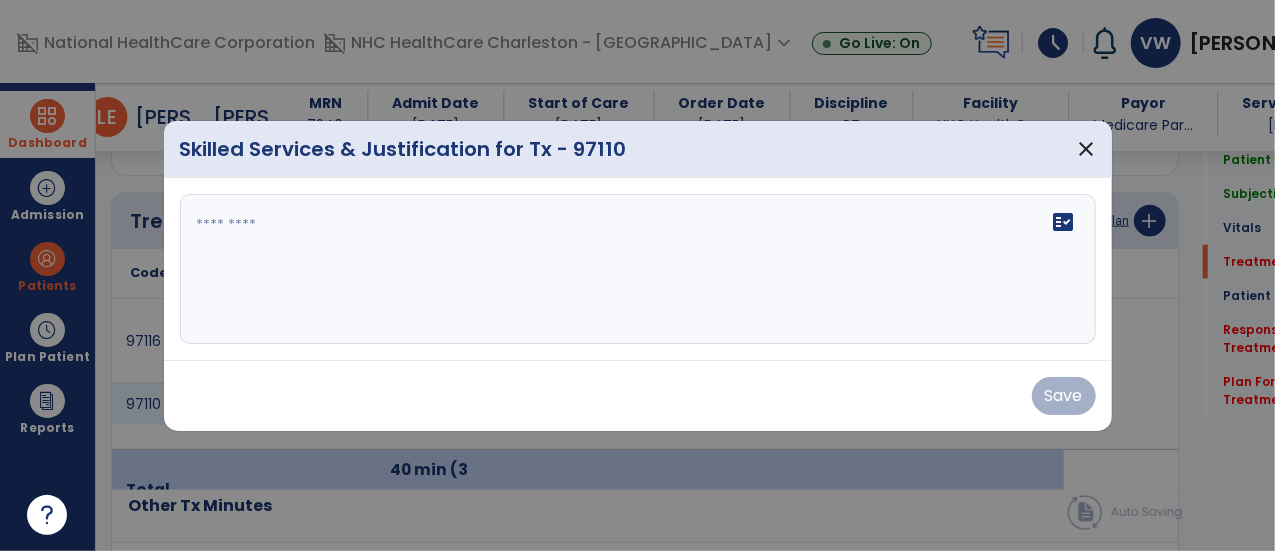 scroll, scrollTop: 1167, scrollLeft: 0, axis: vertical 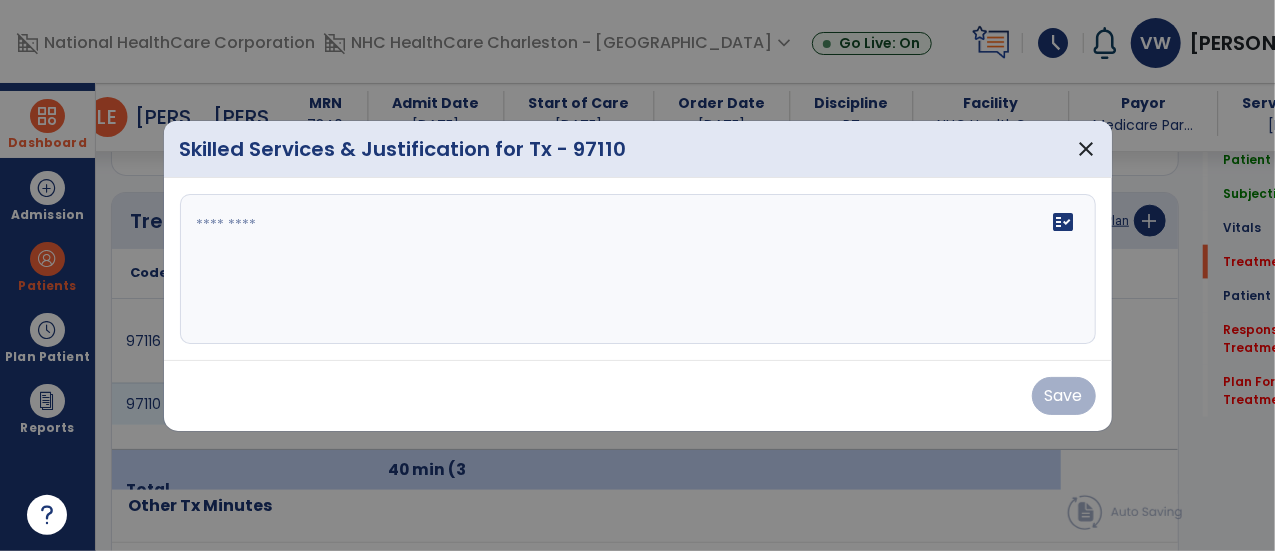 click on "fact_check" at bounding box center (1064, 222) 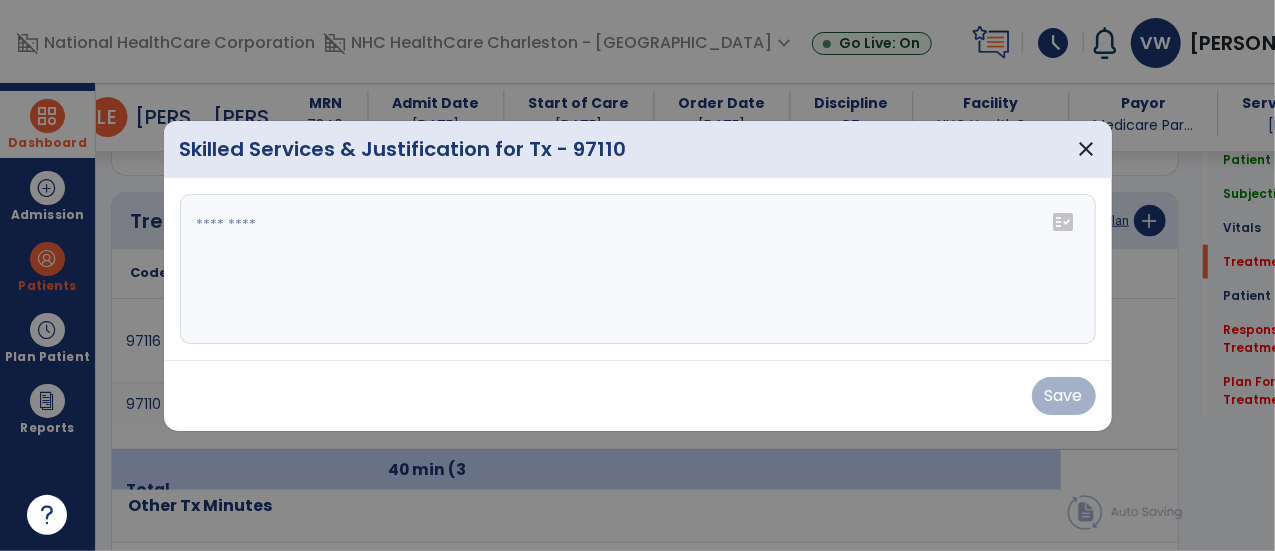 click on "fact_check" at bounding box center [1064, 222] 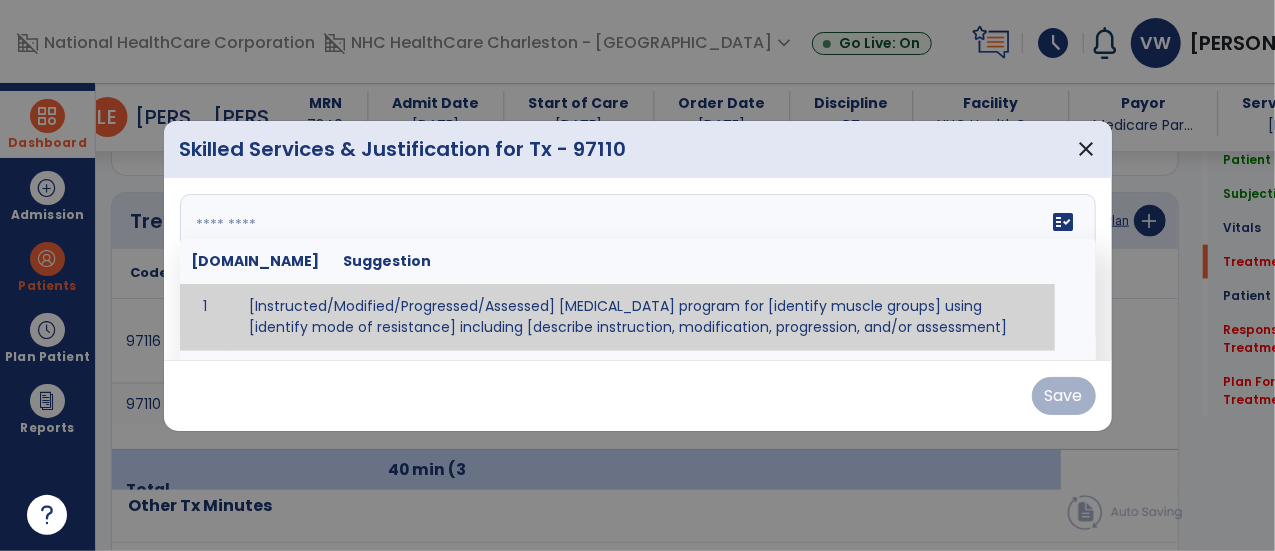 type on "**********" 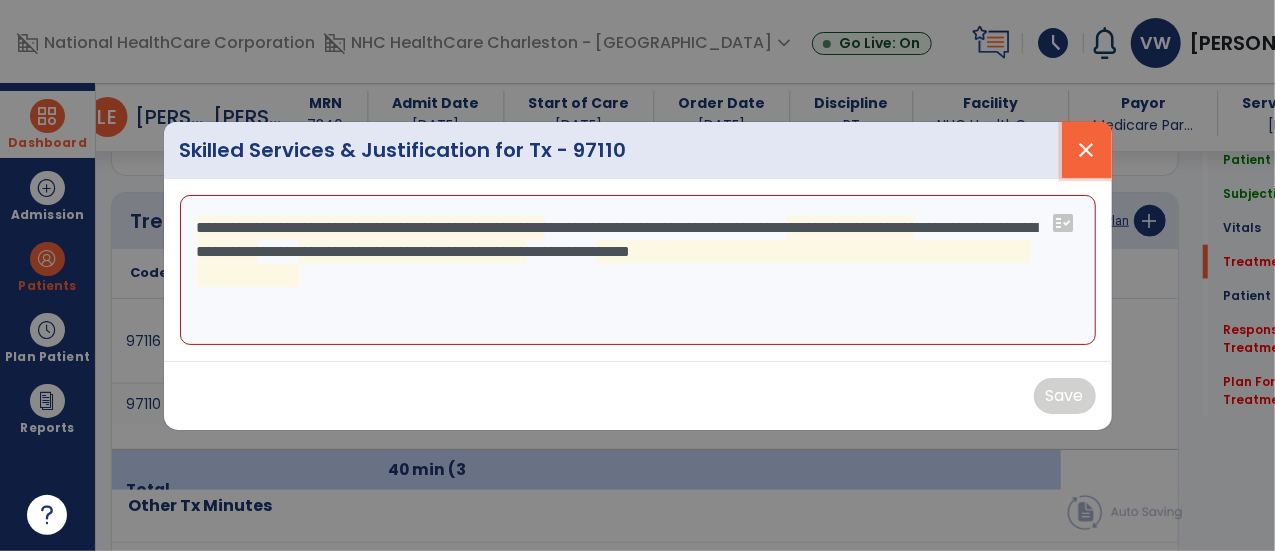 click on "close" at bounding box center [1087, 150] 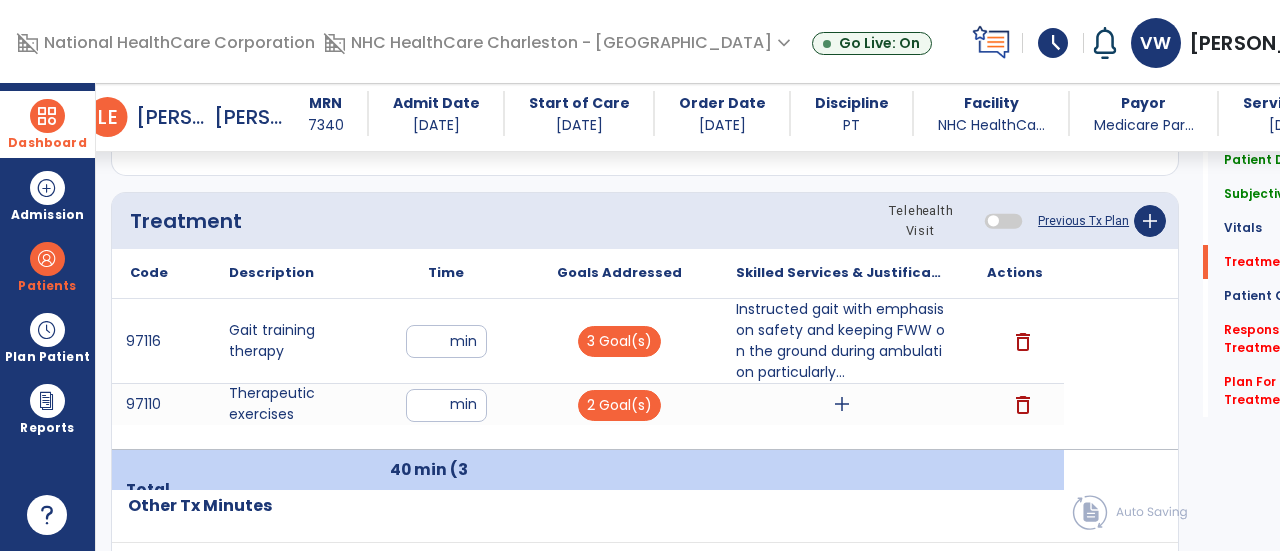 click on "add" at bounding box center [842, 404] 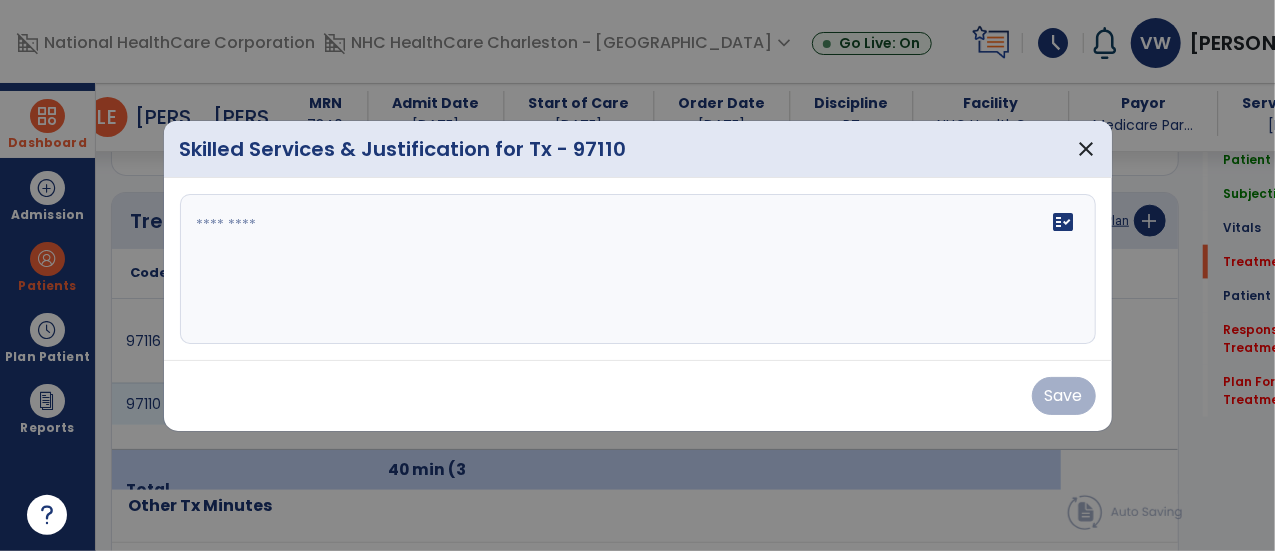 scroll, scrollTop: 1167, scrollLeft: 0, axis: vertical 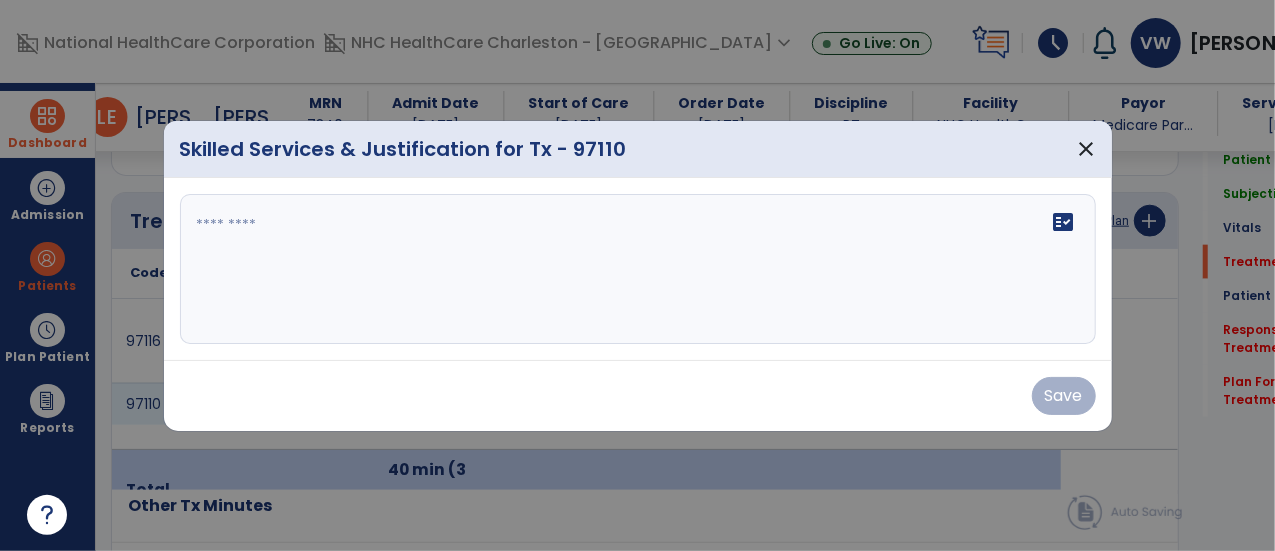 click on "fact_check" at bounding box center (1064, 222) 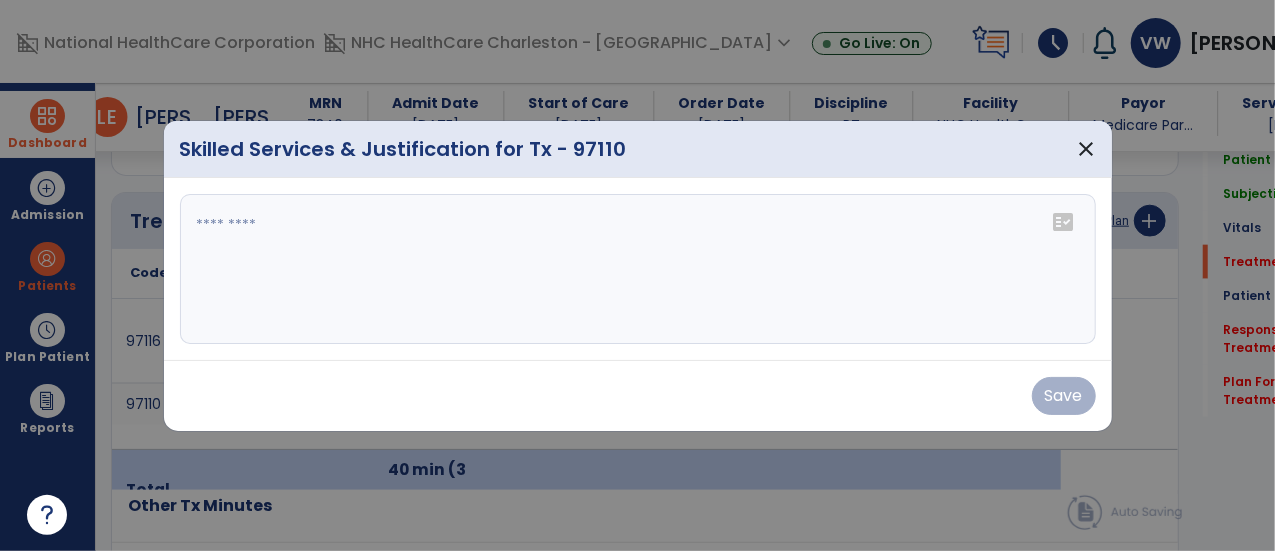 click on "fact_check" at bounding box center [1064, 222] 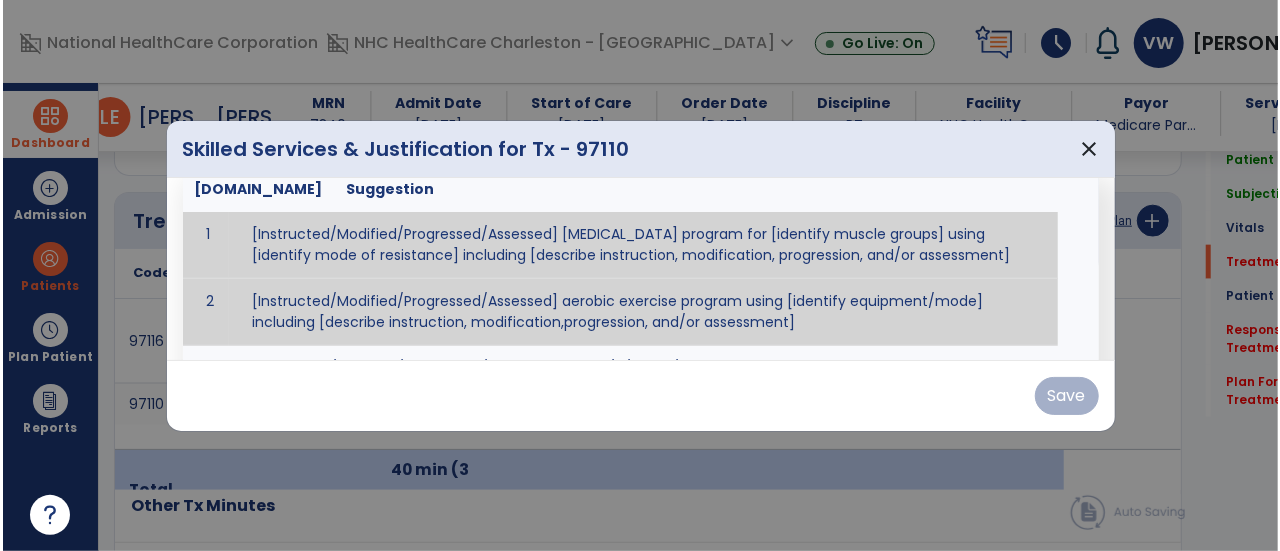 scroll, scrollTop: 0, scrollLeft: 0, axis: both 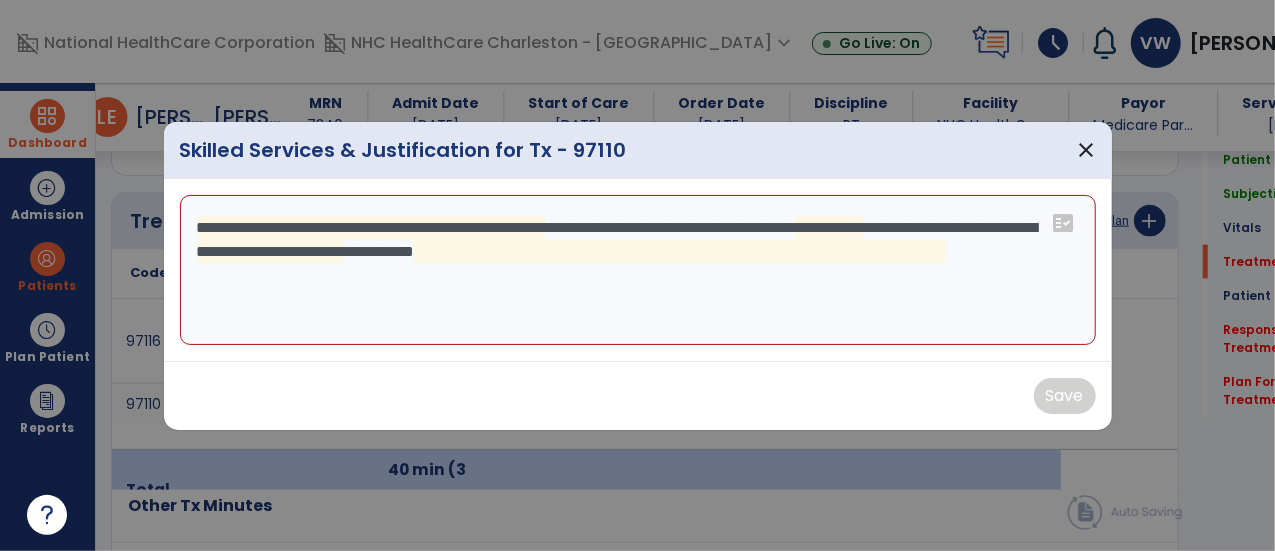 click on "**********" at bounding box center [638, 270] 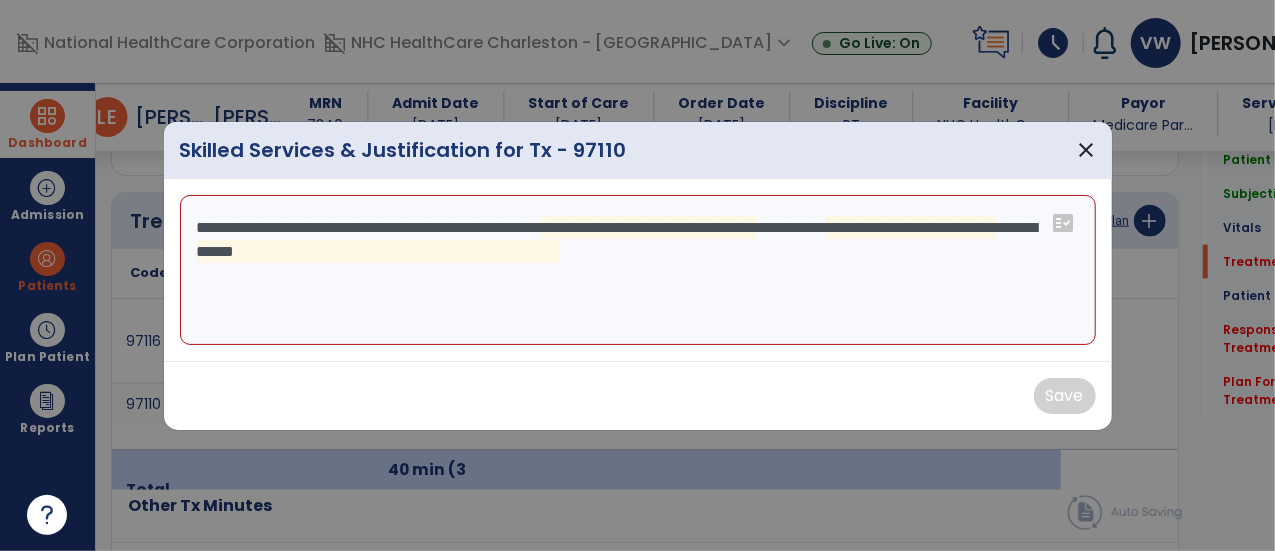 click on "**********" at bounding box center (638, 270) 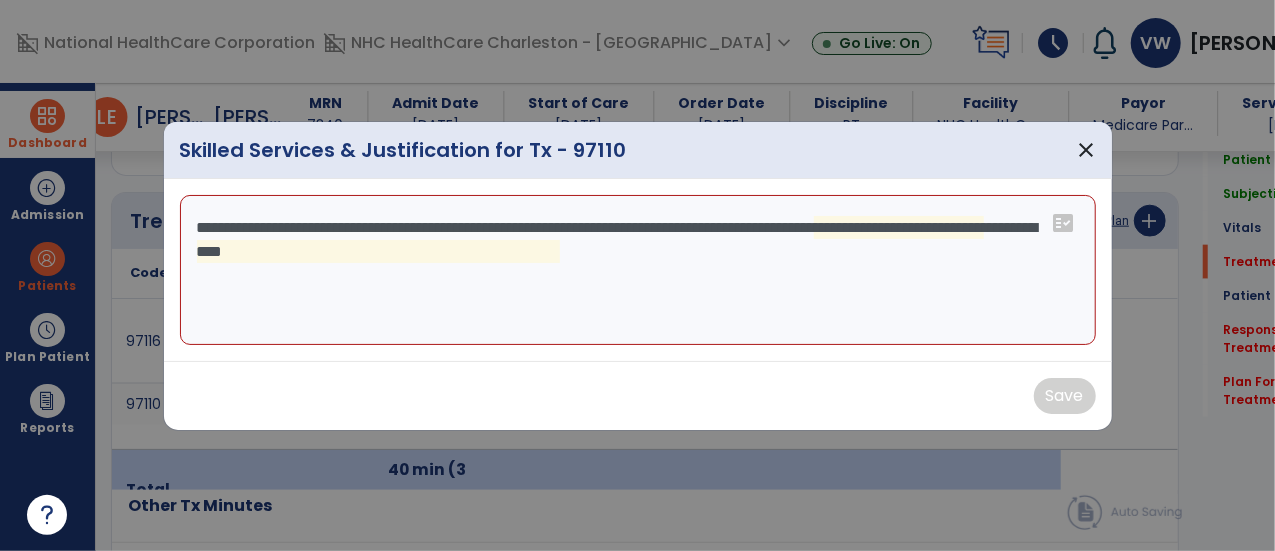 click on "**********" at bounding box center (638, 270) 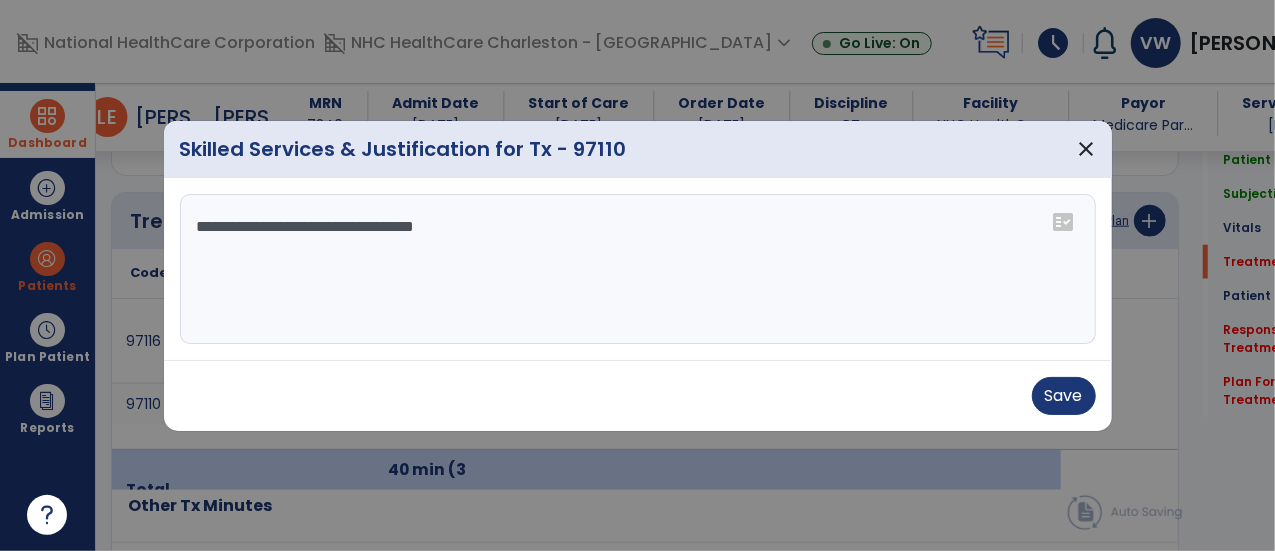 click on "**********" at bounding box center (638, 269) 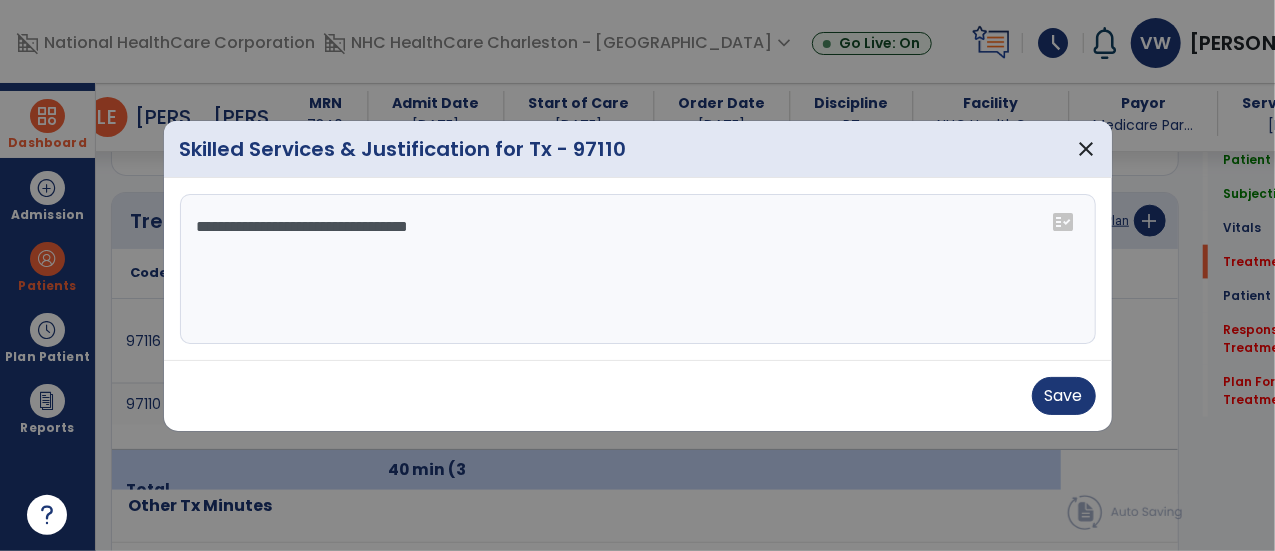 click on "**********" at bounding box center (638, 269) 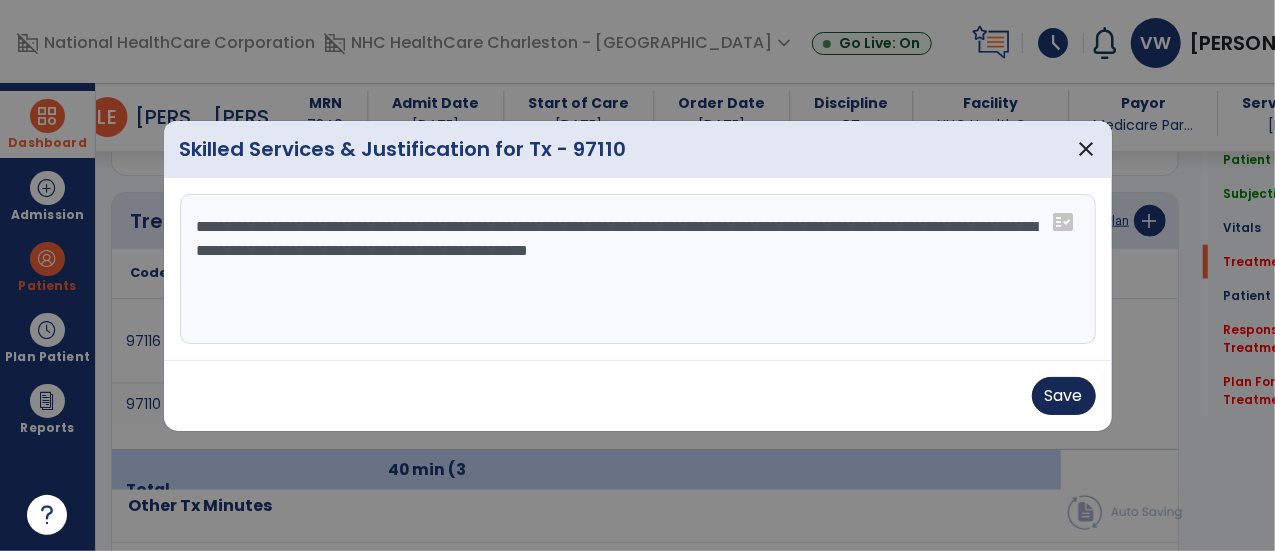 type on "**********" 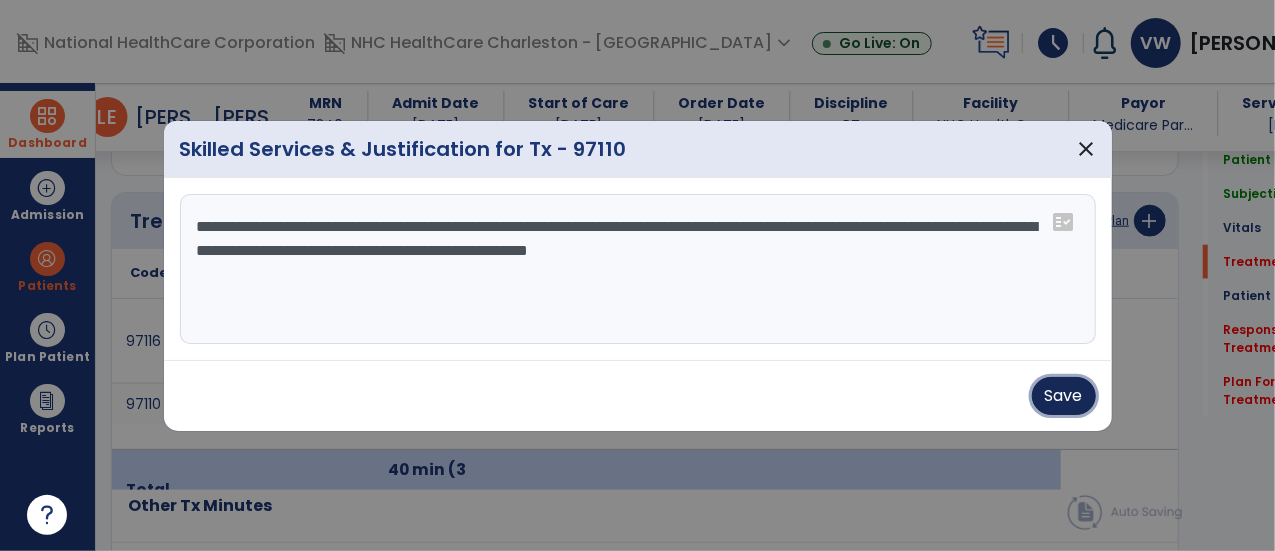 click on "Save" at bounding box center [1064, 396] 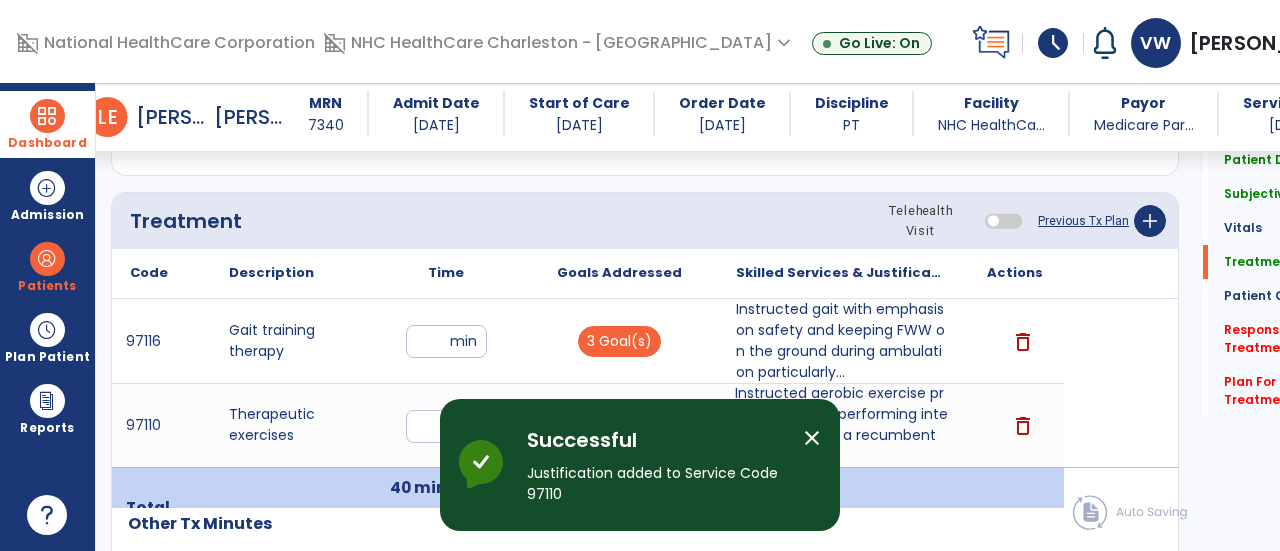 click on "close" at bounding box center (812, 438) 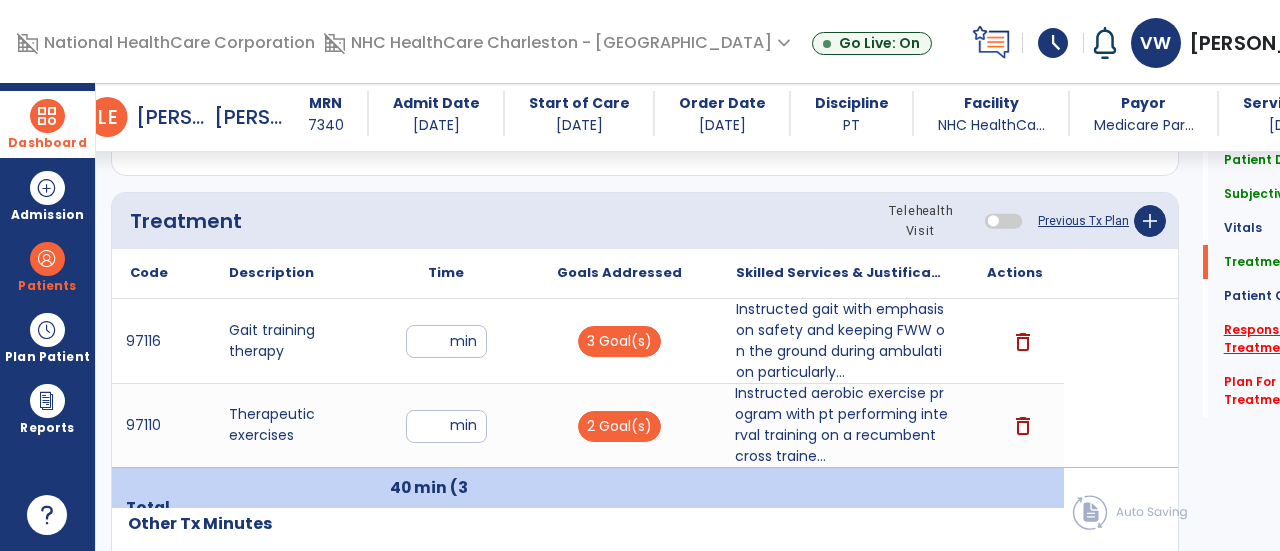 click on "Response To Treatment   *" 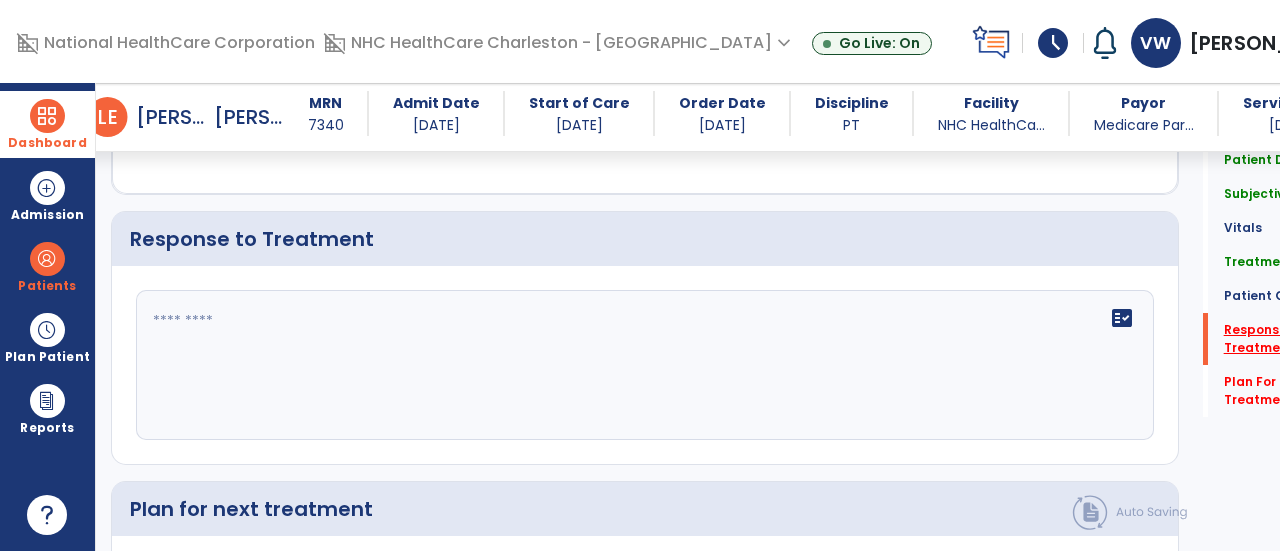 scroll, scrollTop: 2572, scrollLeft: 0, axis: vertical 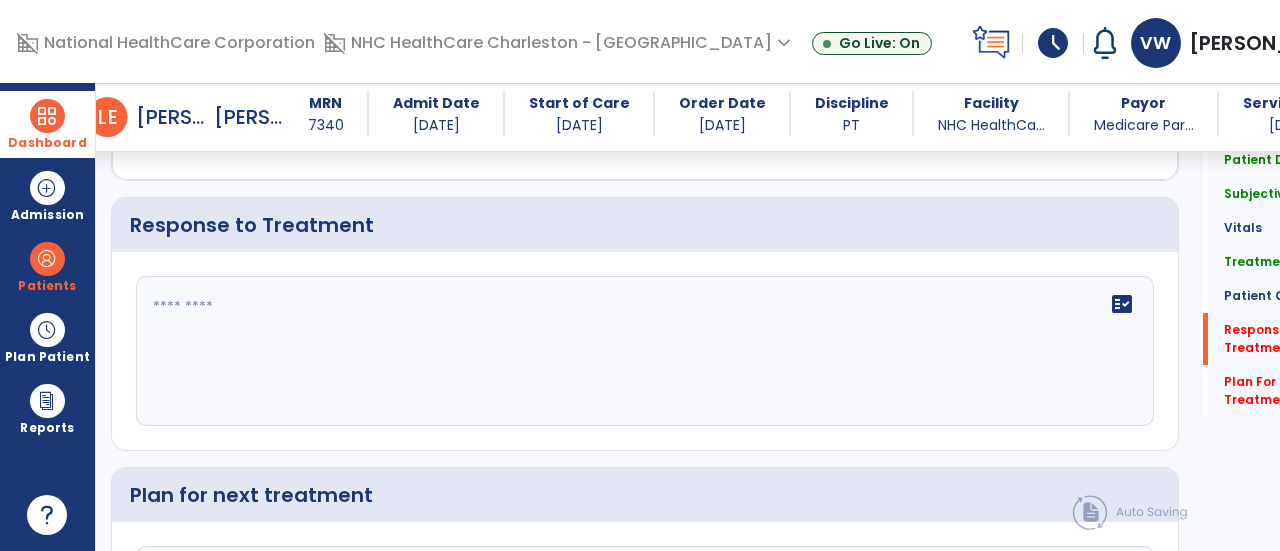 click 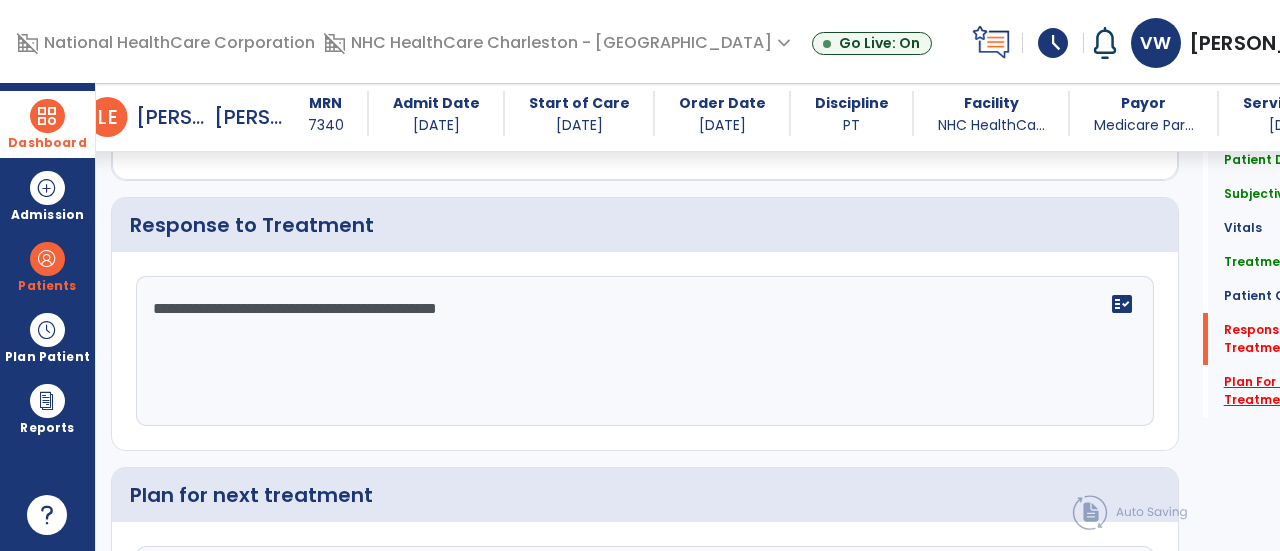 type on "**********" 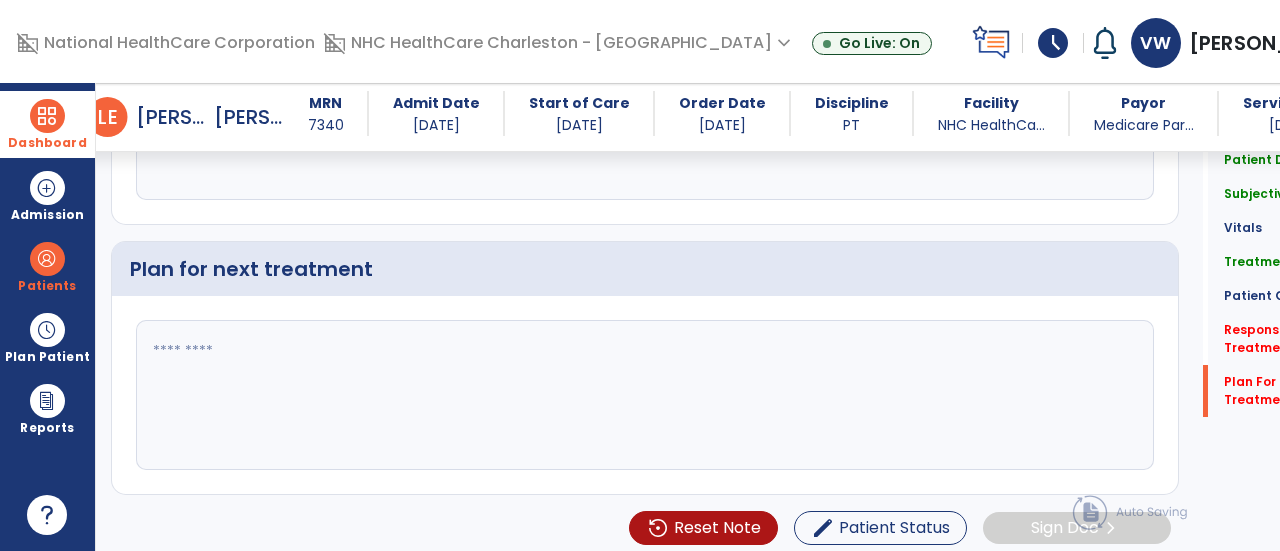 click 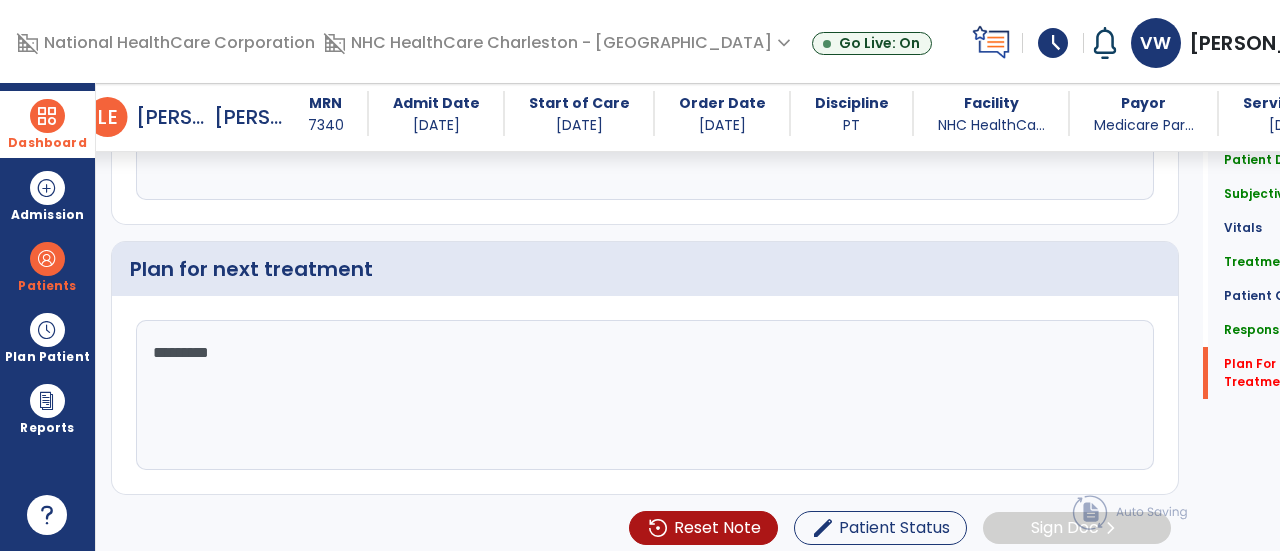 scroll, scrollTop: 2798, scrollLeft: 0, axis: vertical 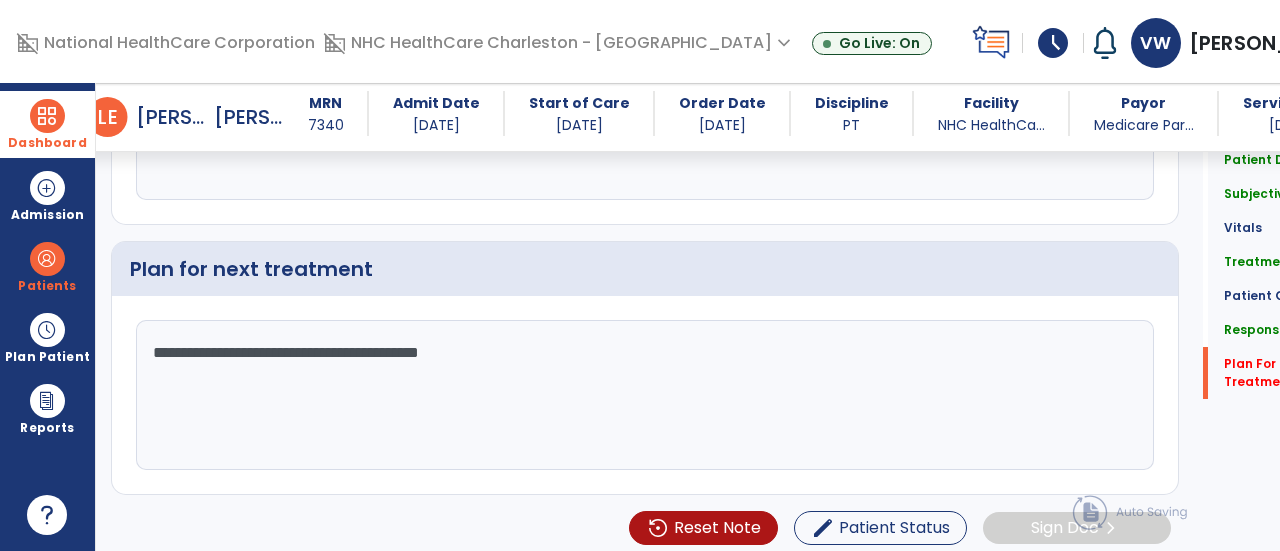 click on "**********" 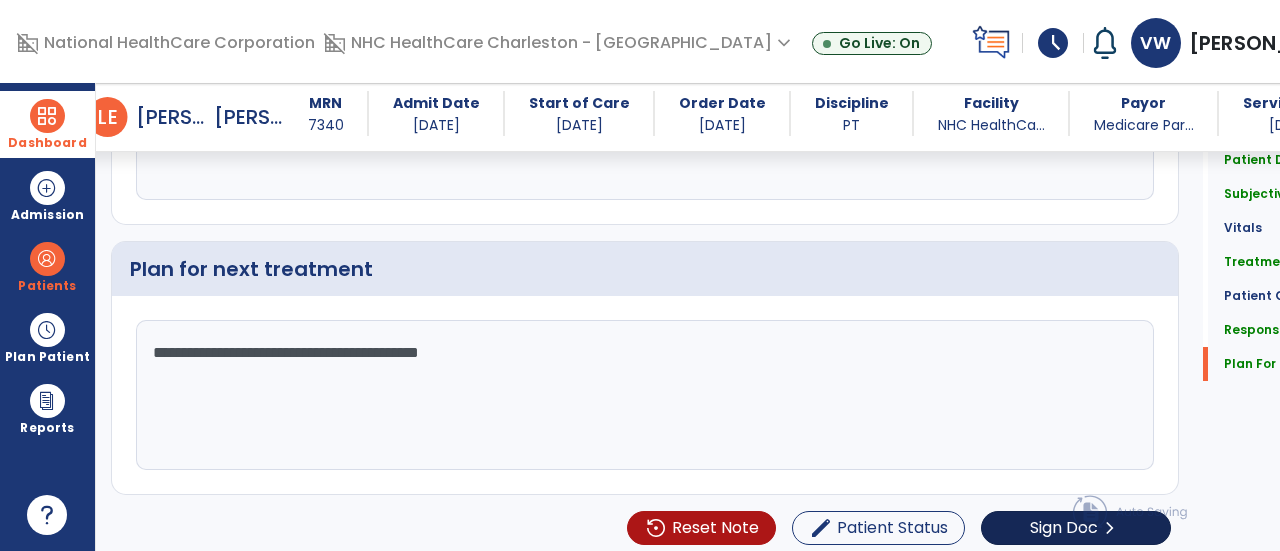 type on "**********" 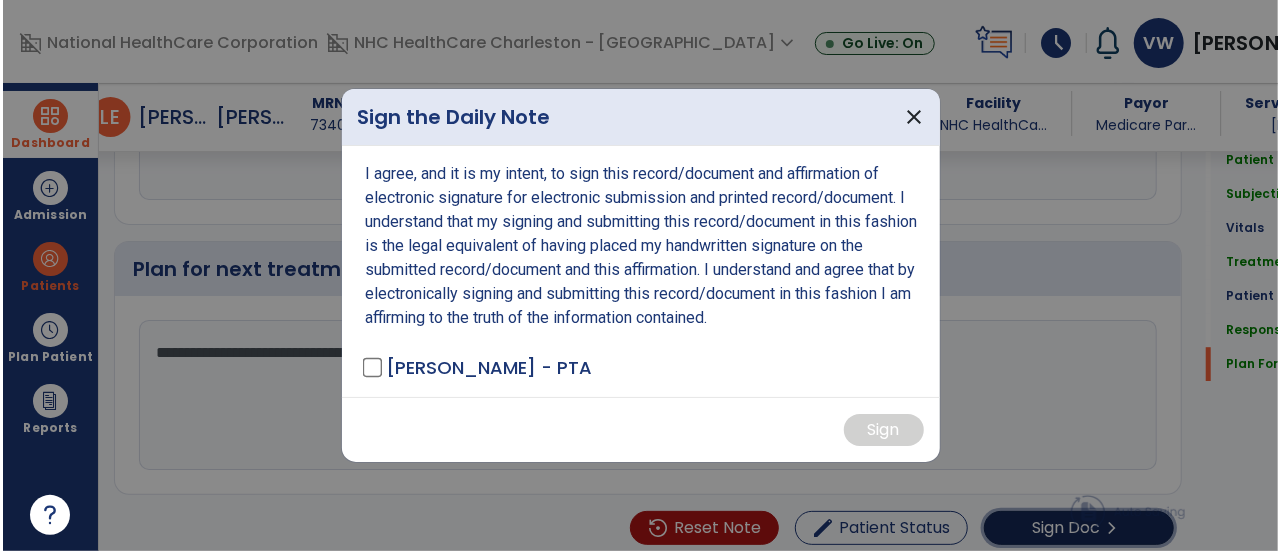 scroll, scrollTop: 2798, scrollLeft: 0, axis: vertical 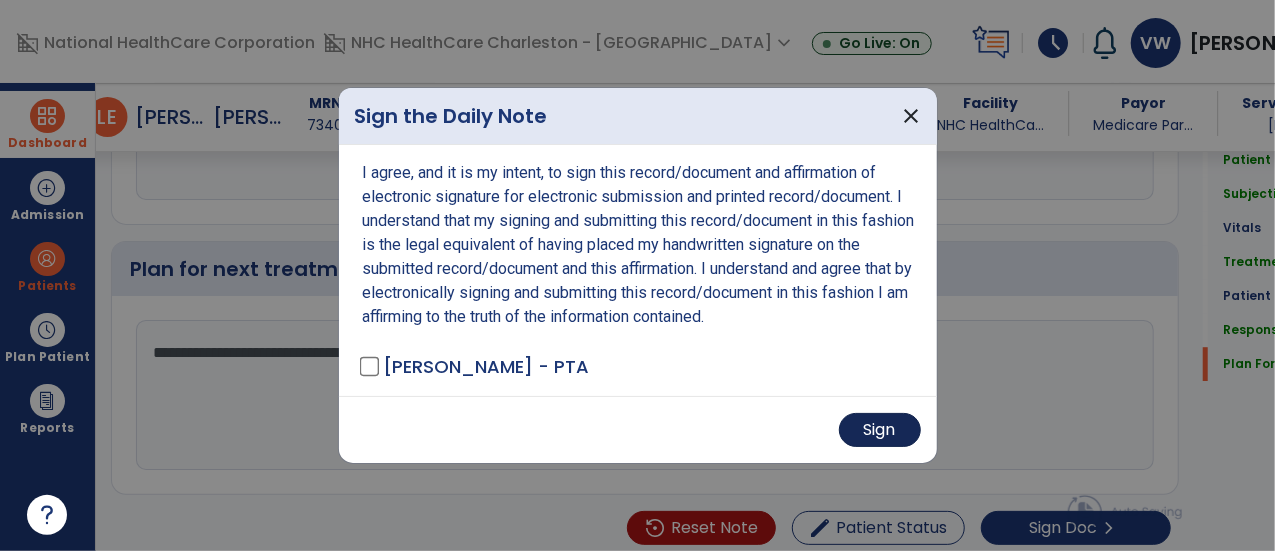 click on "Sign" at bounding box center (880, 430) 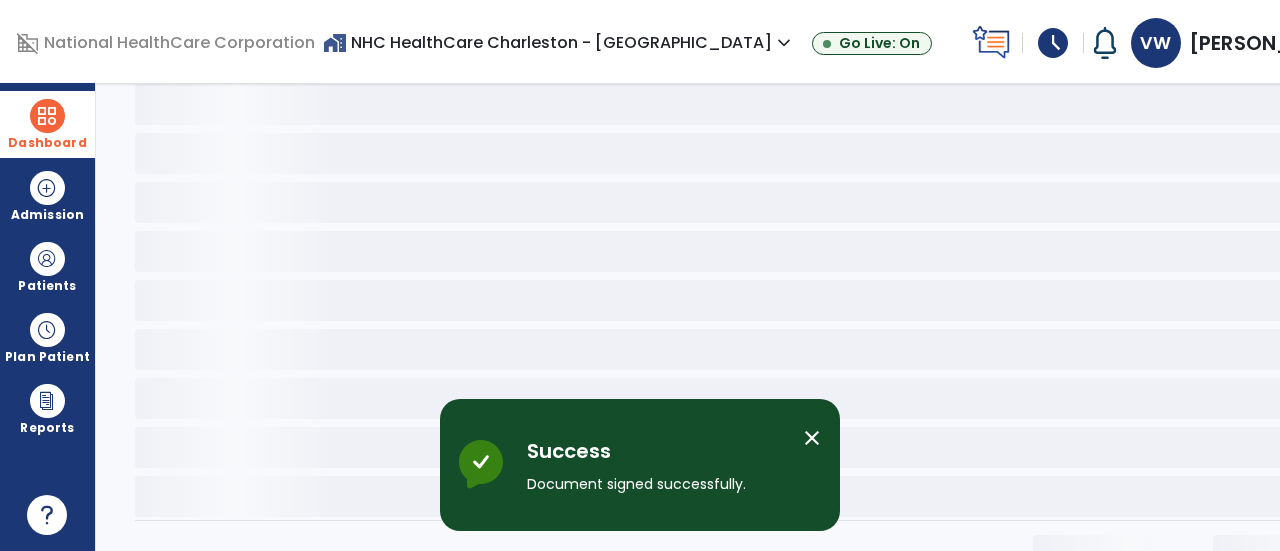 scroll, scrollTop: 0, scrollLeft: 0, axis: both 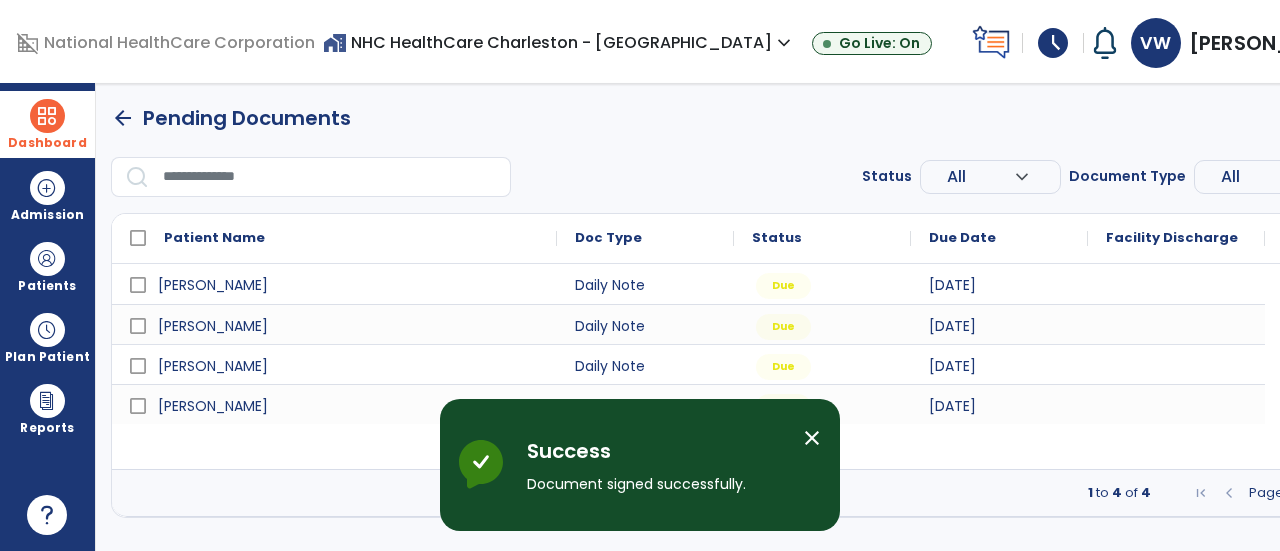 click on "close" at bounding box center [812, 438] 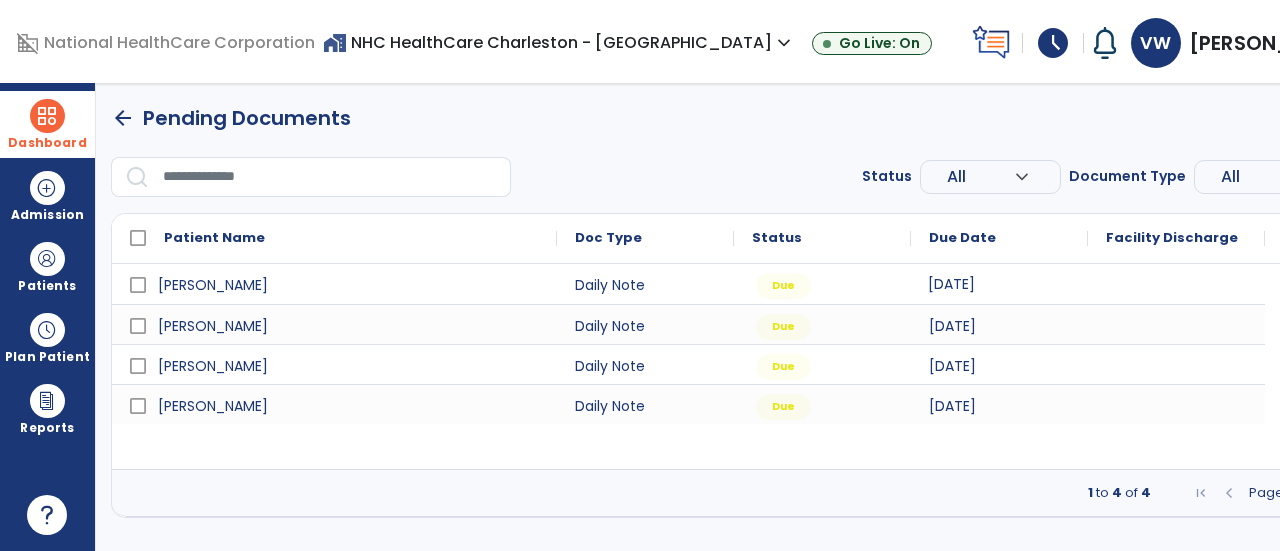 click on "[DATE]" at bounding box center (999, 284) 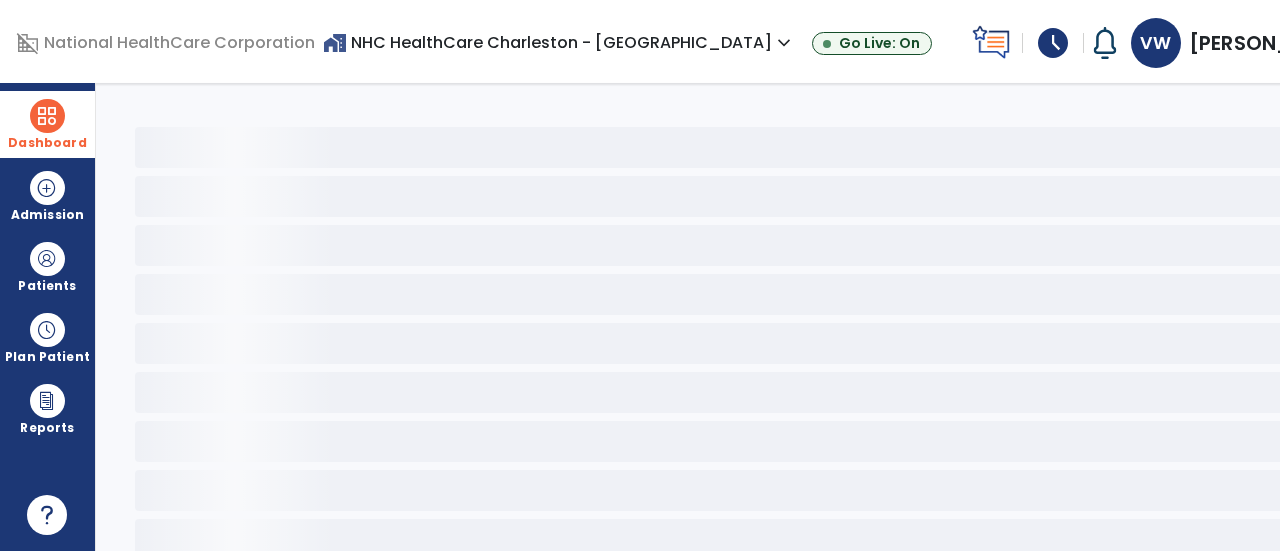 click 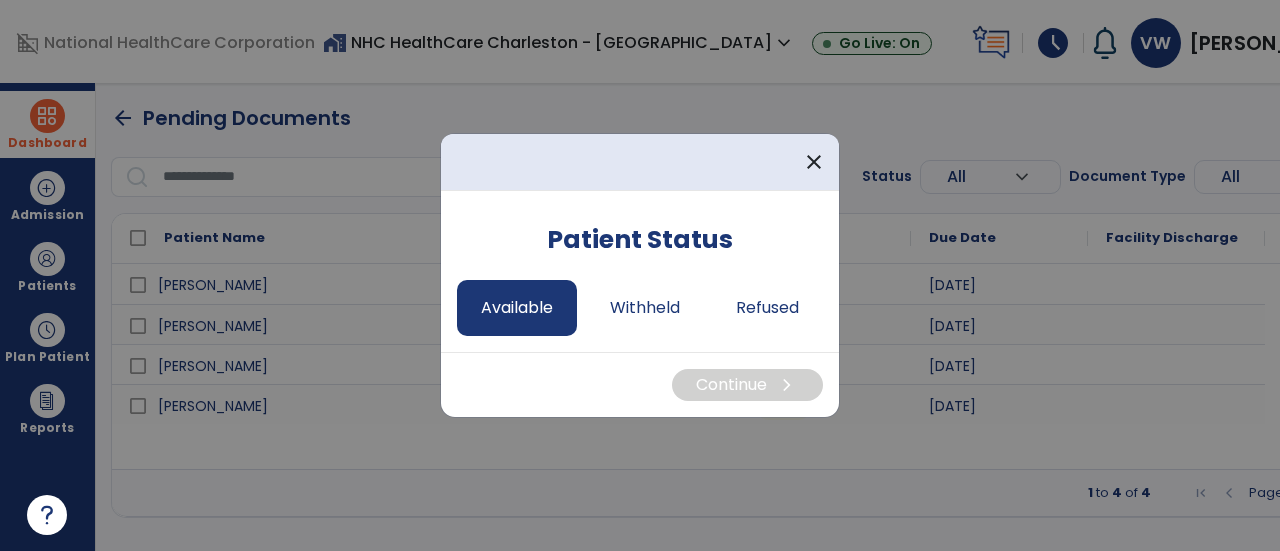 click on "Available" at bounding box center (517, 308) 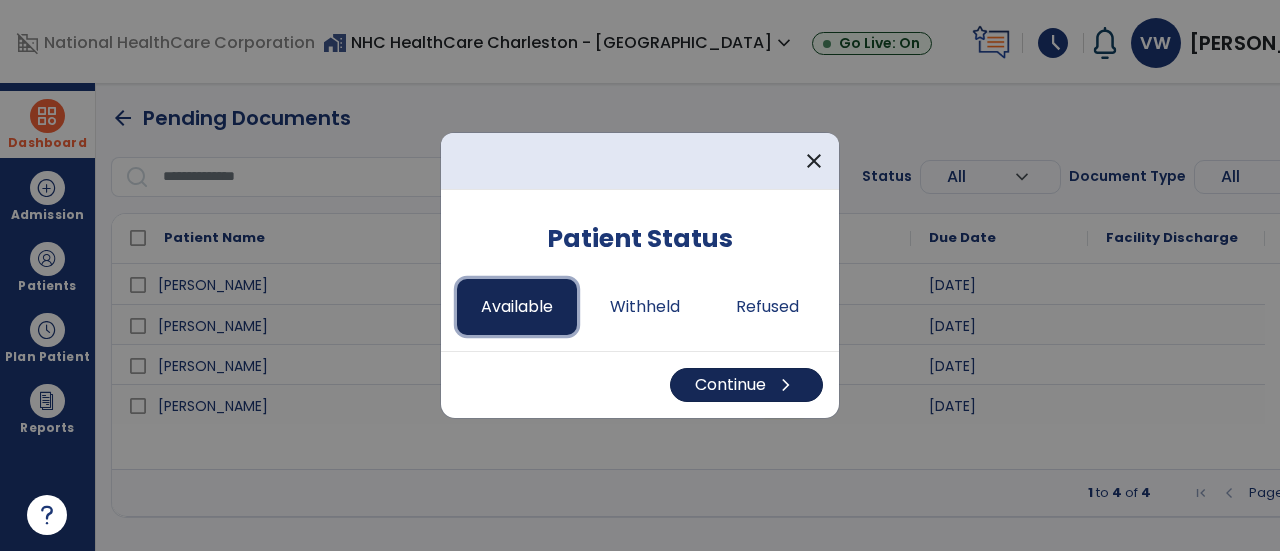click on "Continue   chevron_right" at bounding box center [746, 385] 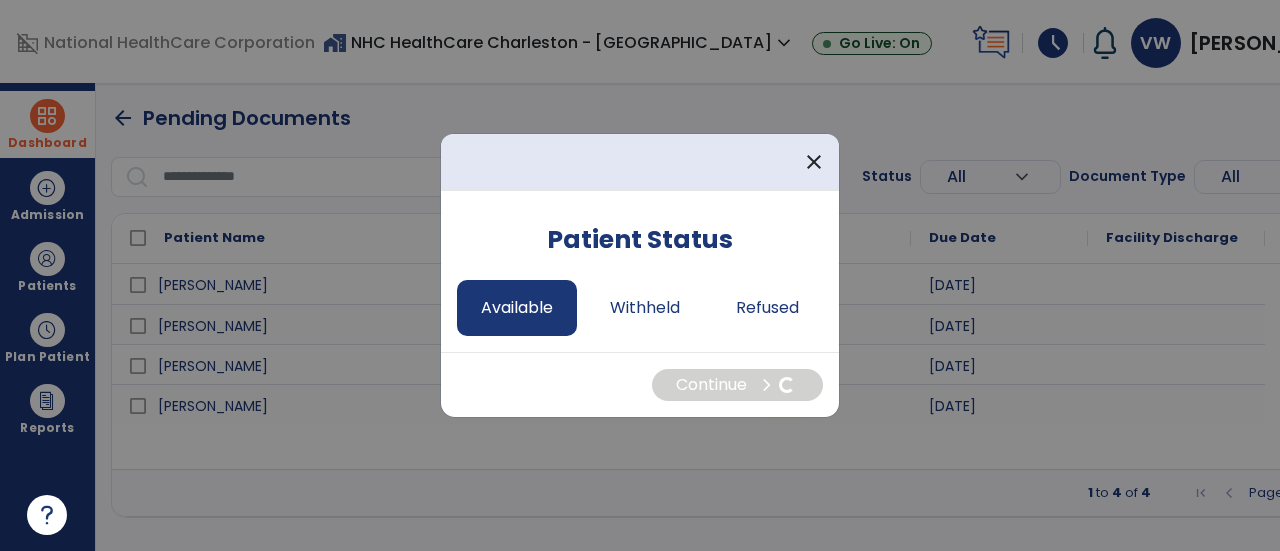 select on "*" 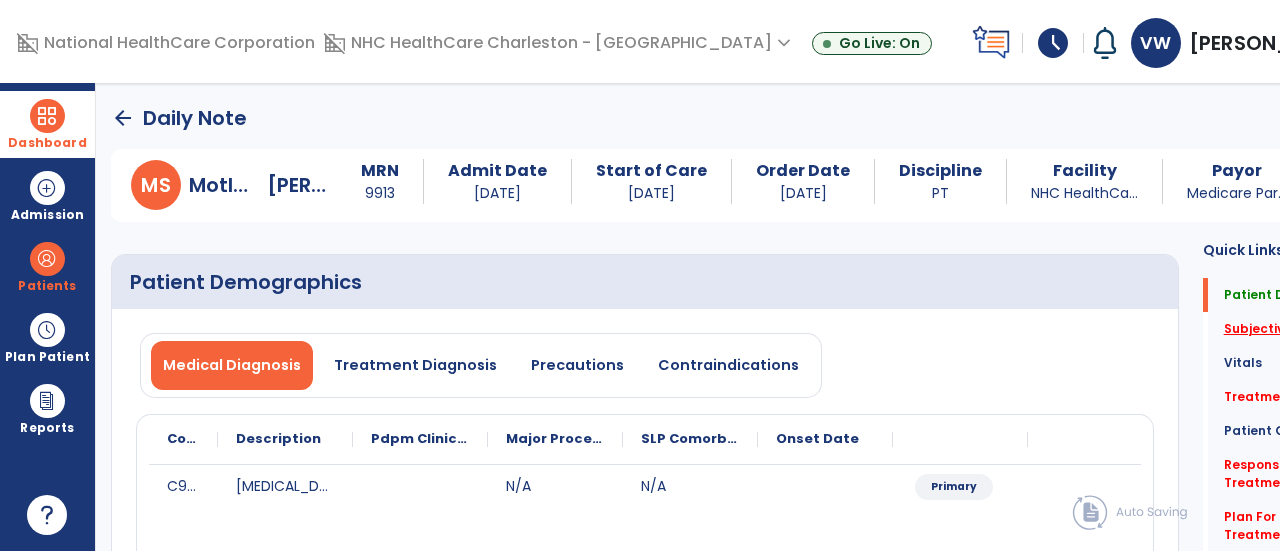 click on "Subjective Assessment   *" 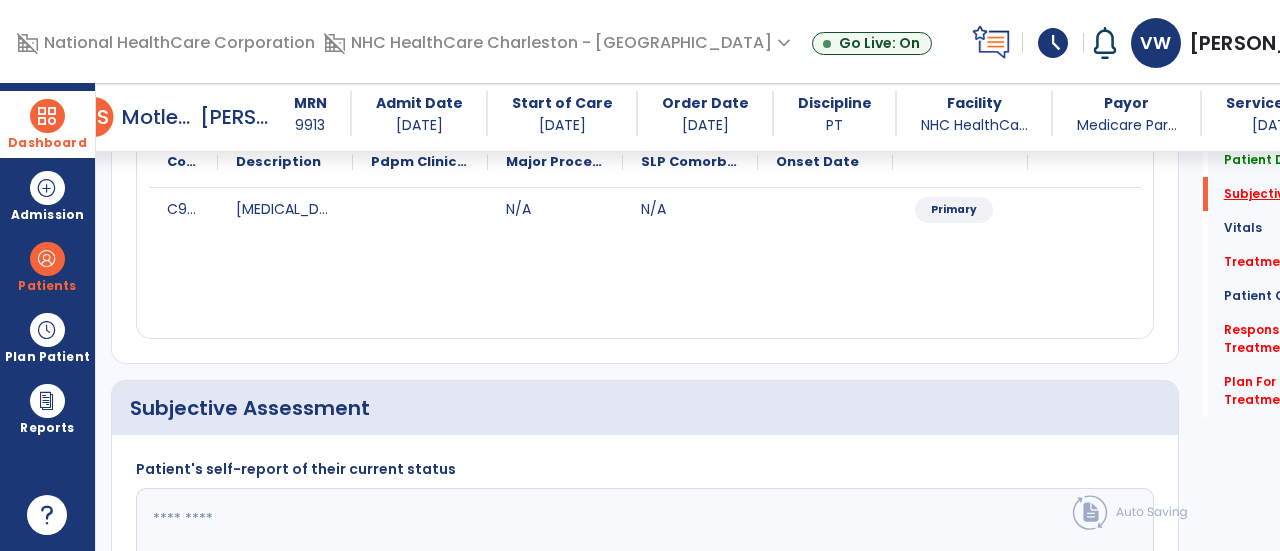scroll, scrollTop: 479, scrollLeft: 0, axis: vertical 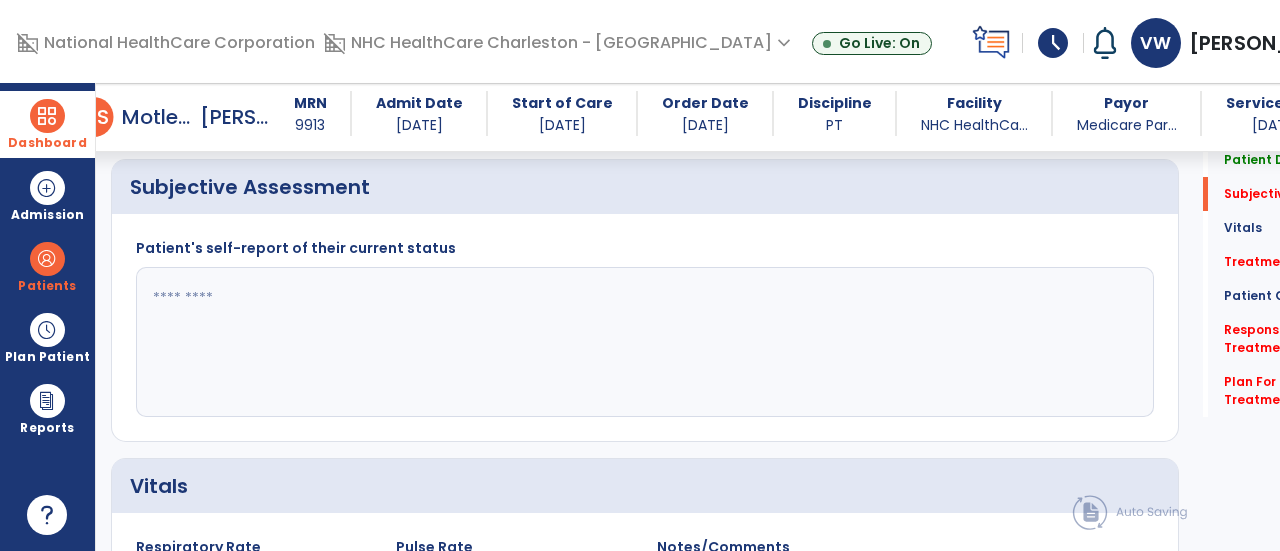 click 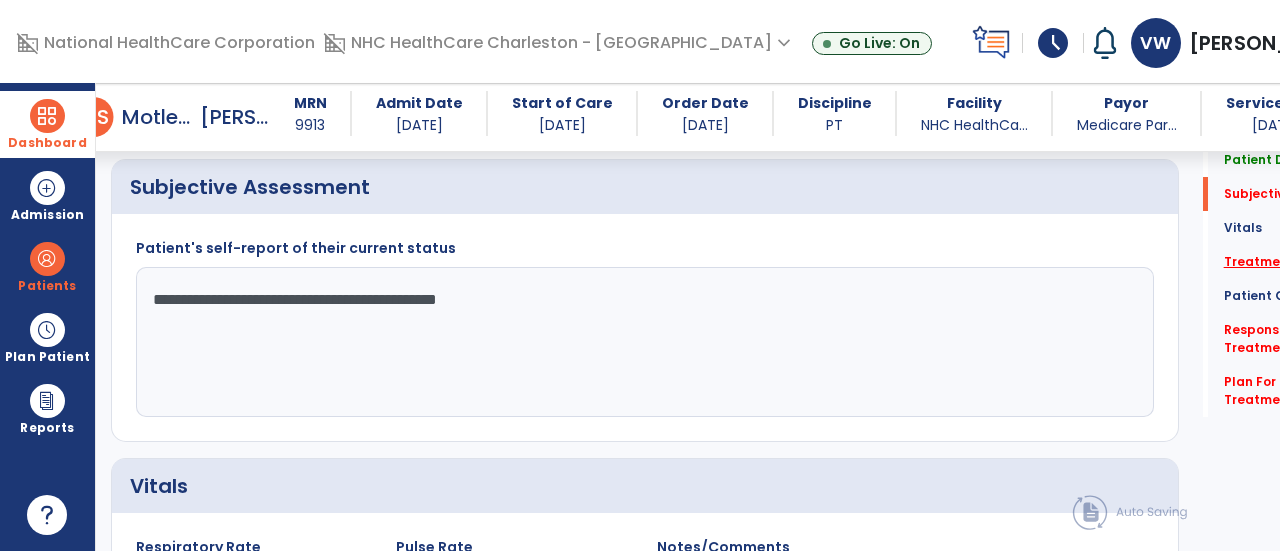 type on "**********" 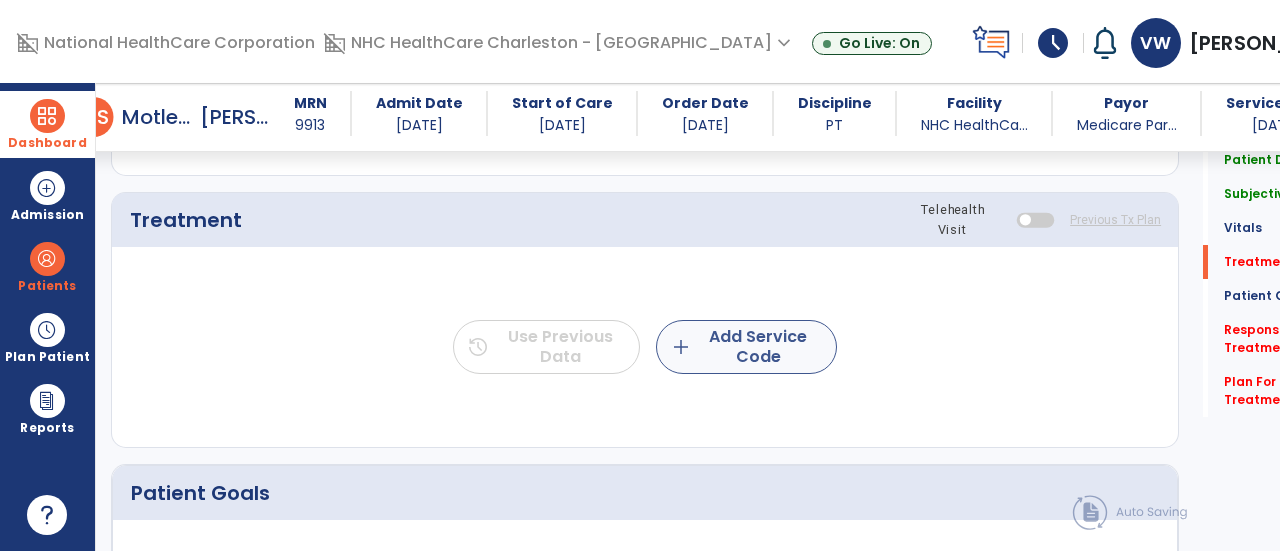 click on "add  Add Service Code" 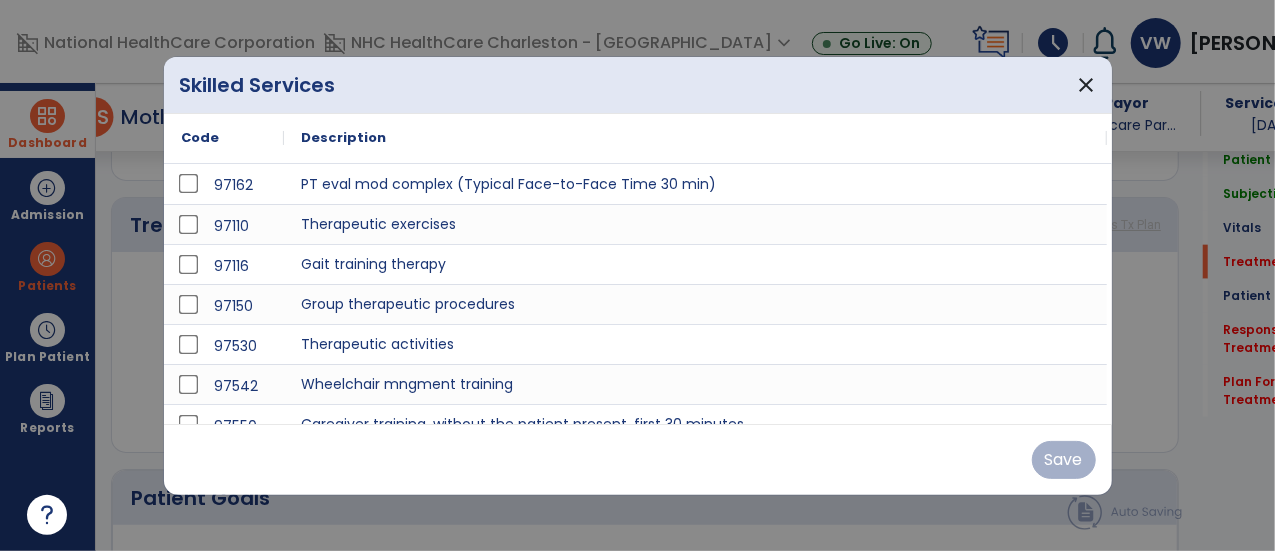 scroll, scrollTop: 1167, scrollLeft: 0, axis: vertical 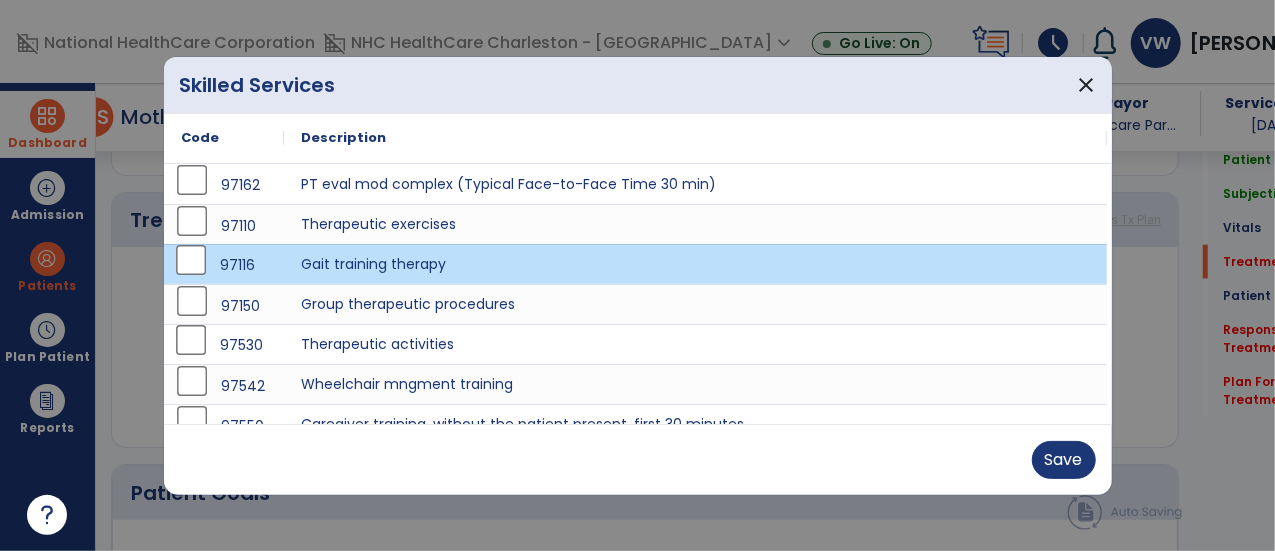 click on "97530" at bounding box center [224, 344] 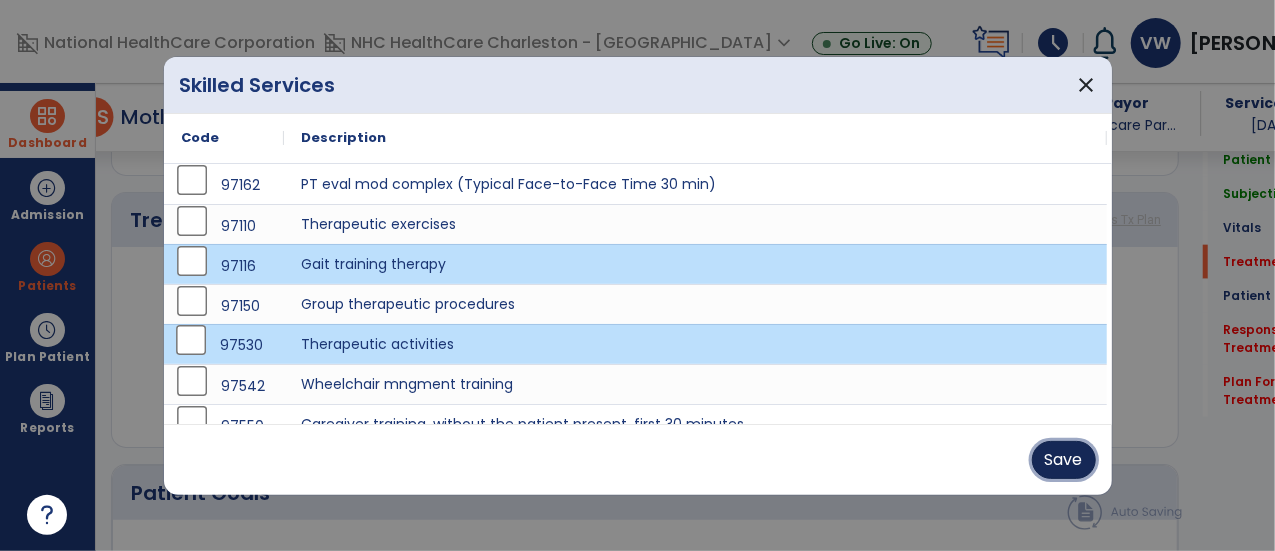 click on "Save" at bounding box center (1064, 460) 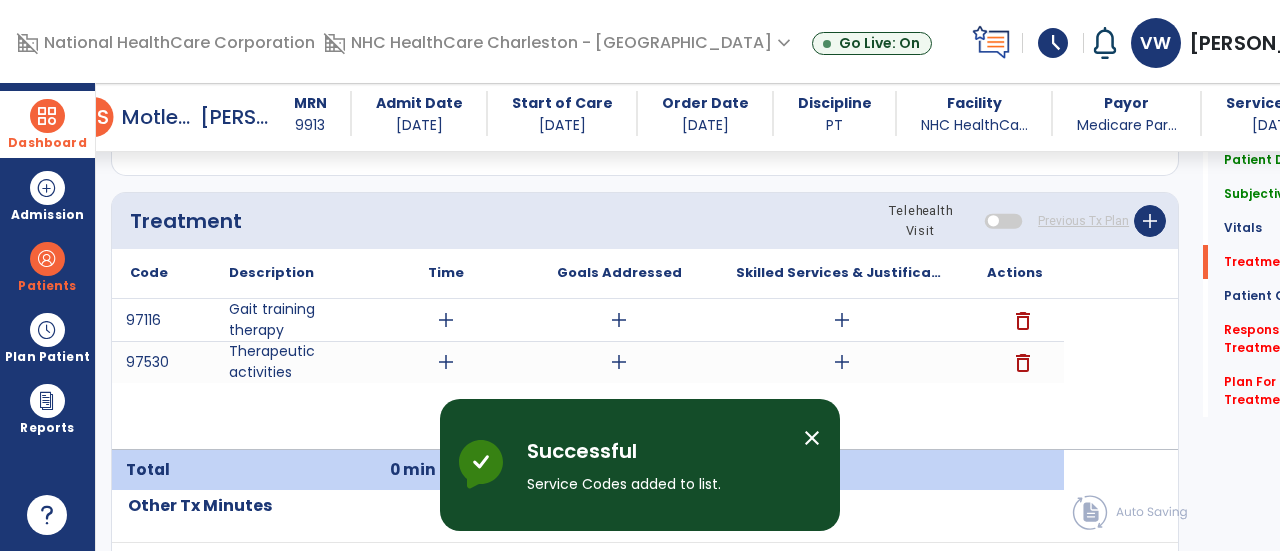 click on "close" at bounding box center [812, 438] 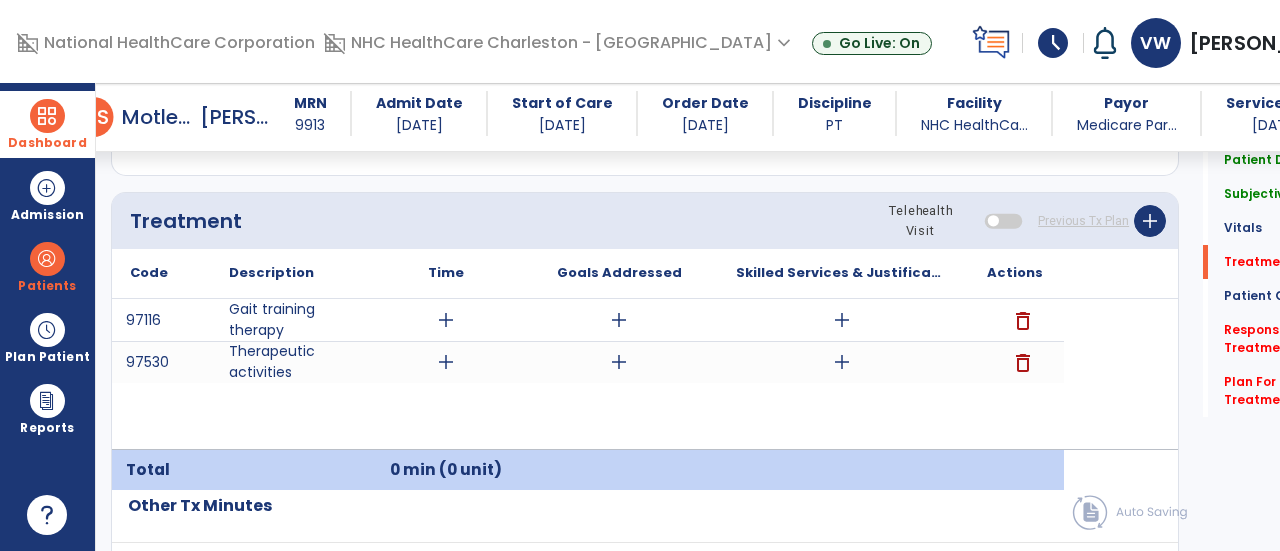 click on "add" at bounding box center [446, 362] 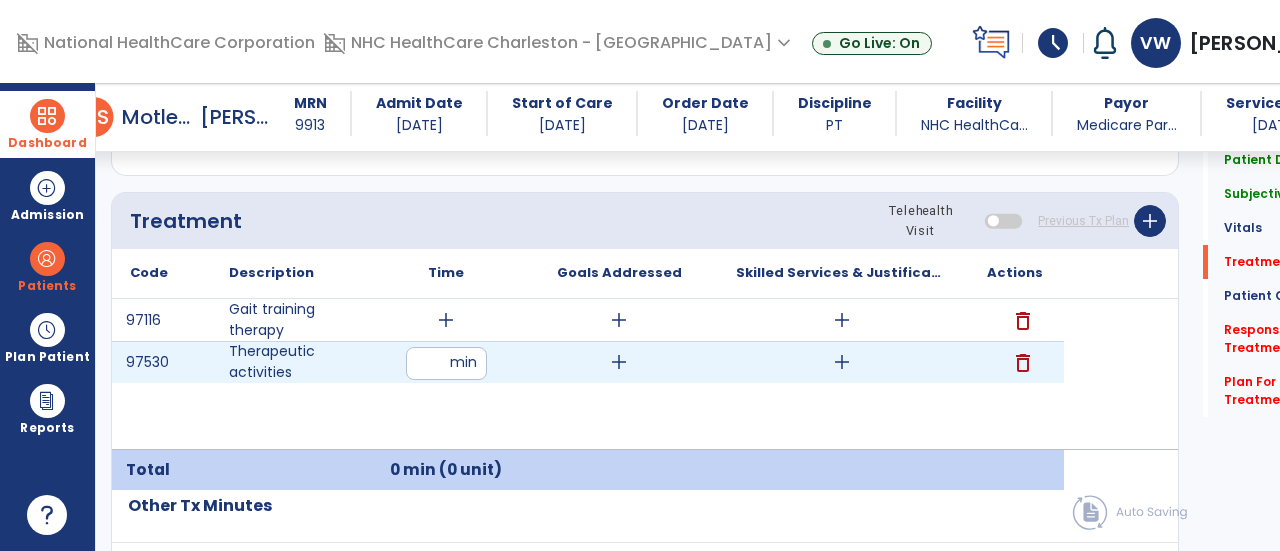 type on "**" 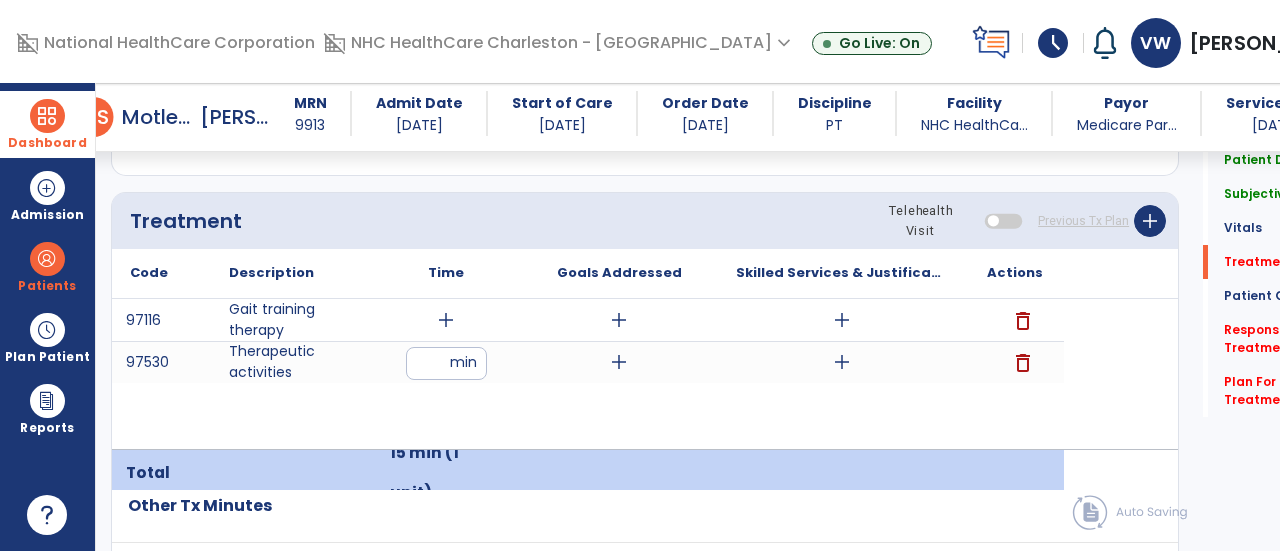 click on "add" at bounding box center (446, 320) 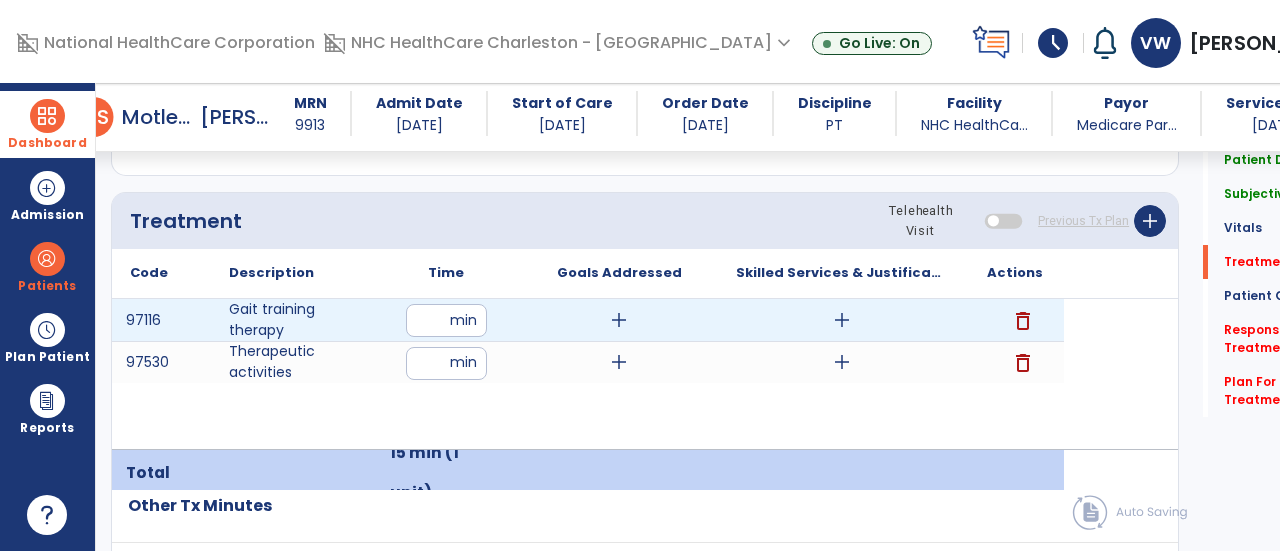 type on "**" 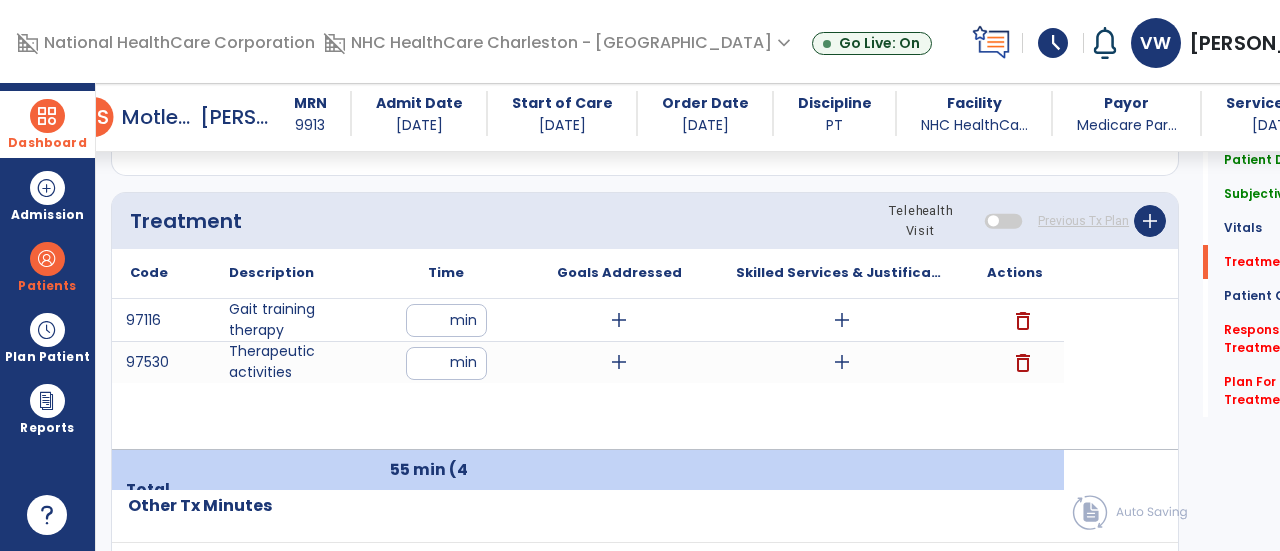 click on "add" at bounding box center [619, 320] 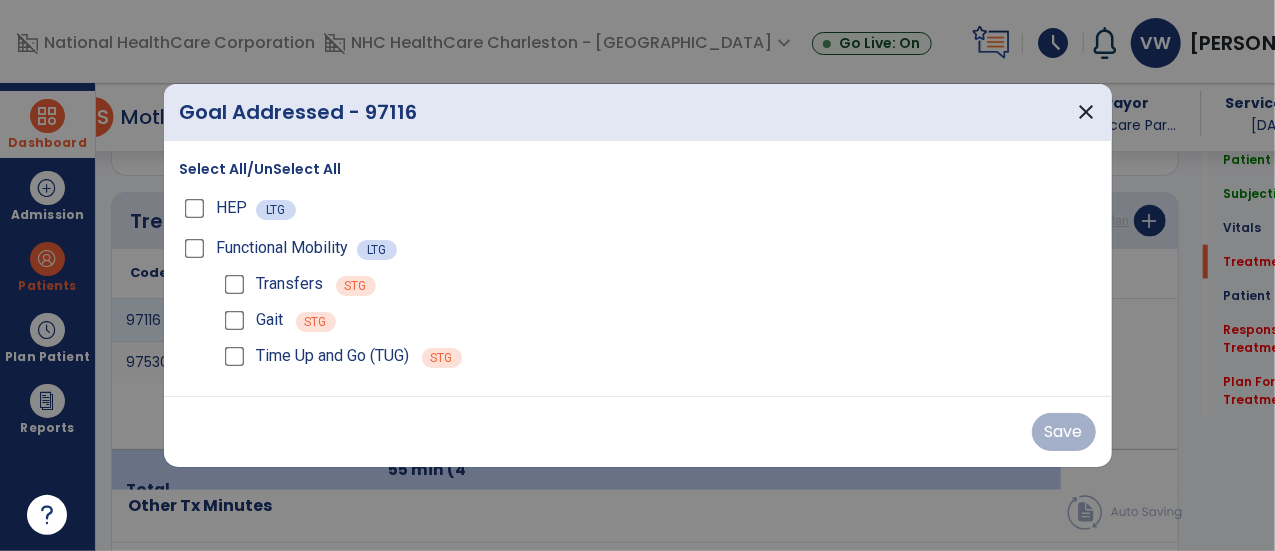 scroll, scrollTop: 1167, scrollLeft: 0, axis: vertical 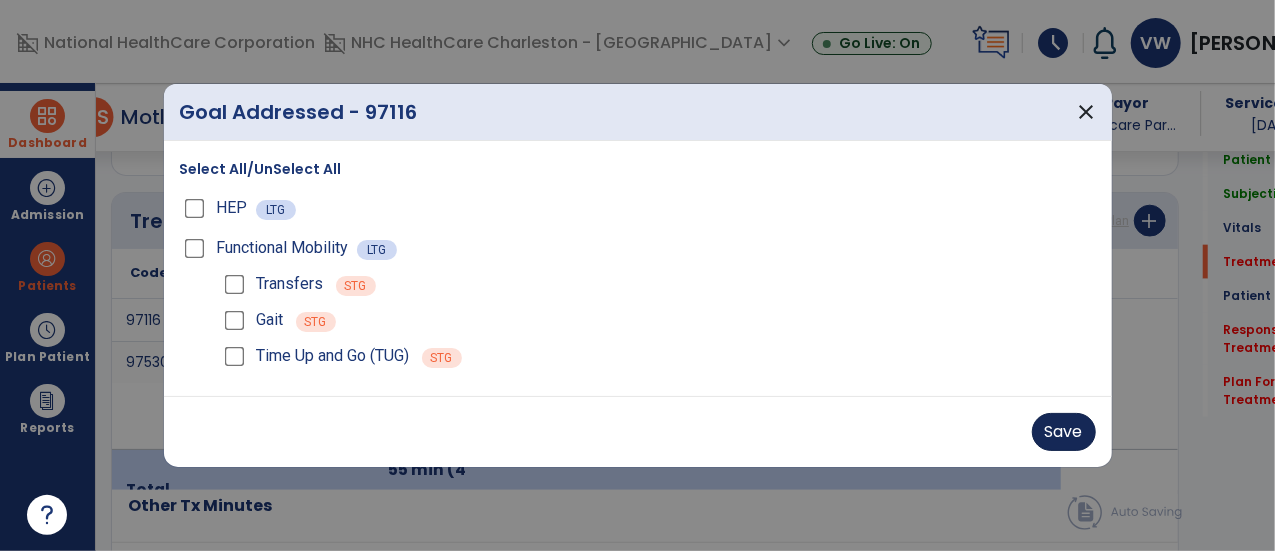 click on "Save" at bounding box center (1064, 432) 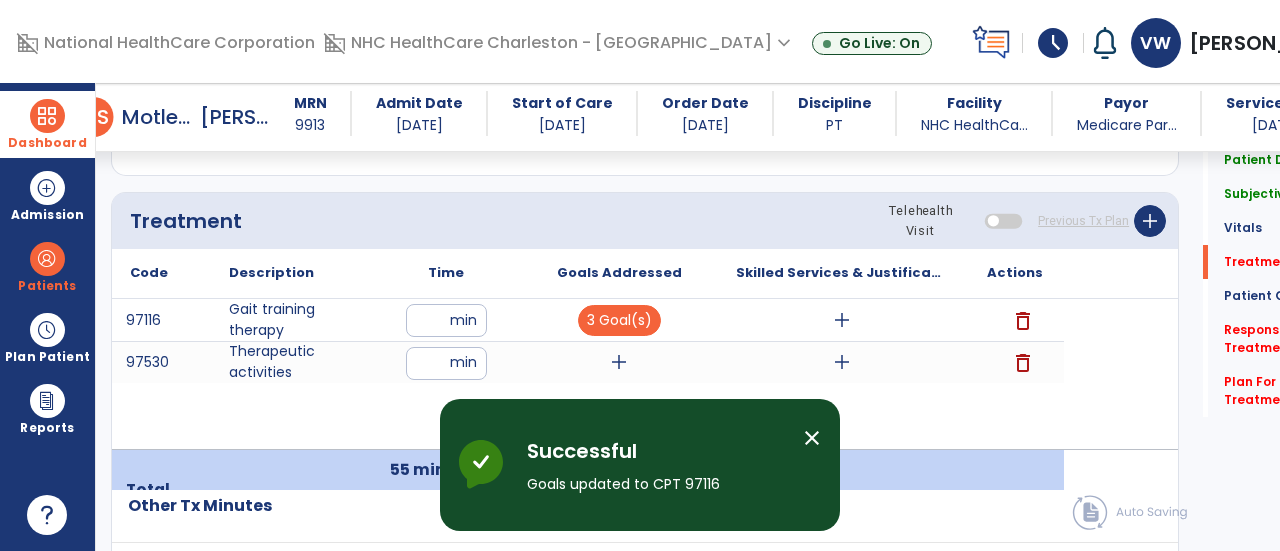 click on "close" at bounding box center (820, 441) 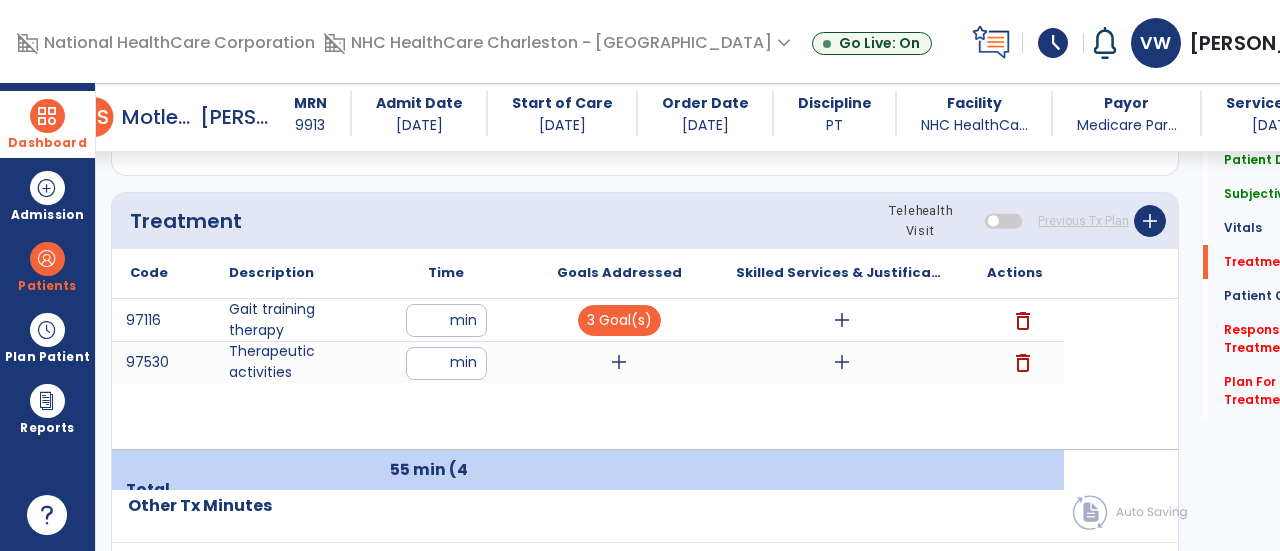 click on "add" at bounding box center (619, 362) 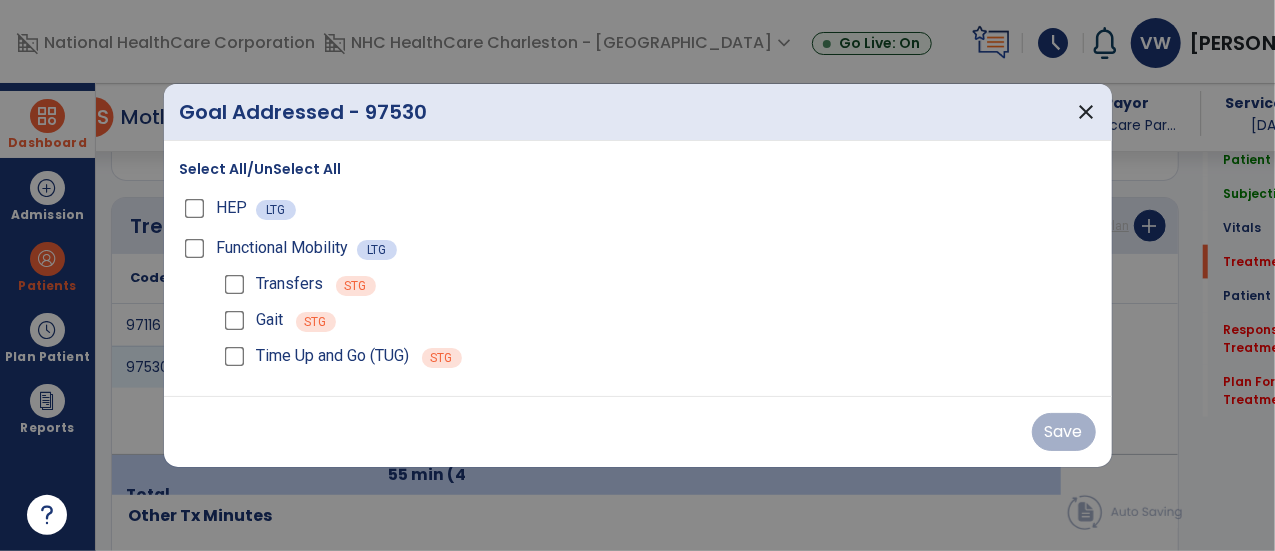scroll, scrollTop: 1167, scrollLeft: 0, axis: vertical 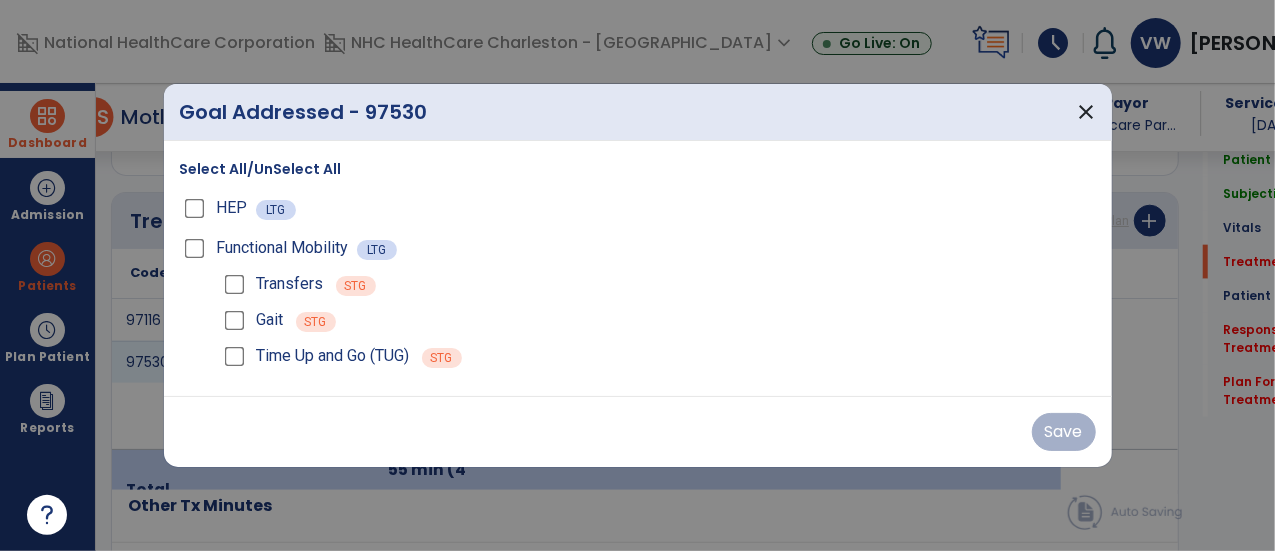 click on "Select All/UnSelect All HEP  LTG  Functional Mobility  LTG  Transfers  STG  Gait  STG  Time Up and Go (TUG)  STG" at bounding box center [638, 268] 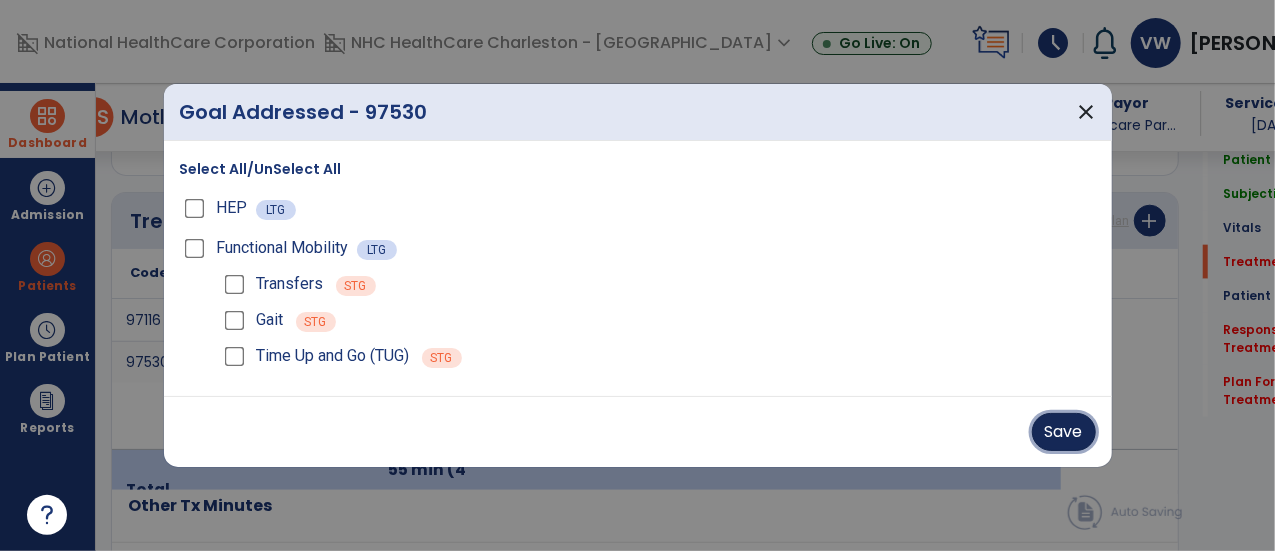 click on "Save" at bounding box center [1064, 432] 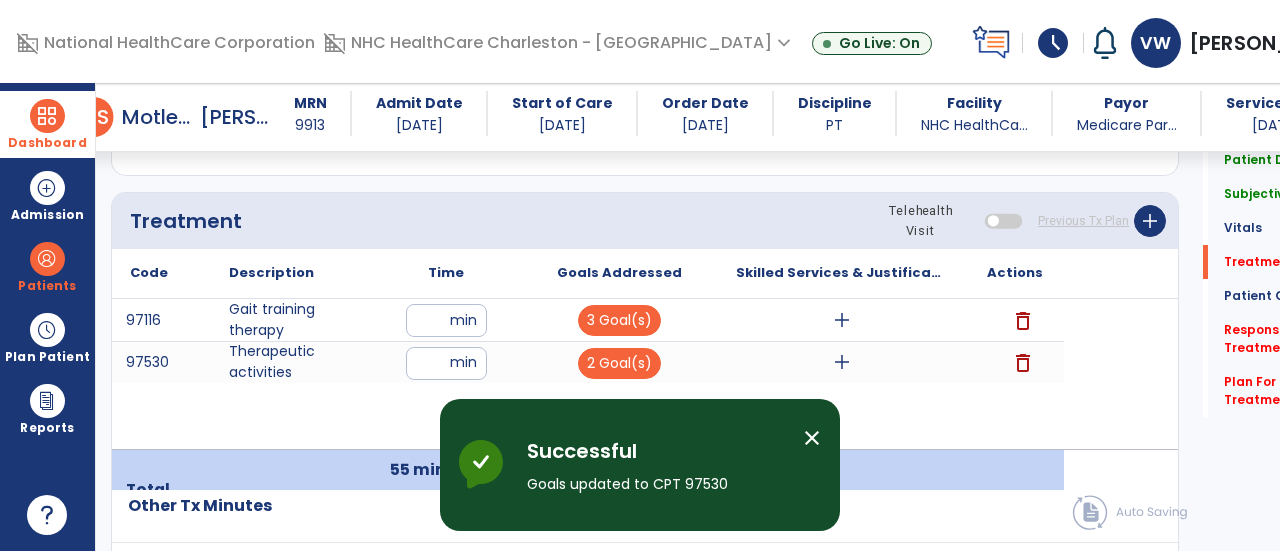 click on "close" at bounding box center [812, 438] 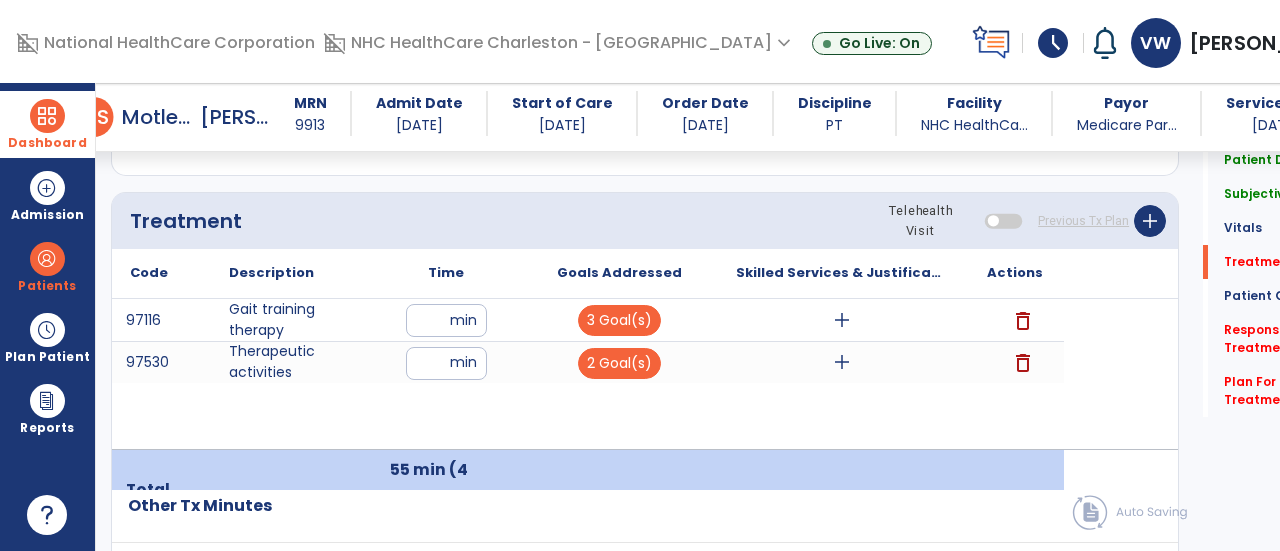 click on "**" at bounding box center (446, 363) 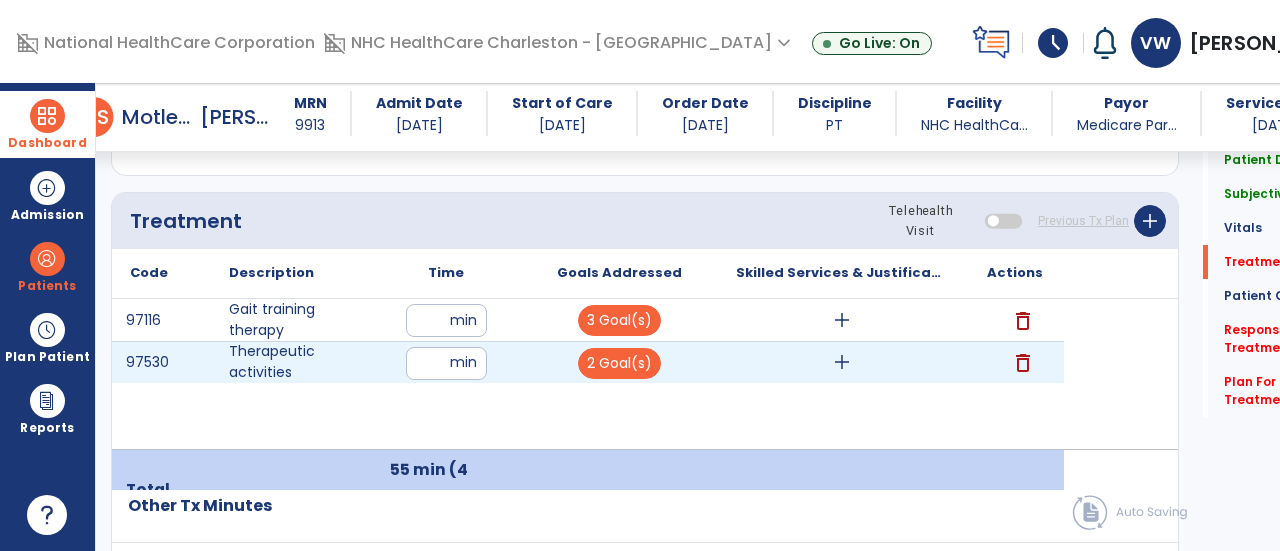 type on "*" 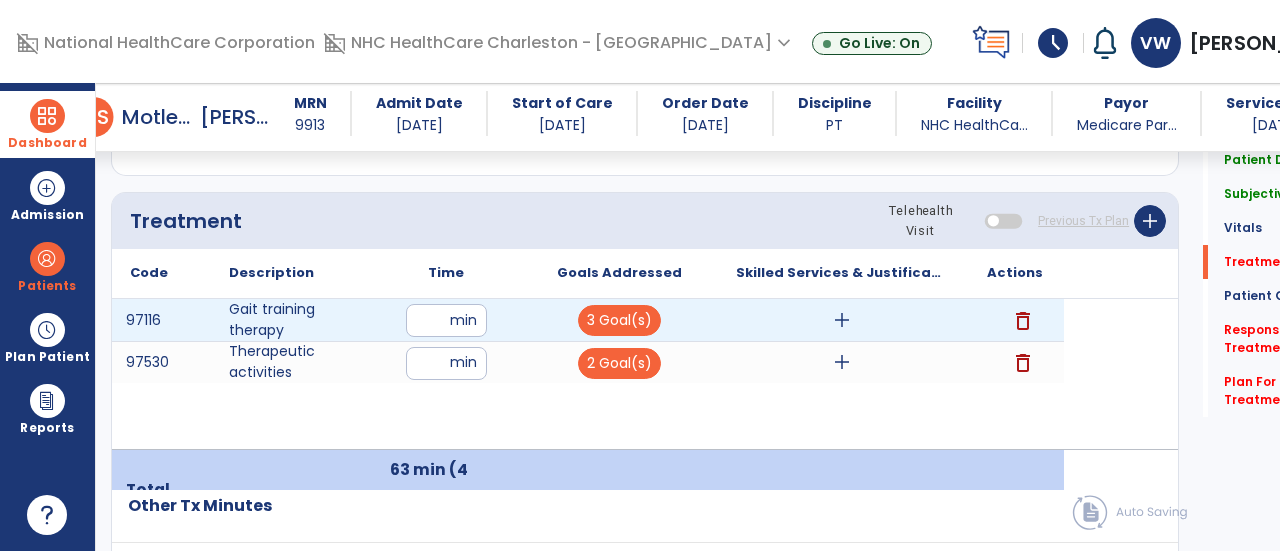 type on "*" 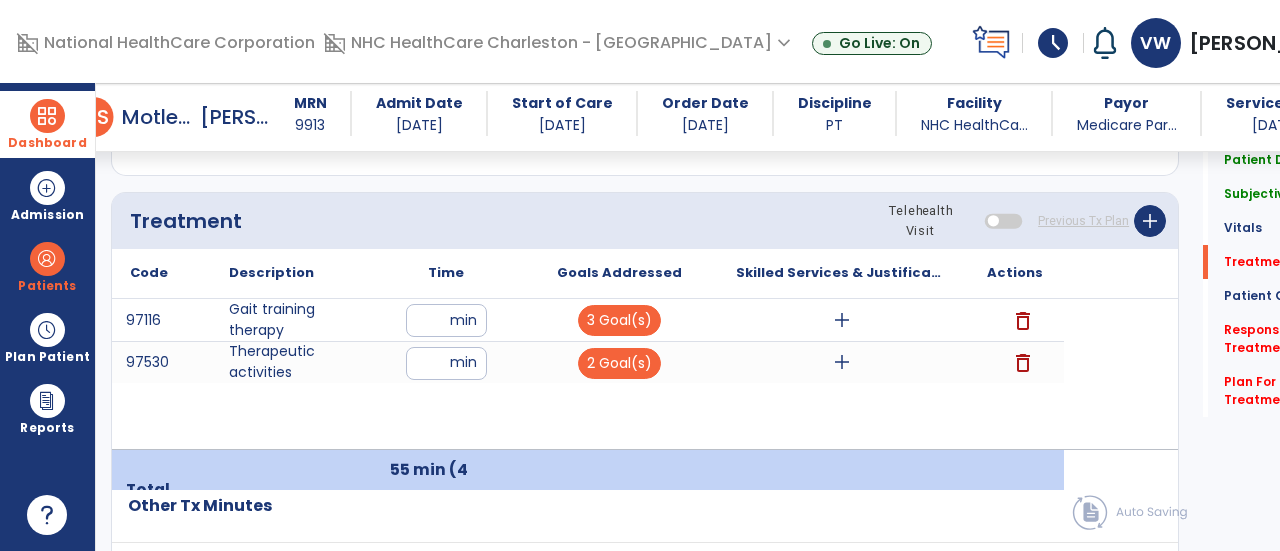 click on "add" at bounding box center [842, 320] 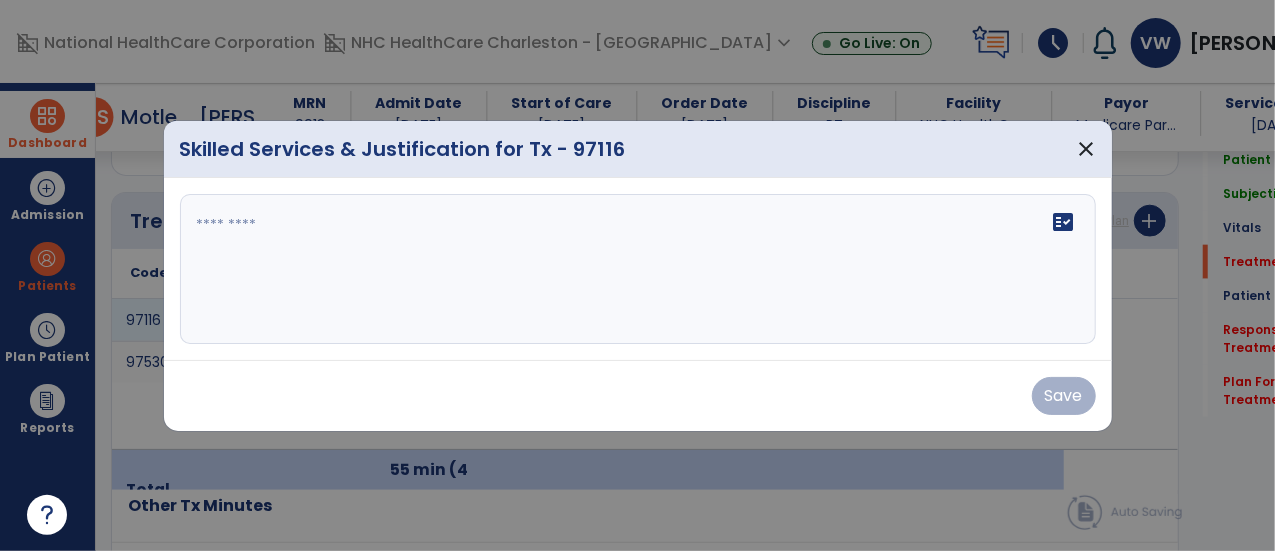 scroll, scrollTop: 1167, scrollLeft: 0, axis: vertical 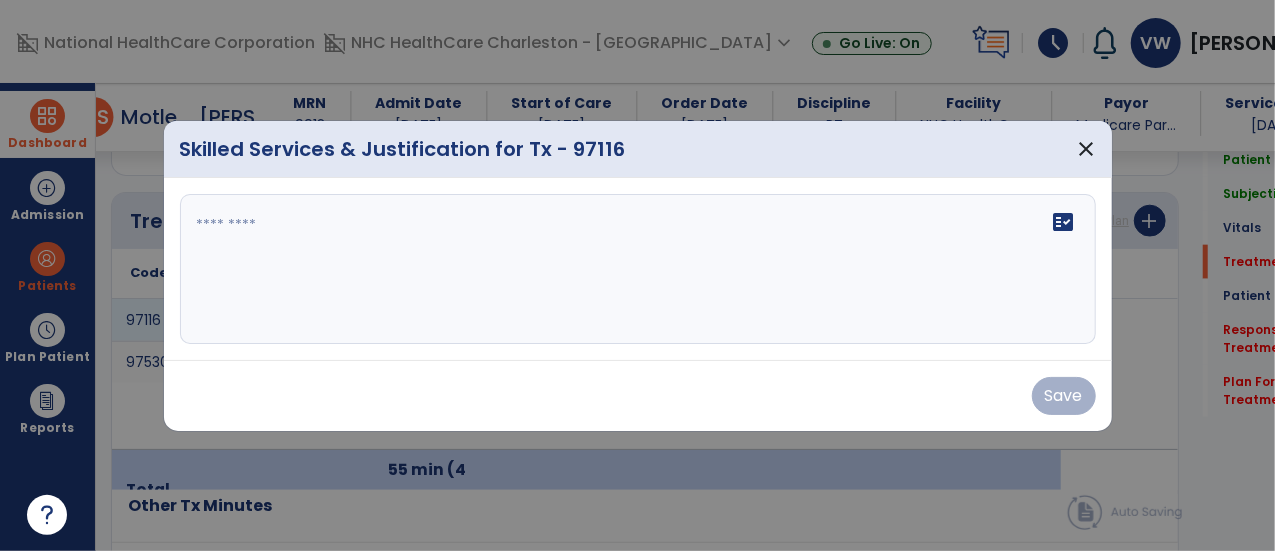 click on "fact_check" at bounding box center (1064, 222) 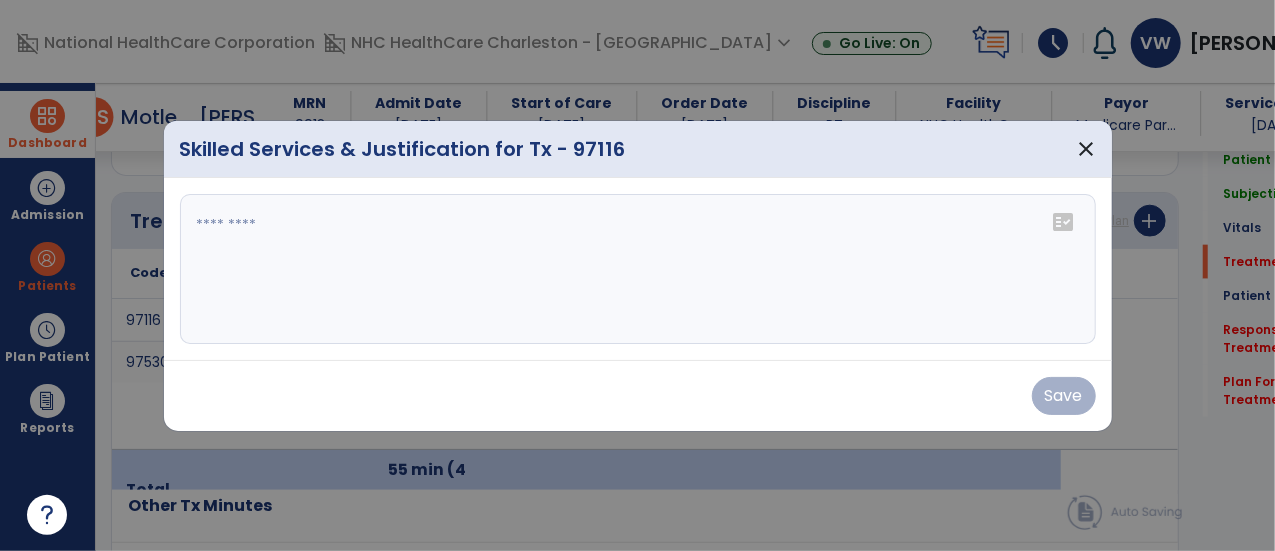 click on "fact_check" at bounding box center (1064, 222) 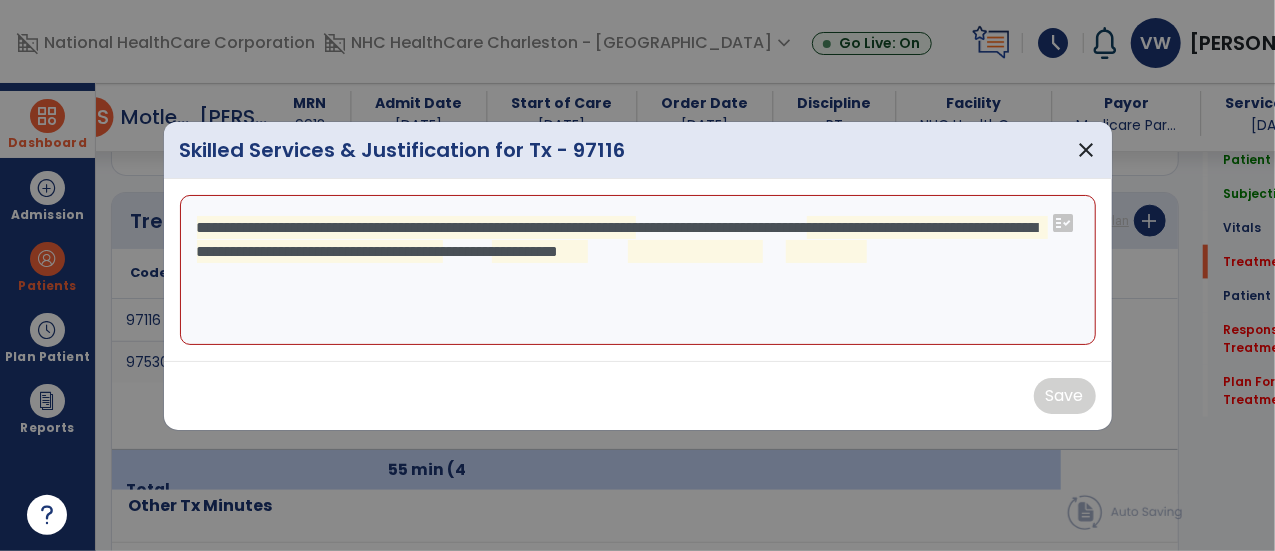 click on "**********" at bounding box center [638, 270] 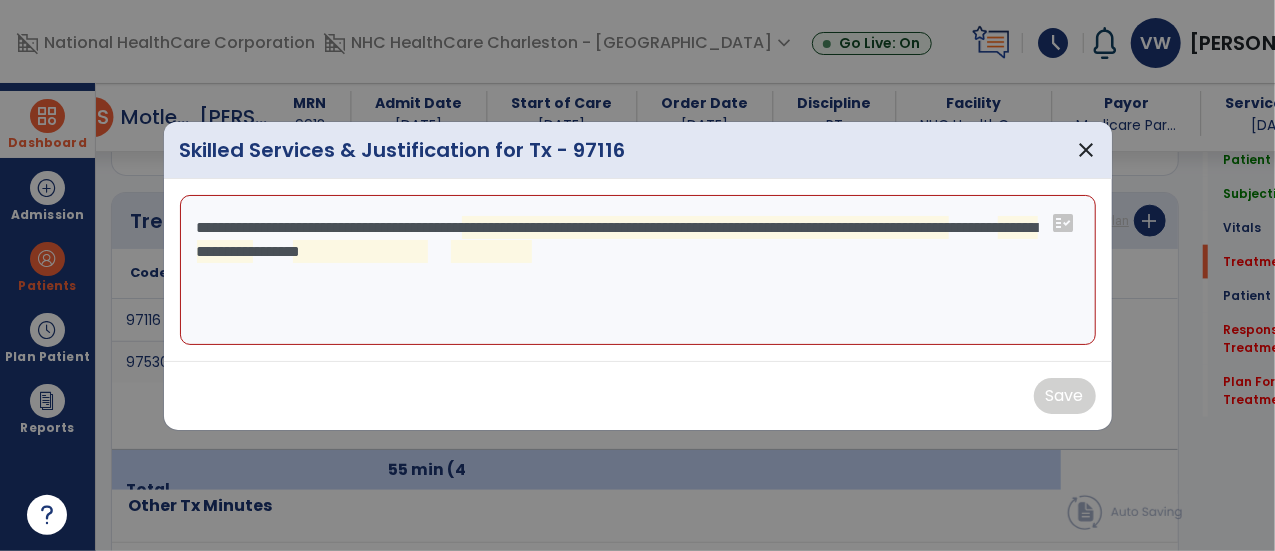 click on "**********" at bounding box center (638, 270) 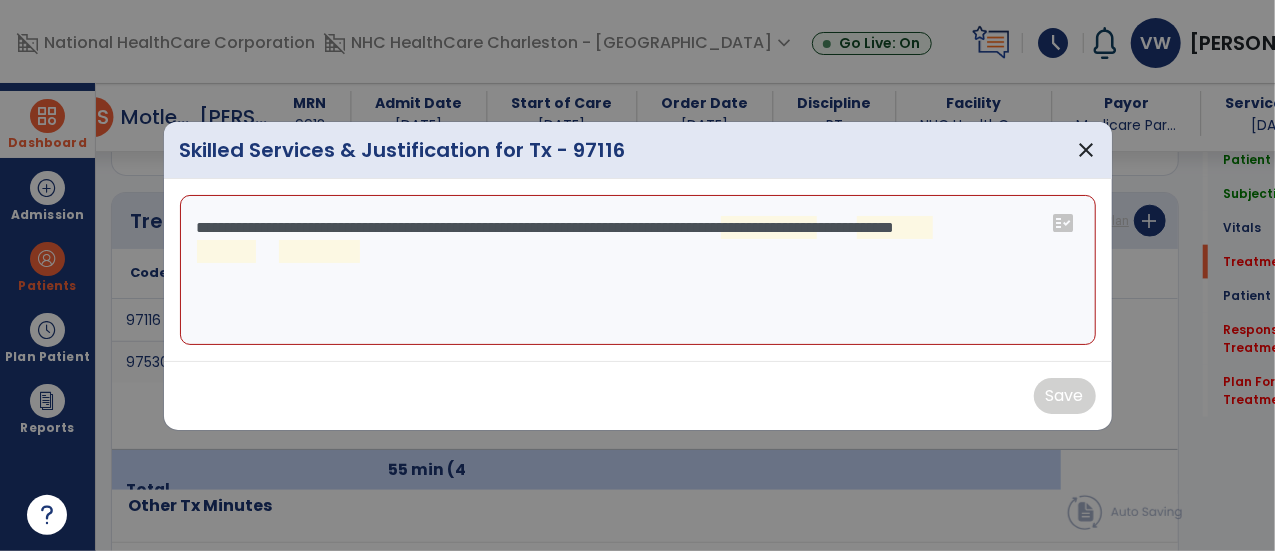 click on "**********" at bounding box center [638, 270] 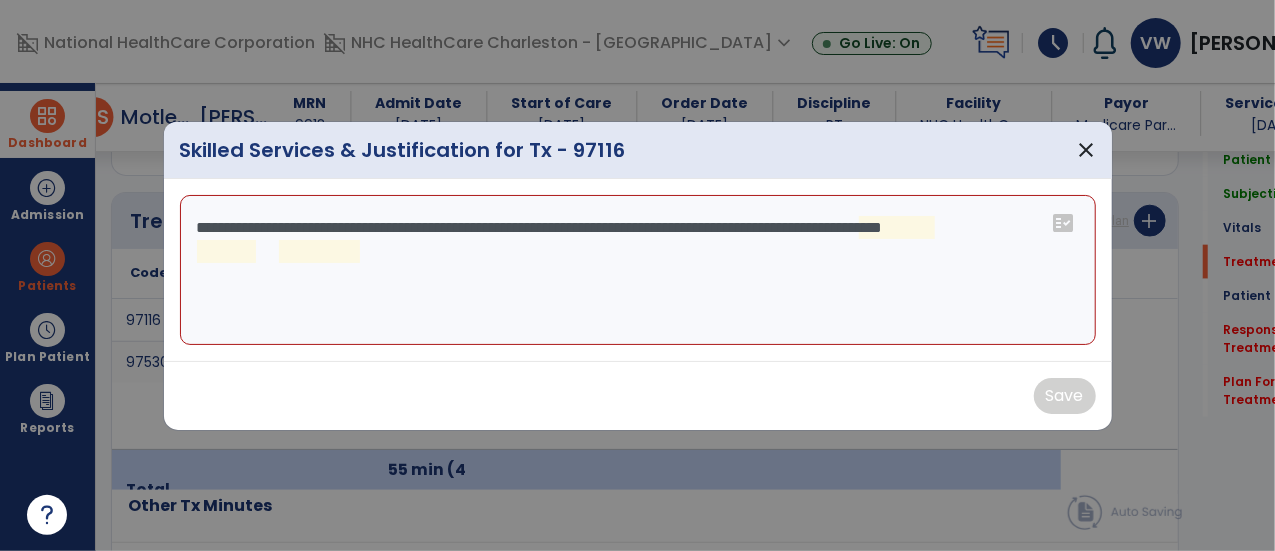 click on "**********" at bounding box center [638, 270] 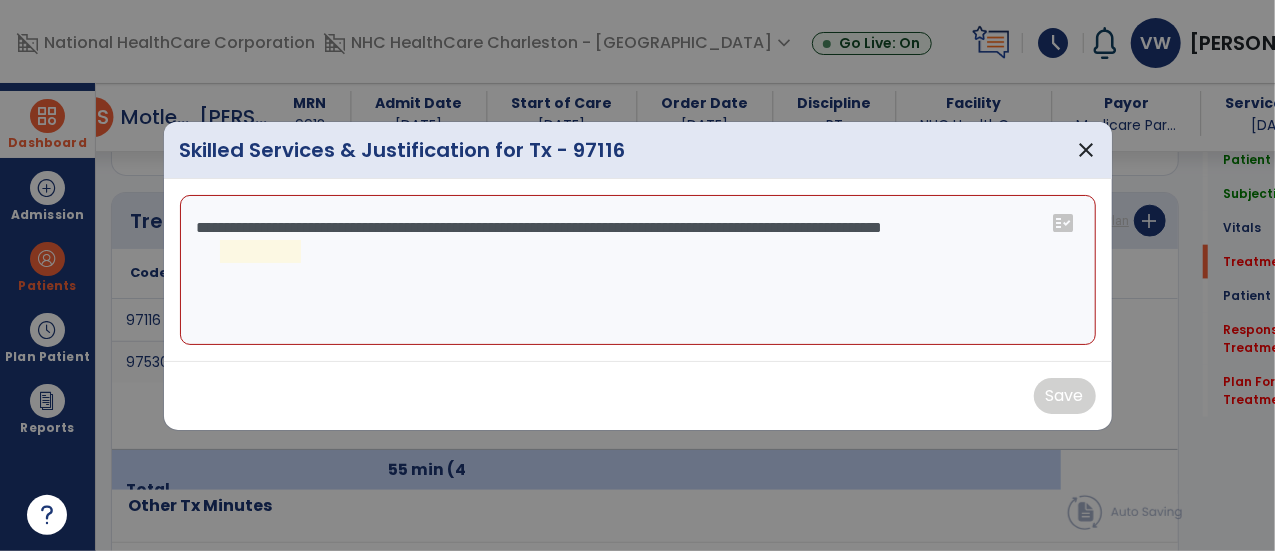 click on "**********" at bounding box center (638, 270) 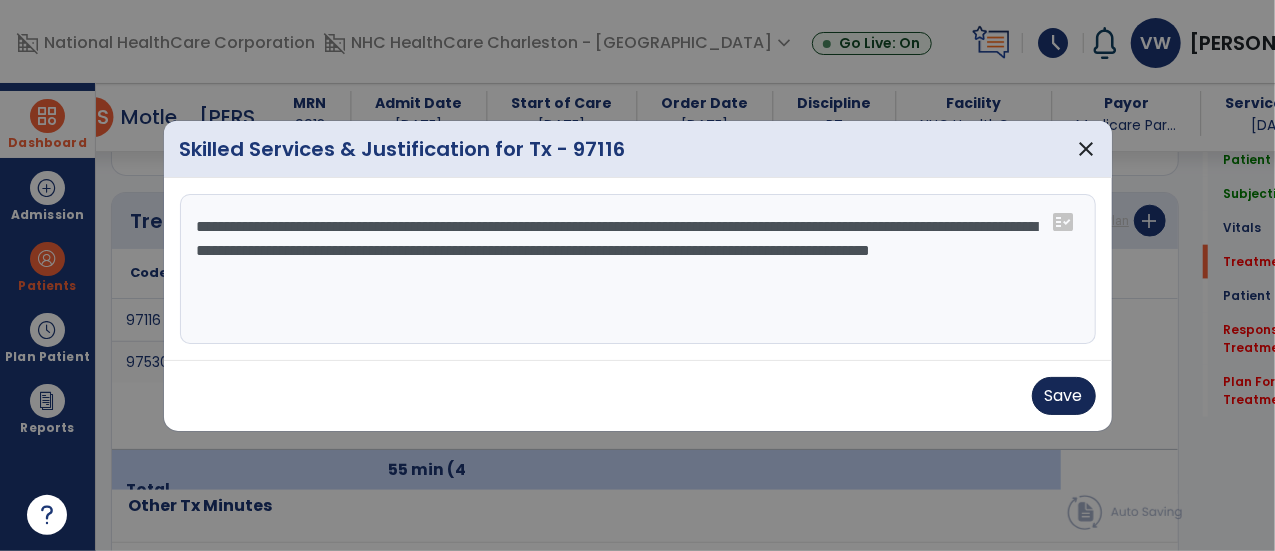 type on "**********" 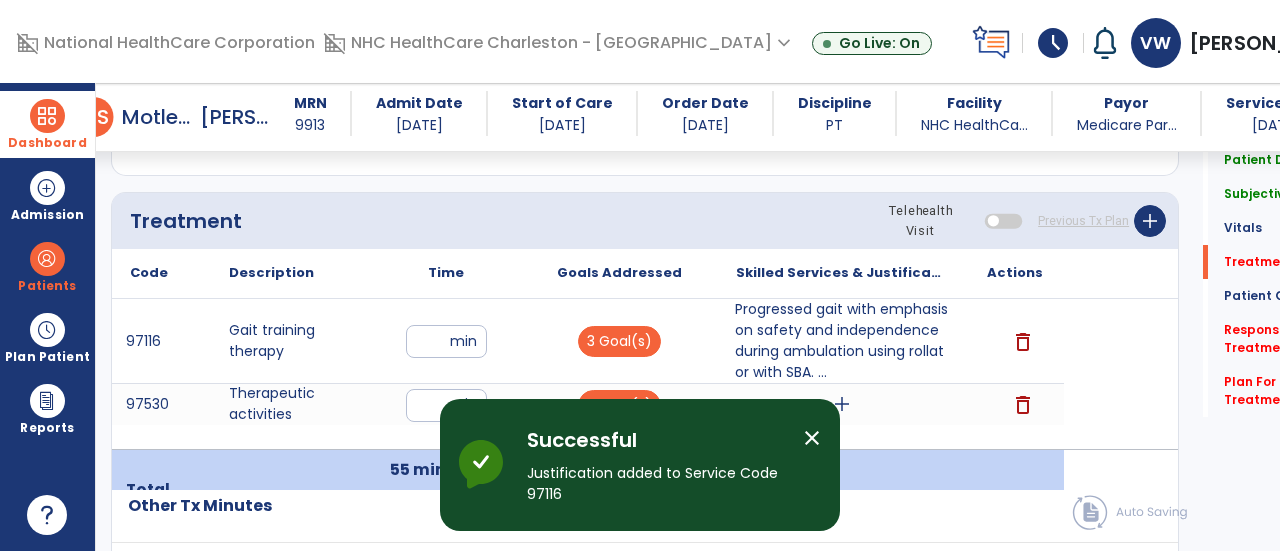 click on "close" at bounding box center (812, 438) 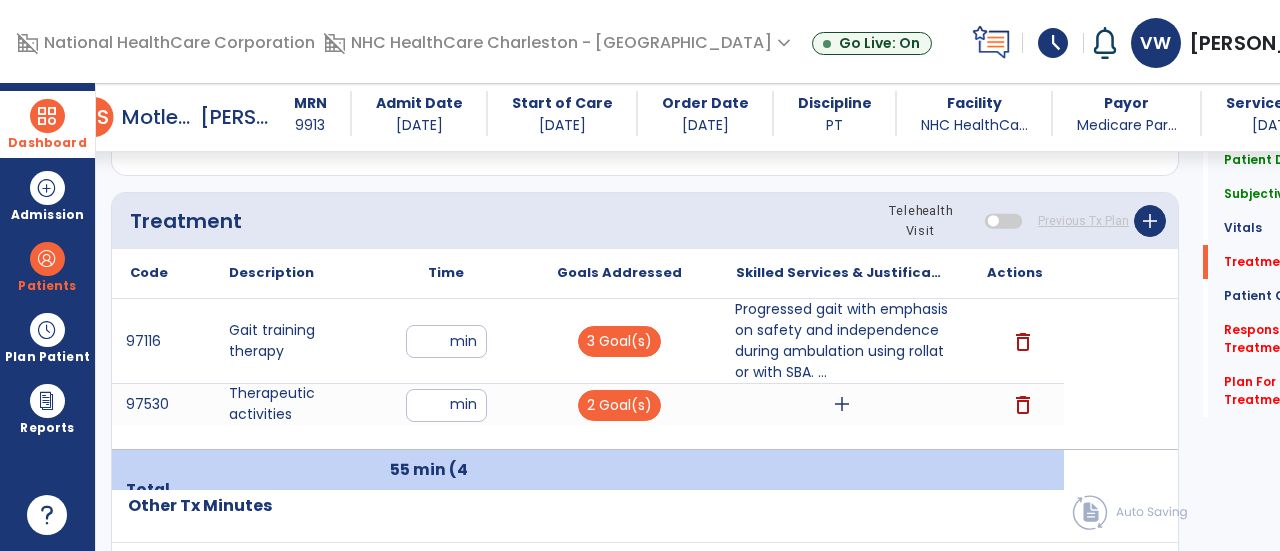click on "add" at bounding box center (842, 404) 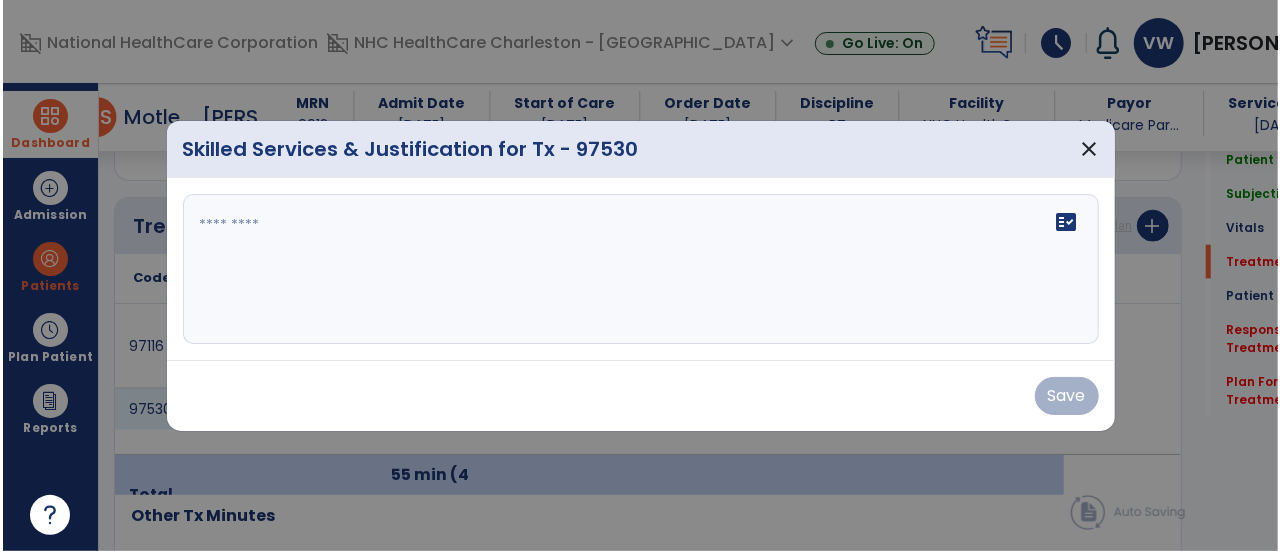 scroll, scrollTop: 1167, scrollLeft: 0, axis: vertical 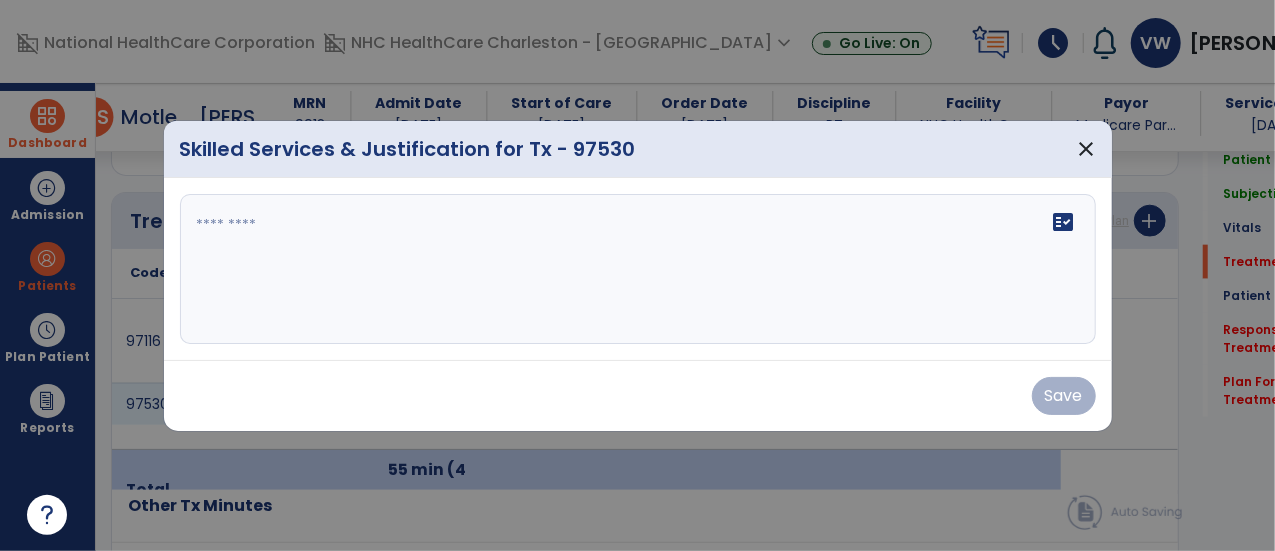 click on "fact_check" at bounding box center (1064, 222) 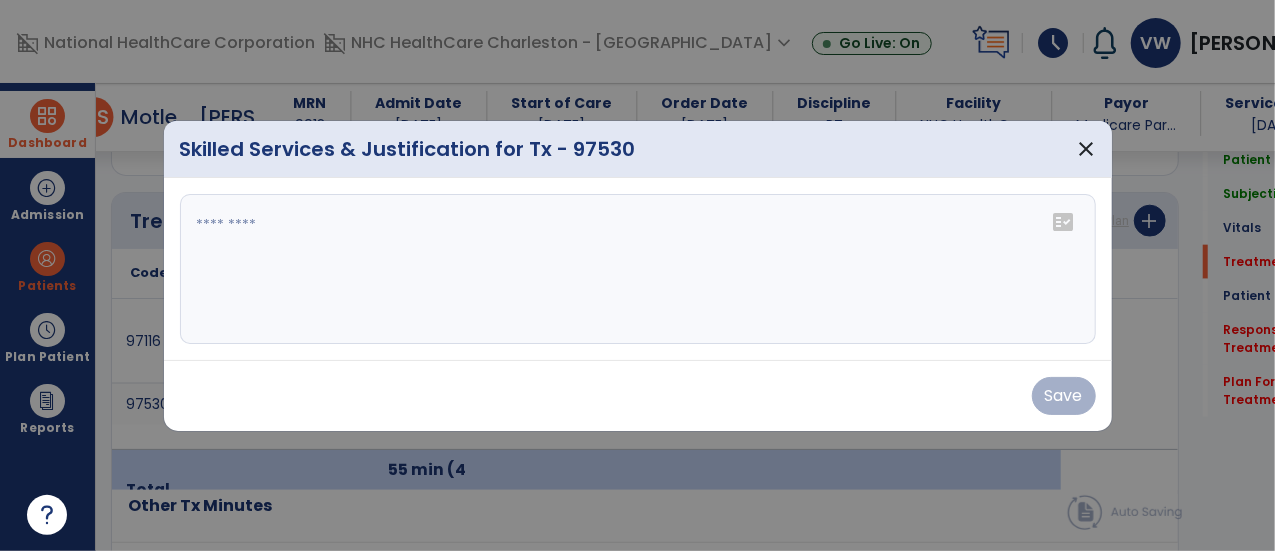 click at bounding box center (638, 269) 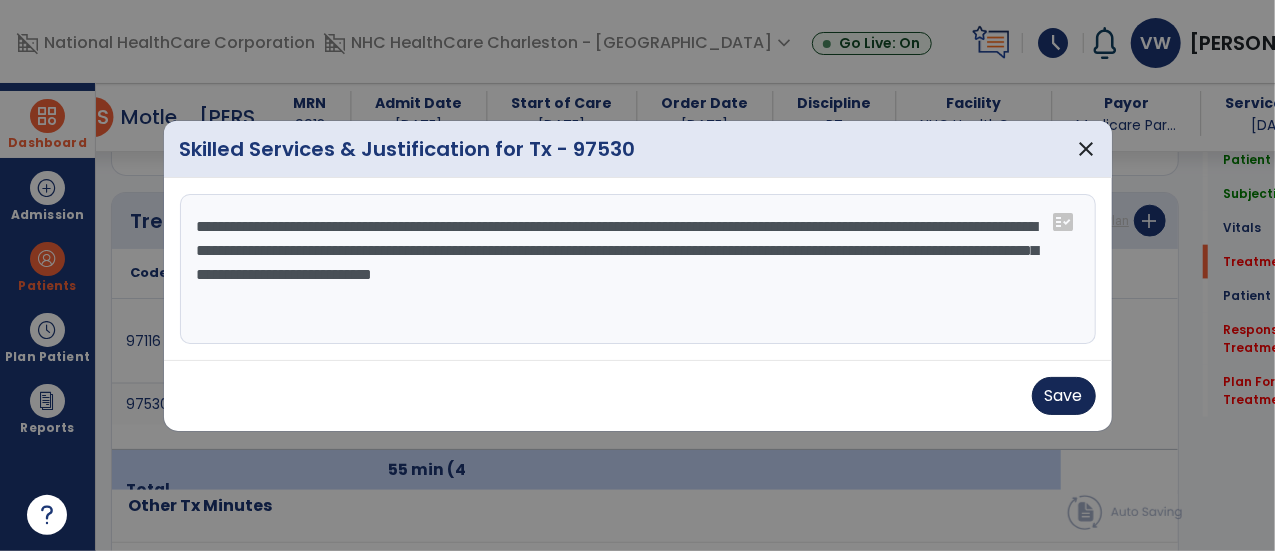 type on "**********" 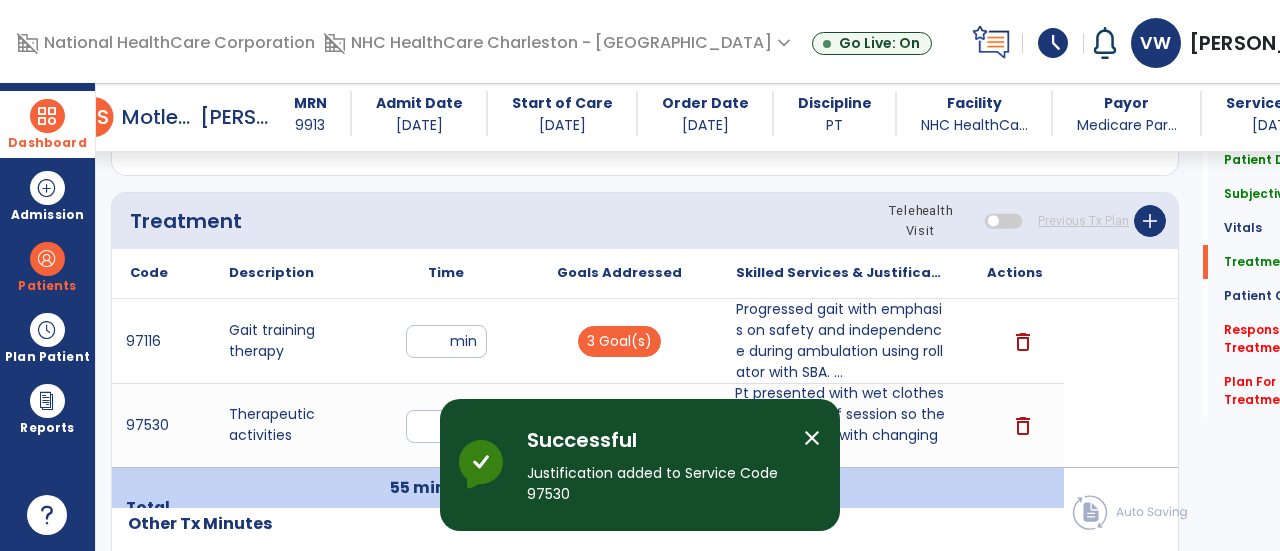 click on "close" at bounding box center [812, 438] 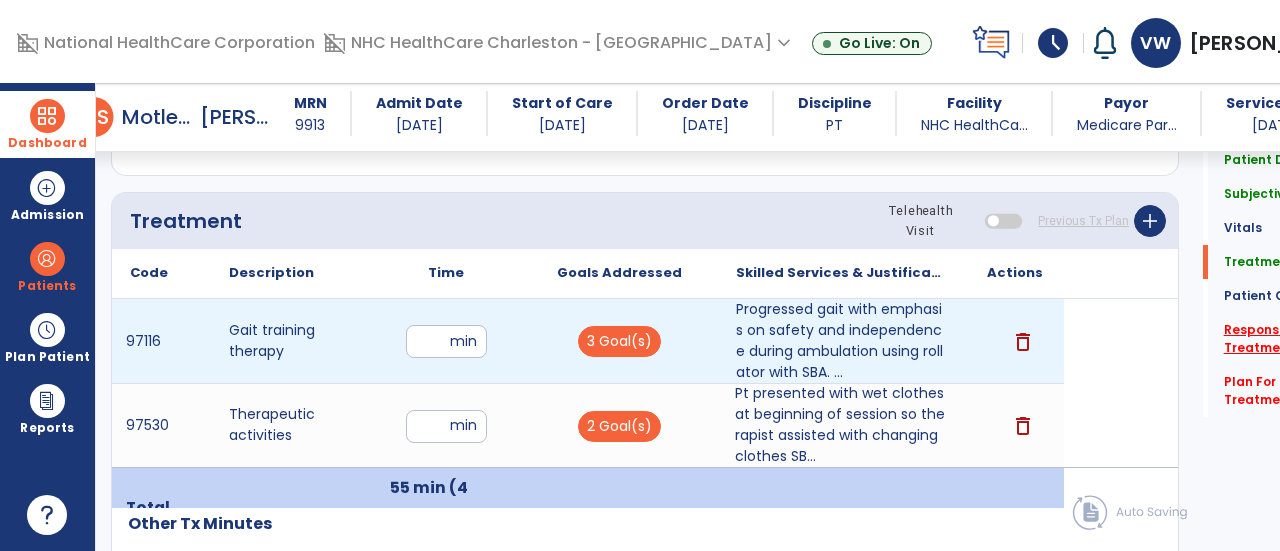 click on "Response To Treatment   *" 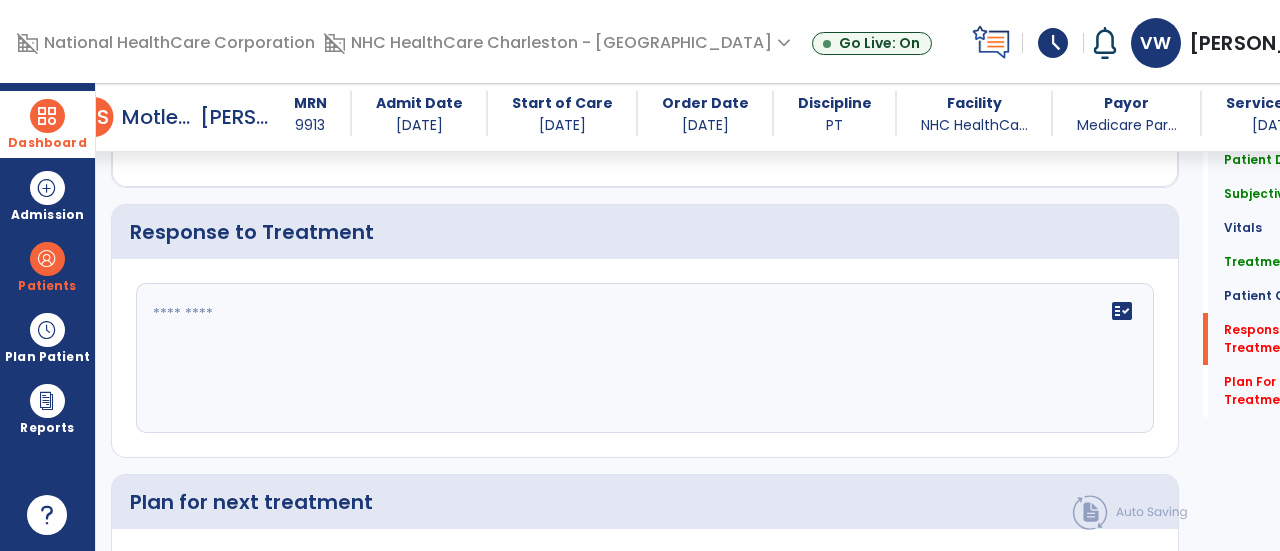 scroll, scrollTop: 2550, scrollLeft: 0, axis: vertical 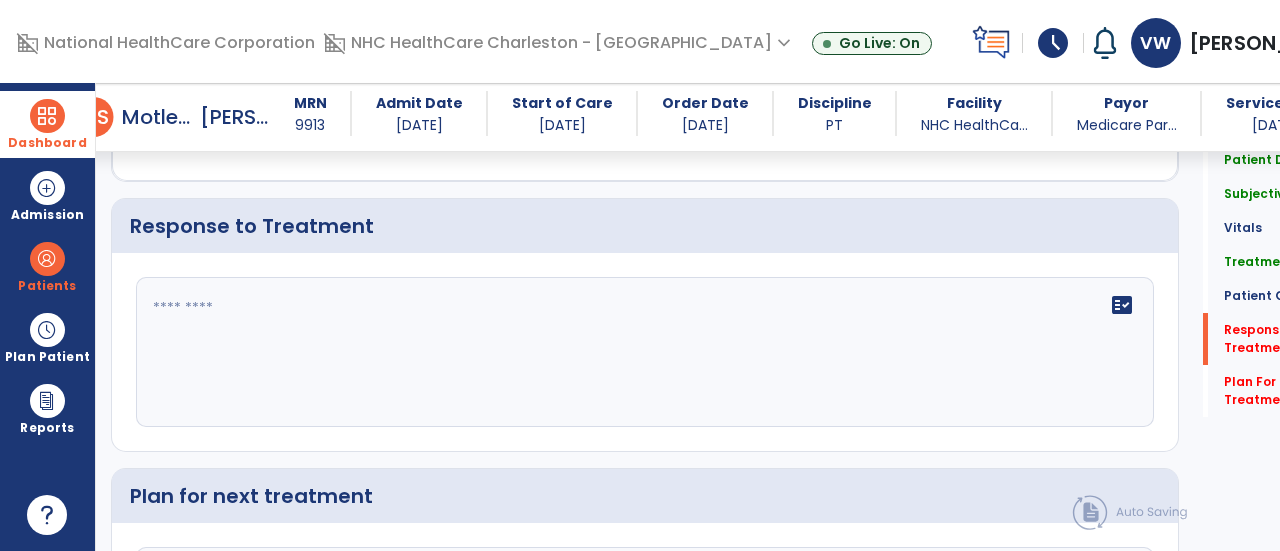 click on "fact_check" 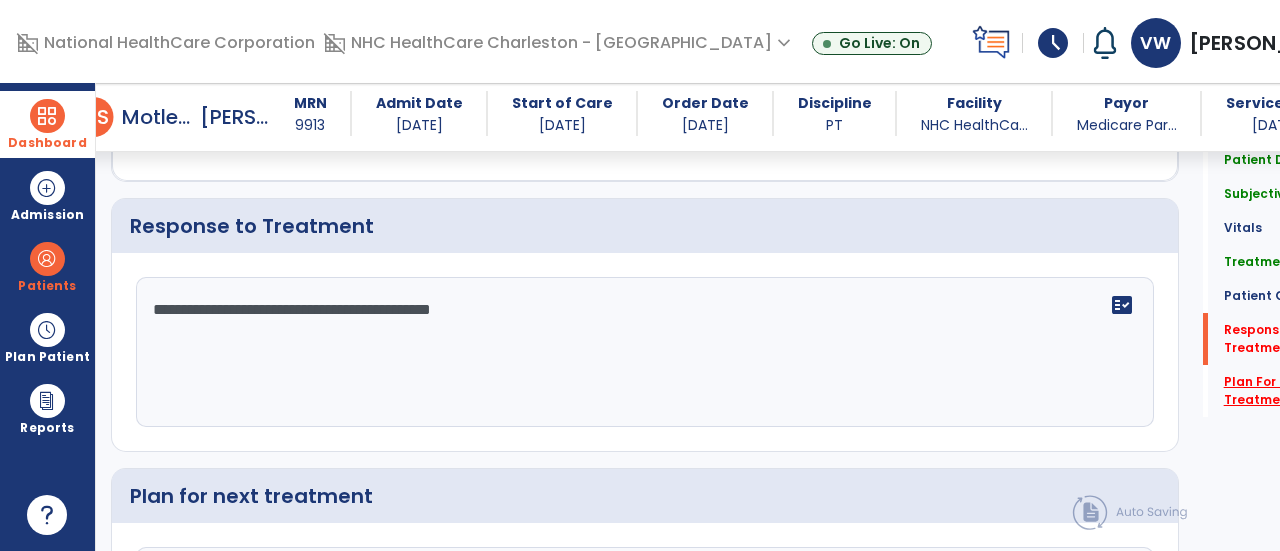 type on "**********" 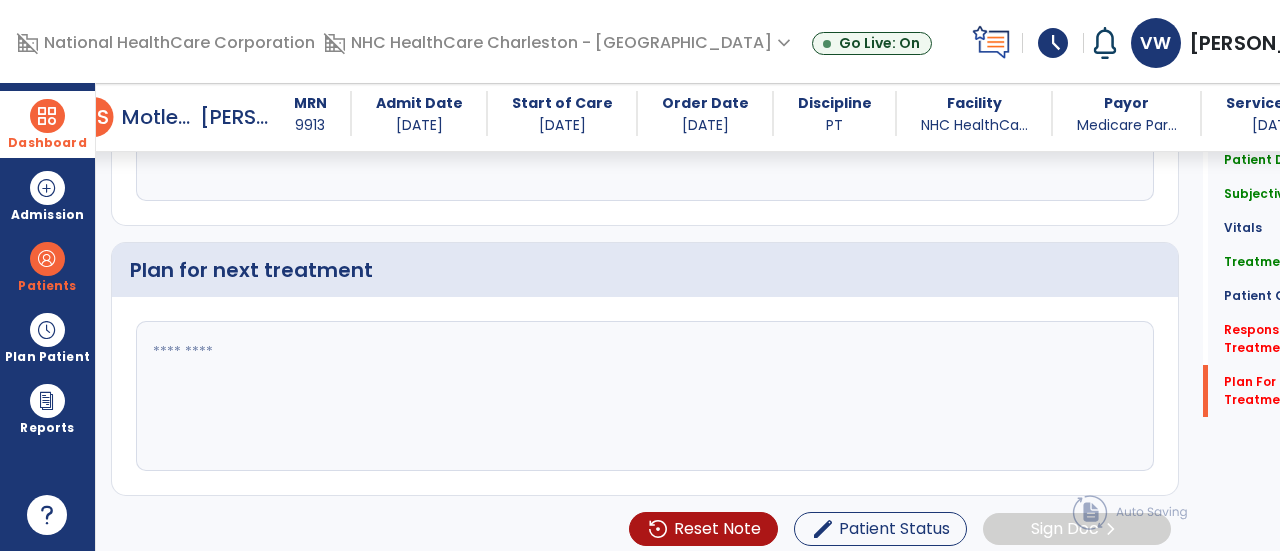 click 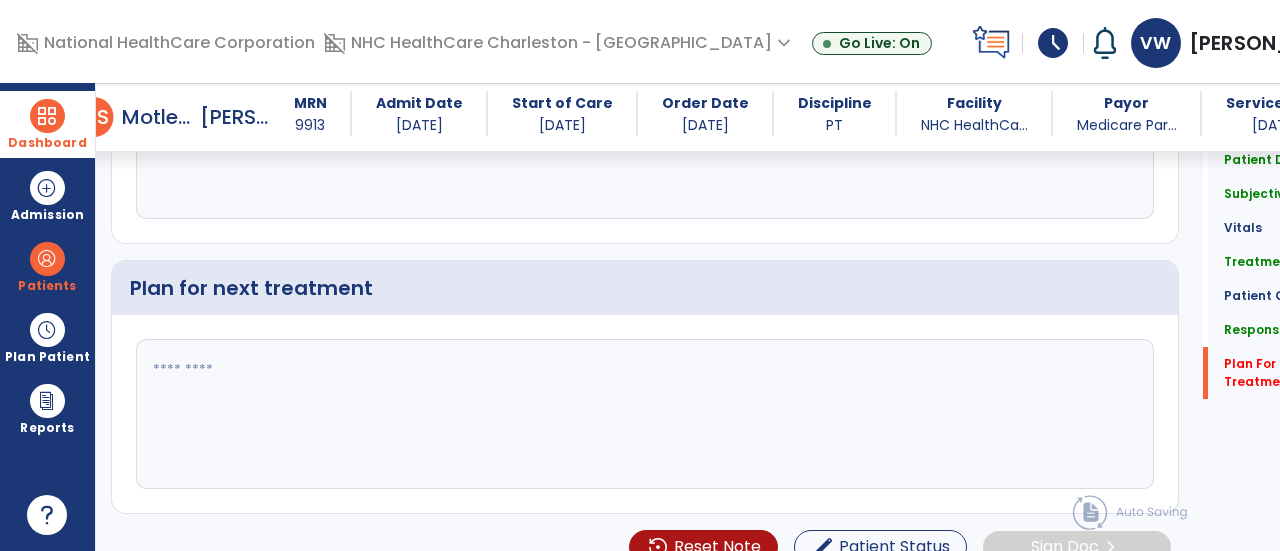 scroll, scrollTop: 2776, scrollLeft: 0, axis: vertical 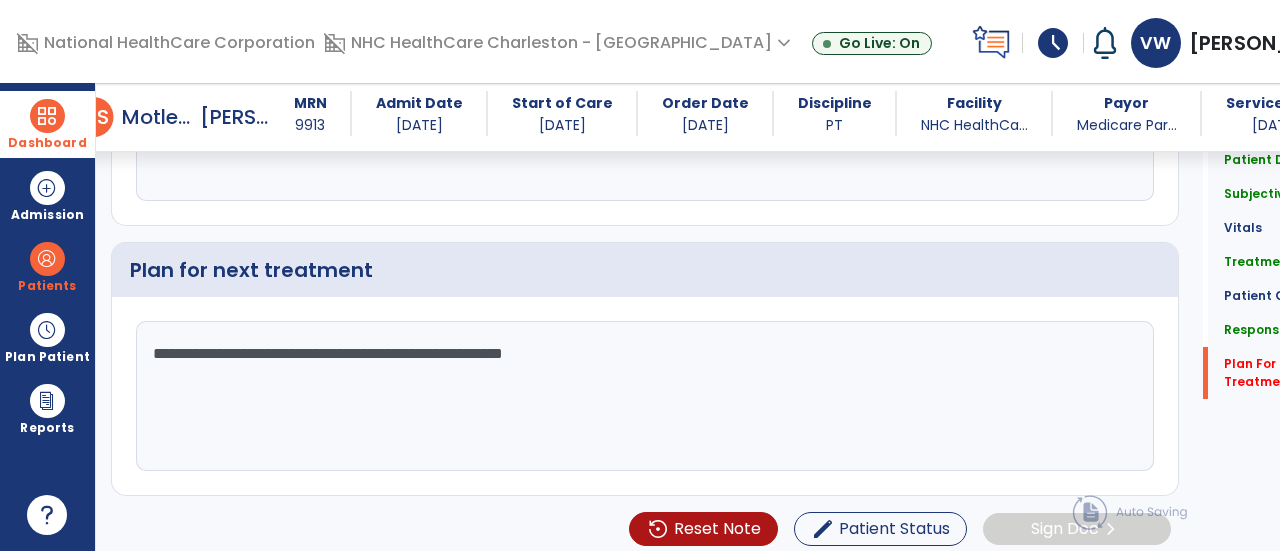 click on "**********" 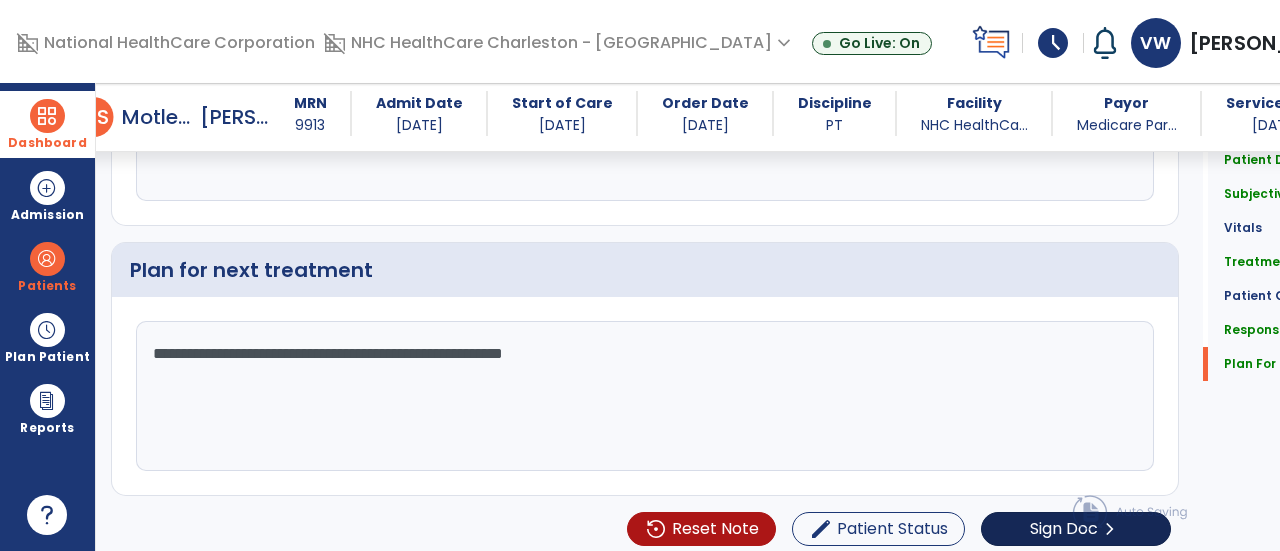 type on "**********" 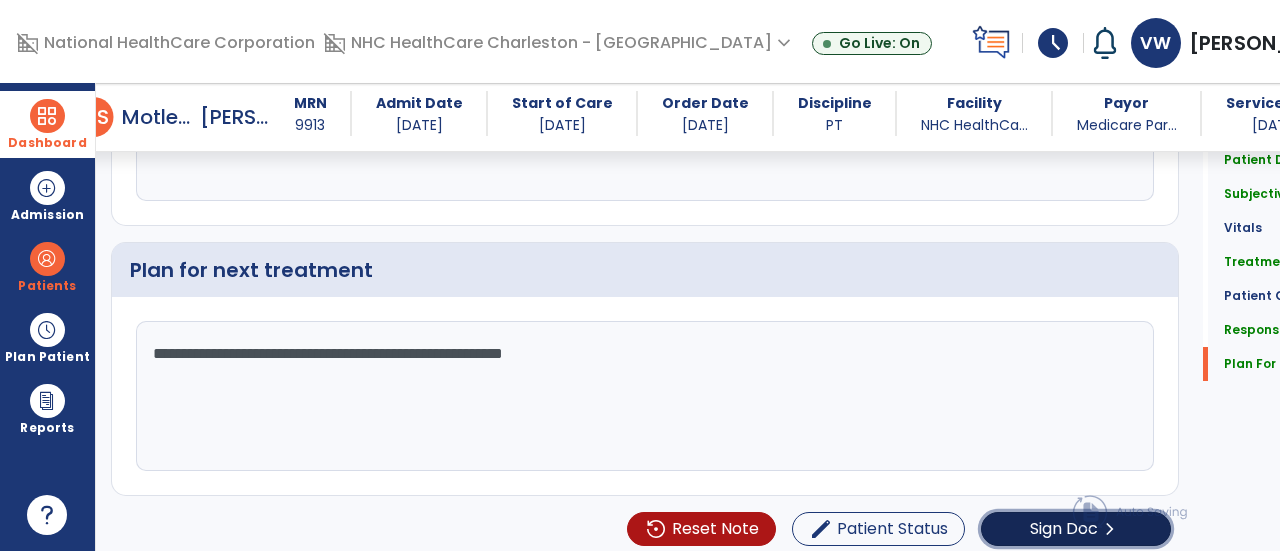 click on "Sign Doc" 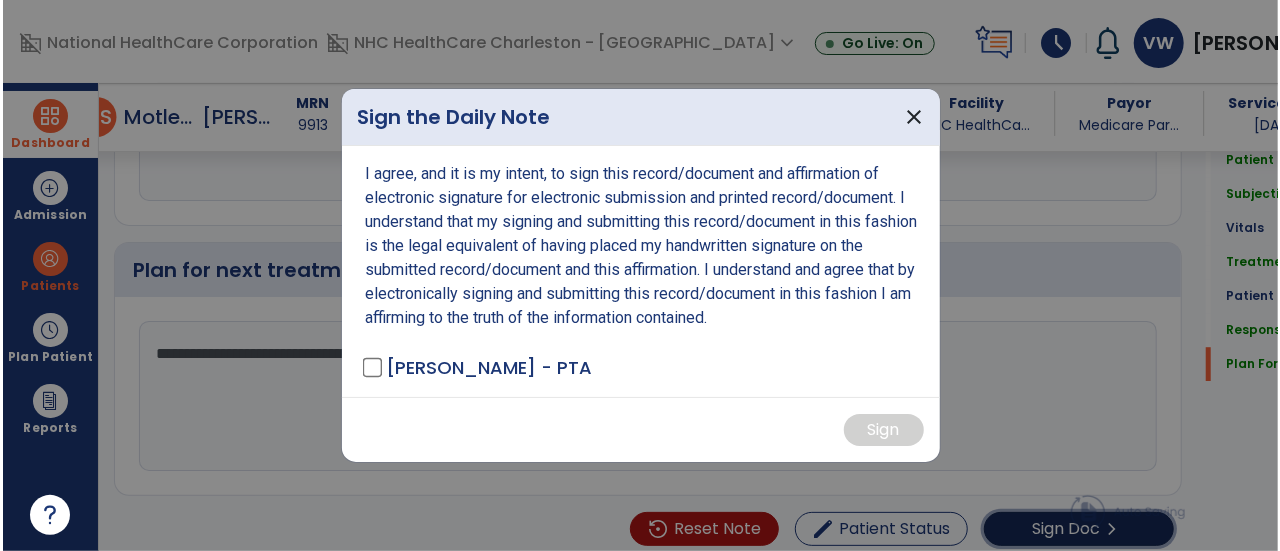 scroll, scrollTop: 2776, scrollLeft: 0, axis: vertical 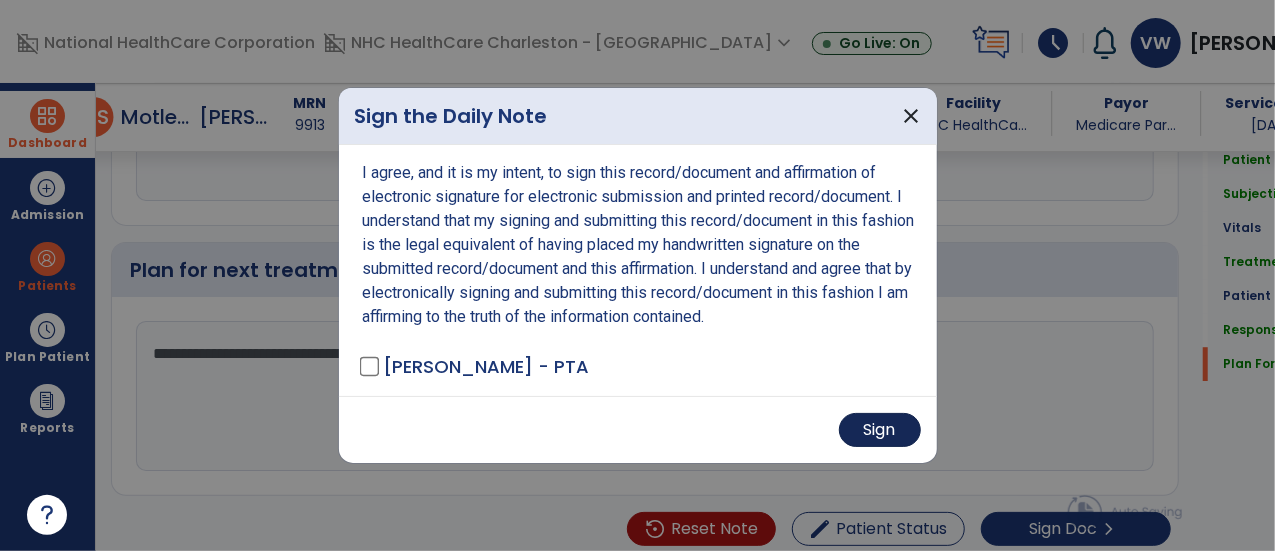 click on "Sign" at bounding box center (880, 430) 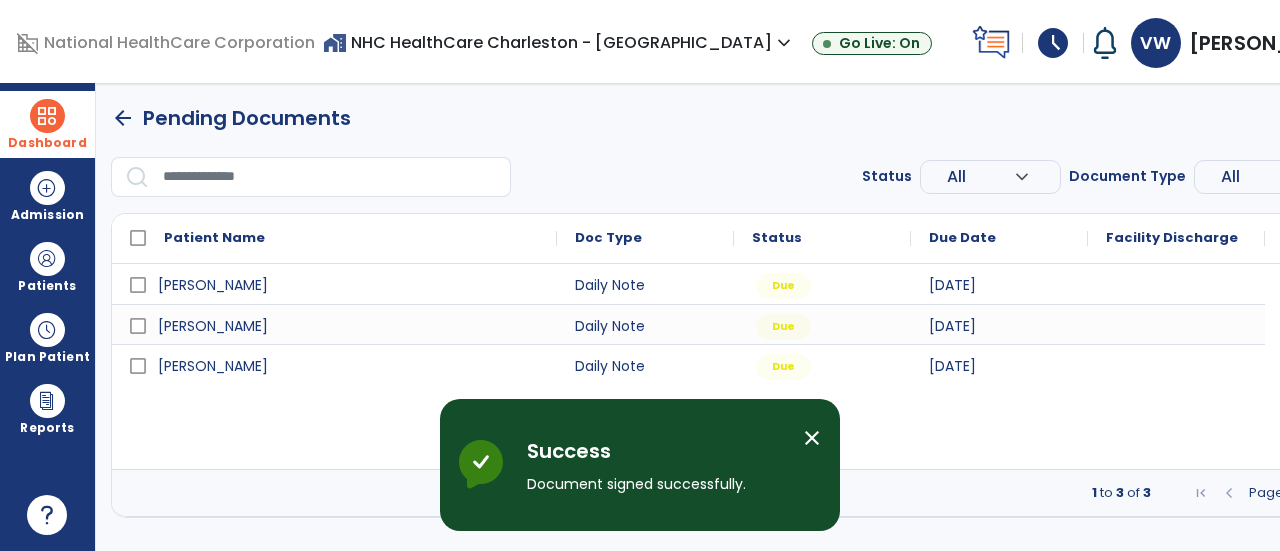 scroll, scrollTop: 0, scrollLeft: 0, axis: both 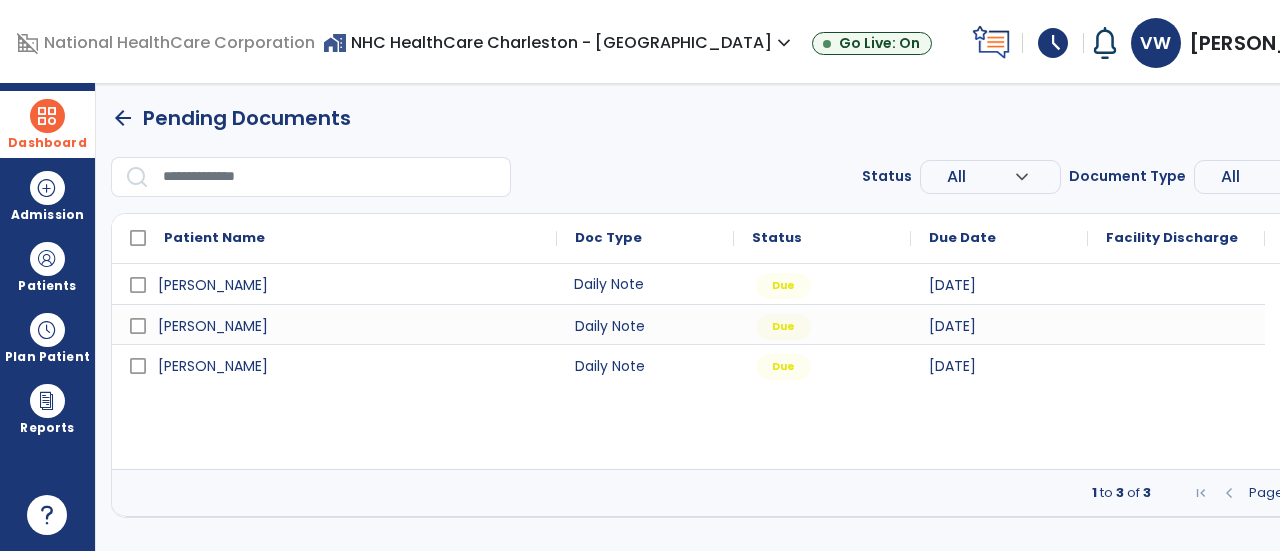 click on "Daily Note" at bounding box center [645, 284] 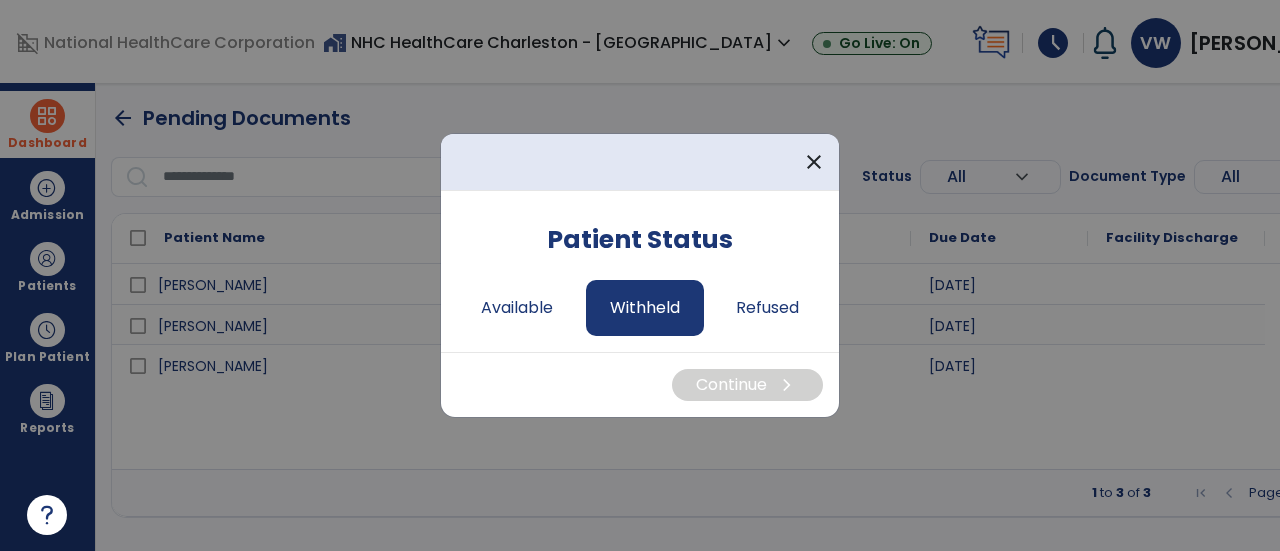click on "Withheld" at bounding box center [645, 308] 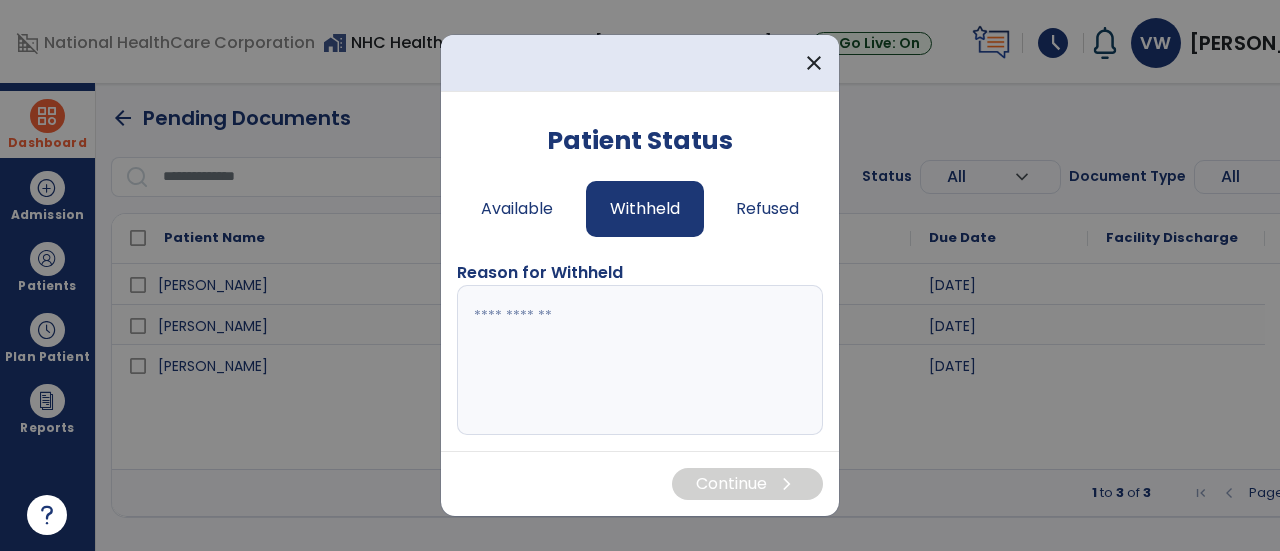 click at bounding box center [640, 360] 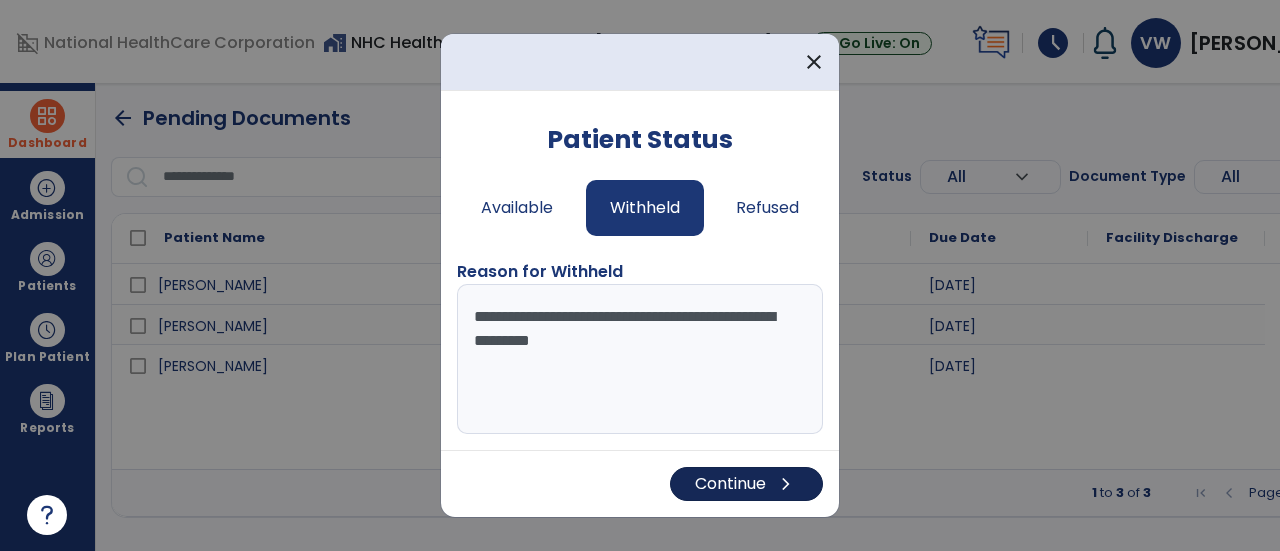 type on "**********" 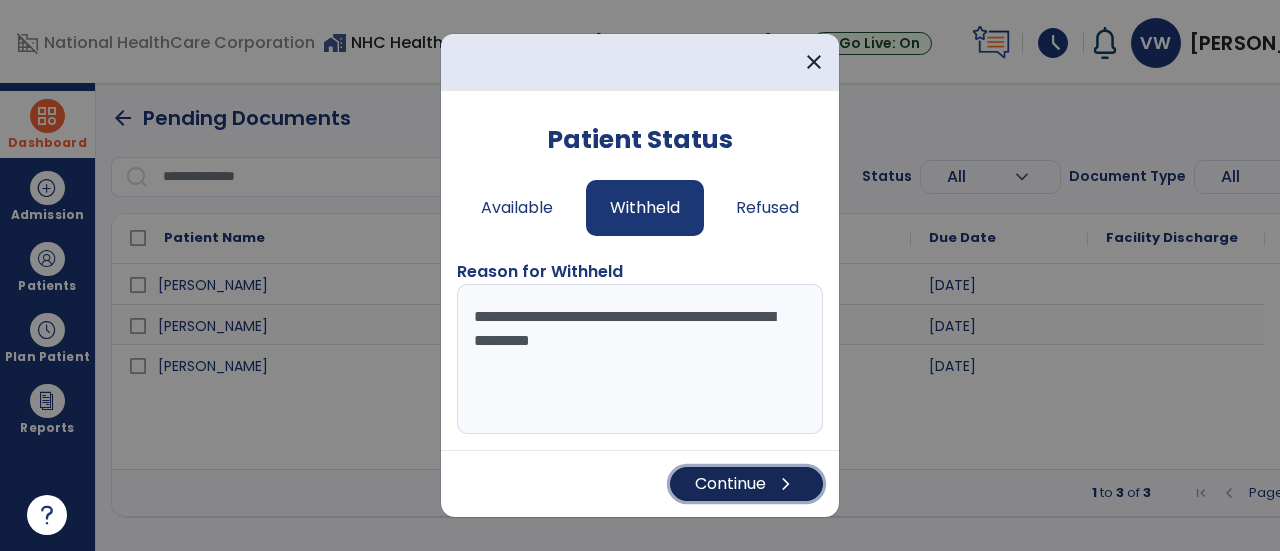 click on "Continue   chevron_right" at bounding box center [746, 484] 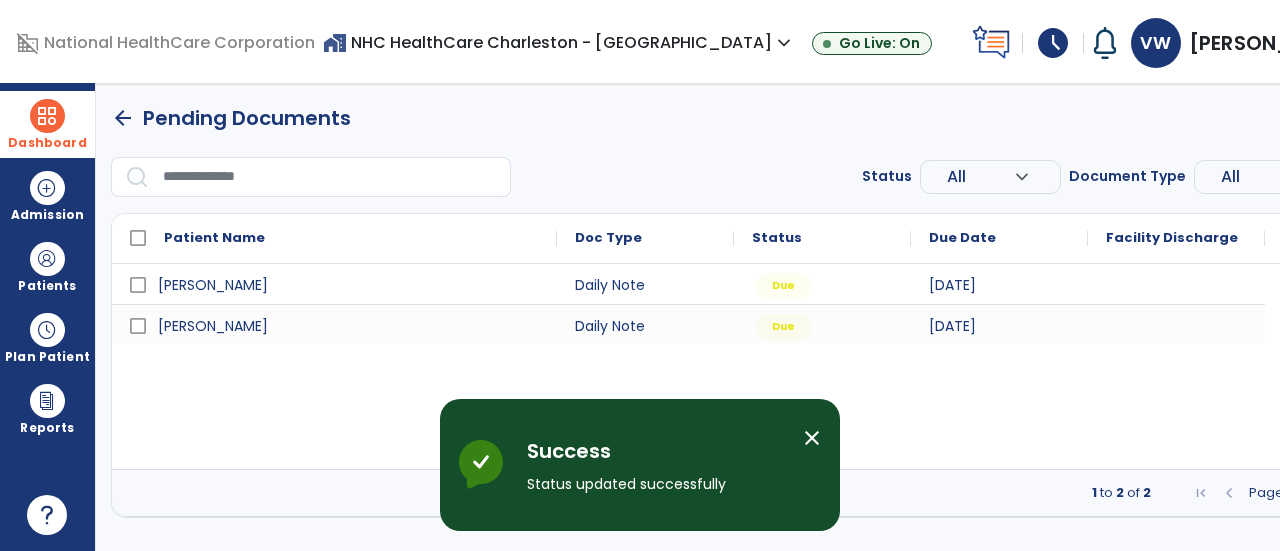 click on "close" at bounding box center (812, 438) 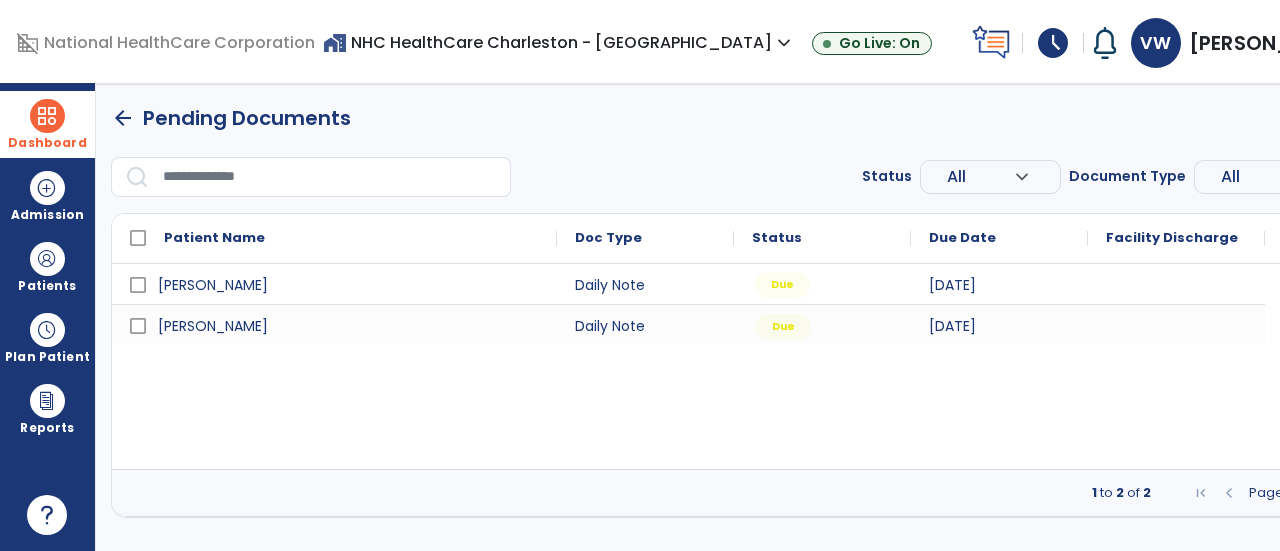 click on "Due" at bounding box center [782, 285] 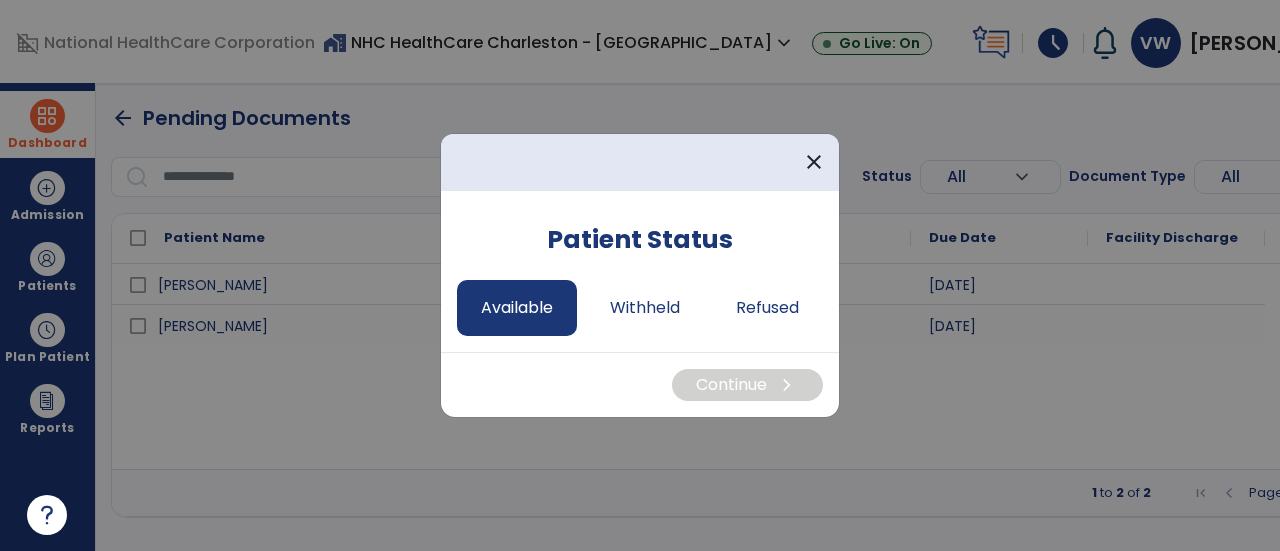click on "Available" at bounding box center [517, 308] 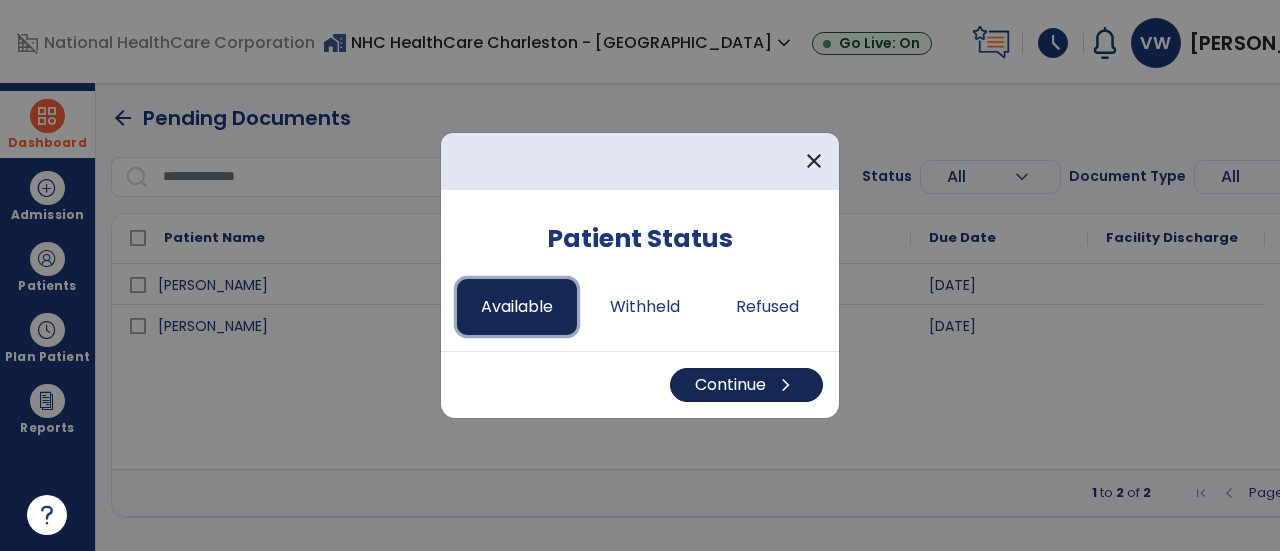 click on "Continue   chevron_right" at bounding box center [746, 385] 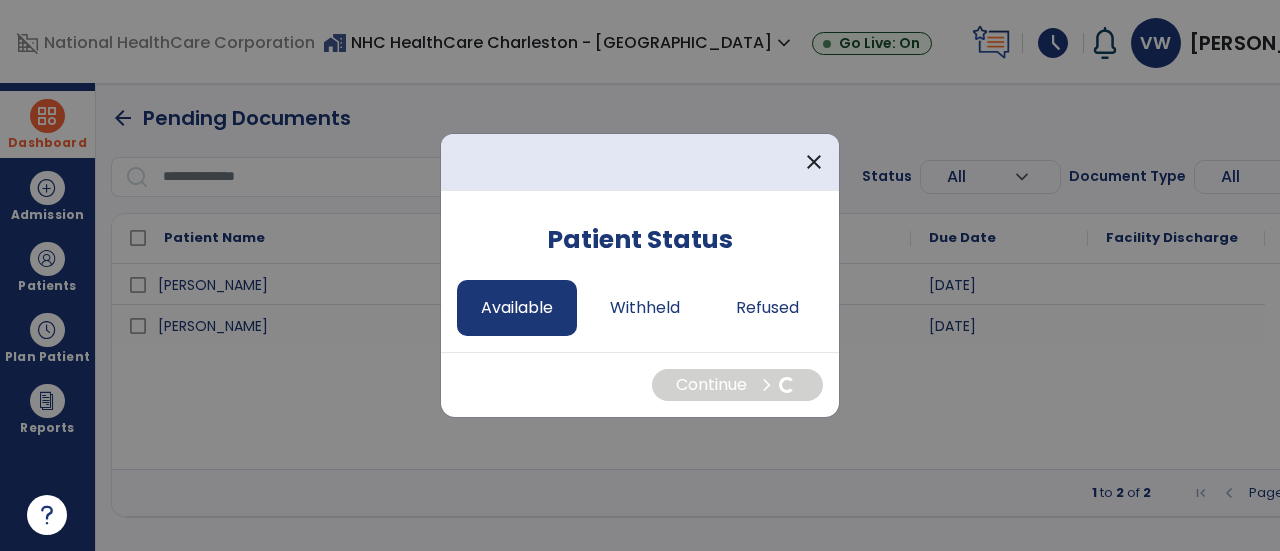 select on "*" 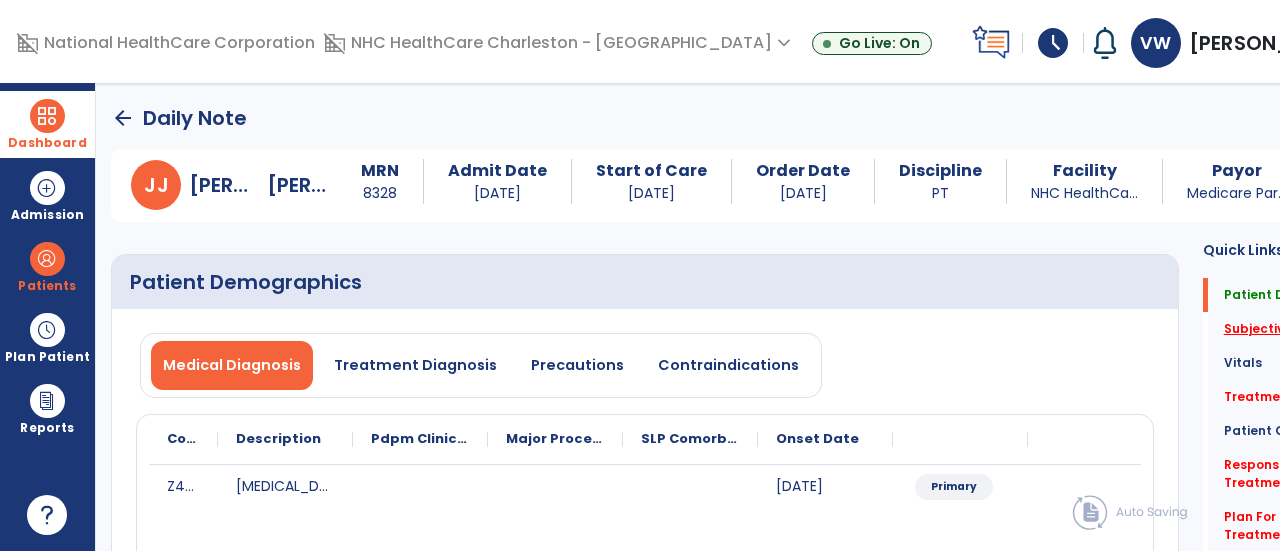 click on "Subjective Assessment   *" 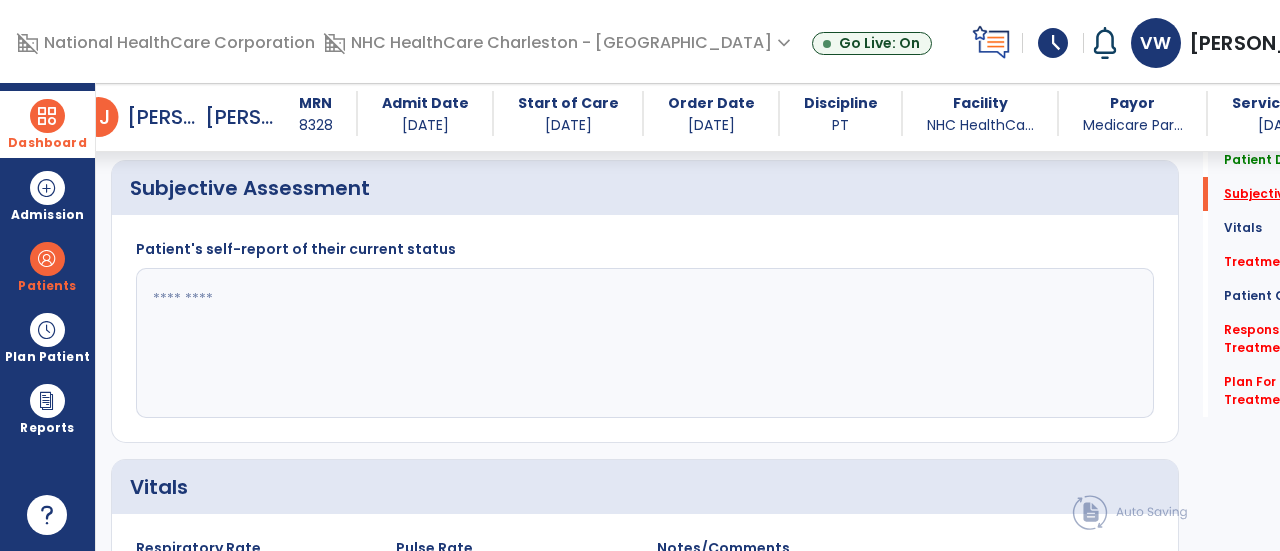scroll, scrollTop: 479, scrollLeft: 0, axis: vertical 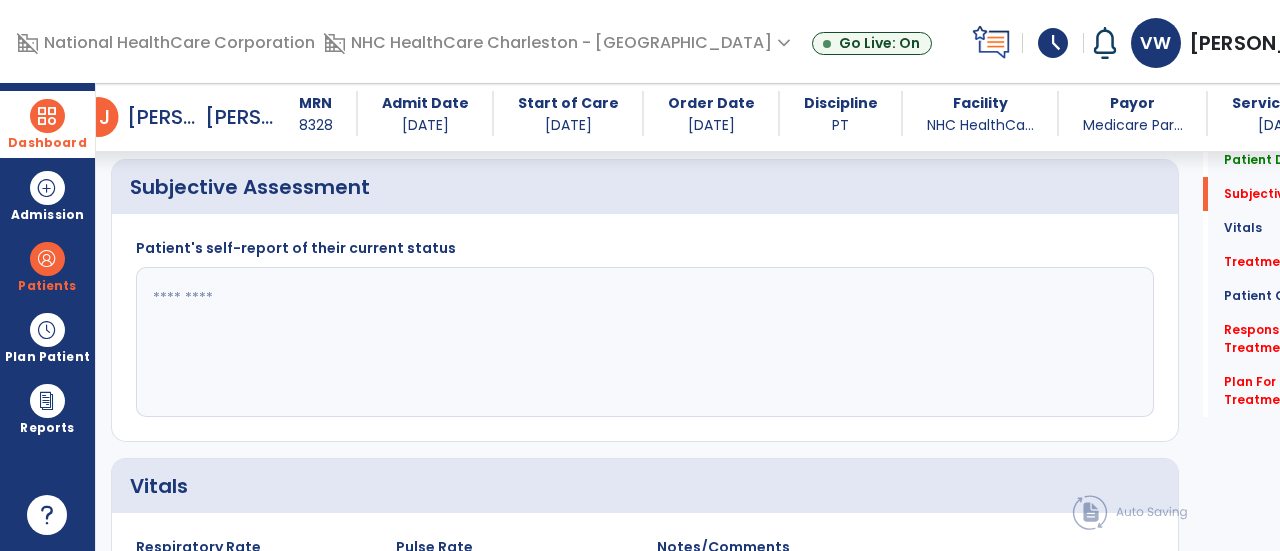 click 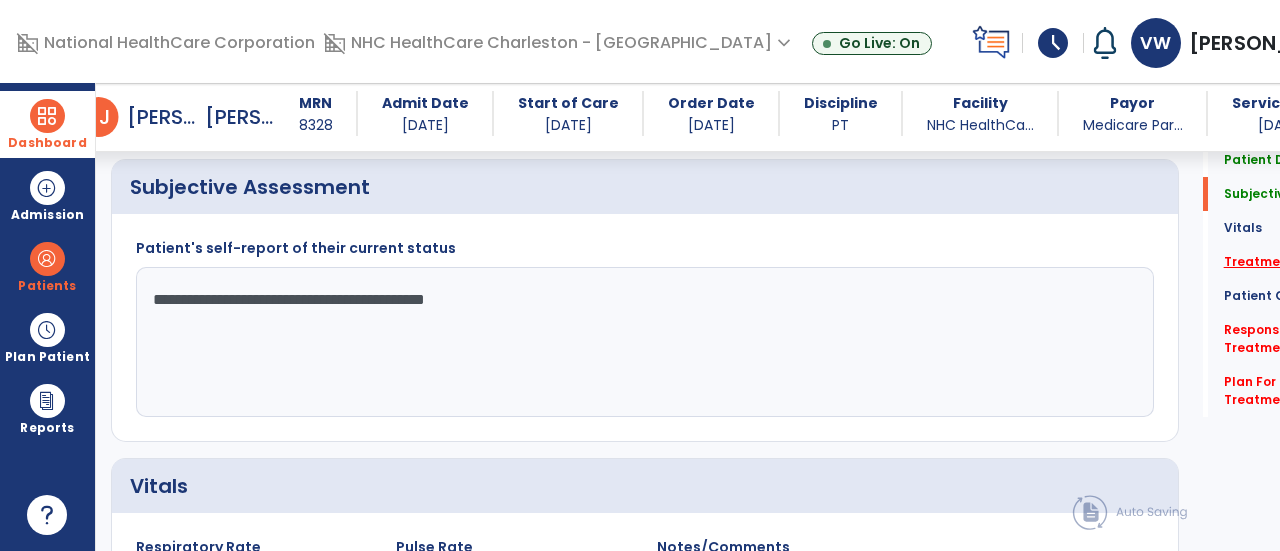 type on "**********" 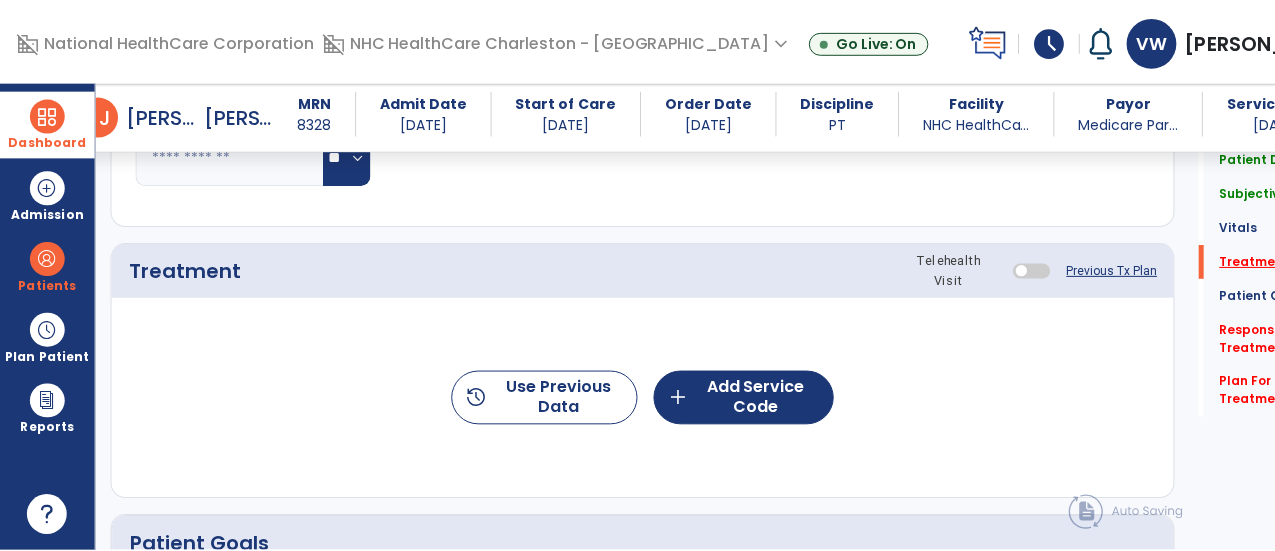 scroll, scrollTop: 1167, scrollLeft: 0, axis: vertical 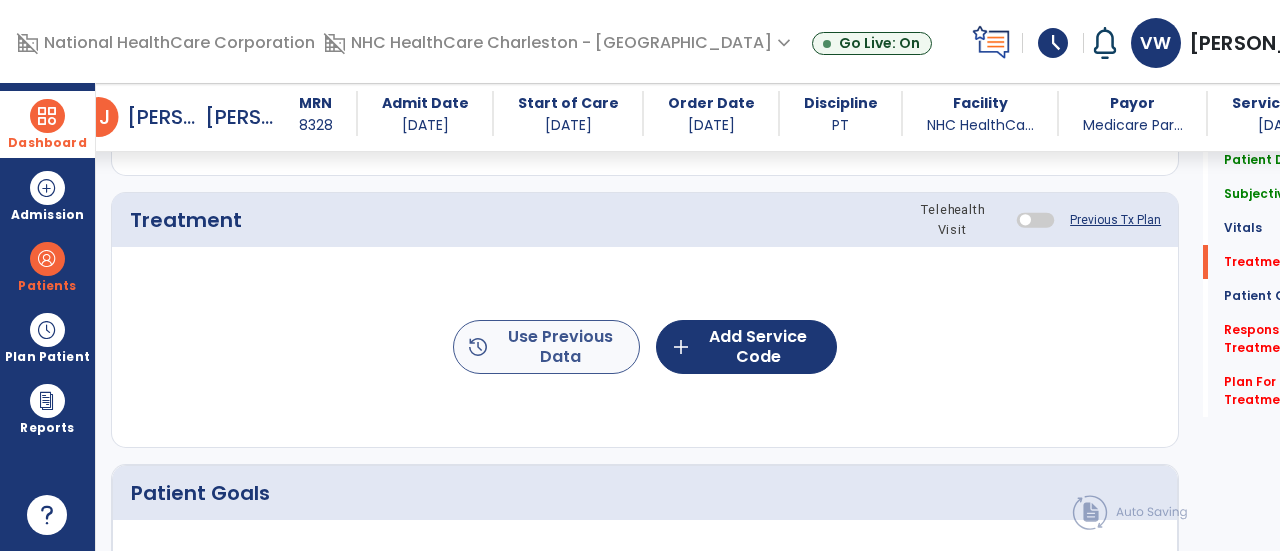 click on "history  Use Previous Data" 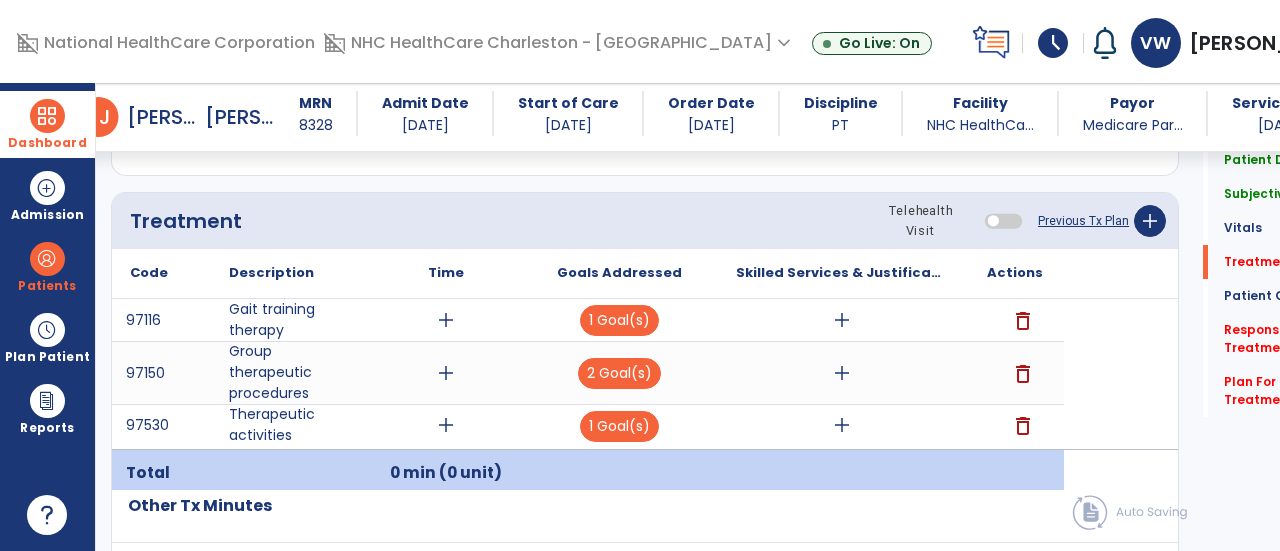 click on "delete" at bounding box center [1023, 374] 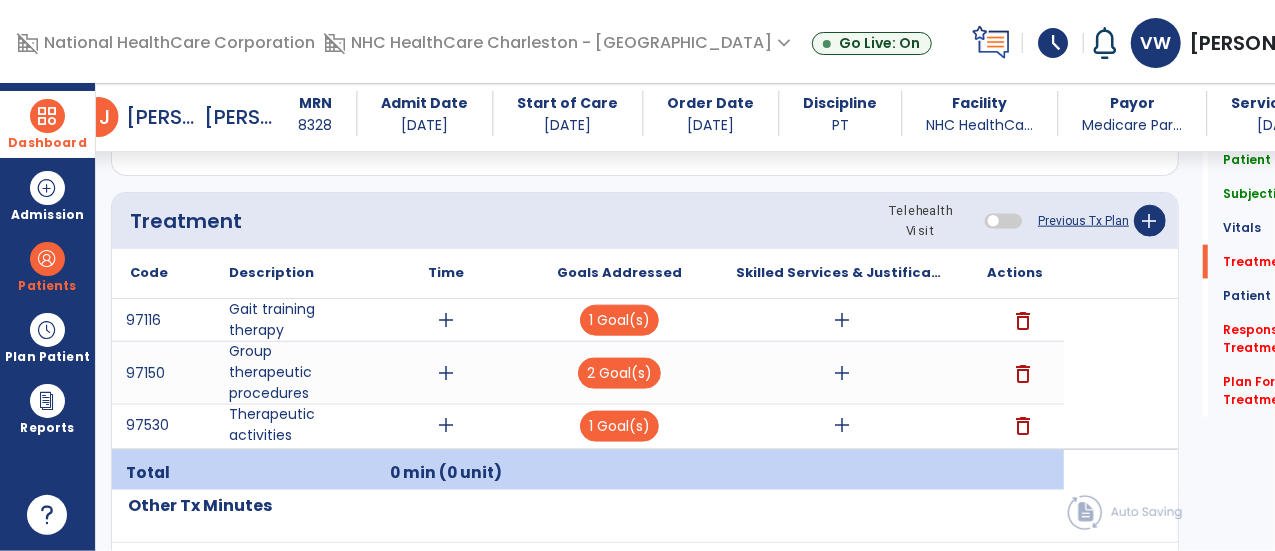 scroll, scrollTop: 1167, scrollLeft: 0, axis: vertical 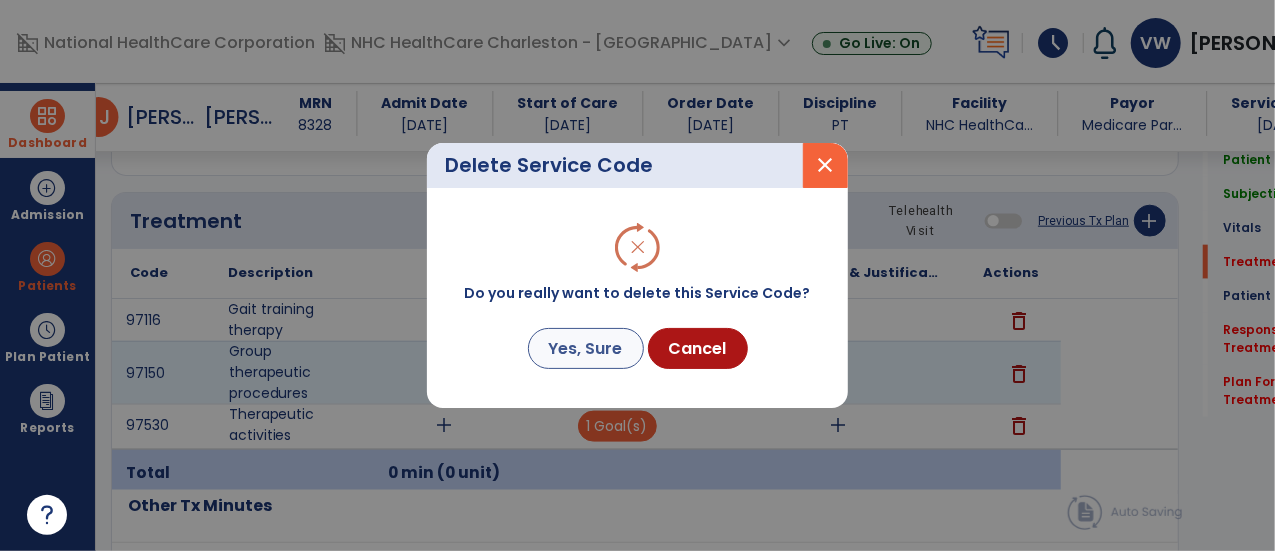 click on "Yes, Sure" at bounding box center [586, 348] 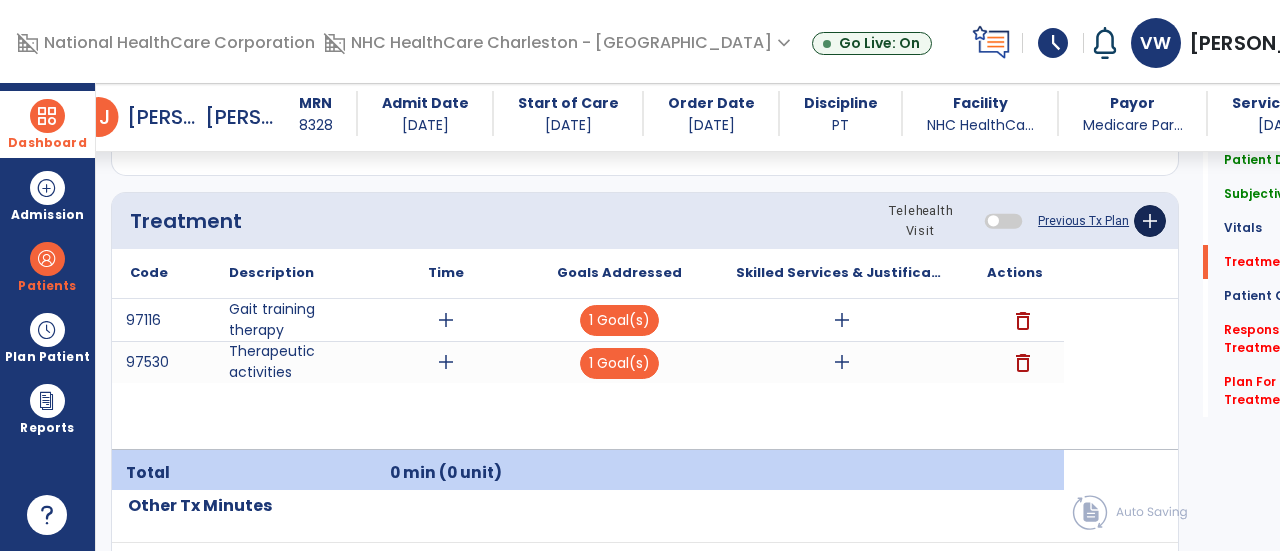click on "add" 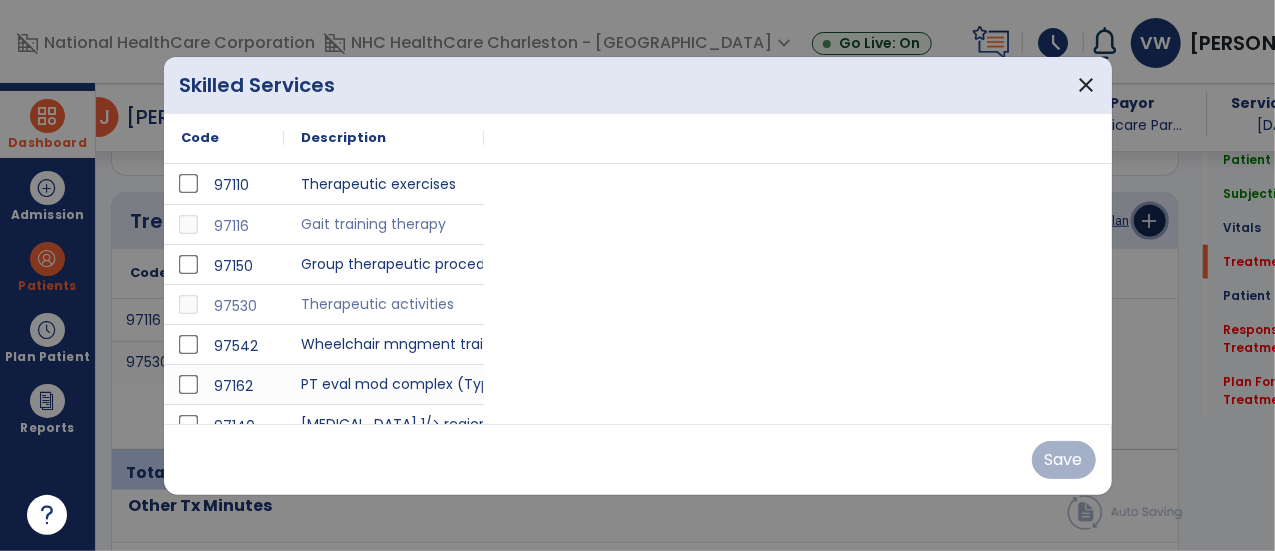 scroll, scrollTop: 1167, scrollLeft: 0, axis: vertical 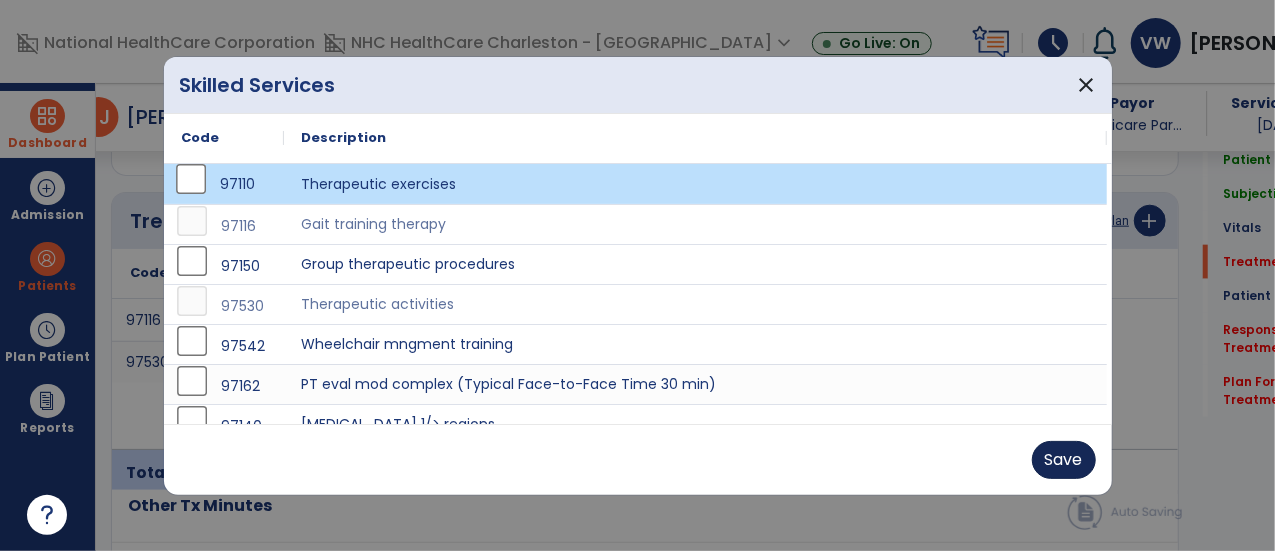 click on "Save" at bounding box center (1064, 460) 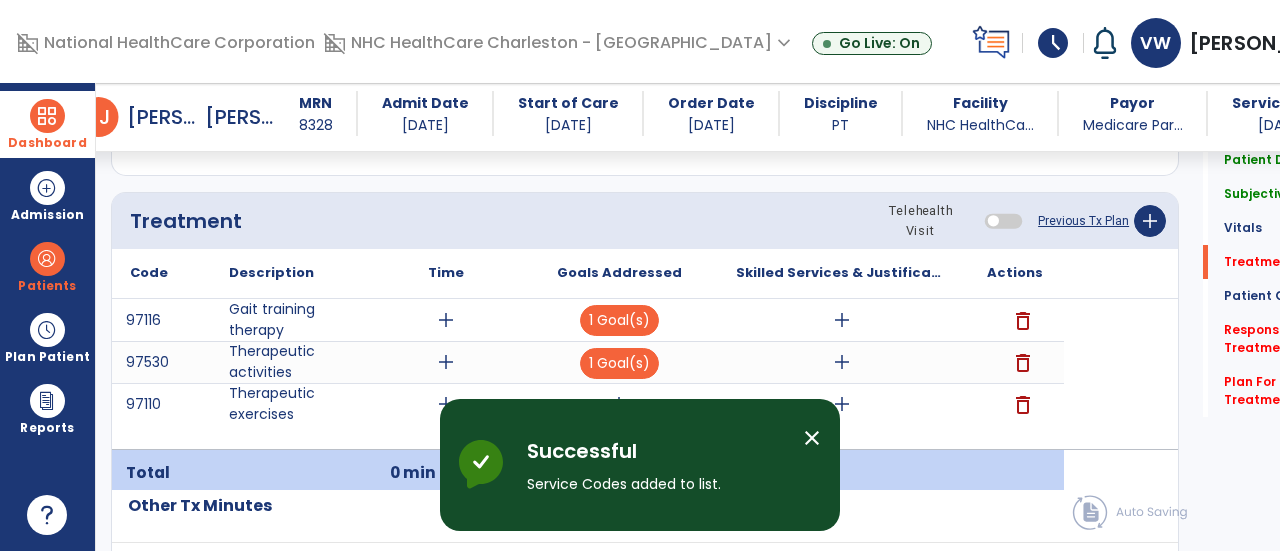 click on "close" at bounding box center (812, 438) 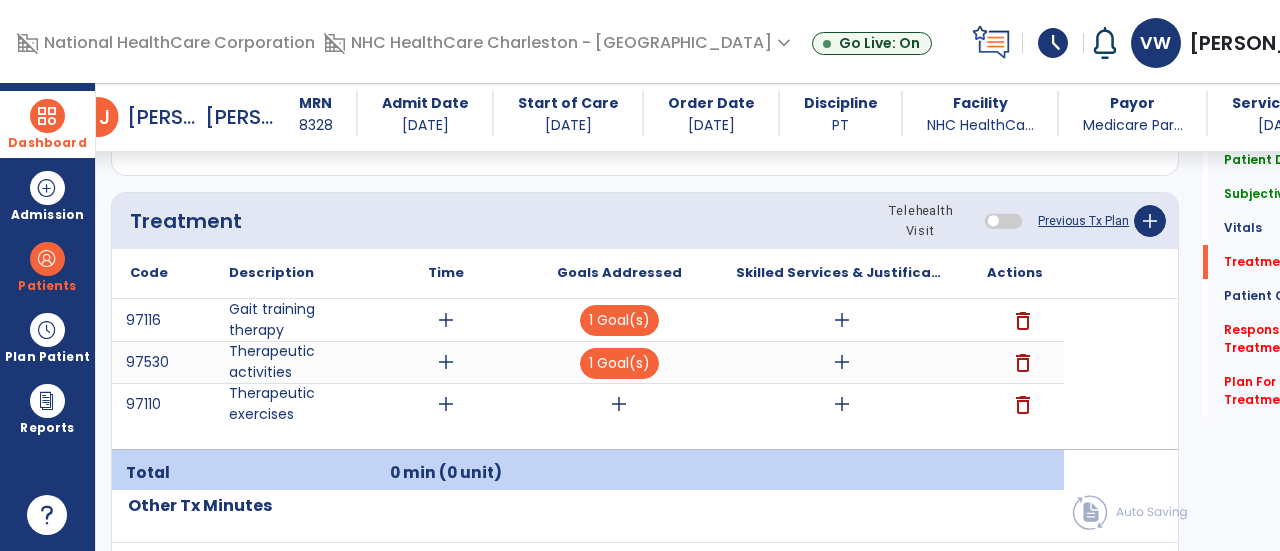 click on "add" at bounding box center [619, 404] 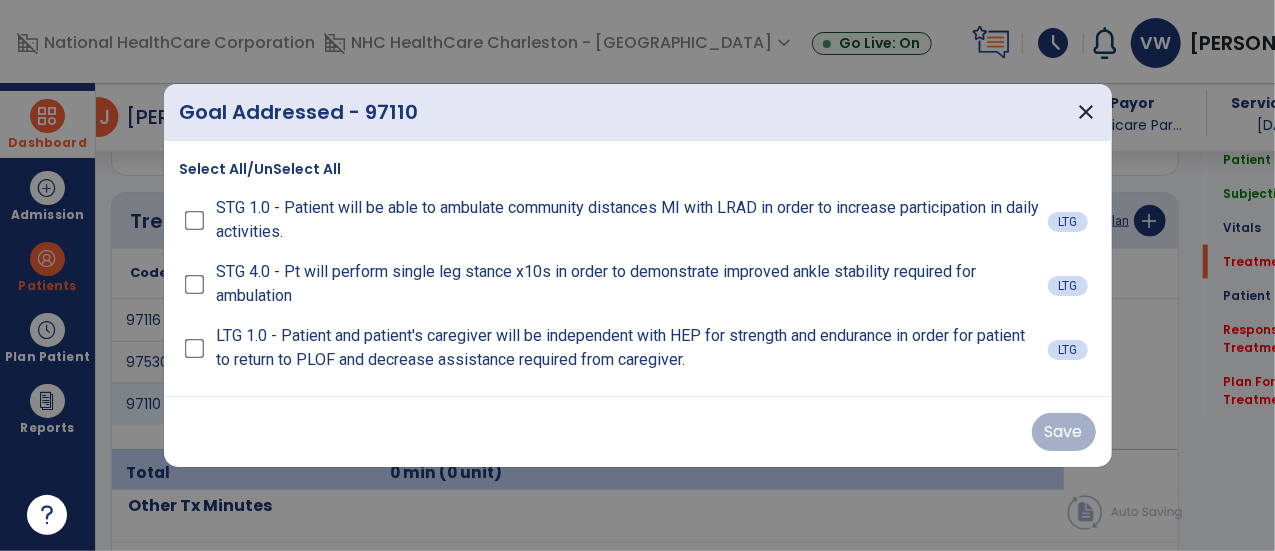 scroll, scrollTop: 1167, scrollLeft: 0, axis: vertical 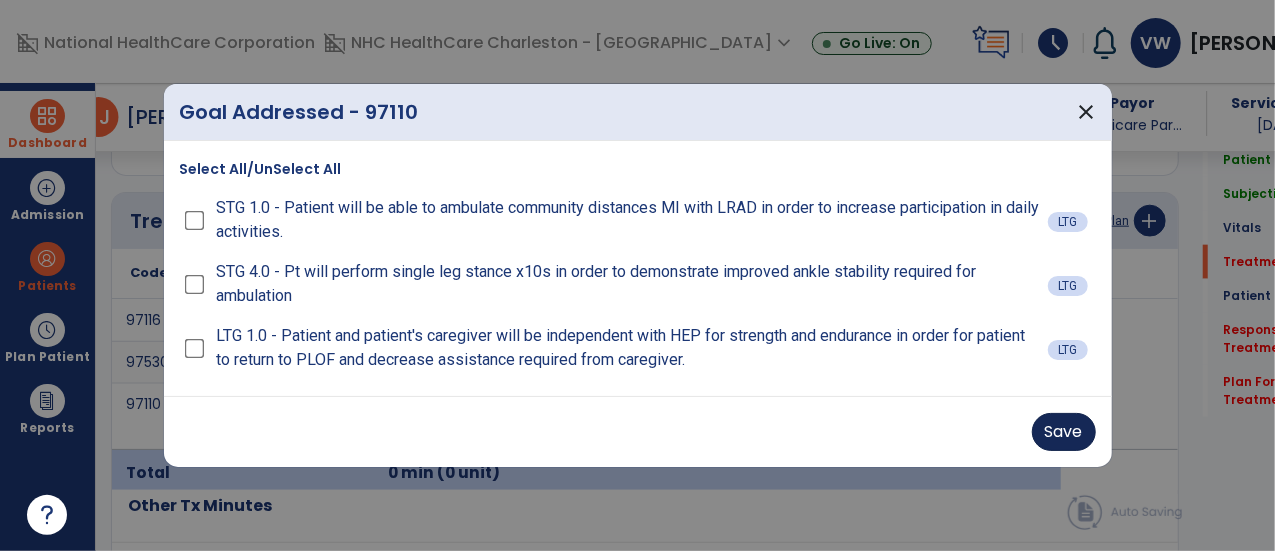 click on "Save" at bounding box center (1064, 432) 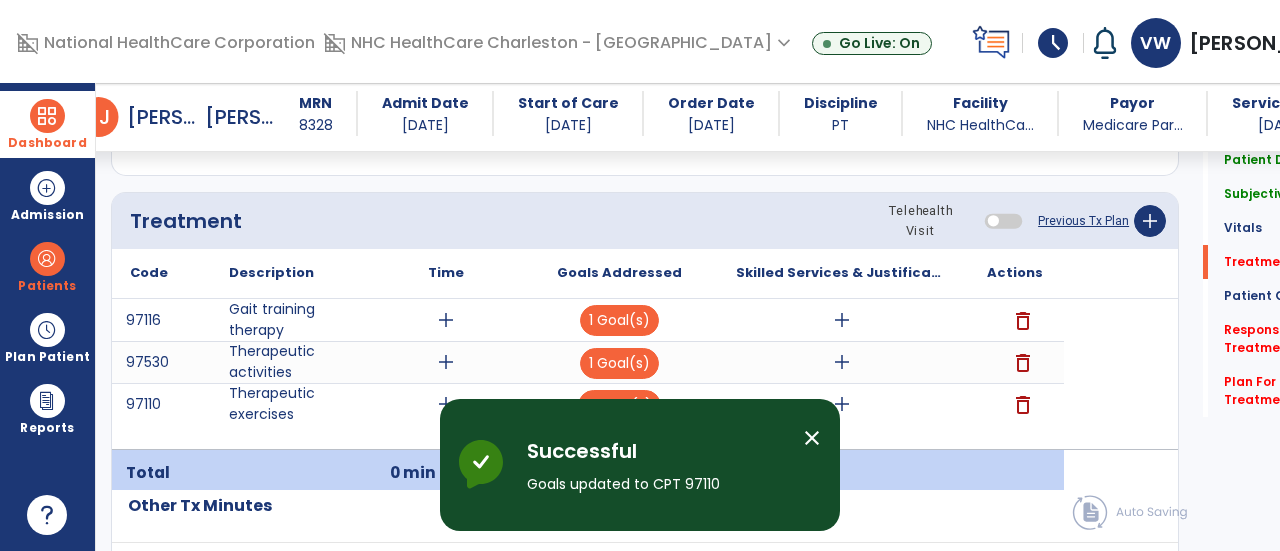 click on "close" at bounding box center [812, 438] 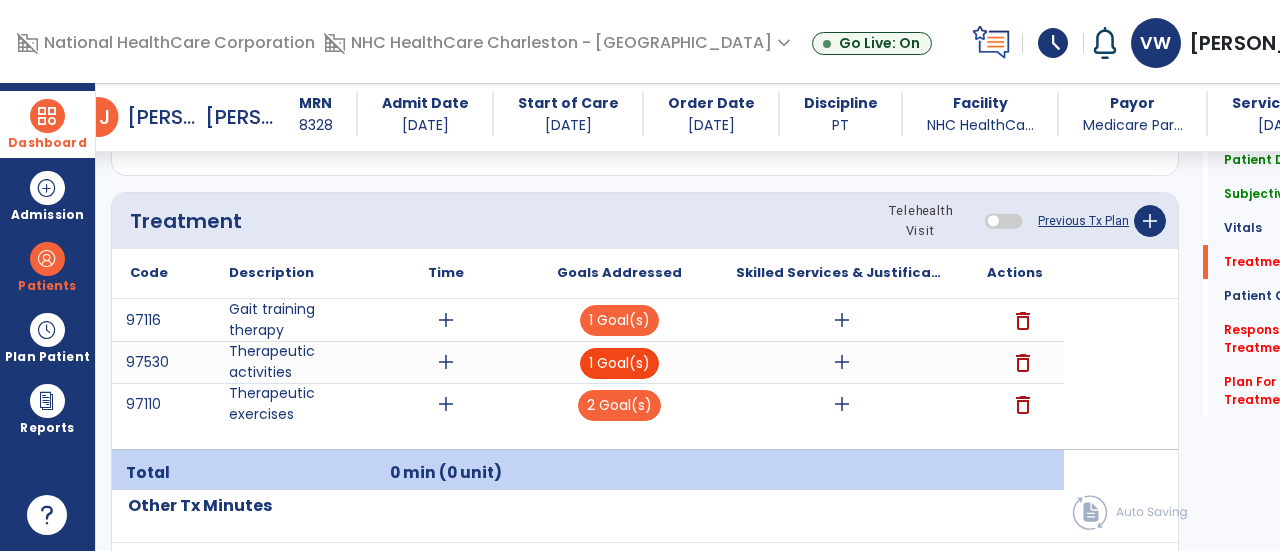 click on "1 Goal(s)" at bounding box center [619, 363] 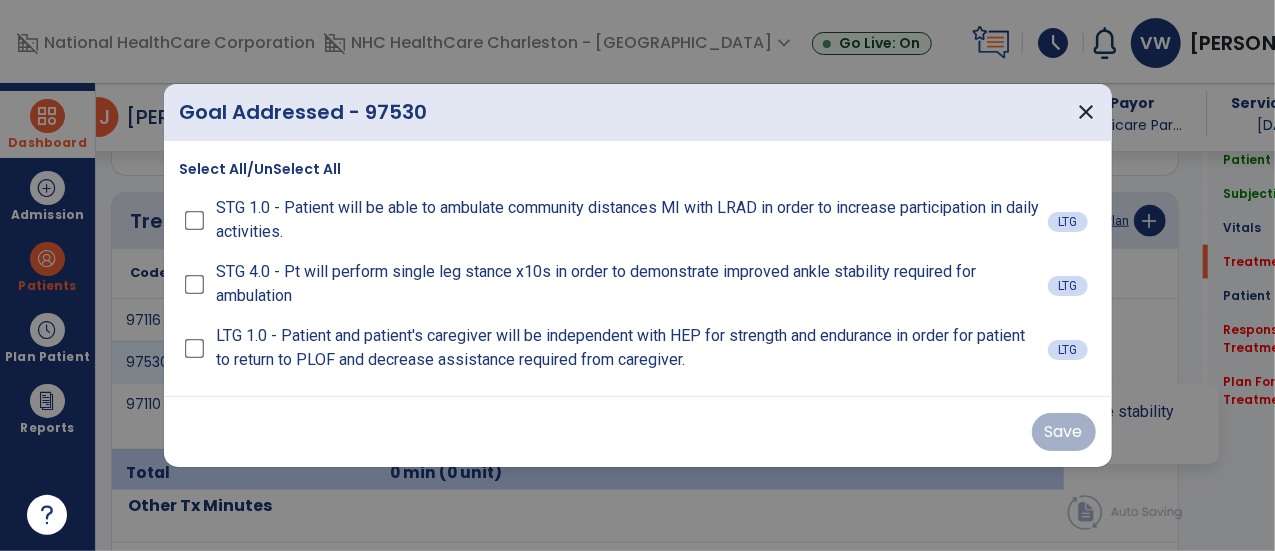 scroll, scrollTop: 1167, scrollLeft: 0, axis: vertical 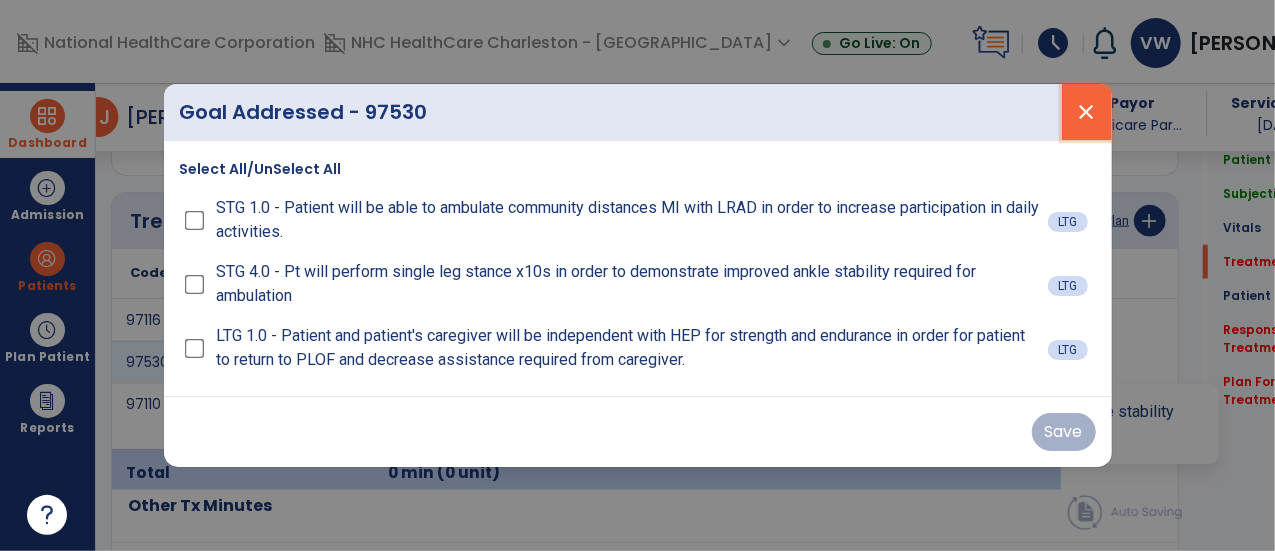 click on "close" at bounding box center [1087, 112] 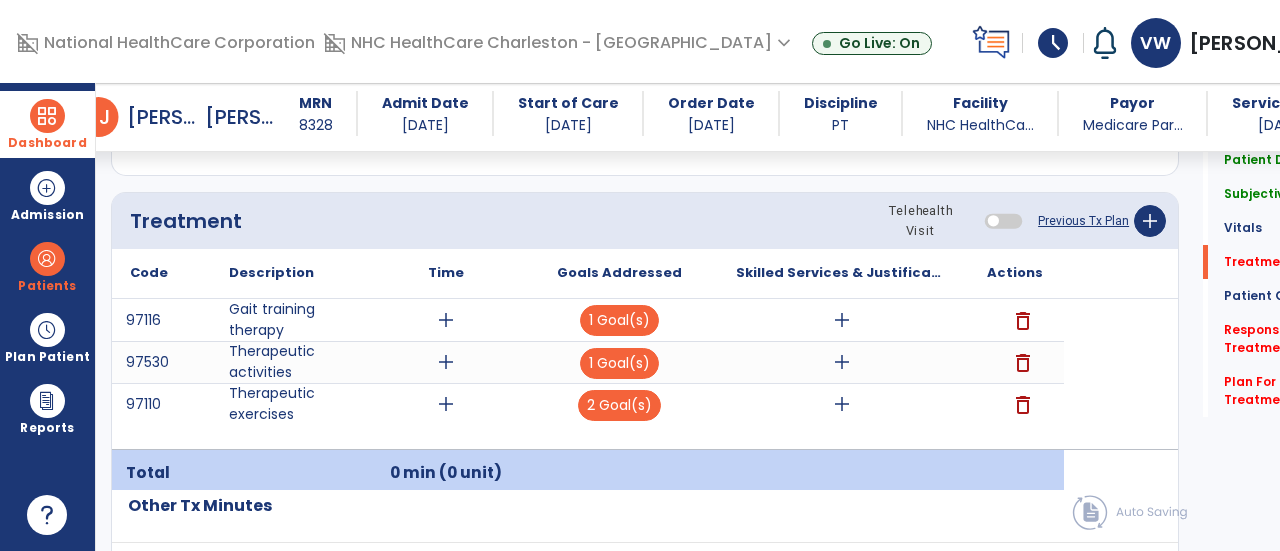 click on "add" at bounding box center [446, 320] 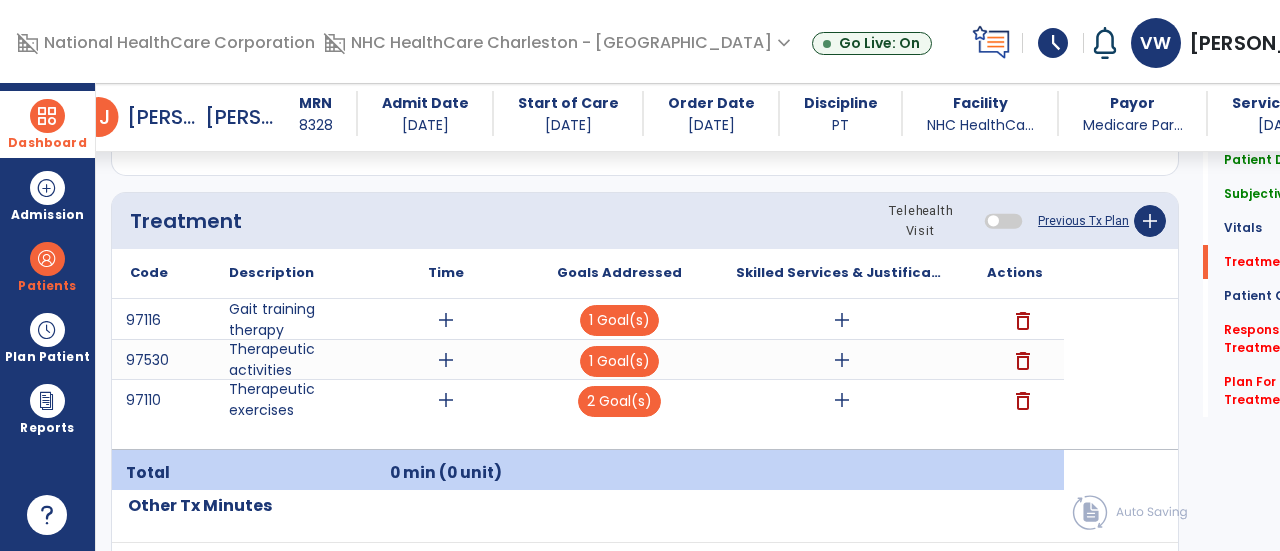 click on "add" at bounding box center [446, 400] 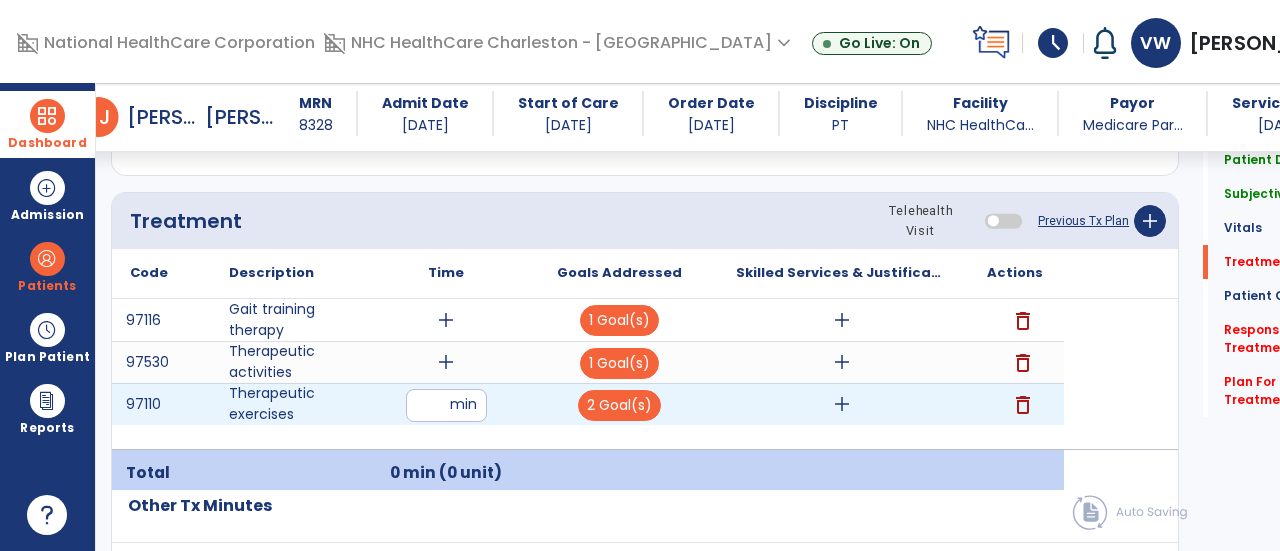 type on "**" 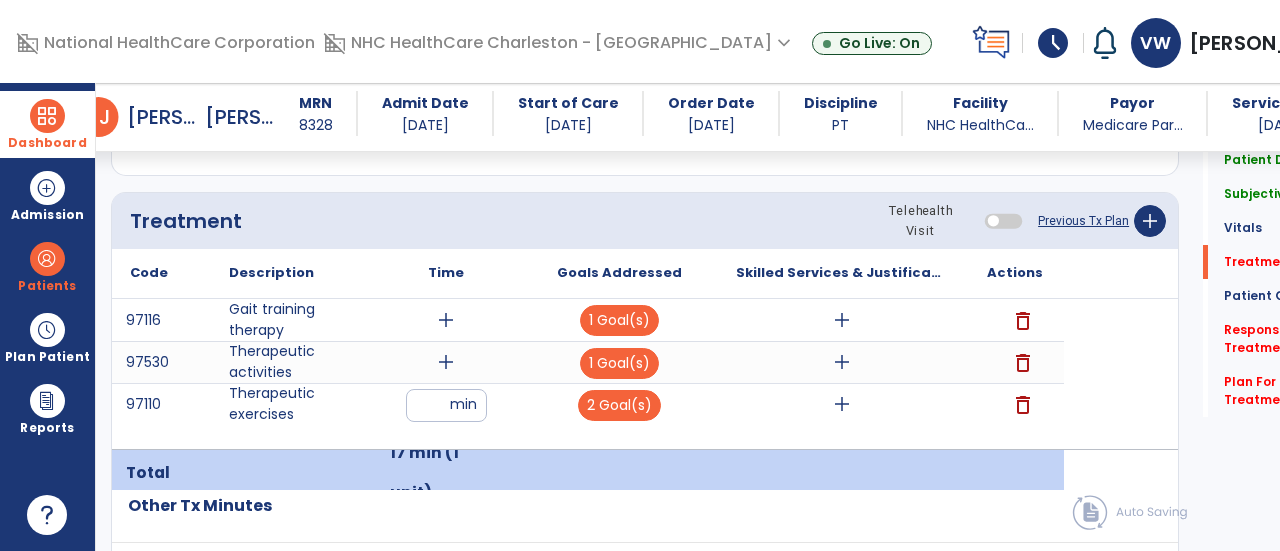 click on "add" at bounding box center (446, 320) 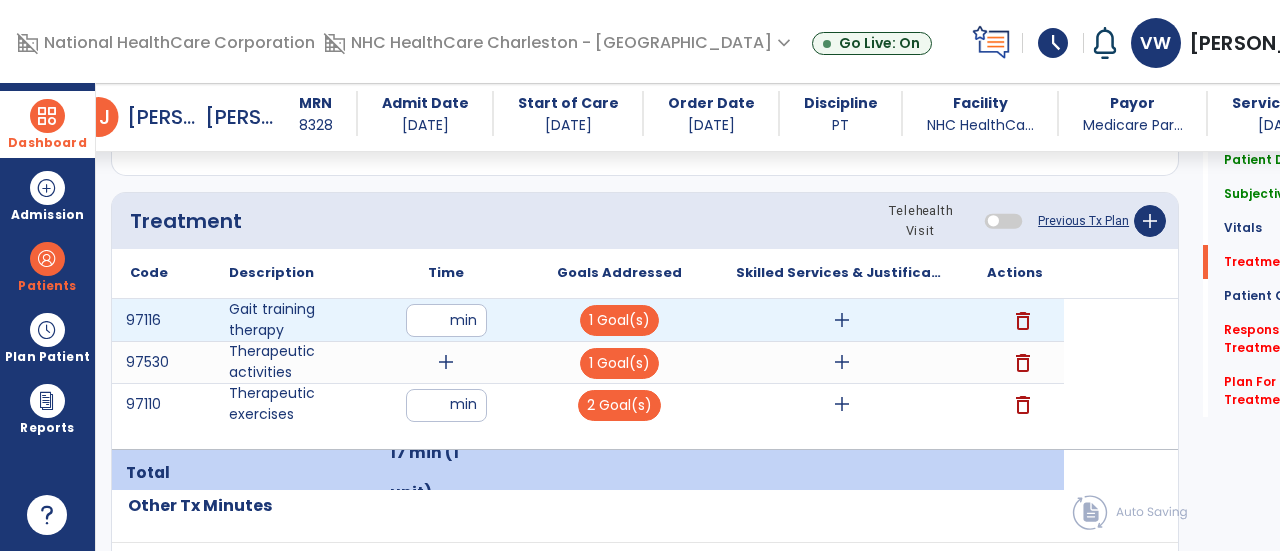 type on "**" 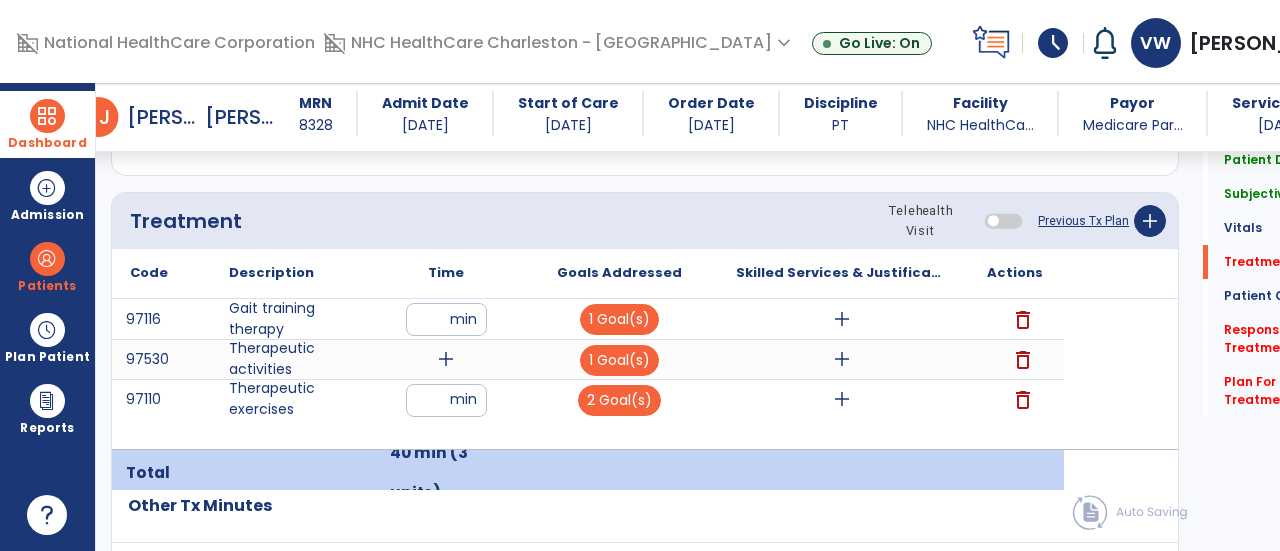 click on "add" at bounding box center (446, 359) 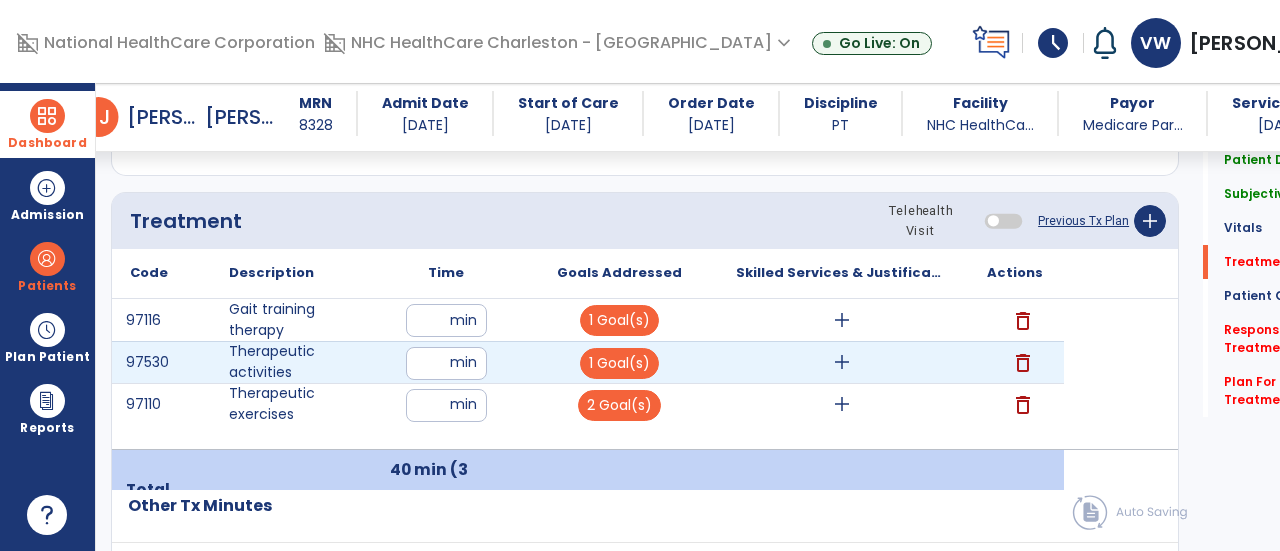 type on "**" 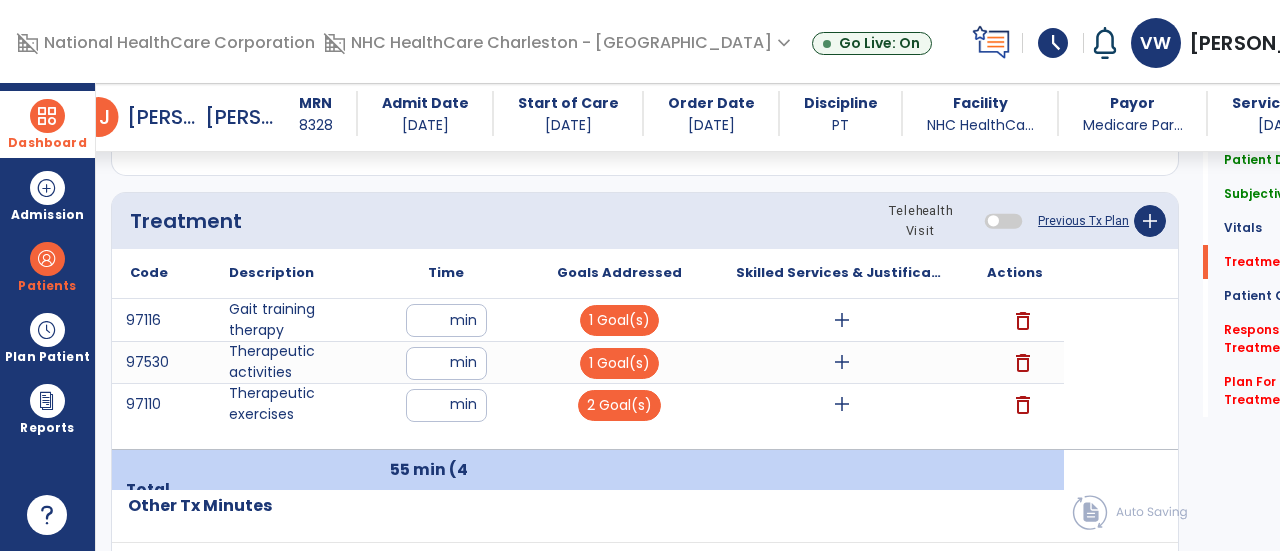 click on "**" at bounding box center (446, 320) 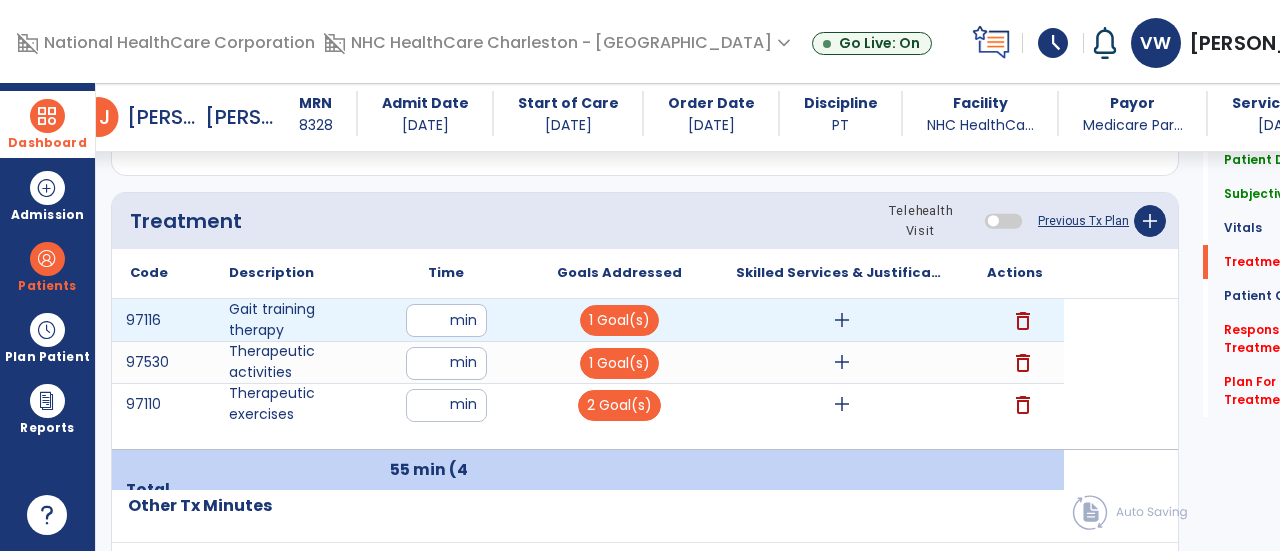 type on "**" 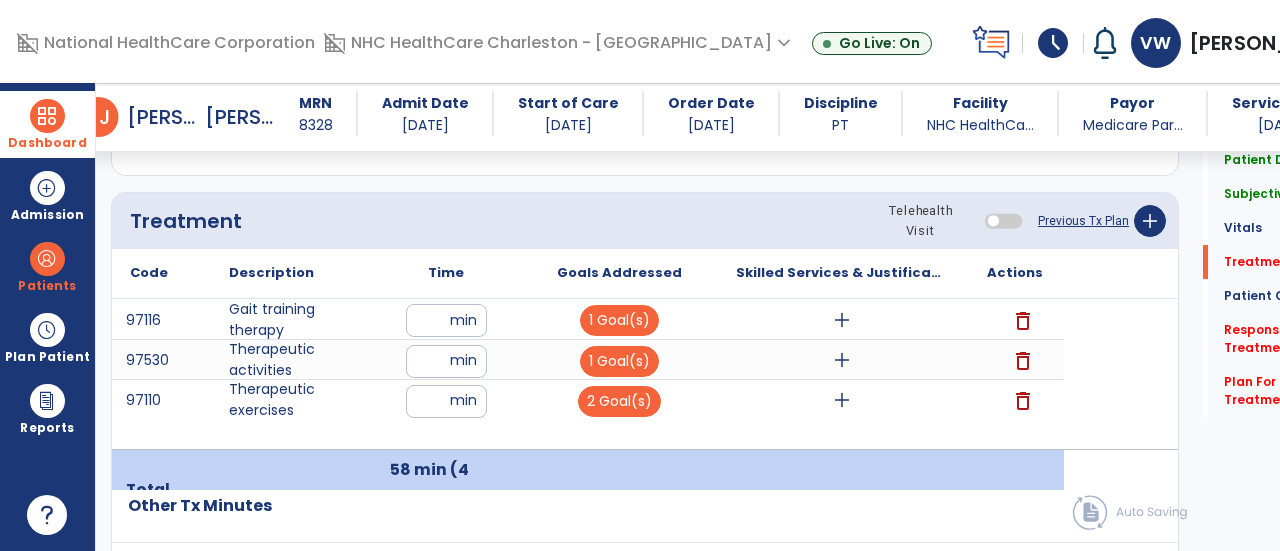 click on "**" at bounding box center [446, 361] 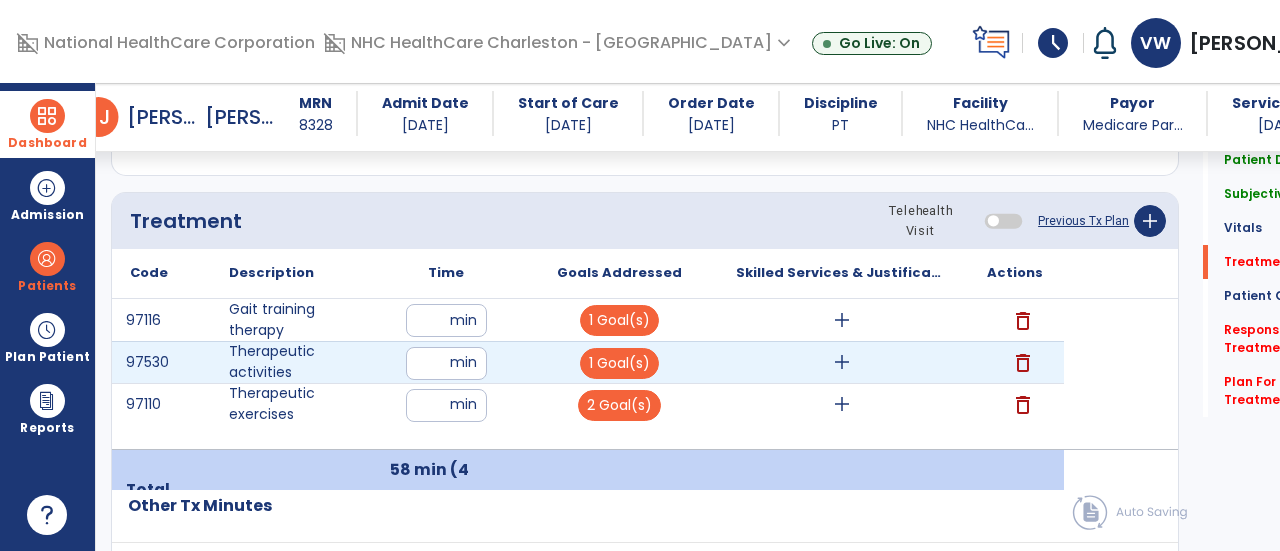 type on "**" 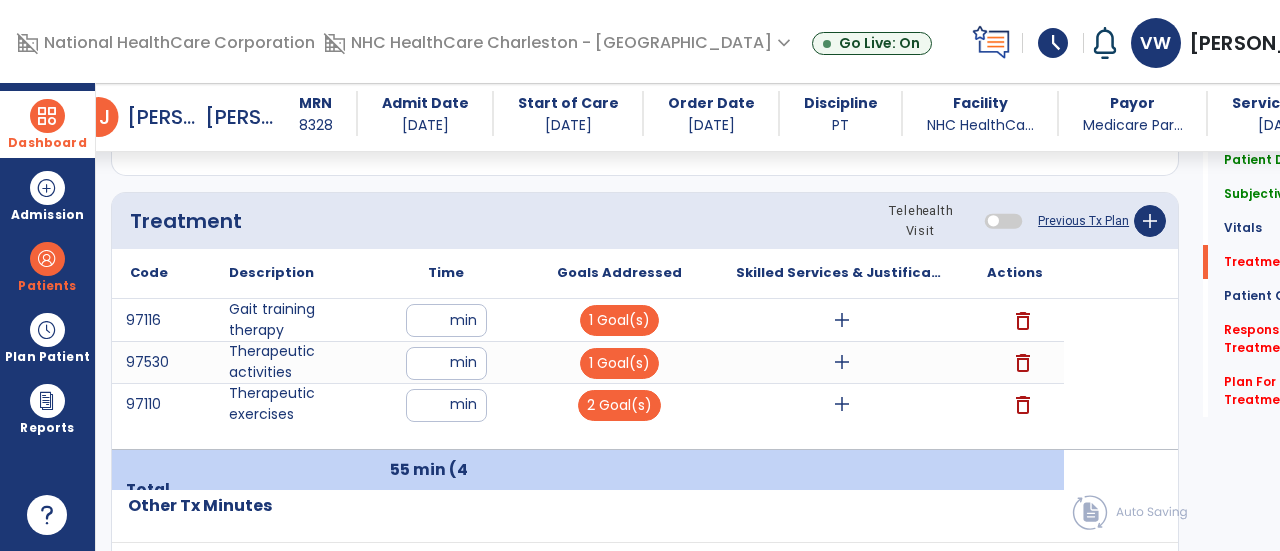 click on "add" at bounding box center (842, 320) 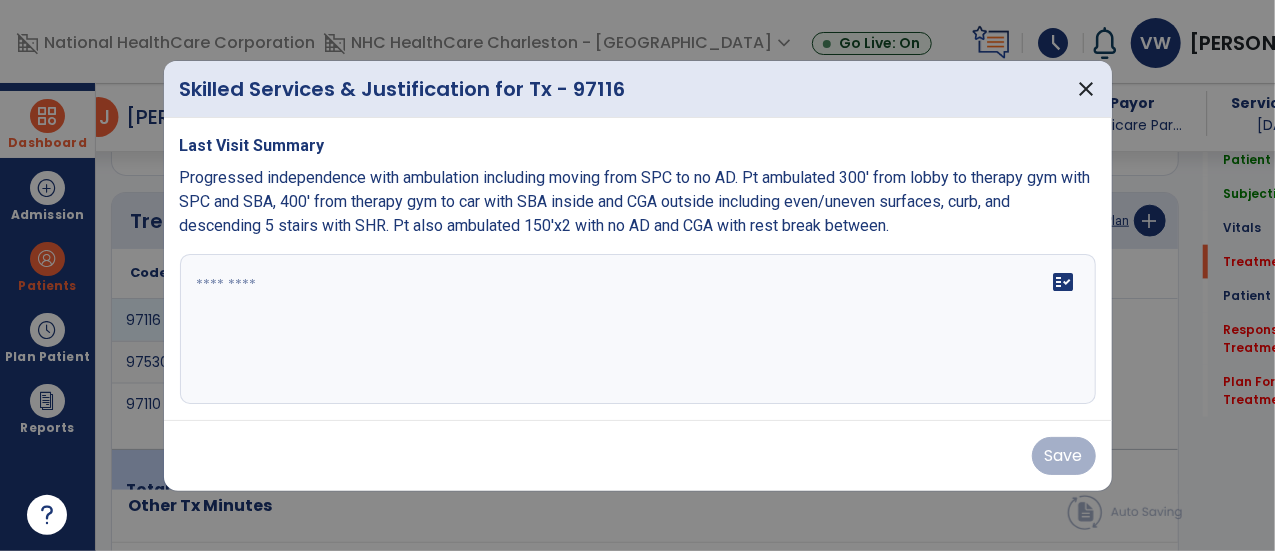 scroll, scrollTop: 1167, scrollLeft: 0, axis: vertical 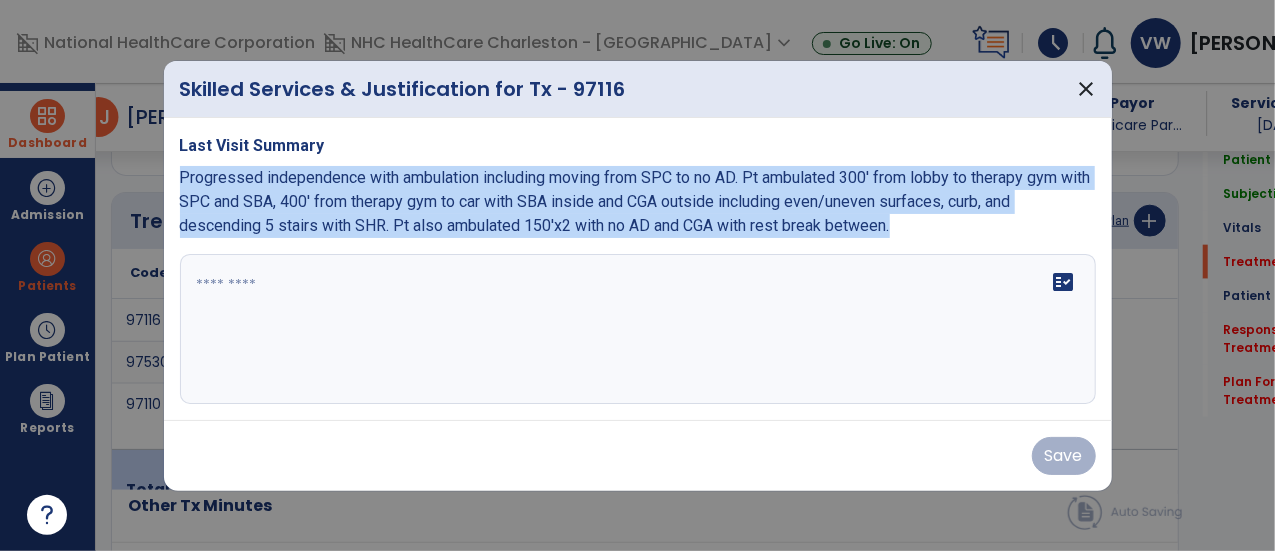 drag, startPoint x: 908, startPoint y: 232, endPoint x: 164, endPoint y: 187, distance: 745.3596 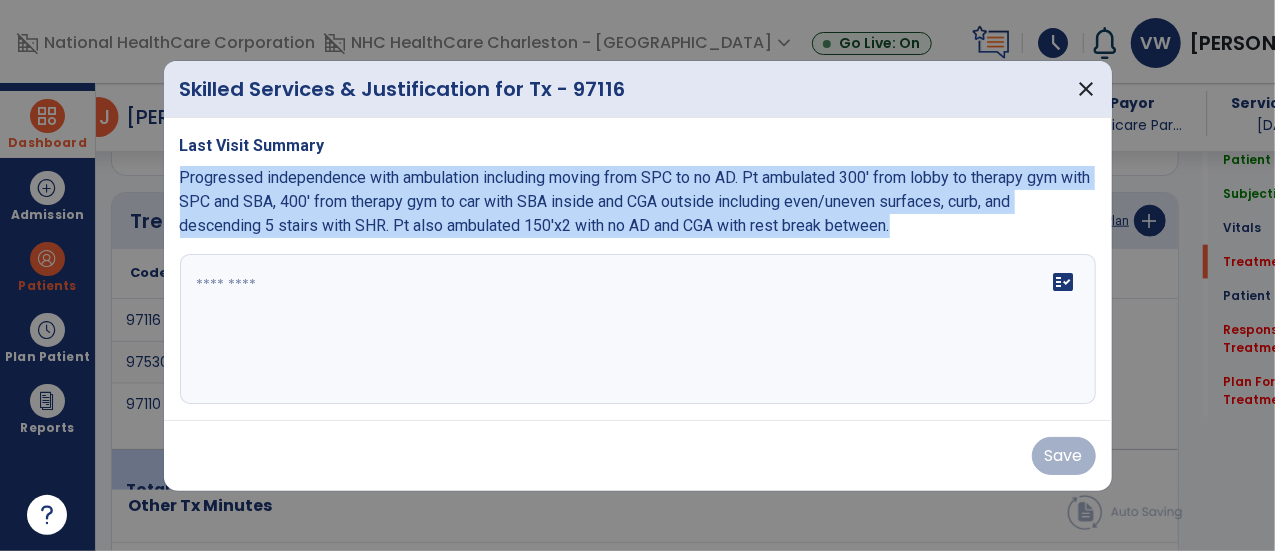 click on "Last Visit Summary Progressed independence with ambulation including moving from SPC to no AD. Pt ambulated 300' from lobby to therapy gym with SPC and SBA, 400' from therapy gym to car with SBA inside and CGA outside including even/uneven surfaces, curb, and descending 5 stairs with SHR. Pt also ambulated 150'x2 with no AD and CGA with rest break between.   fact_check" at bounding box center (638, 269) 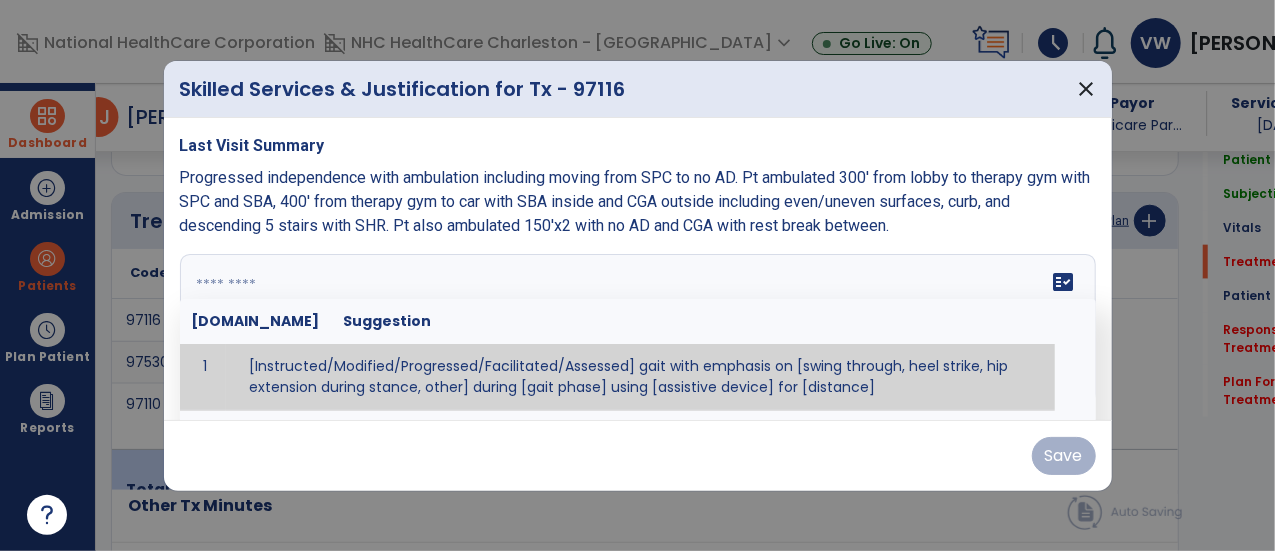 click at bounding box center (636, 329) 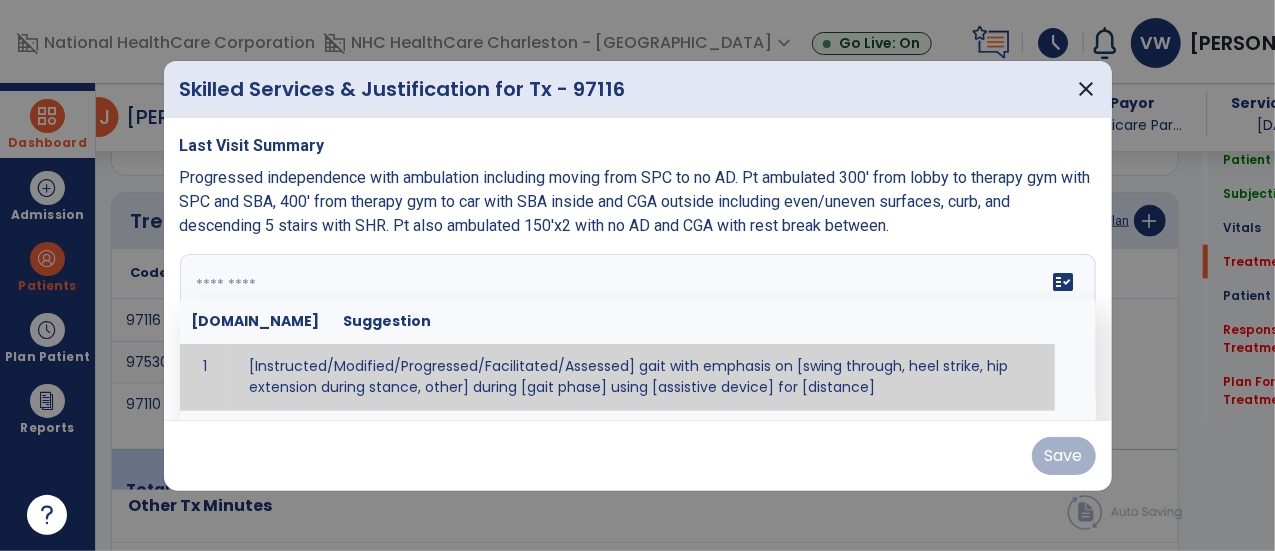 paste on "**********" 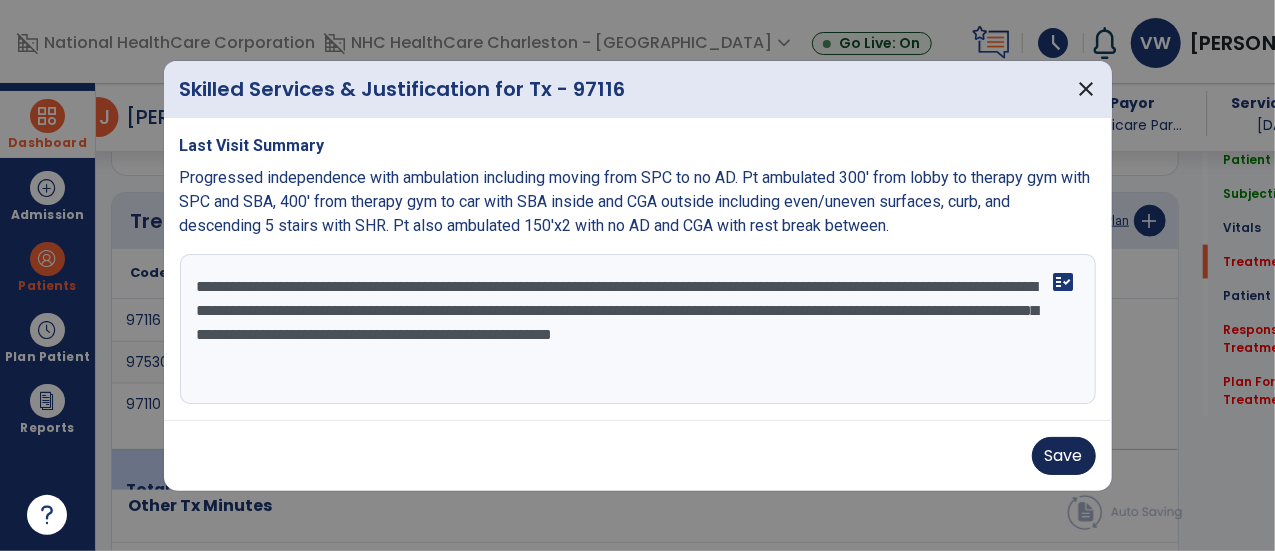 type on "**********" 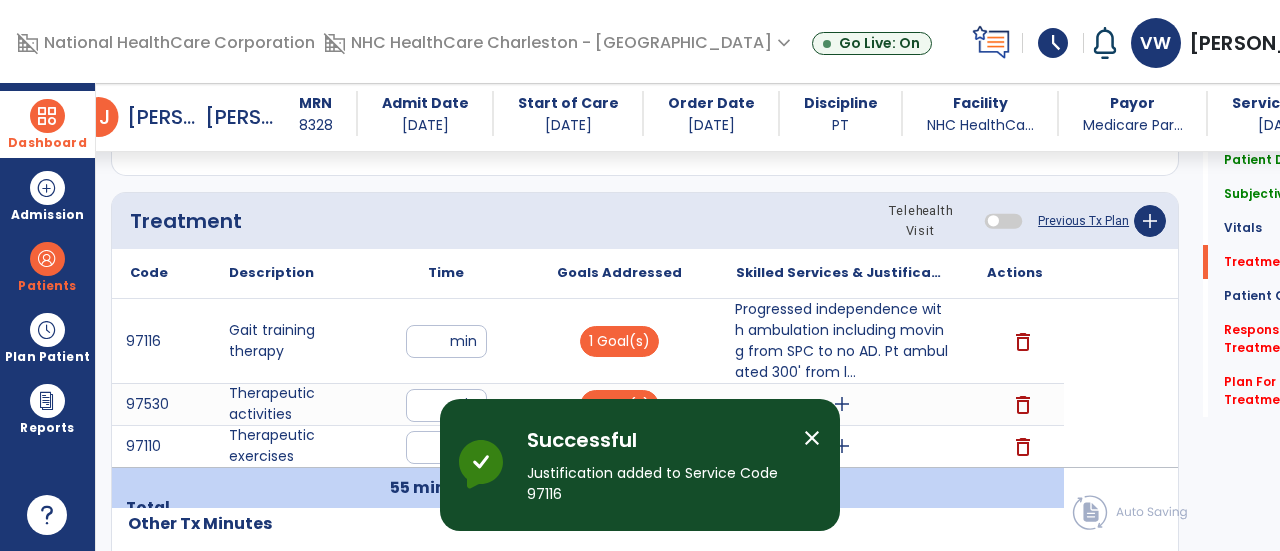 click on "close" at bounding box center (812, 438) 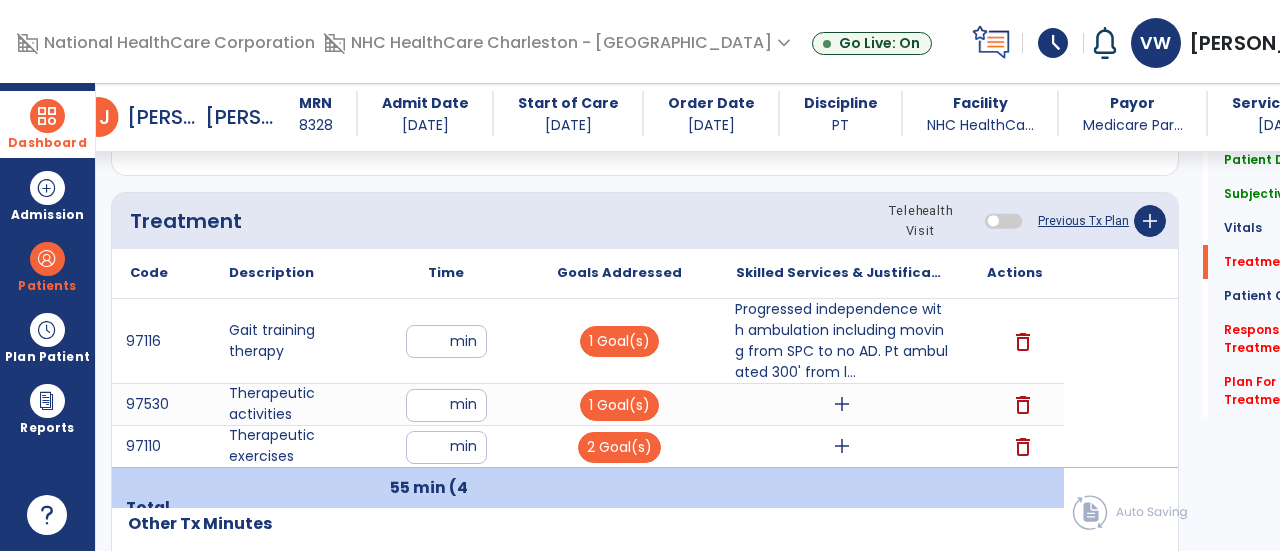 click on "add" at bounding box center [842, 404] 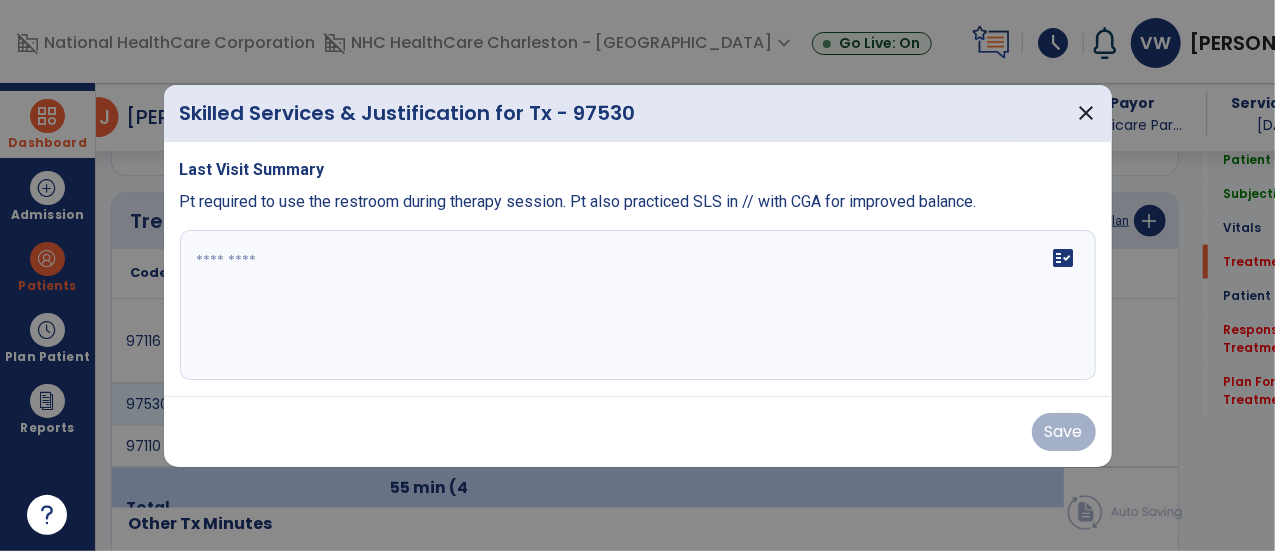 scroll, scrollTop: 1167, scrollLeft: 0, axis: vertical 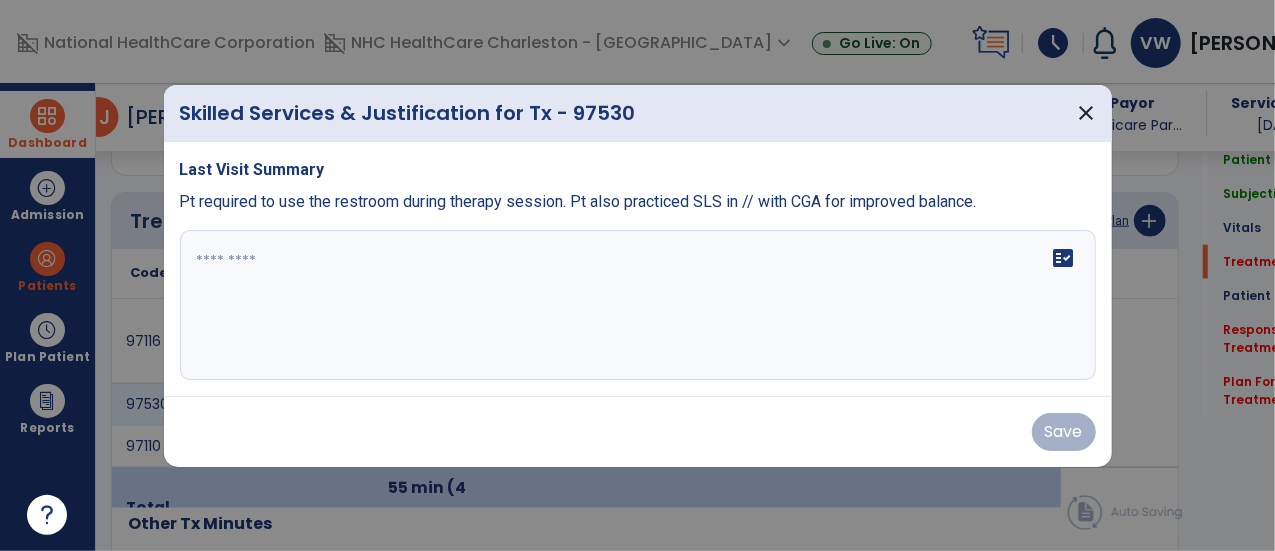 click on "fact_check" at bounding box center [1064, 258] 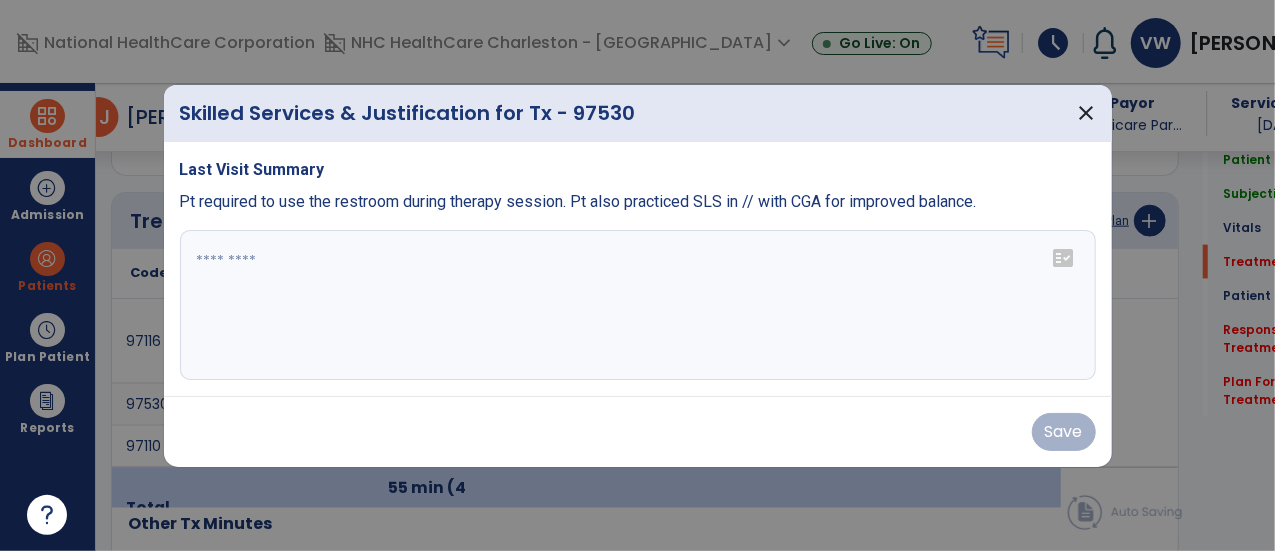 click on "fact_check" at bounding box center (1064, 258) 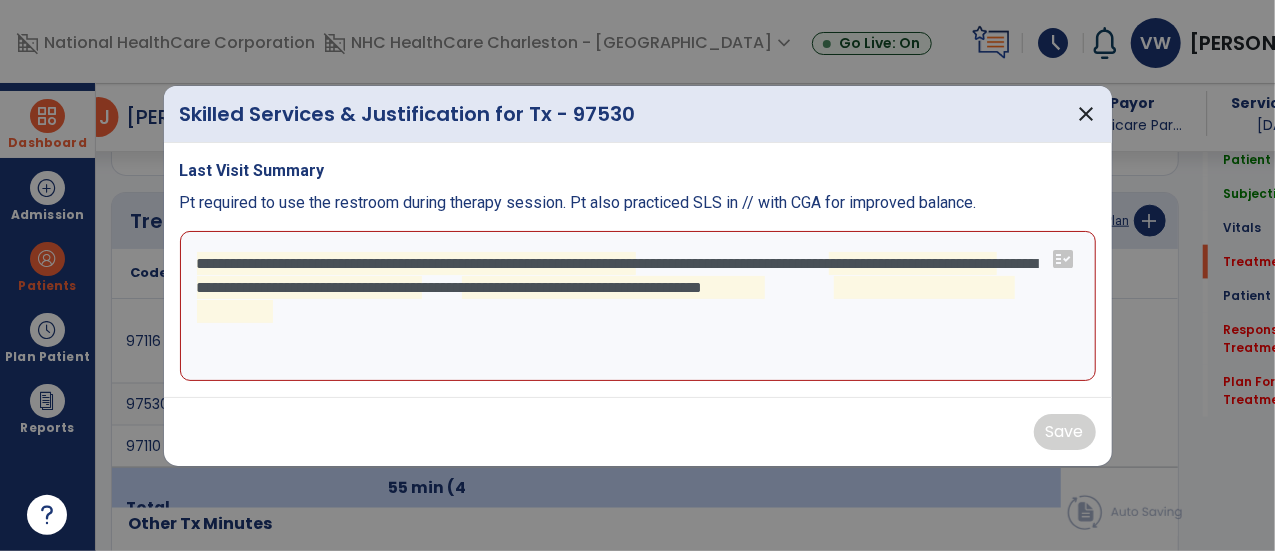 click on "**********" at bounding box center (638, 306) 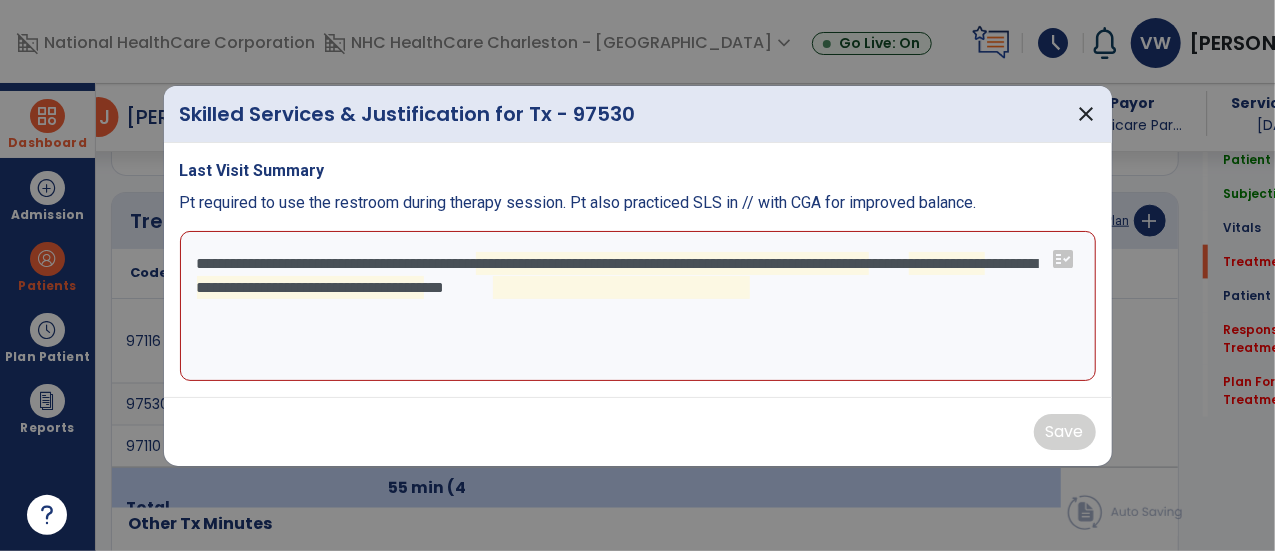 click on "**********" at bounding box center (638, 306) 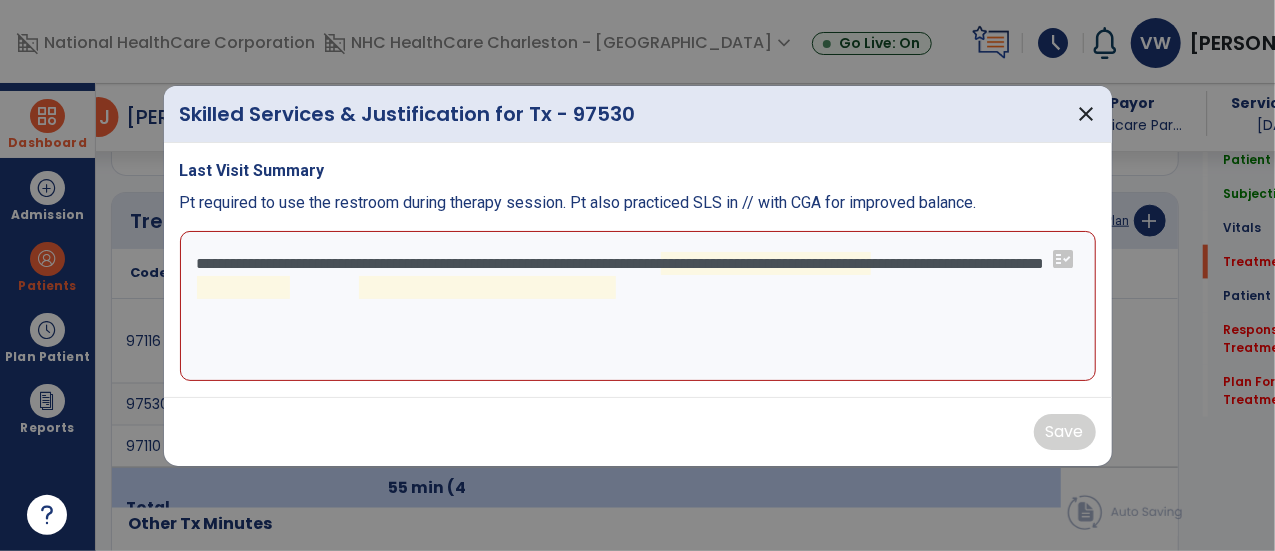 click on "**********" at bounding box center (638, 306) 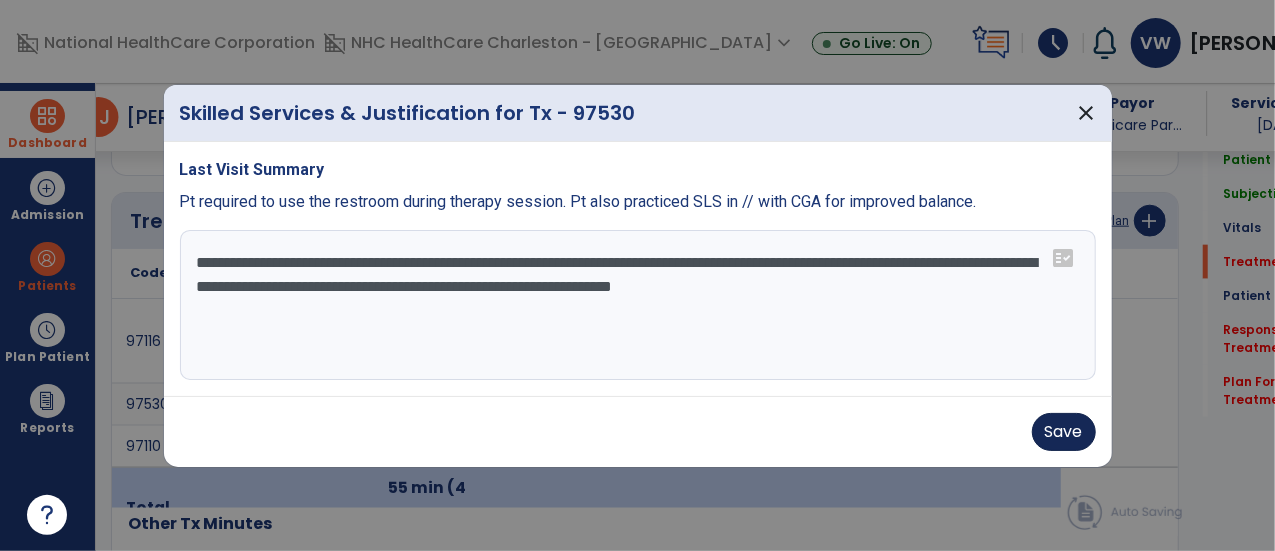 type on "**********" 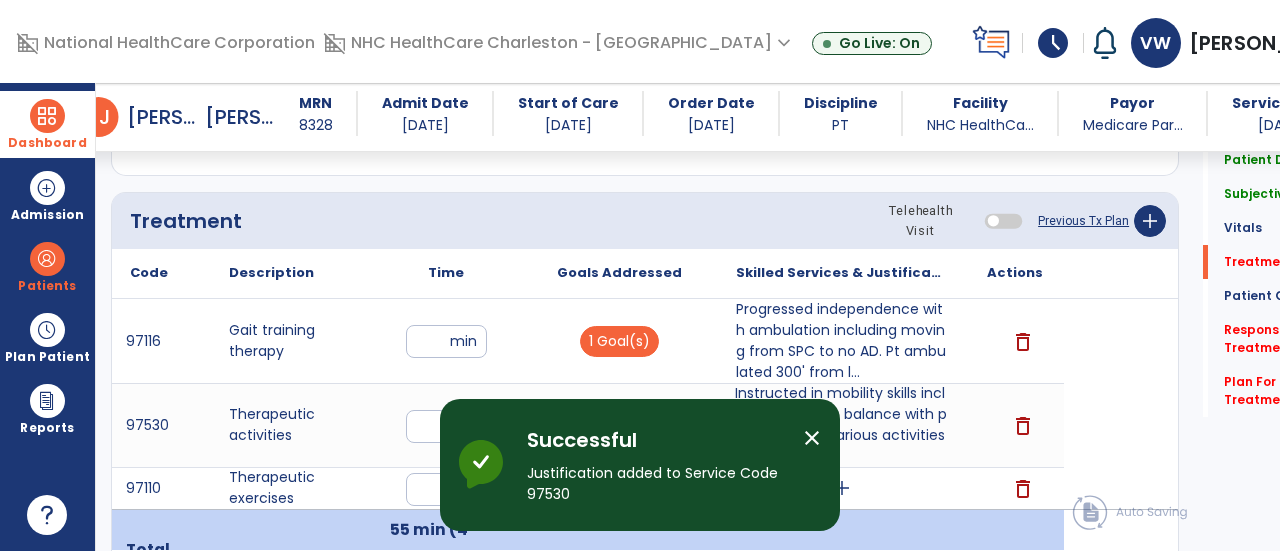 click on "close" at bounding box center [812, 438] 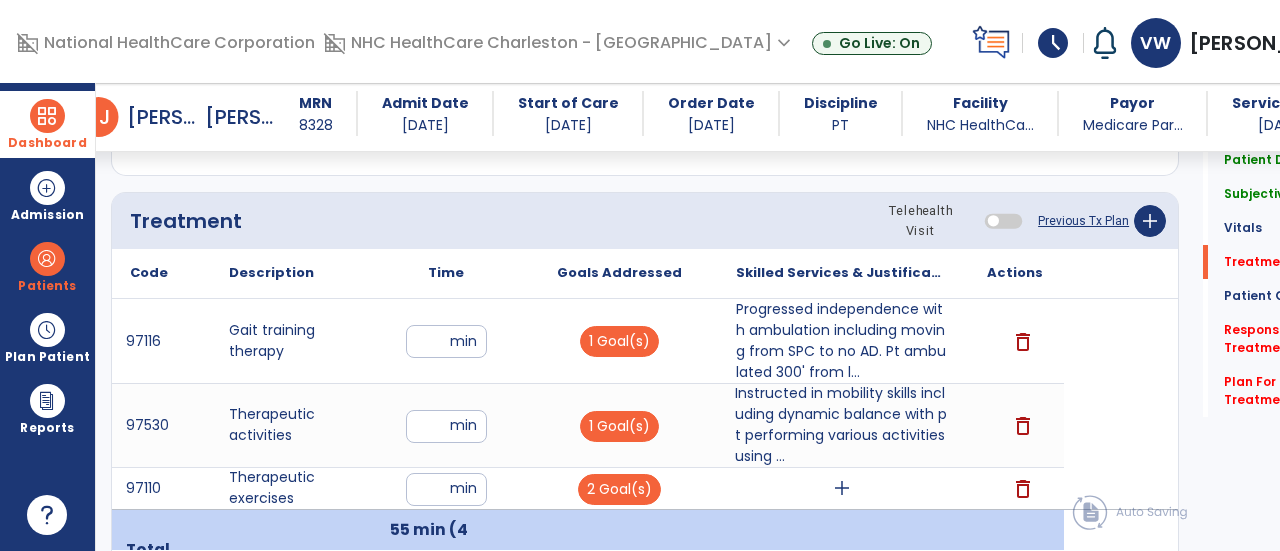 click on "add" at bounding box center (841, 488) 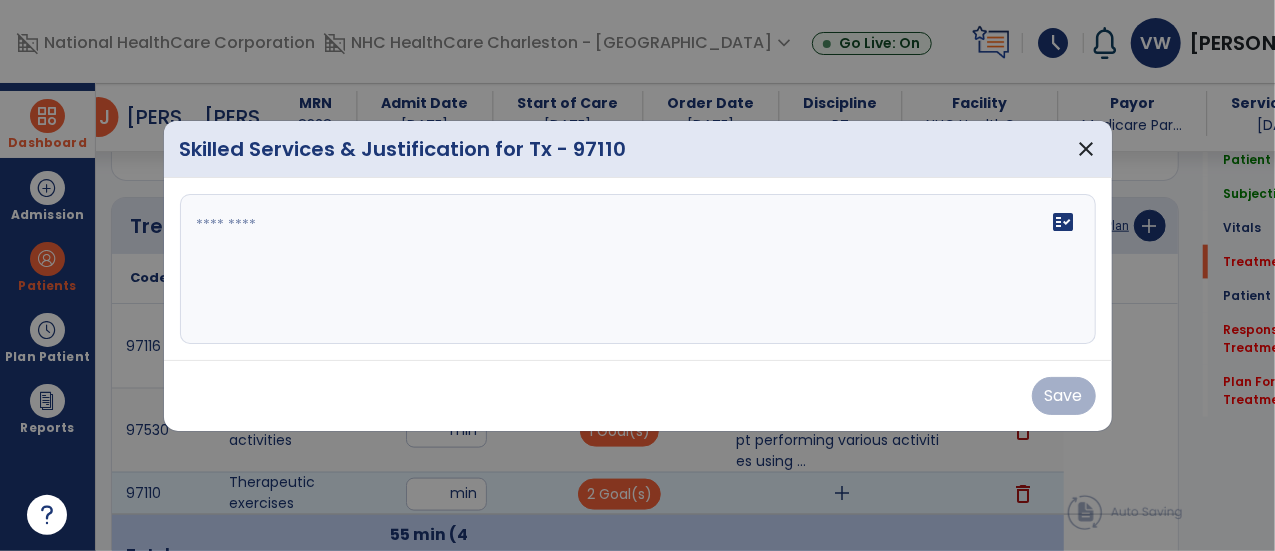 scroll, scrollTop: 1167, scrollLeft: 0, axis: vertical 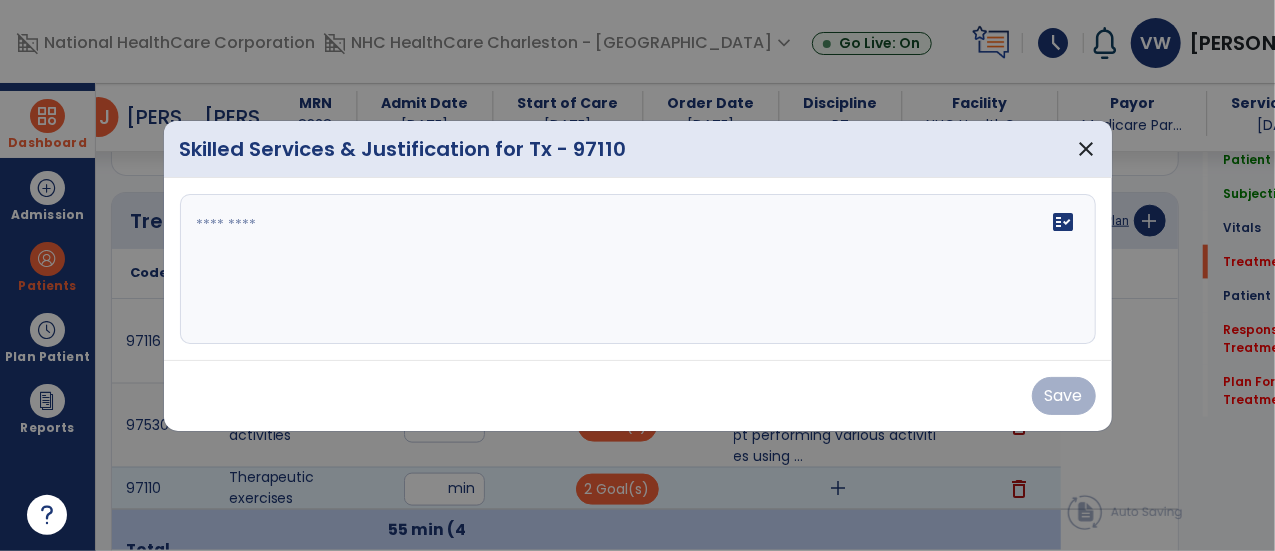 click on "fact_check" at bounding box center (1064, 222) 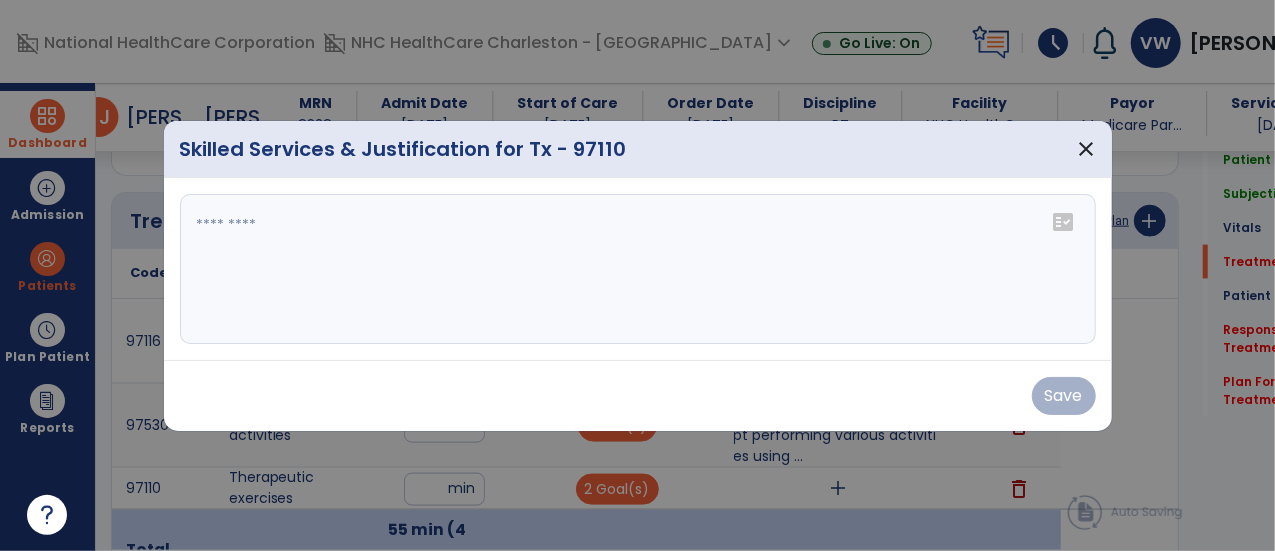 click on "fact_check" at bounding box center [1064, 222] 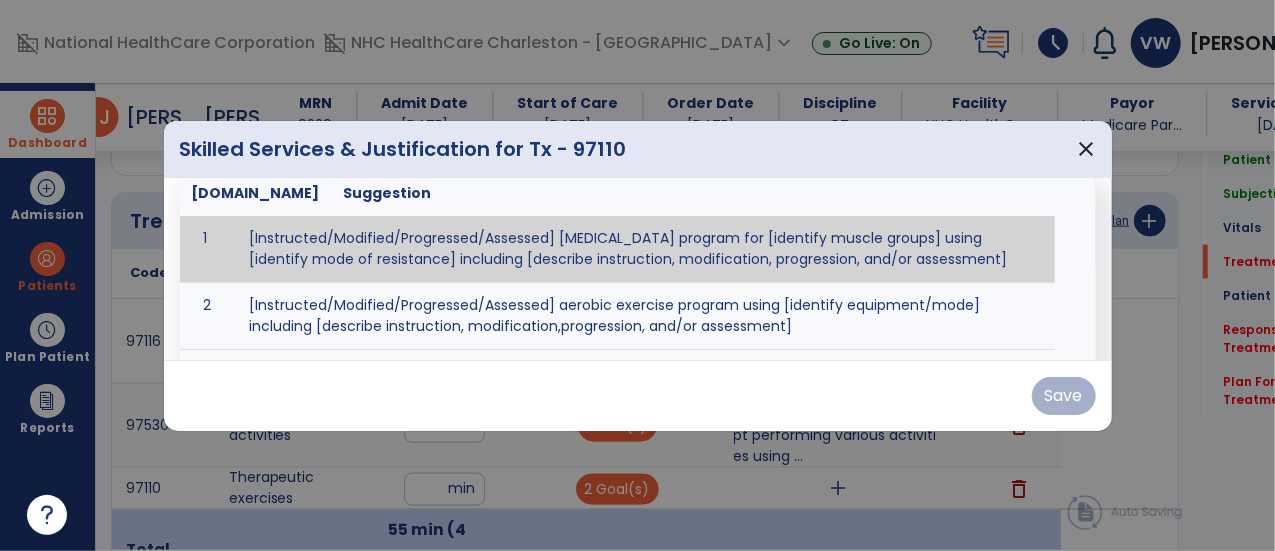 scroll, scrollTop: 72, scrollLeft: 0, axis: vertical 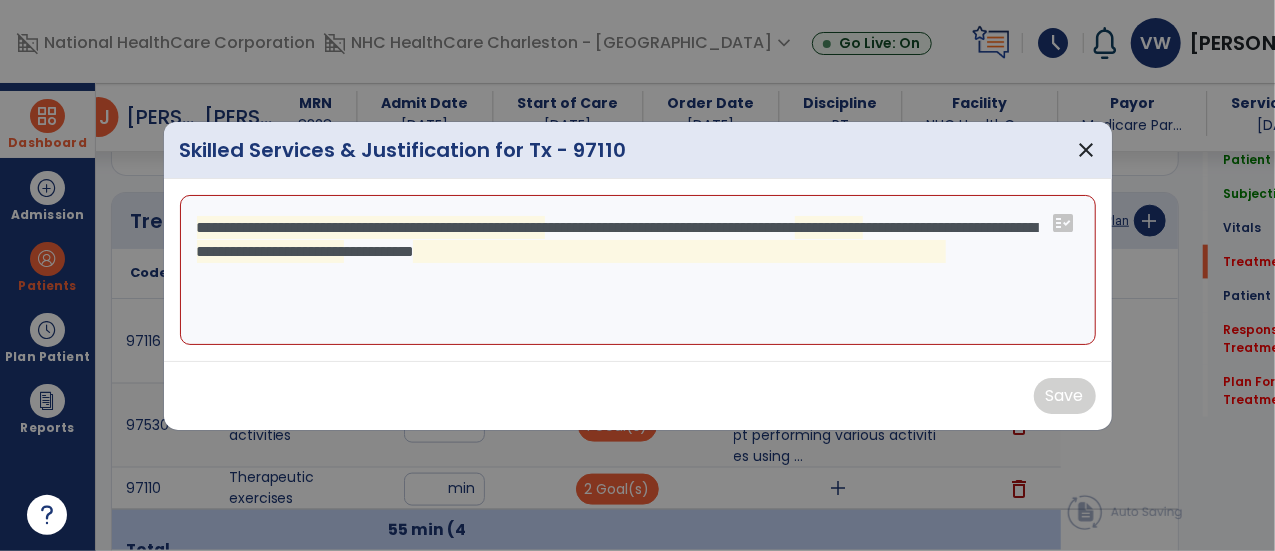 click on "**********" at bounding box center (638, 270) 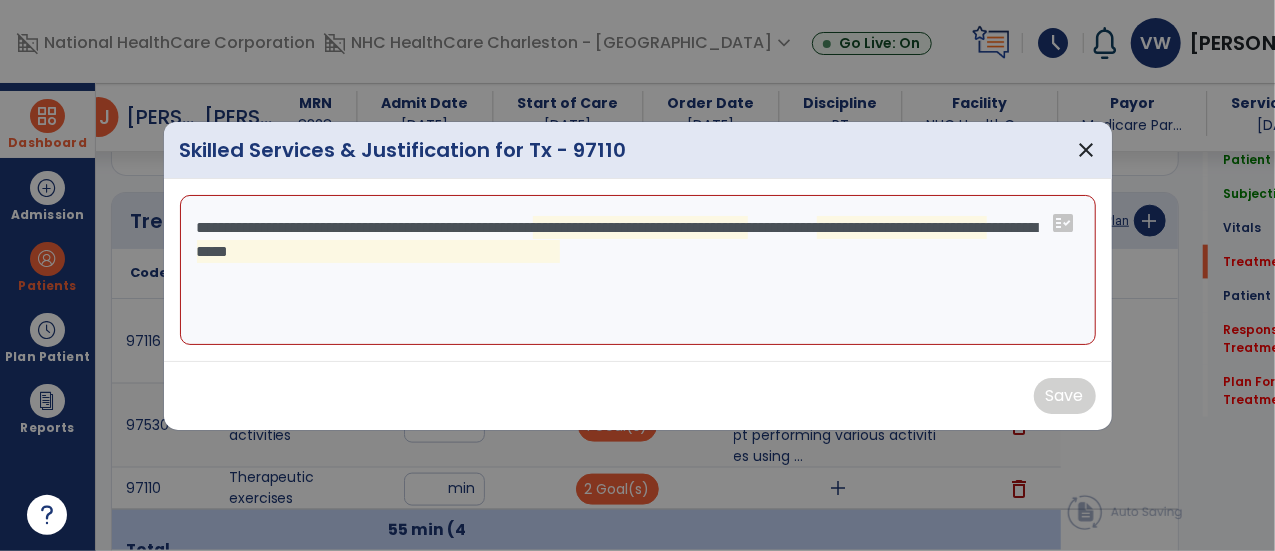 click on "**********" at bounding box center (638, 270) 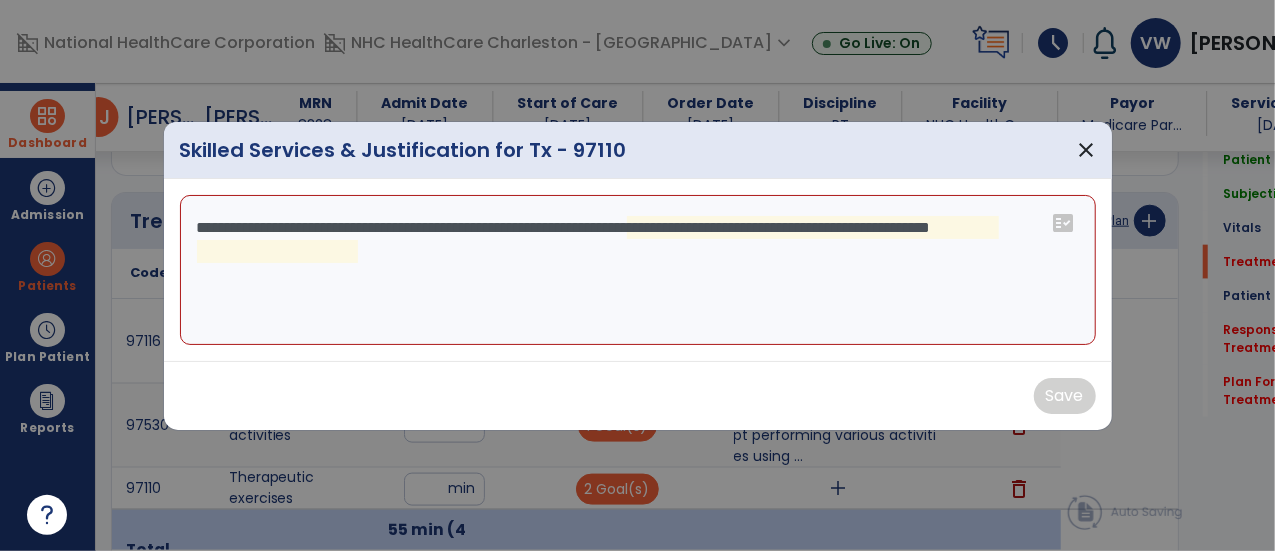 click on "**********" at bounding box center (638, 270) 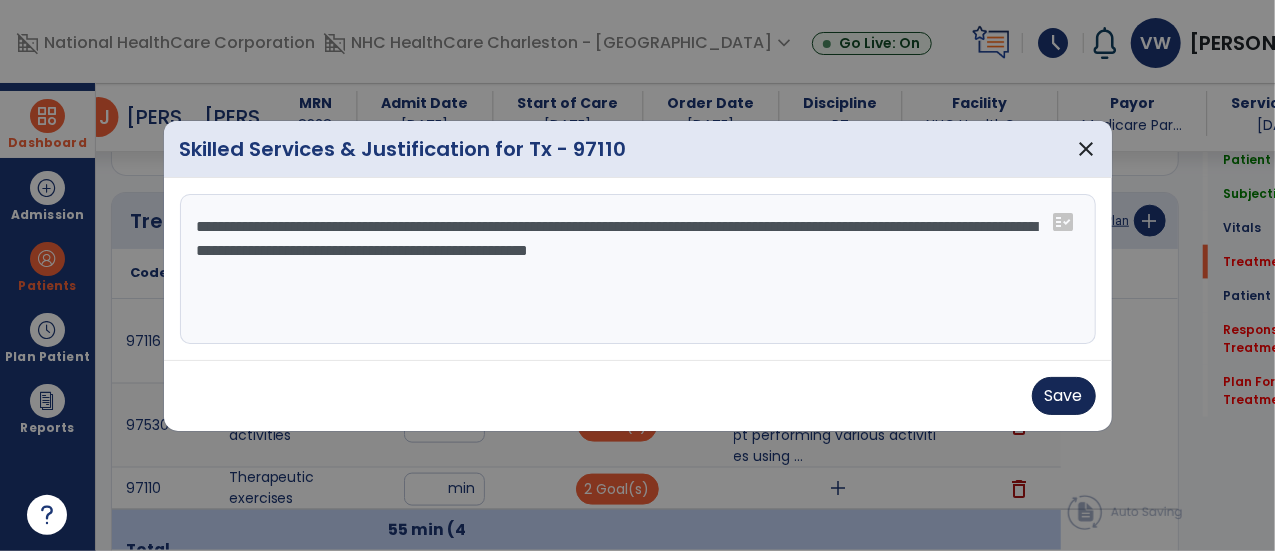 type on "**********" 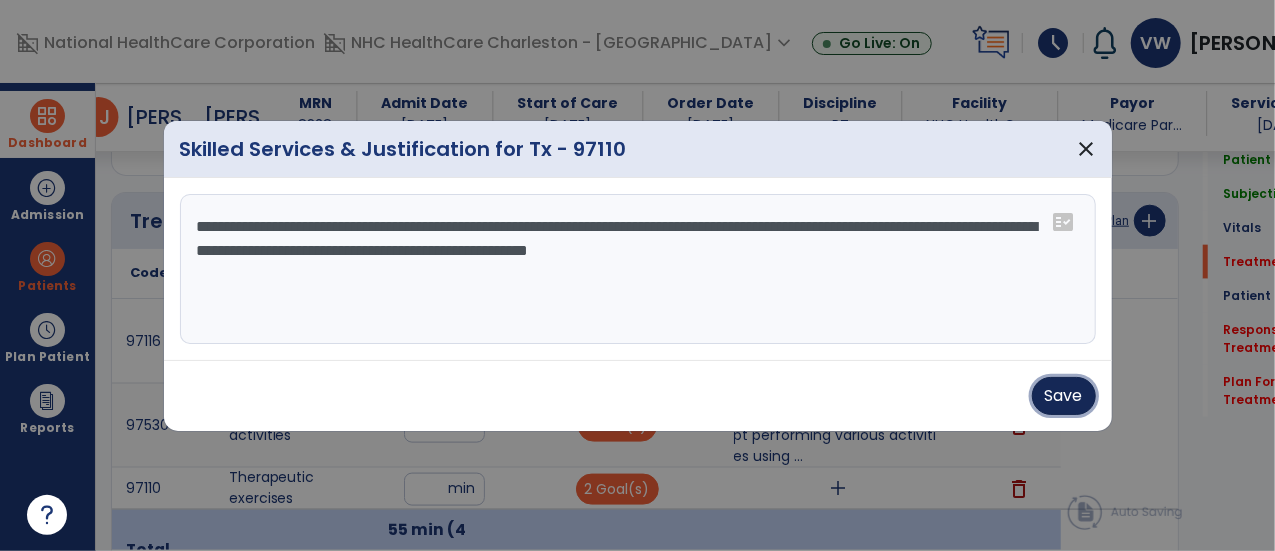 click on "Save" at bounding box center [1064, 396] 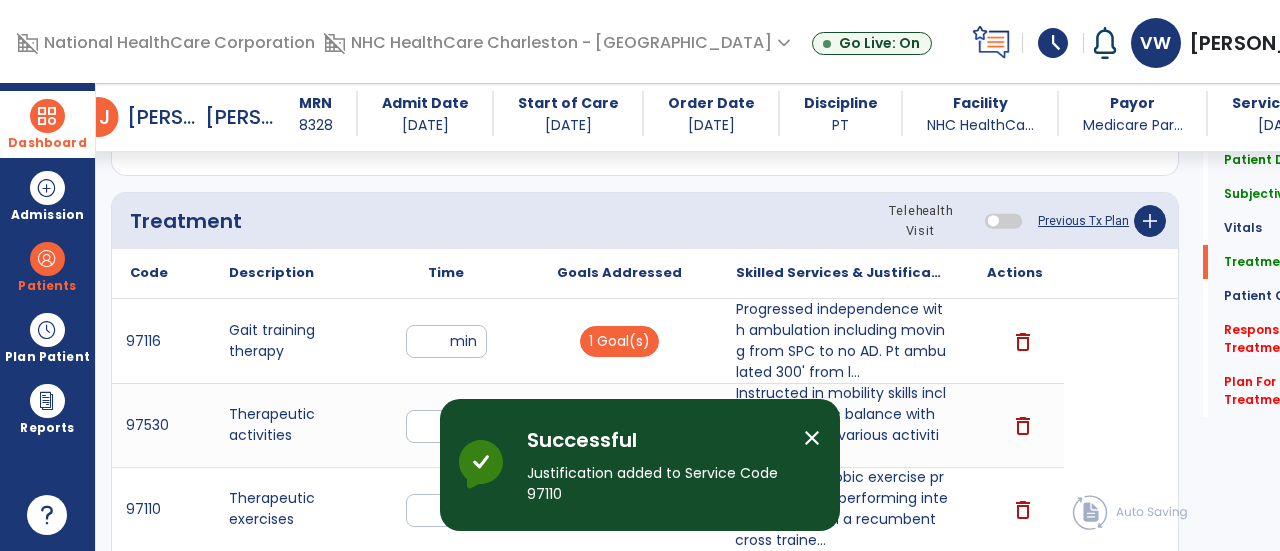 click on "close" at bounding box center (820, 441) 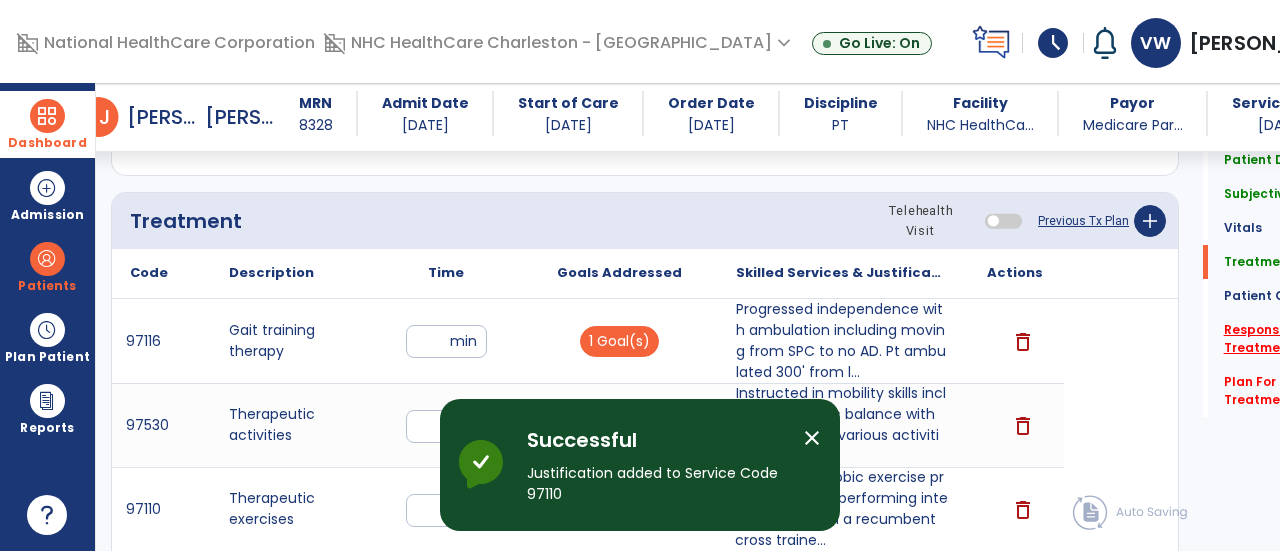 click on "Response To Treatment   *" 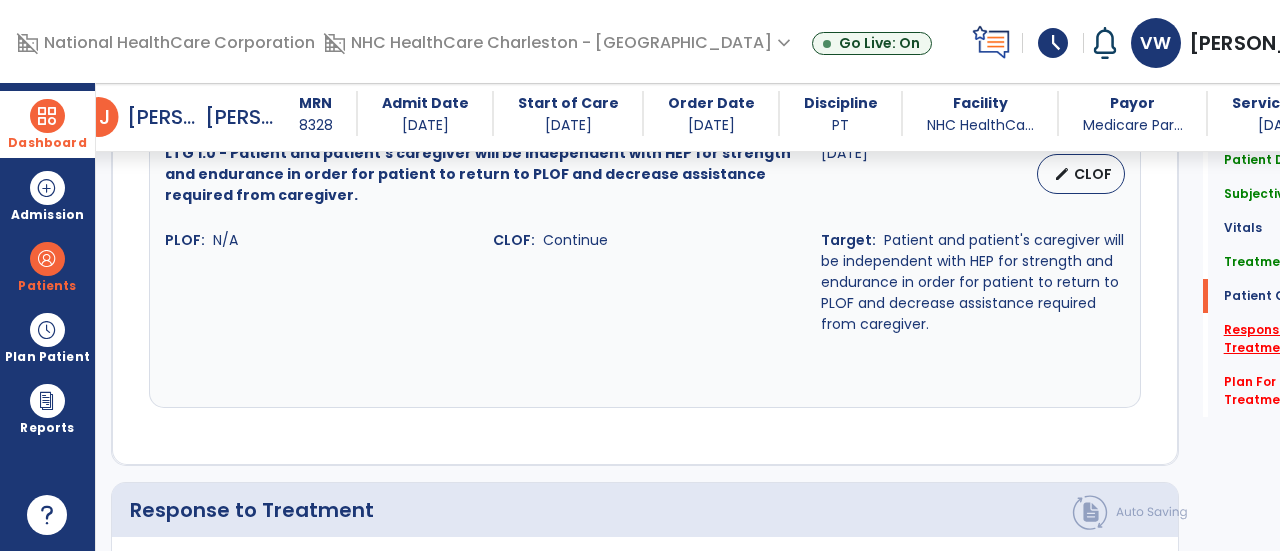 scroll, scrollTop: 2674, scrollLeft: 0, axis: vertical 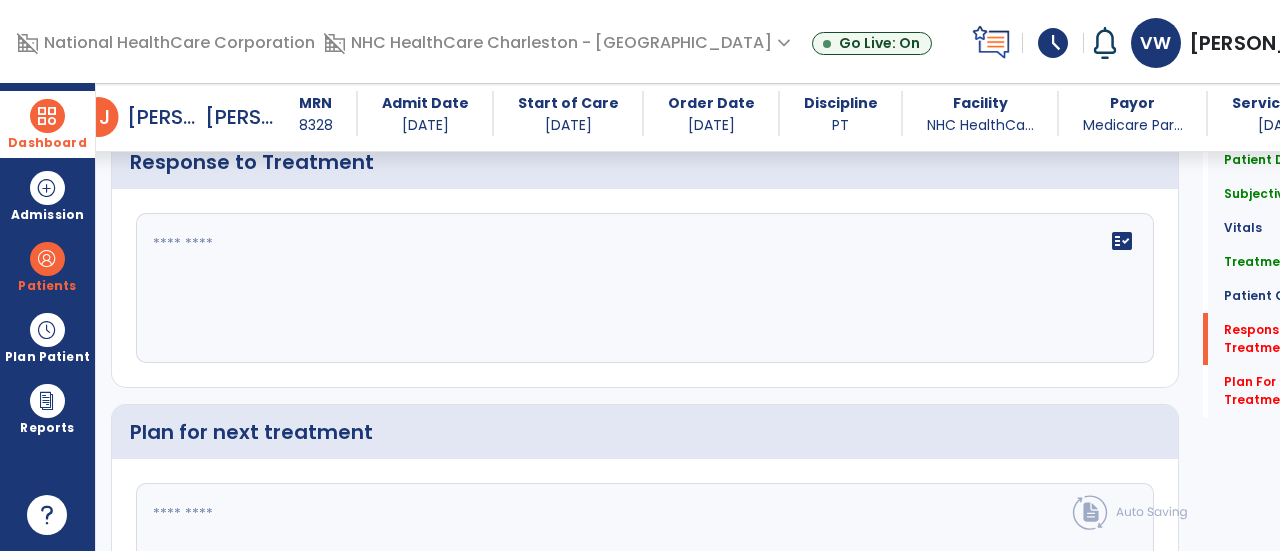 click on "fact_check" 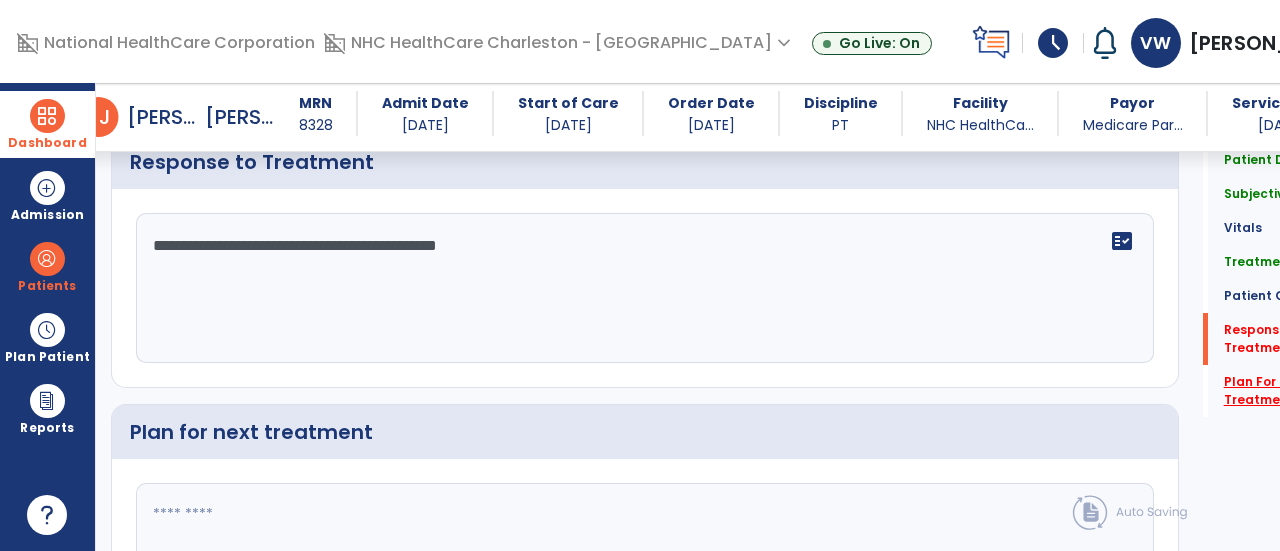 type on "**********" 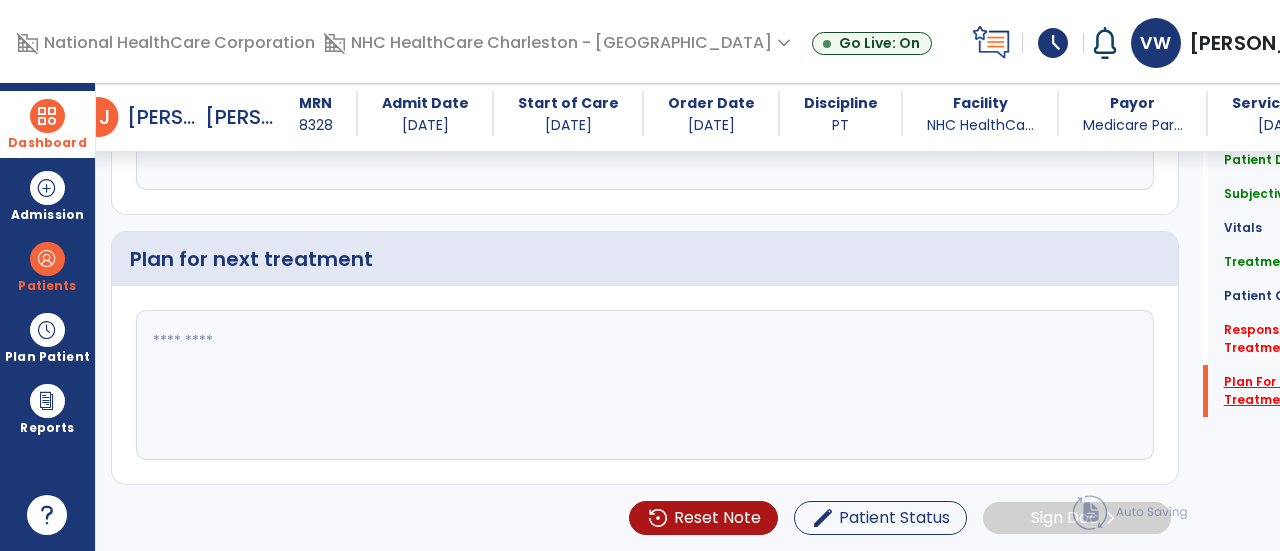 scroll, scrollTop: 2900, scrollLeft: 0, axis: vertical 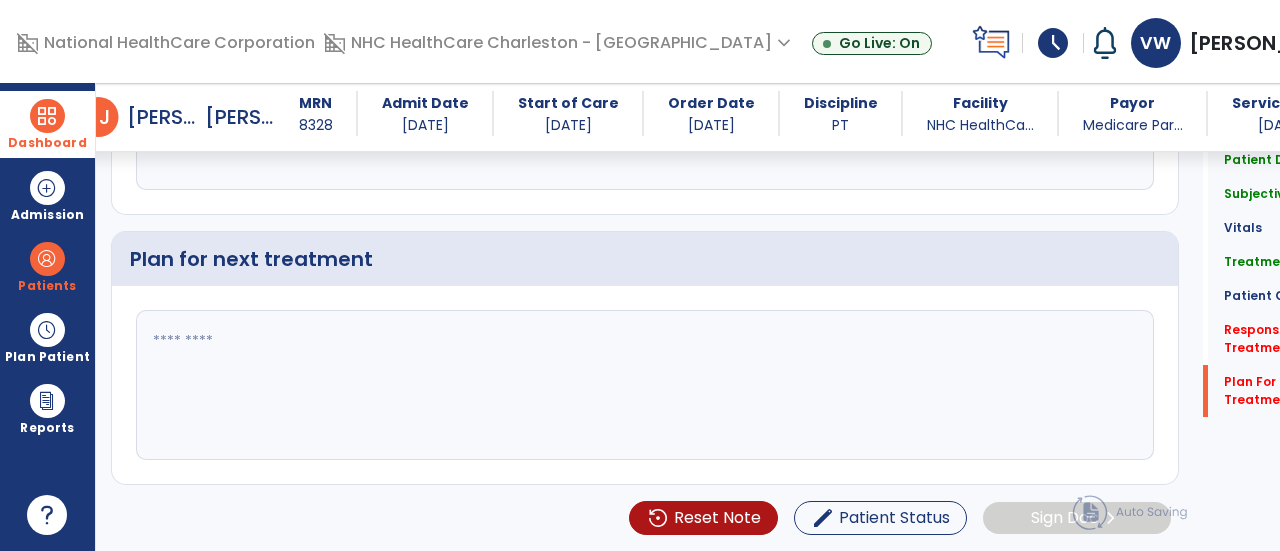 click 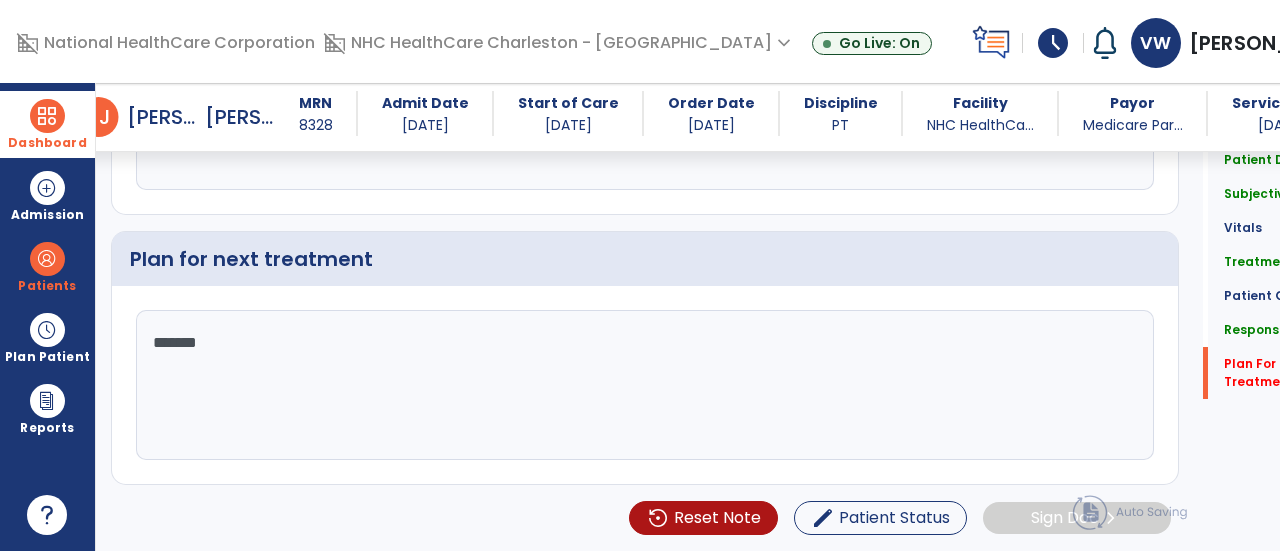 scroll, scrollTop: 2900, scrollLeft: 0, axis: vertical 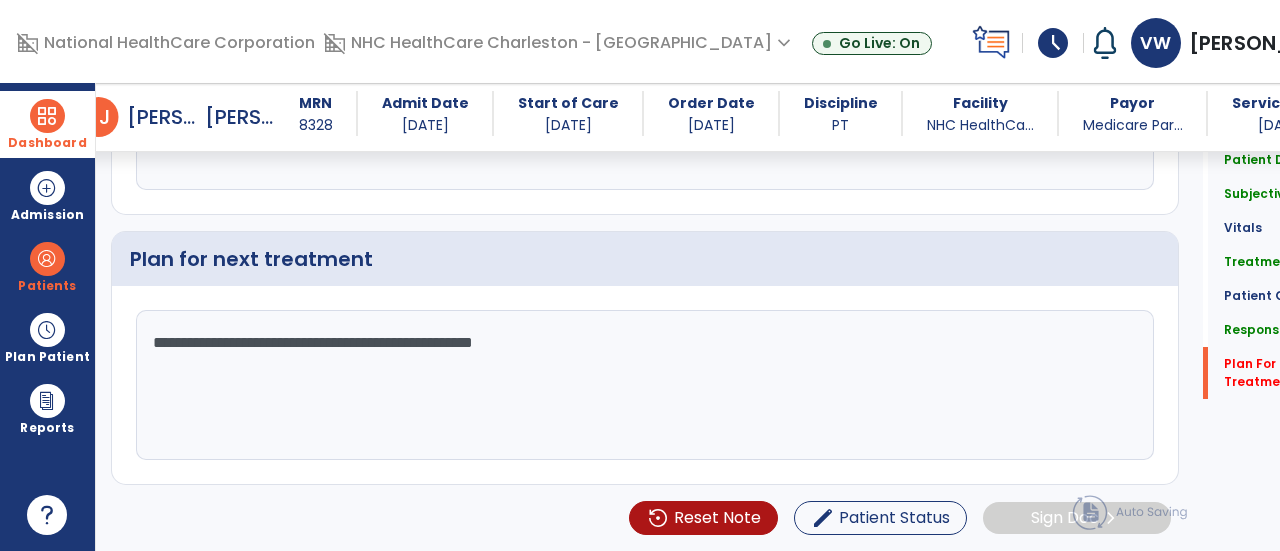 click on "**********" 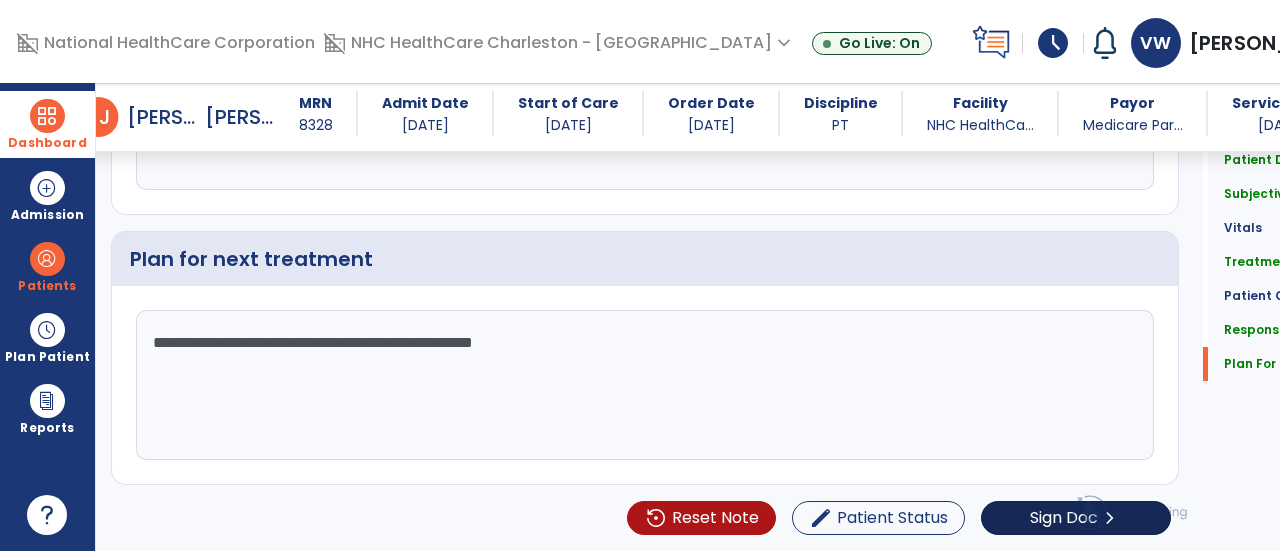 type on "**********" 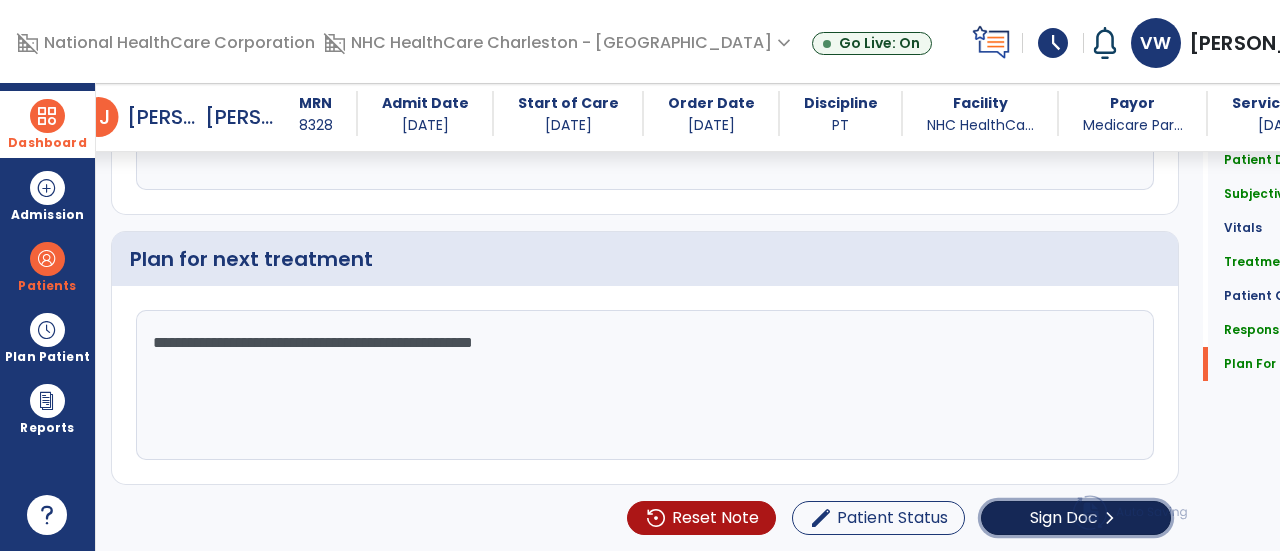 click on "Sign Doc" 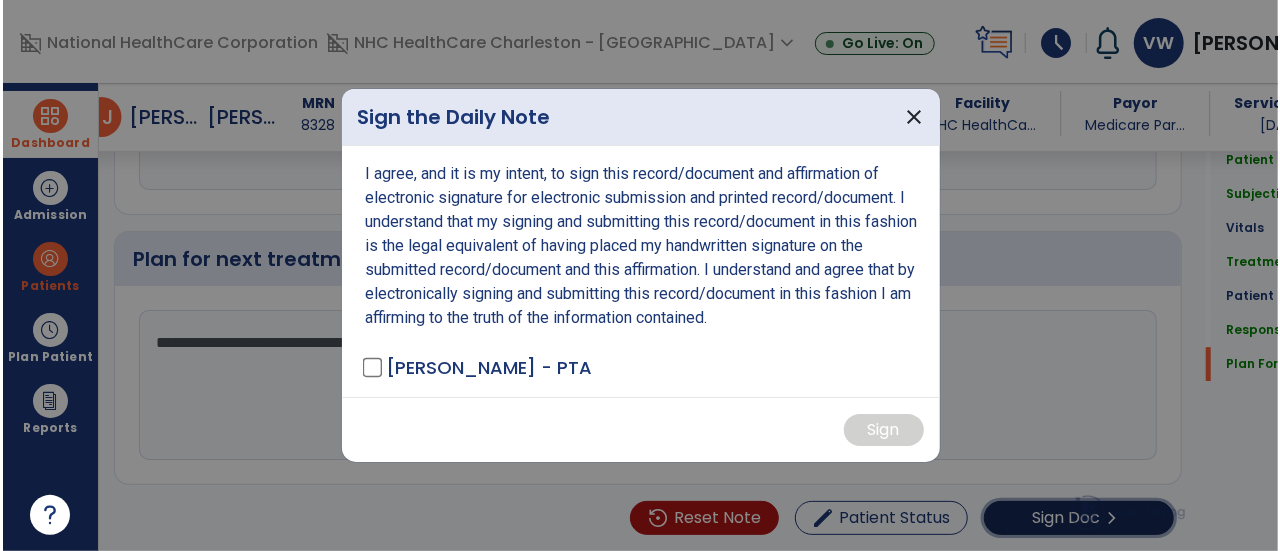 scroll, scrollTop: 2900, scrollLeft: 0, axis: vertical 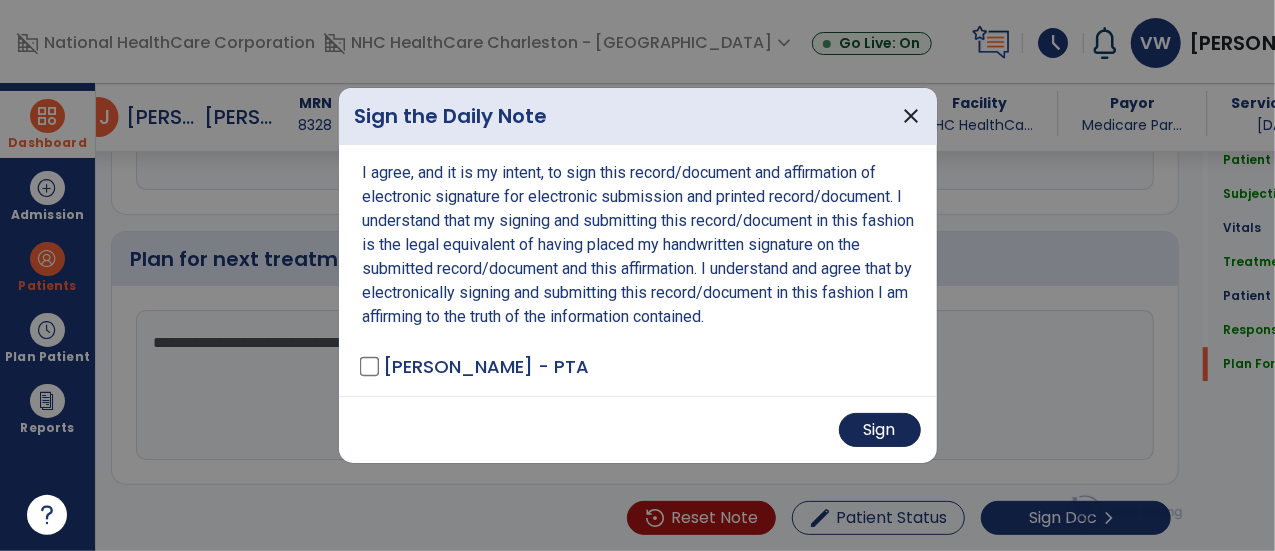 click on "Sign" at bounding box center [880, 430] 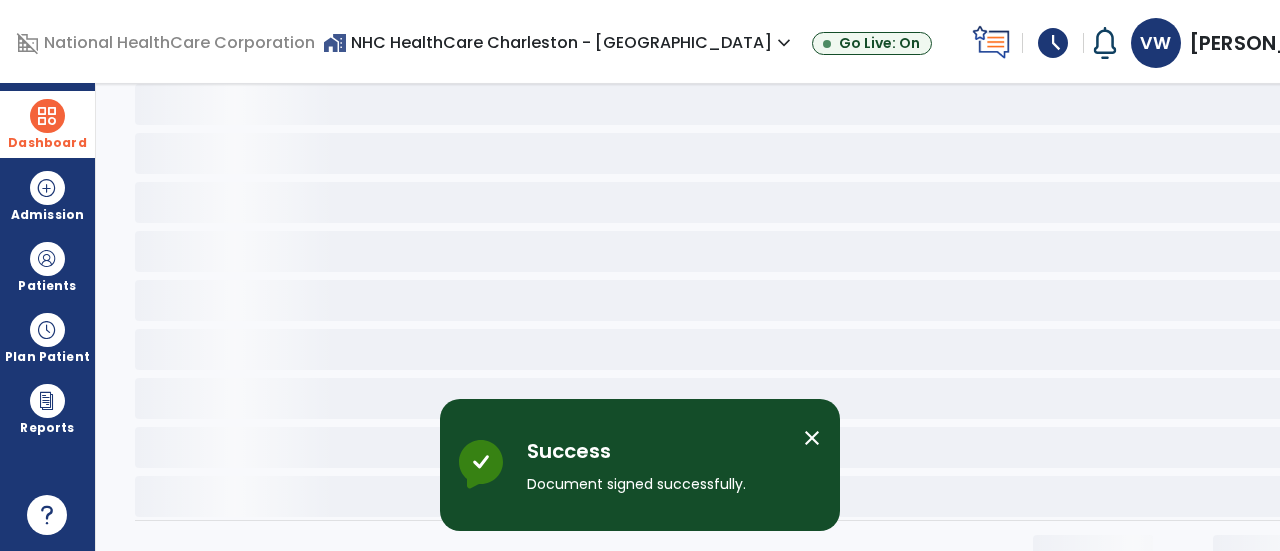 scroll, scrollTop: 0, scrollLeft: 0, axis: both 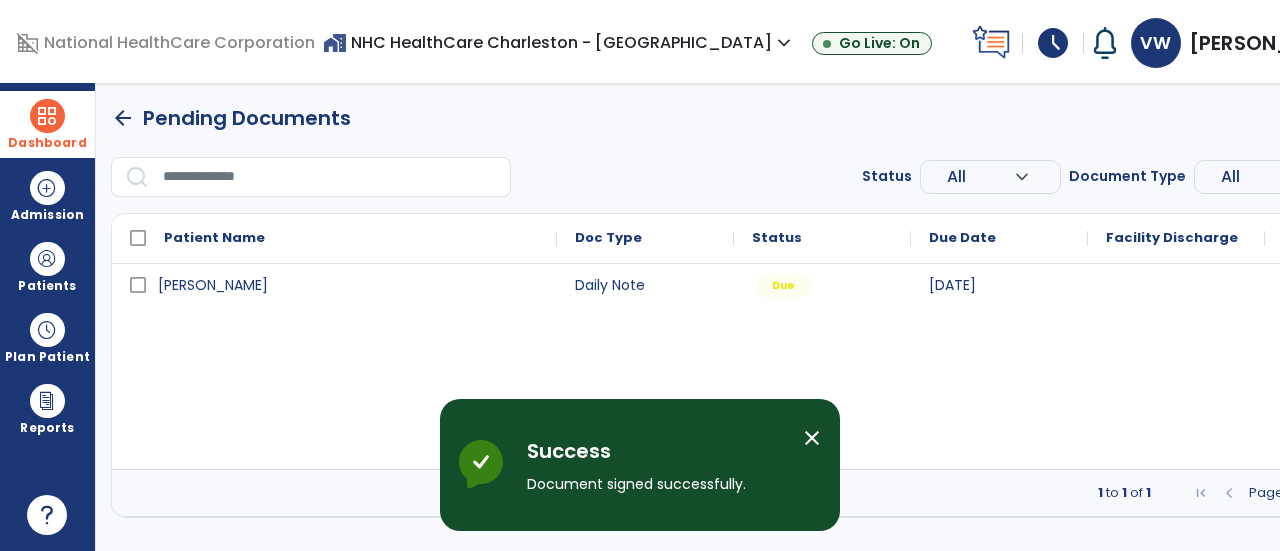 click on "close" at bounding box center [812, 438] 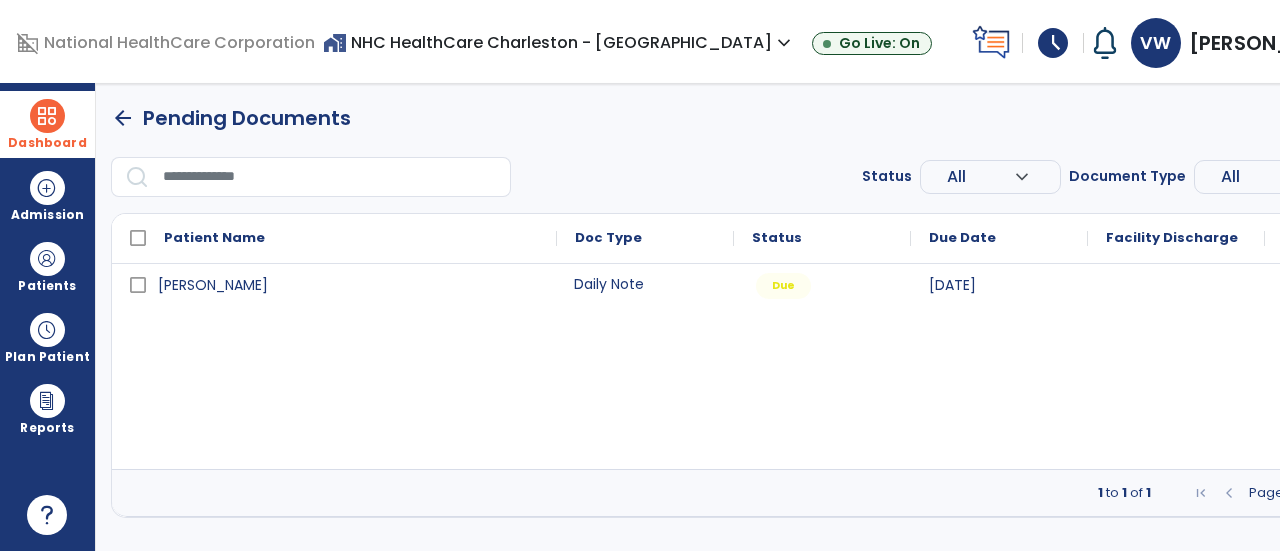 click on "Daily Note" at bounding box center [645, 284] 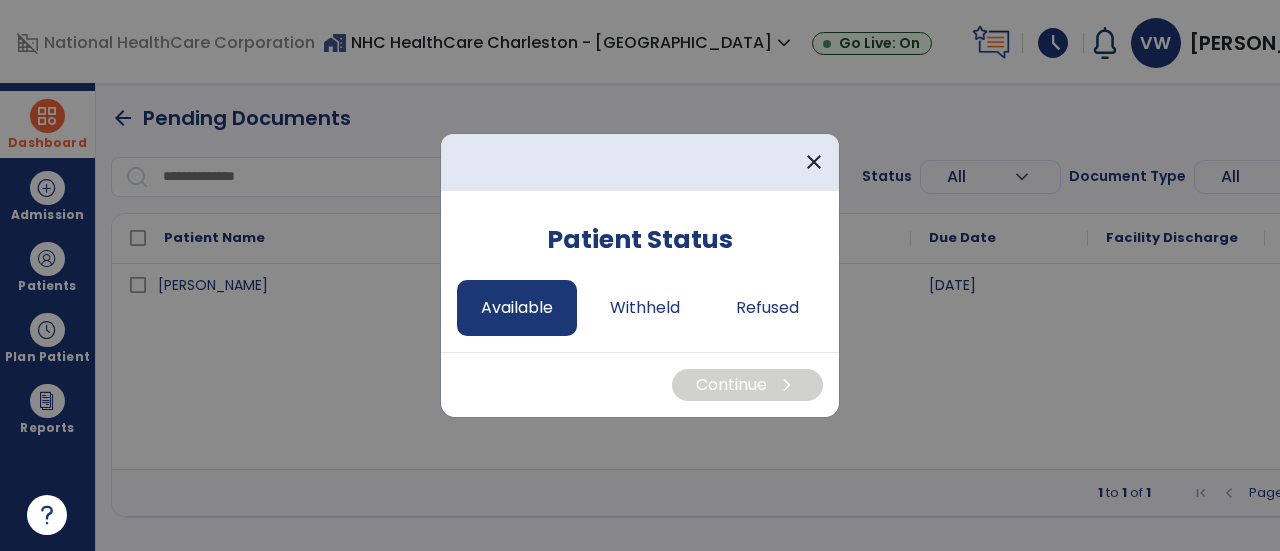 click on "Available" at bounding box center (517, 308) 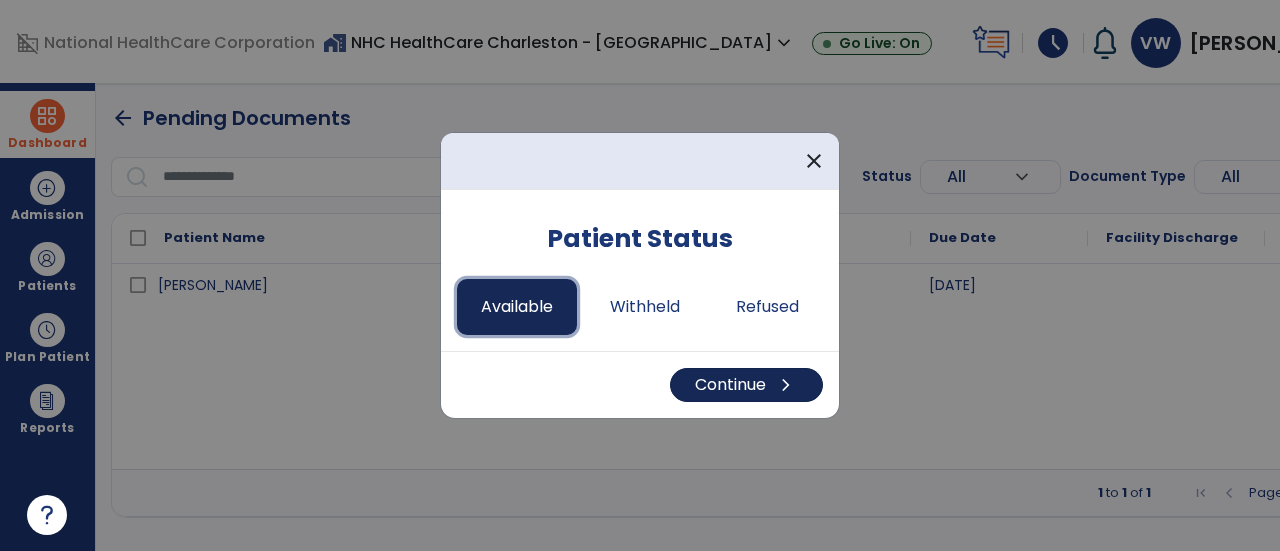 click on "Continue   chevron_right" at bounding box center (746, 385) 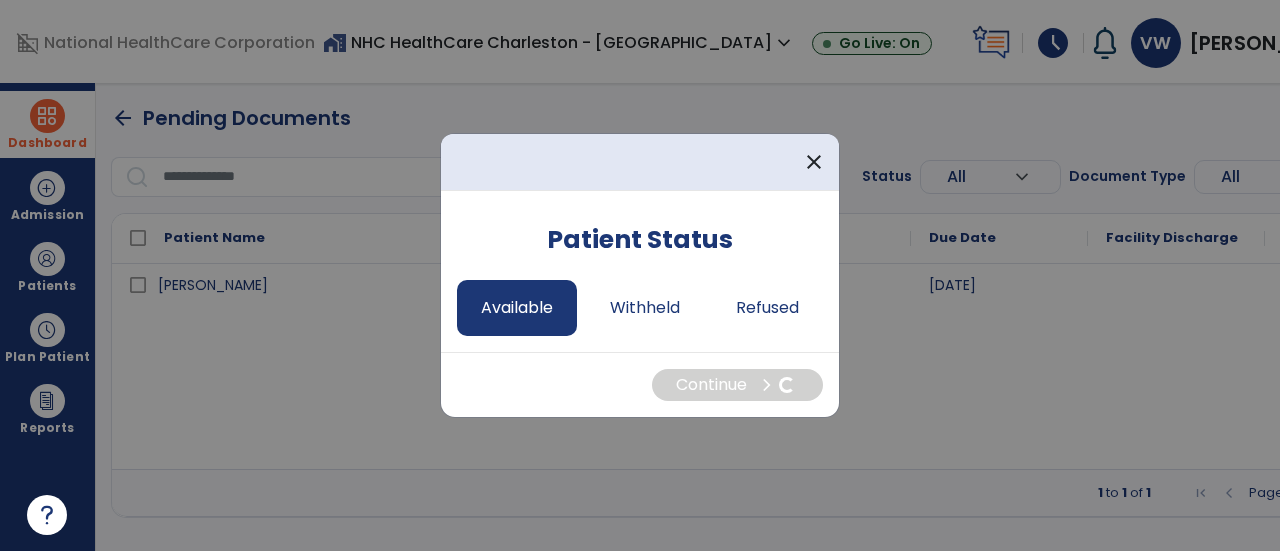 select on "*" 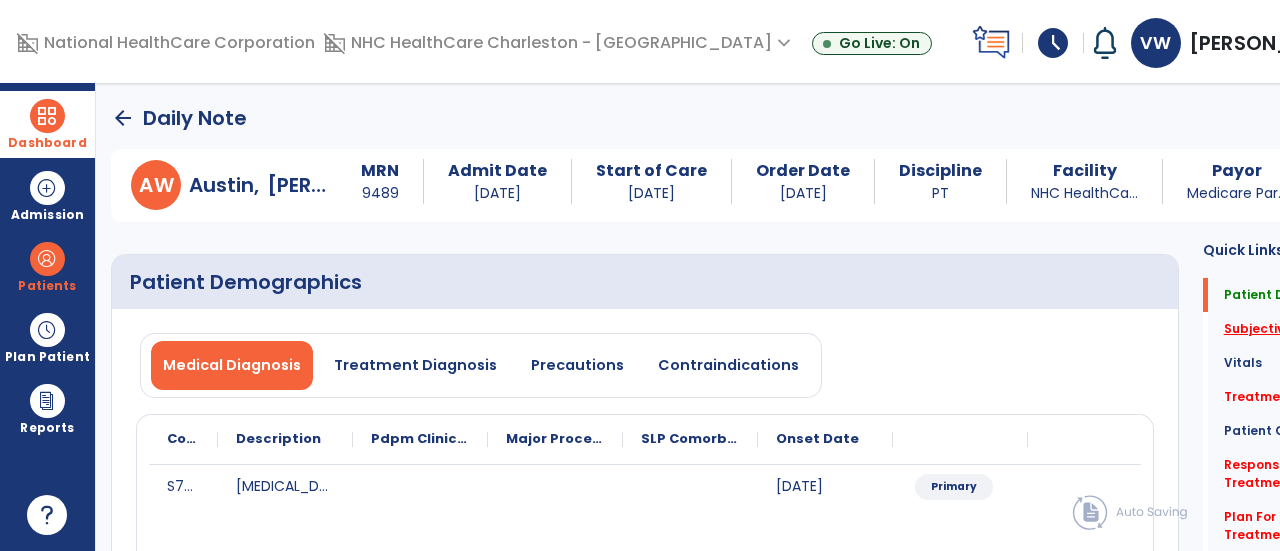 click on "Subjective Assessment   *" 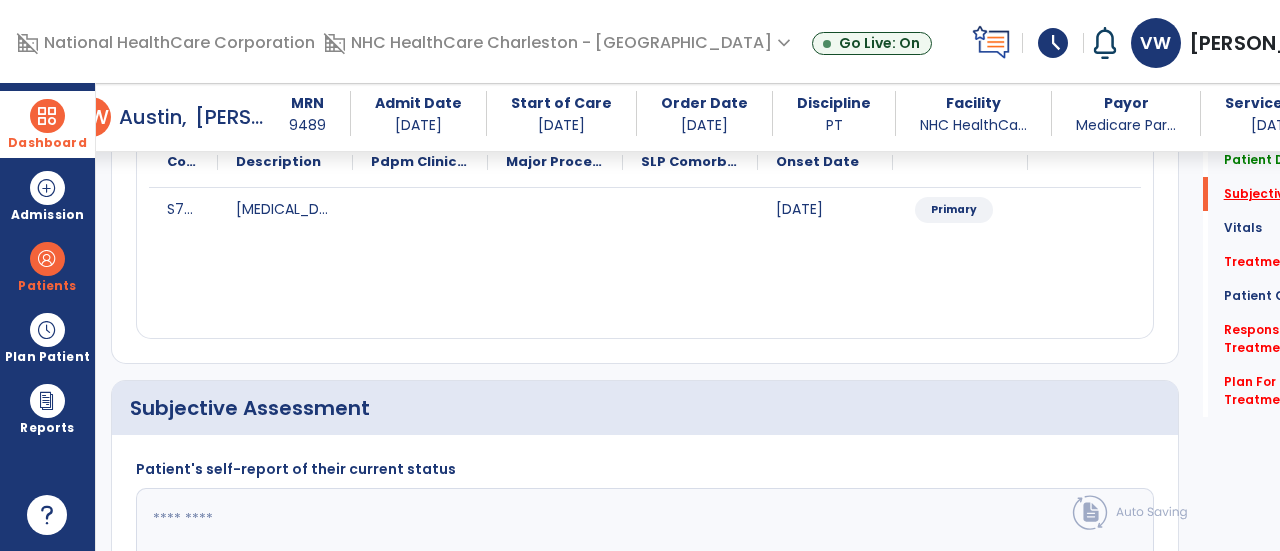 scroll, scrollTop: 479, scrollLeft: 0, axis: vertical 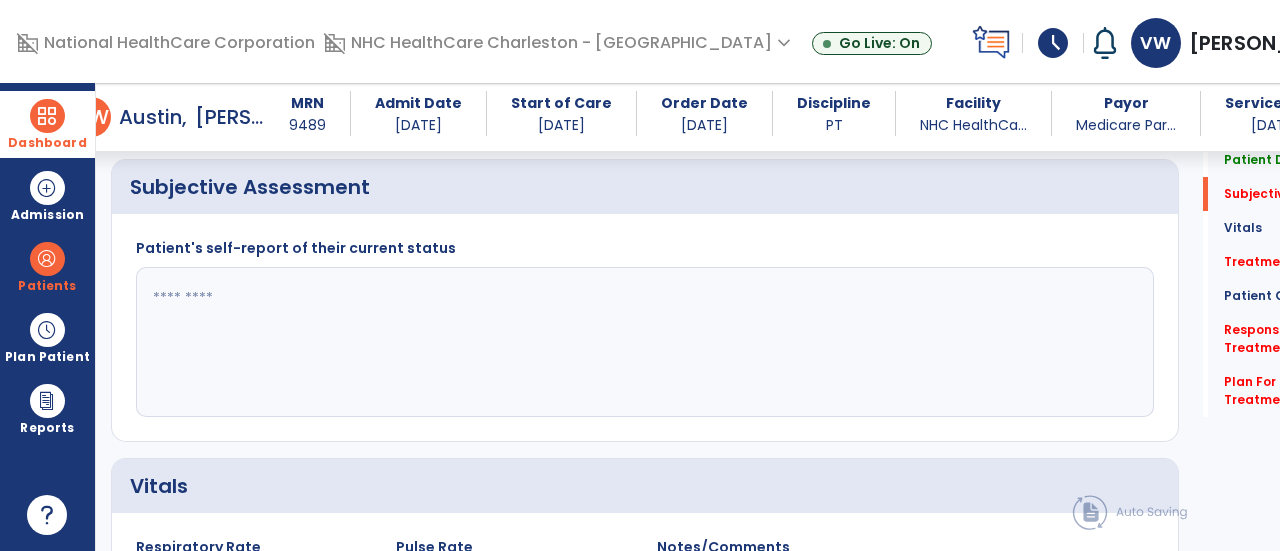click 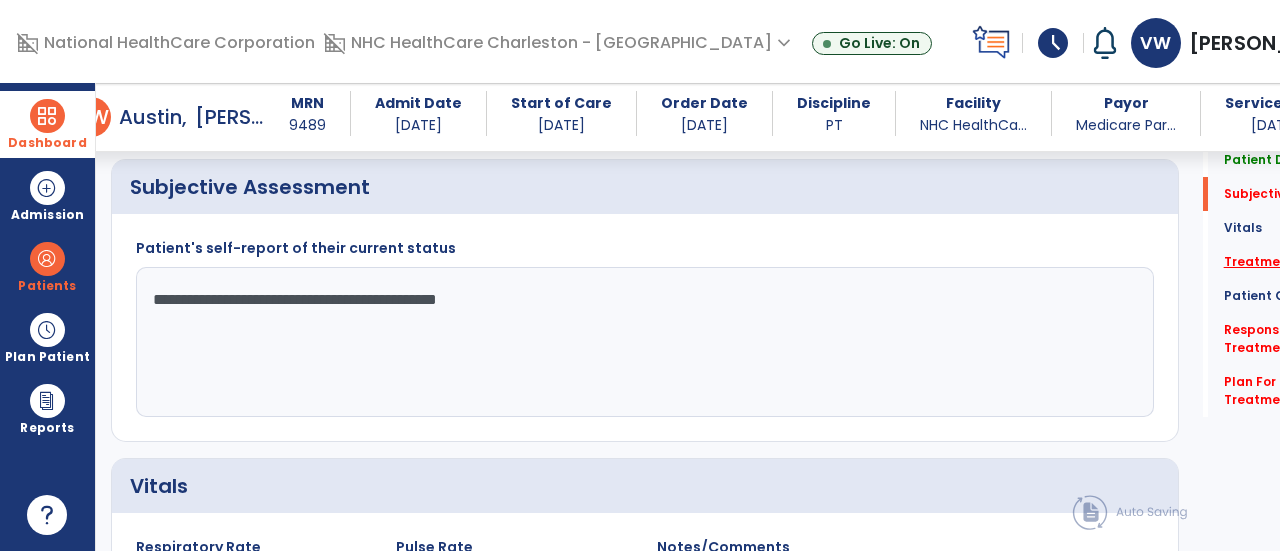 type on "**********" 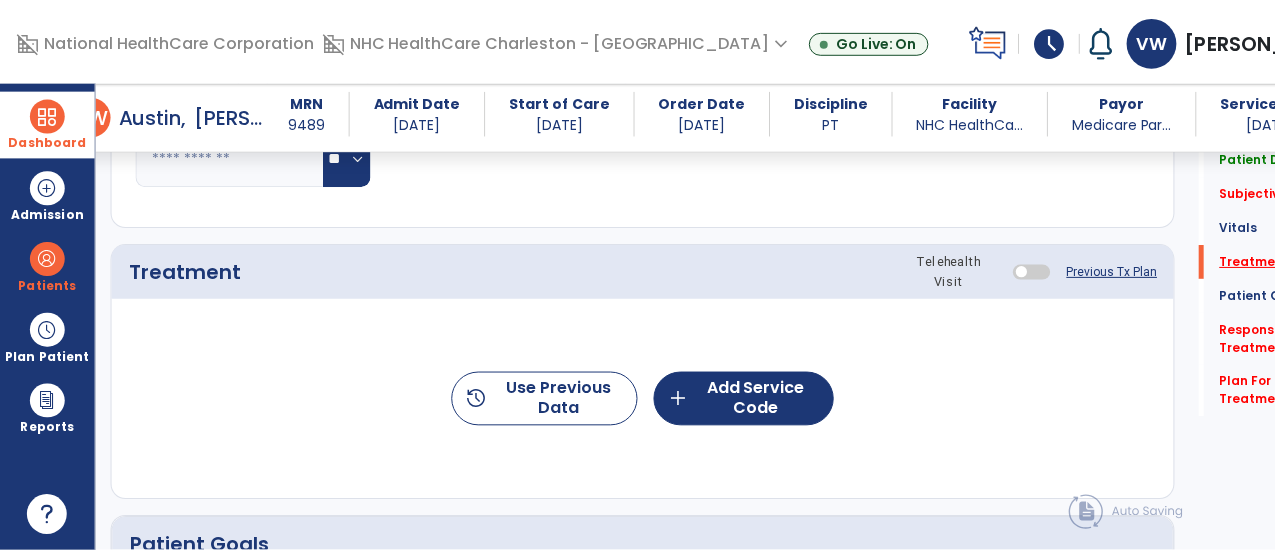 scroll, scrollTop: 1167, scrollLeft: 0, axis: vertical 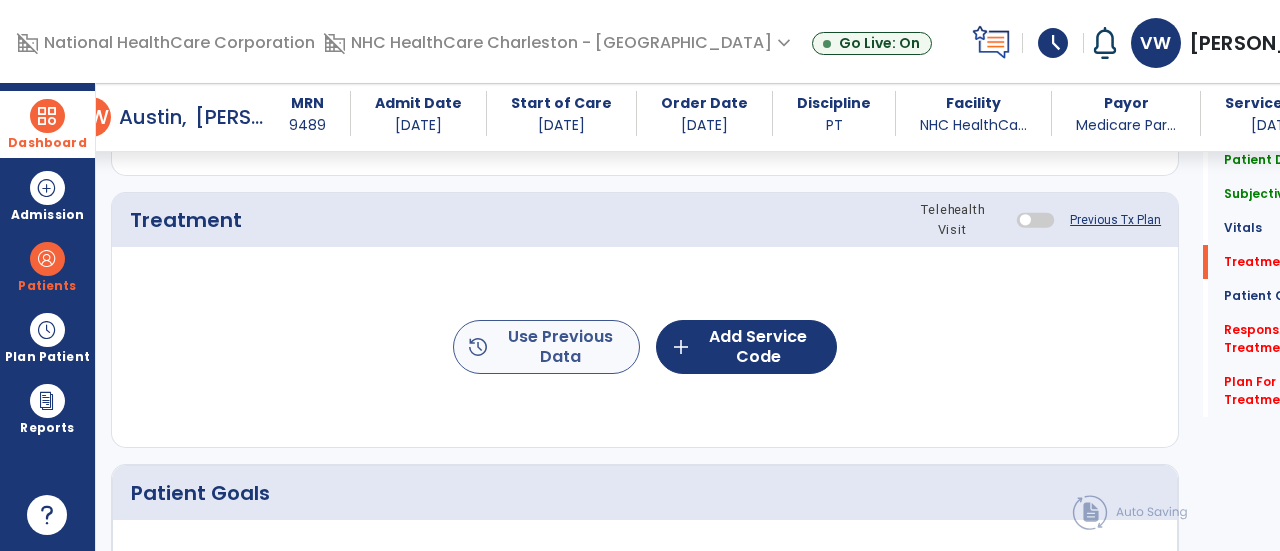 click on "history  Use Previous Data" 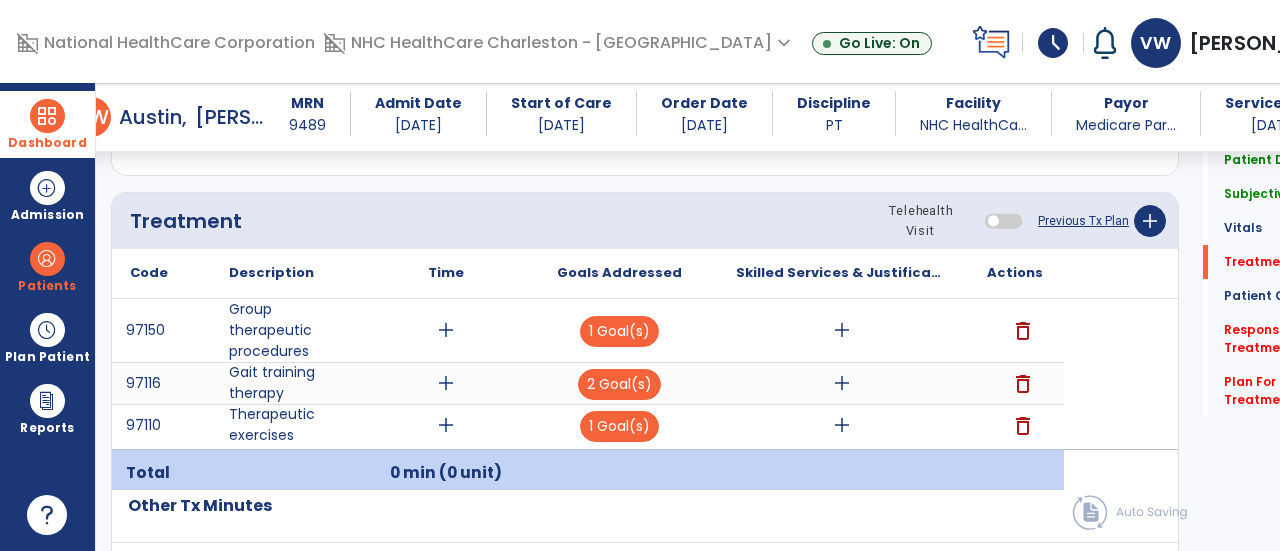 click on "add" at bounding box center (446, 330) 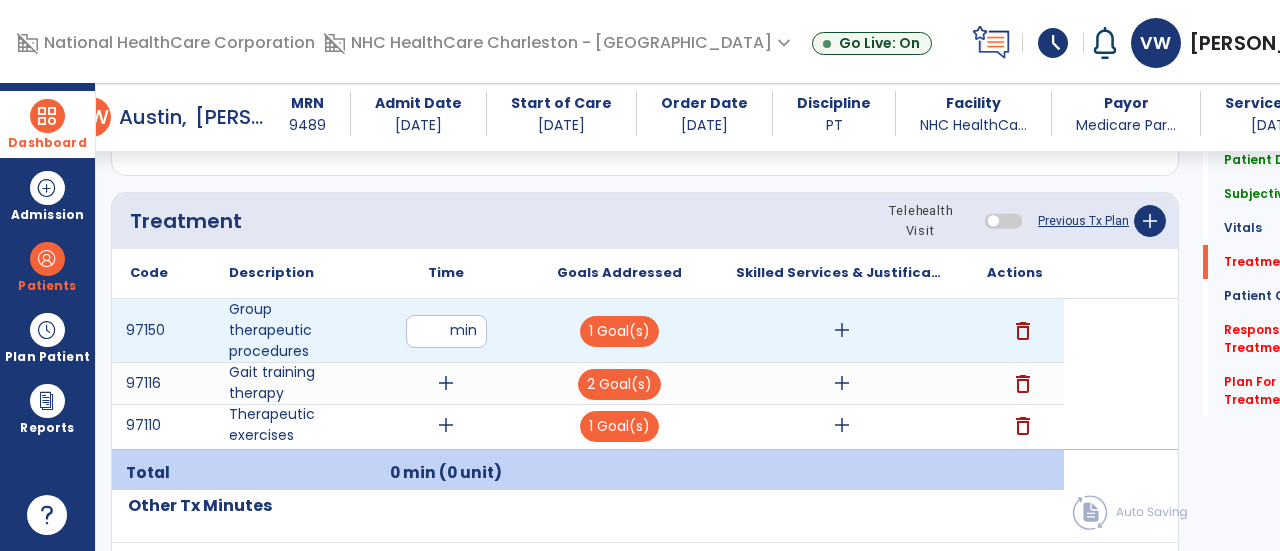 type on "**" 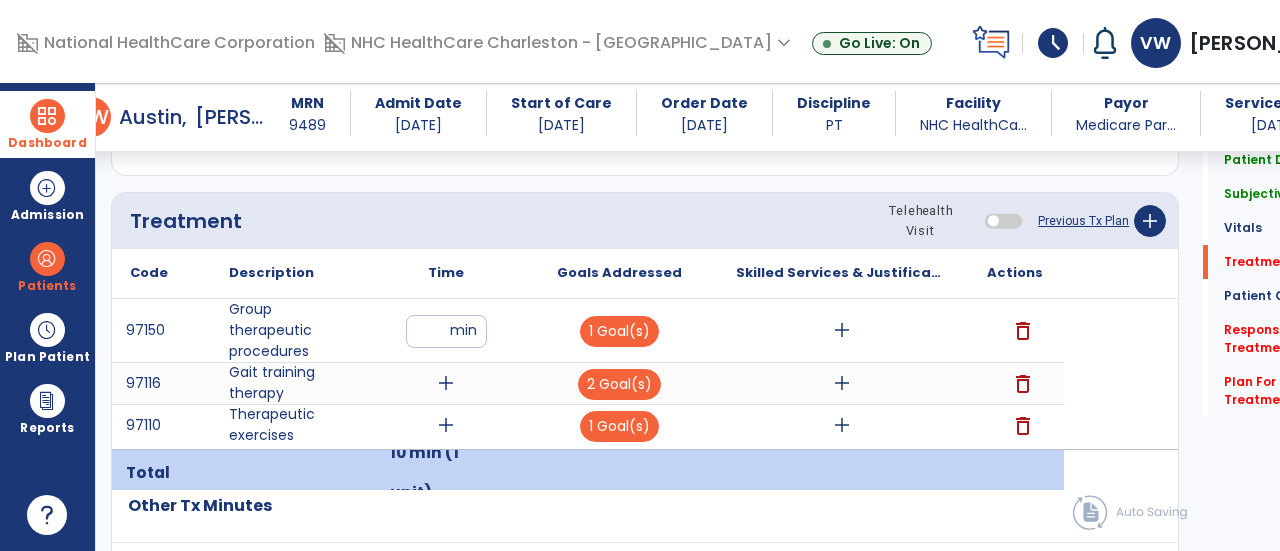 click on "add" at bounding box center (446, 383) 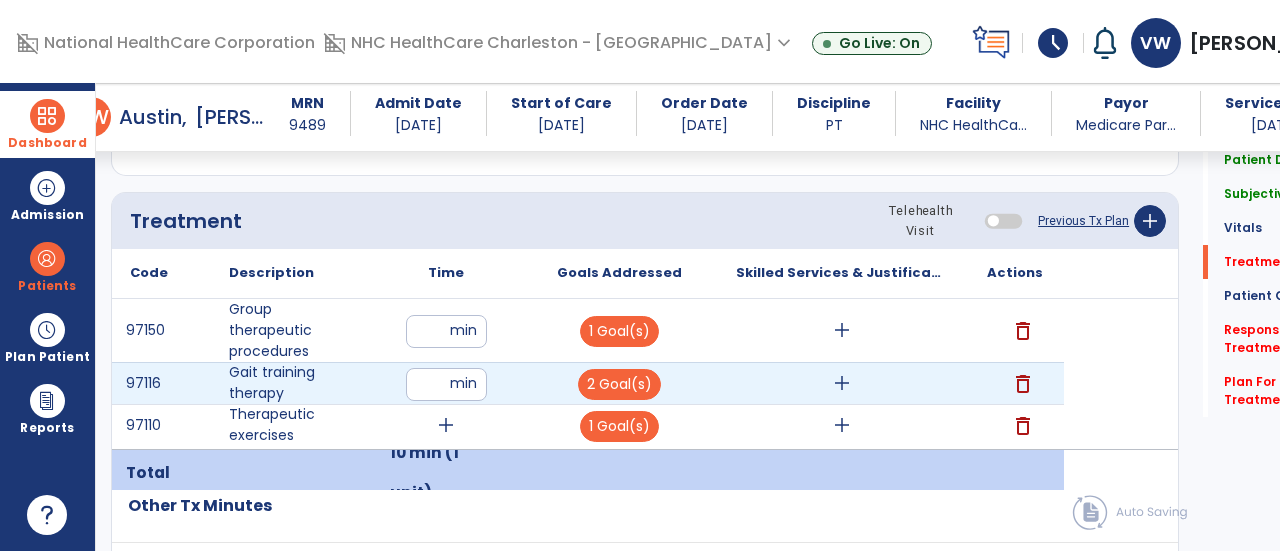 type on "**" 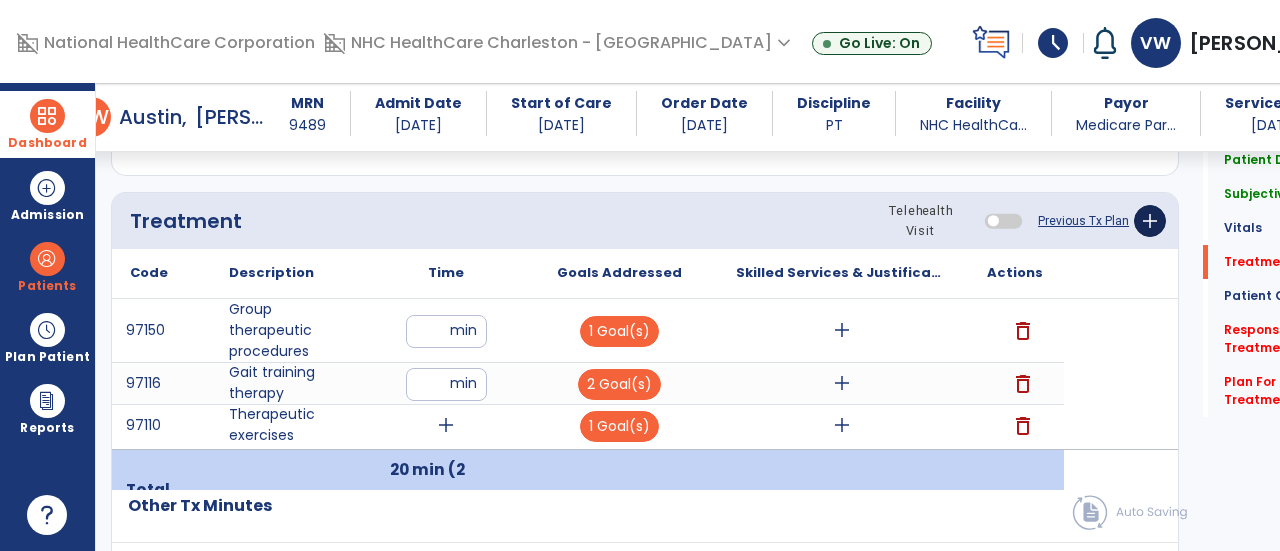 click on "add" 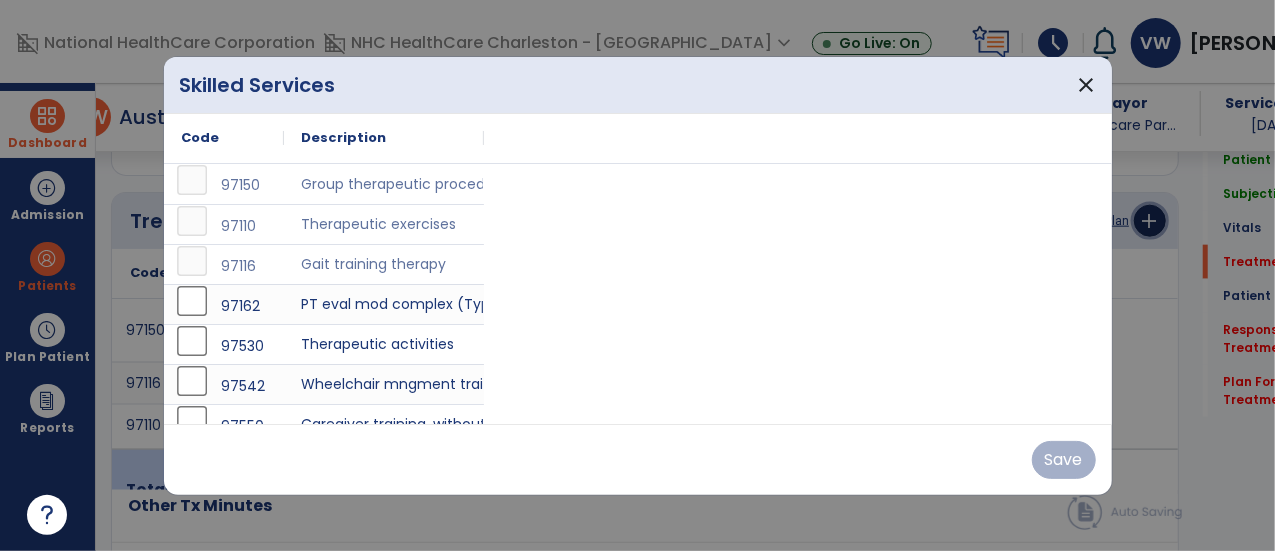 scroll, scrollTop: 1167, scrollLeft: 0, axis: vertical 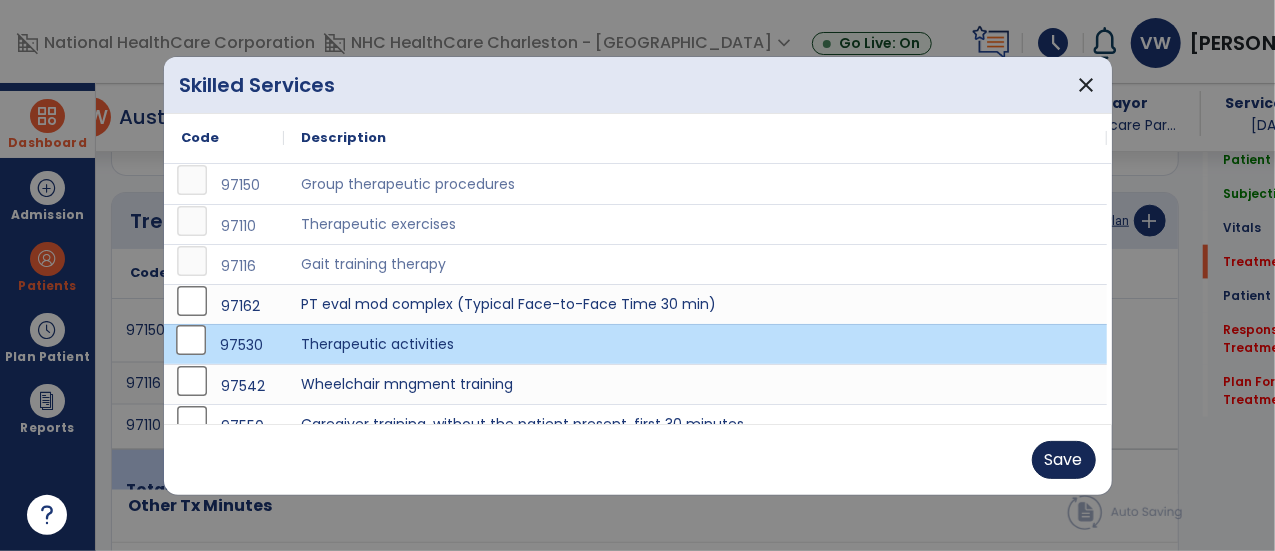 click on "Save" at bounding box center (1064, 460) 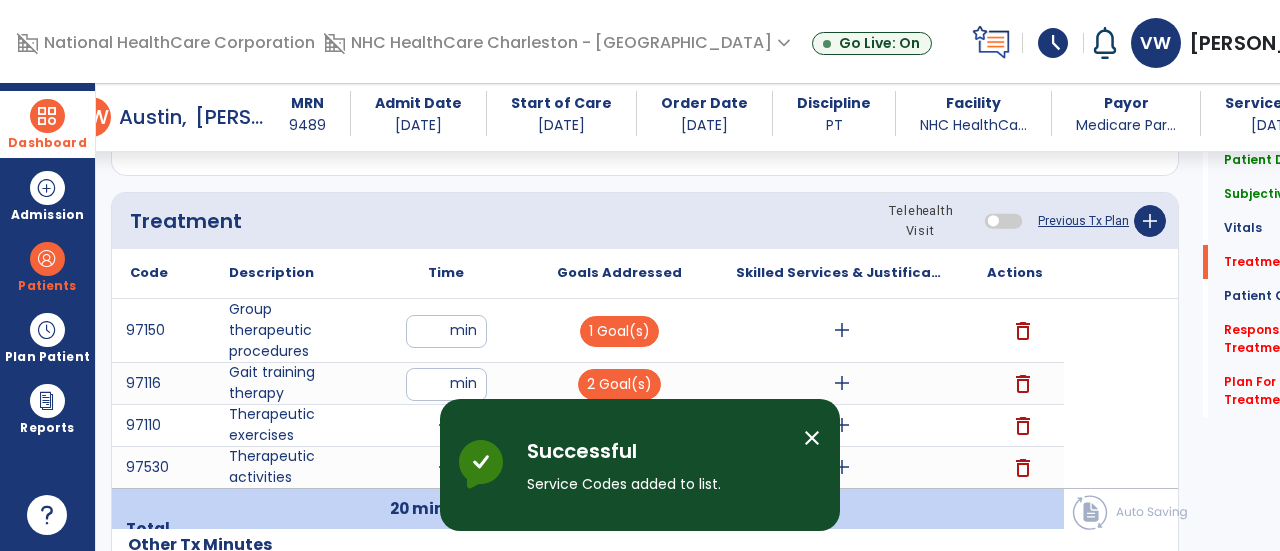 click on "close" at bounding box center [820, 465] 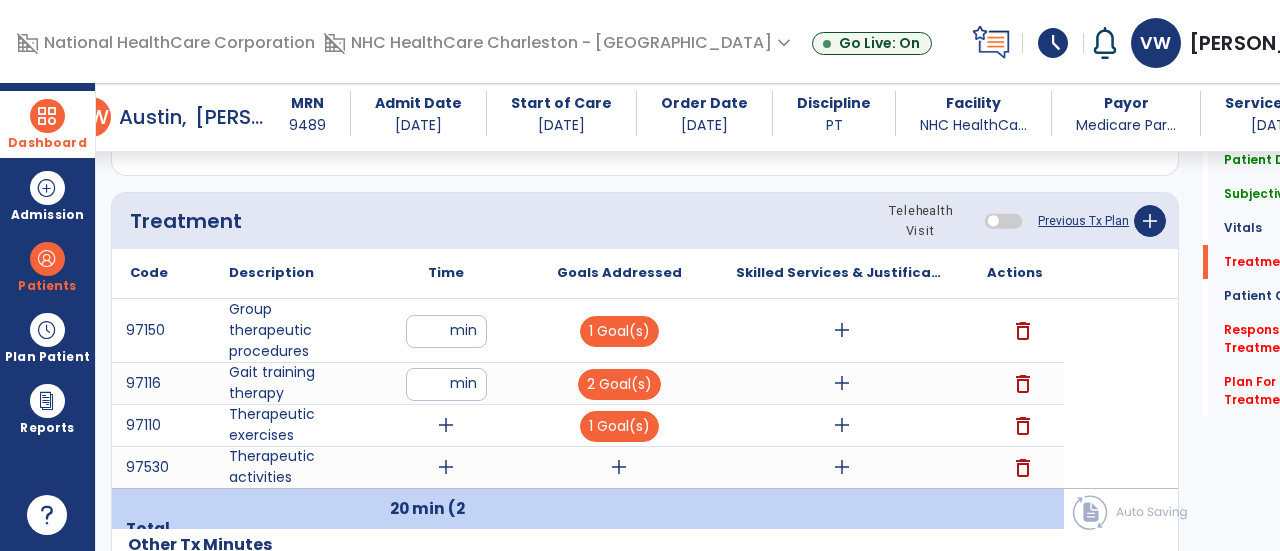 click on "add" at bounding box center [619, 467] 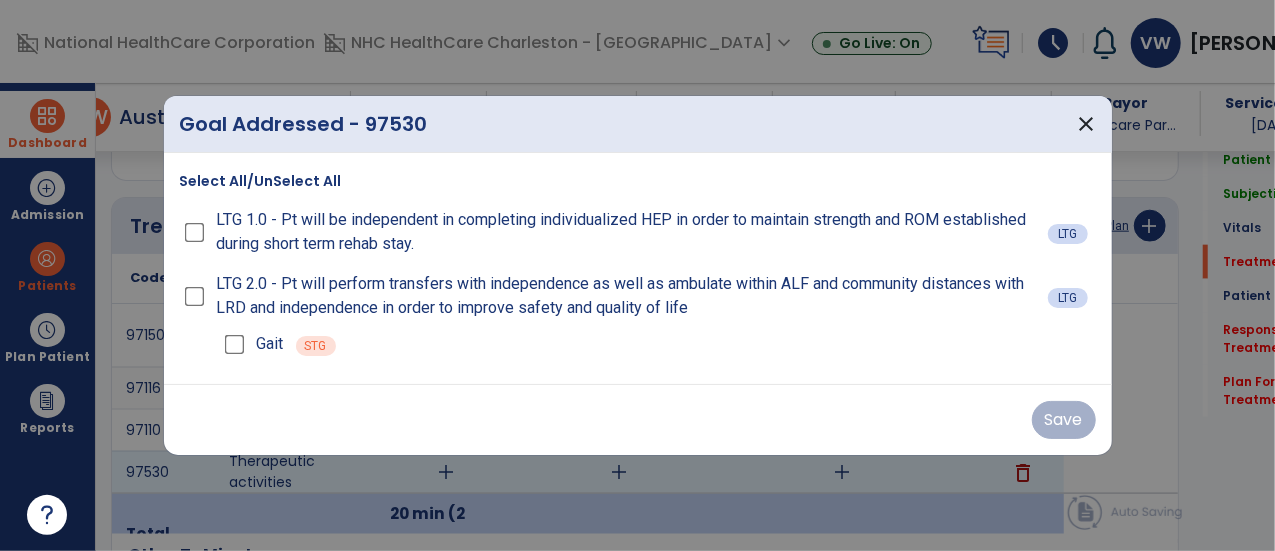 scroll, scrollTop: 1167, scrollLeft: 0, axis: vertical 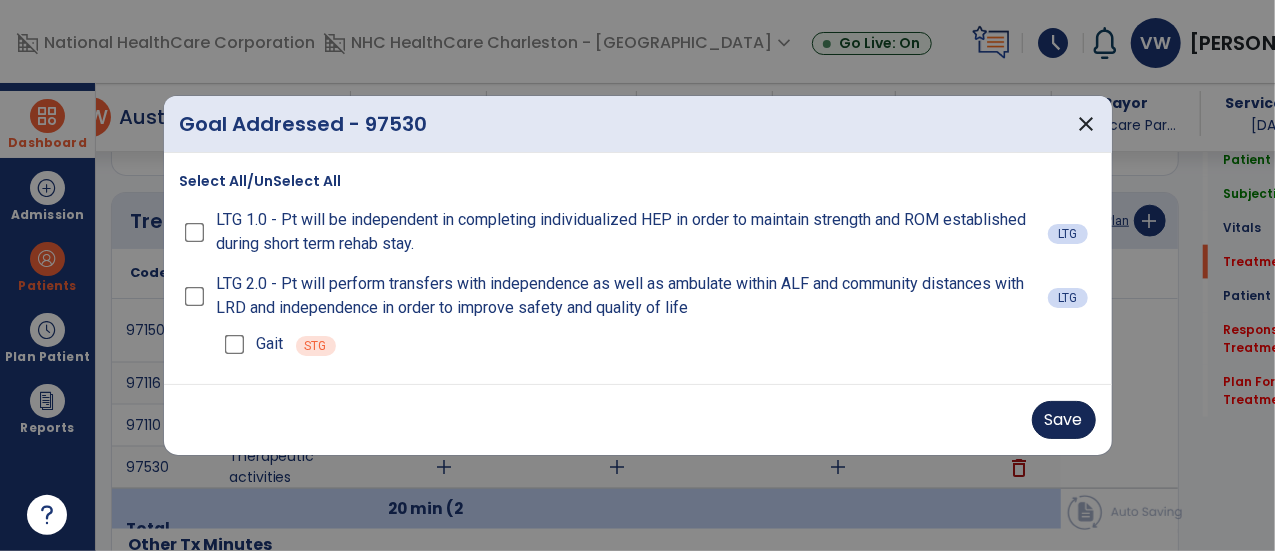 click on "Save" at bounding box center (1064, 420) 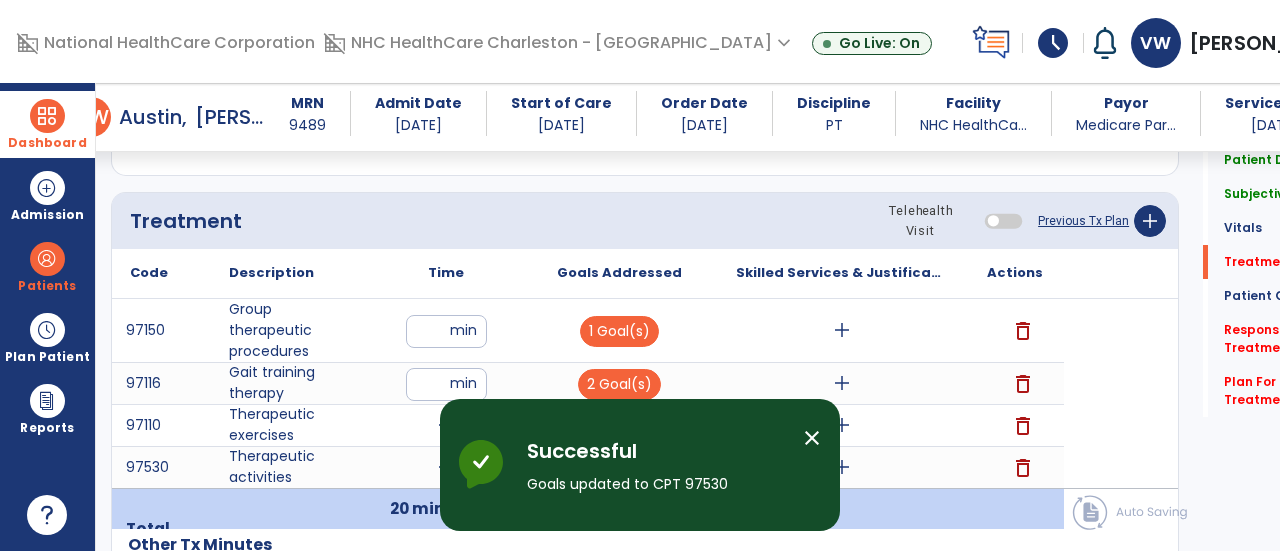 click on "close" at bounding box center [812, 438] 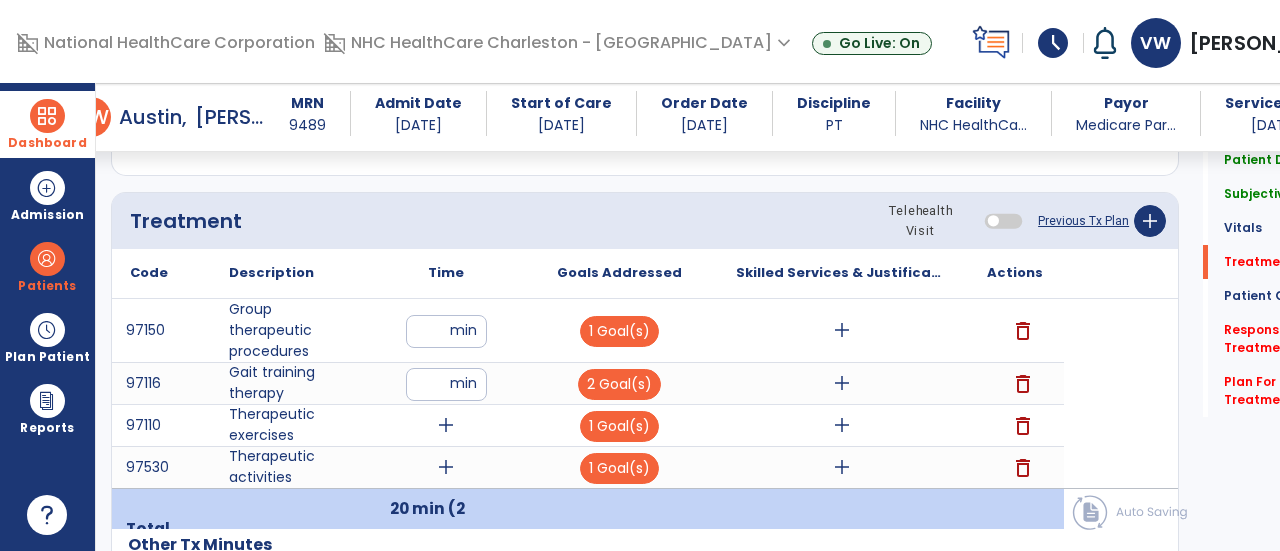 click on "add" at bounding box center (446, 425) 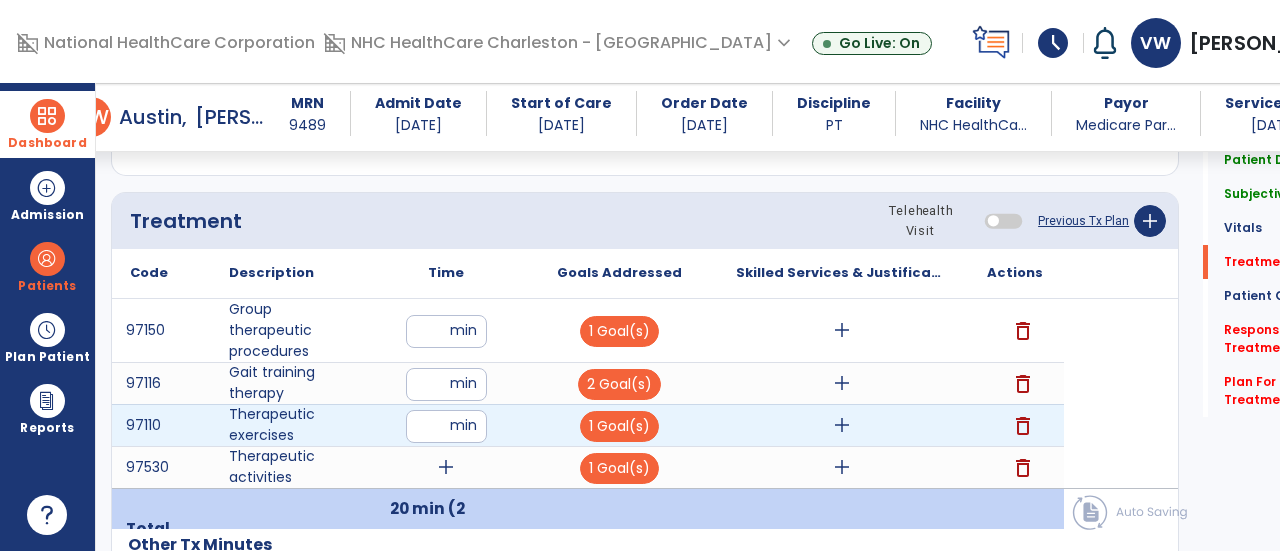 type on "**" 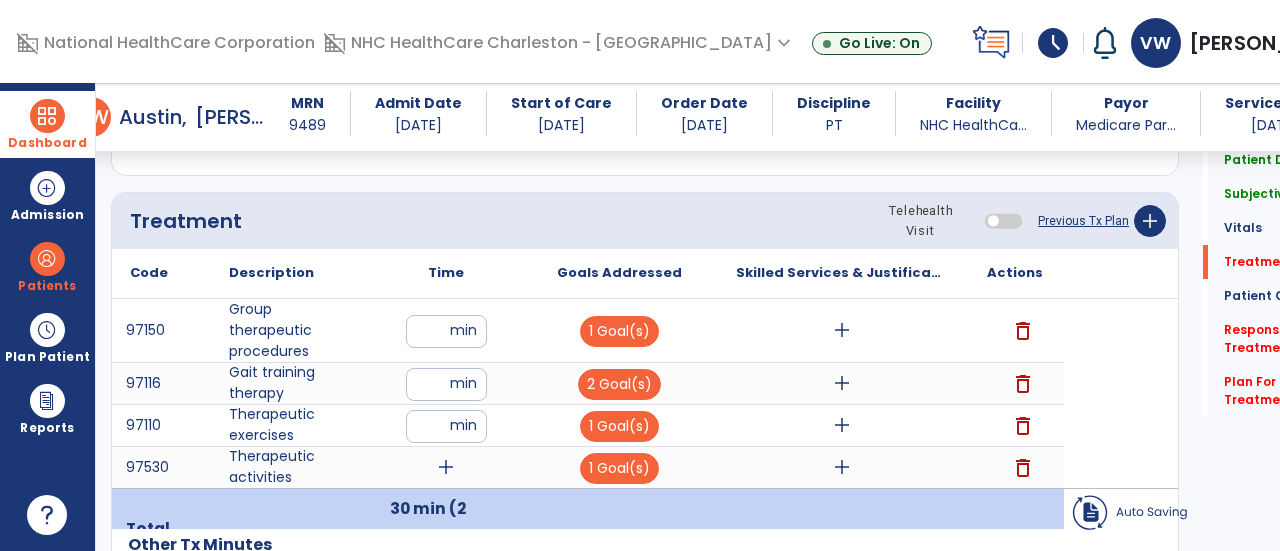 click on "add" at bounding box center [446, 467] 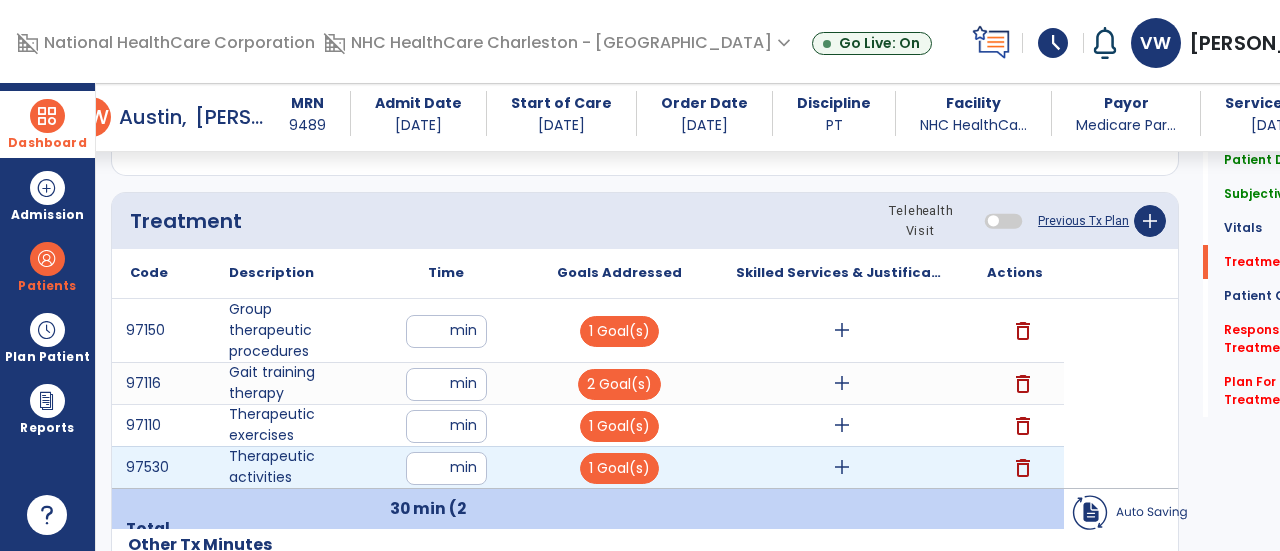 type on "**" 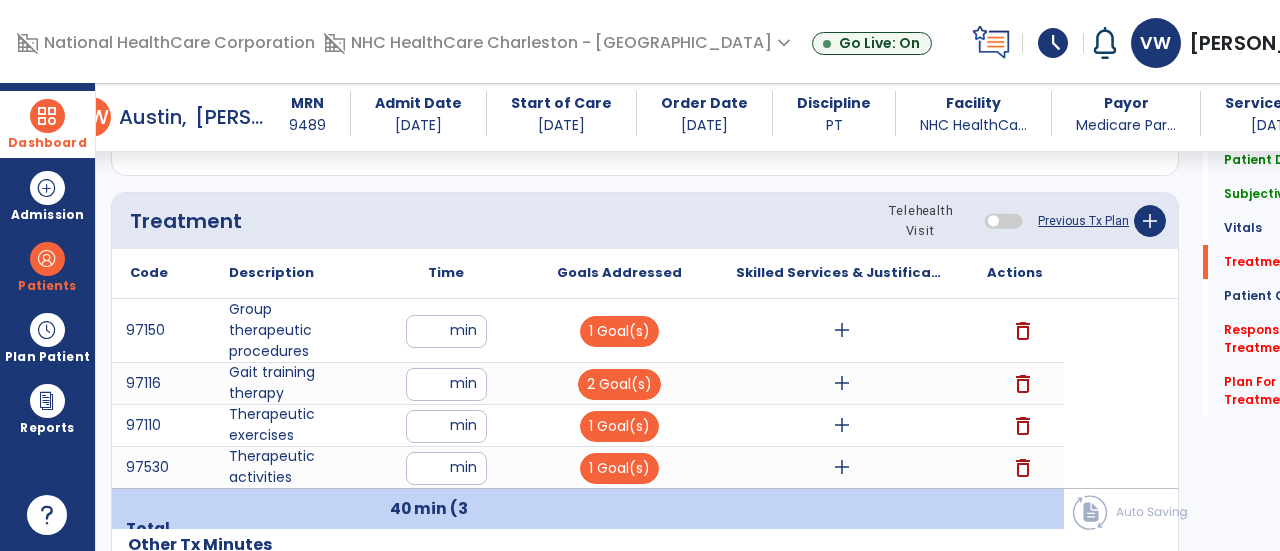 click on "**" at bounding box center (446, 426) 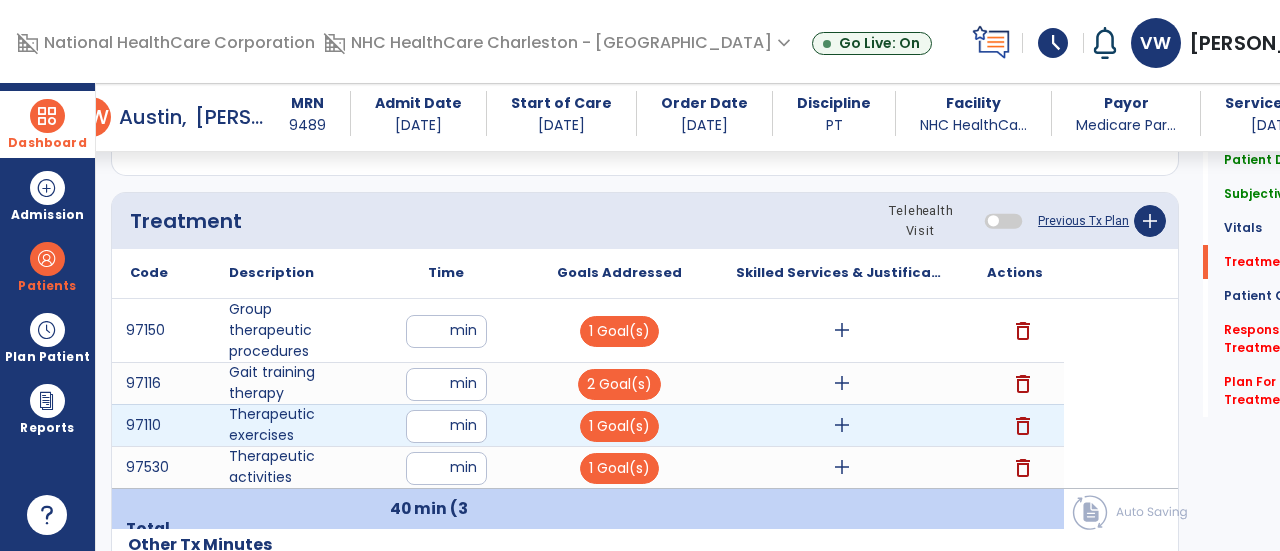type on "*" 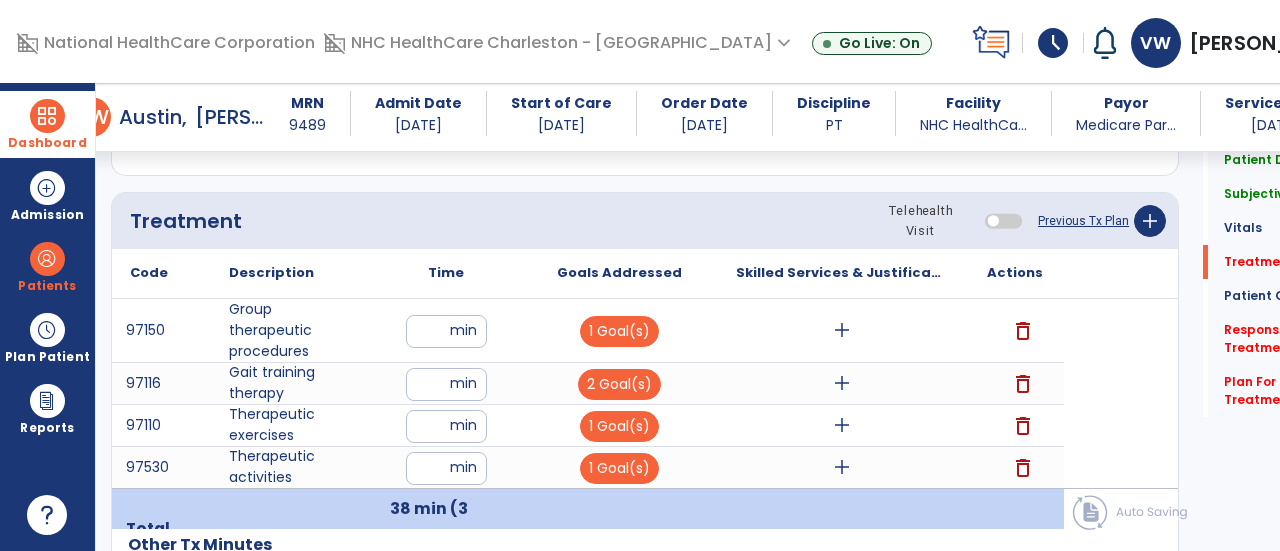 click on "**" at bounding box center (446, 468) 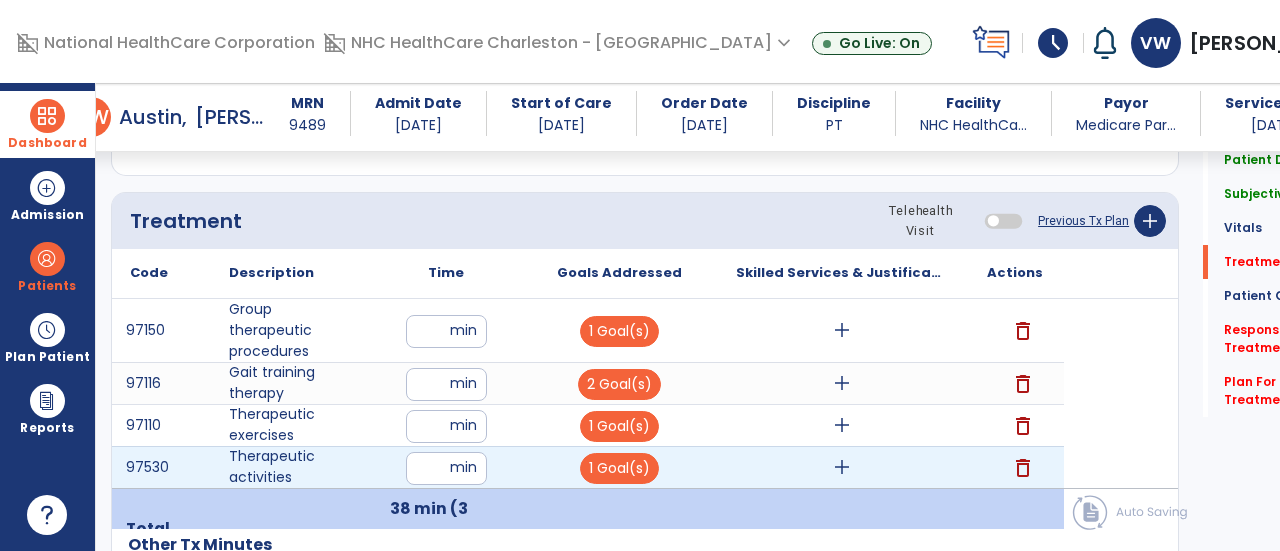type on "**" 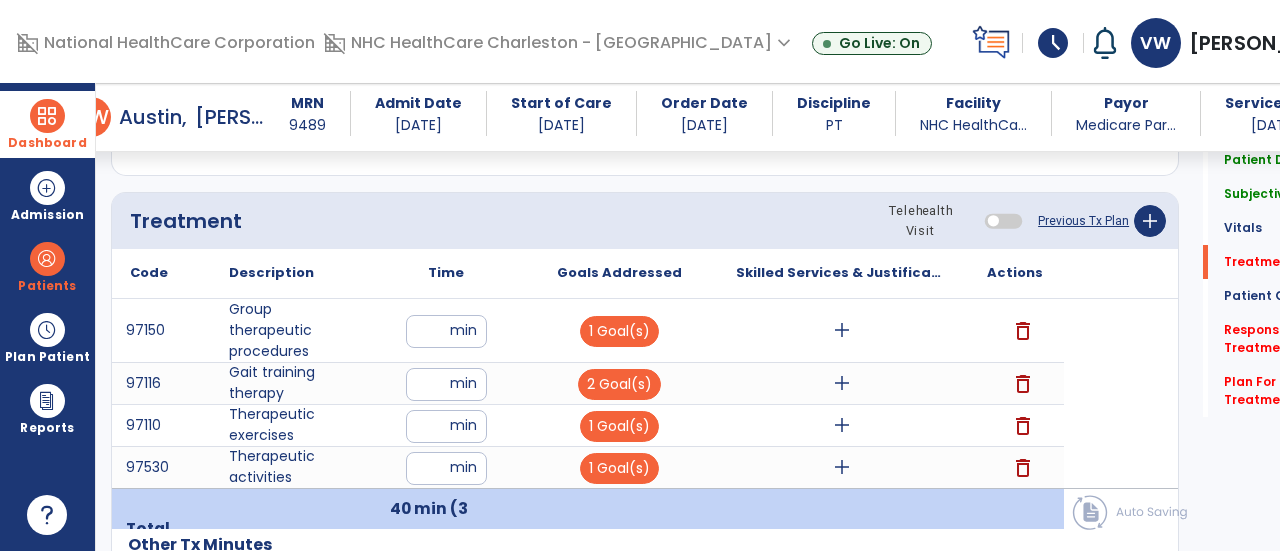 click on "add" at bounding box center (841, 330) 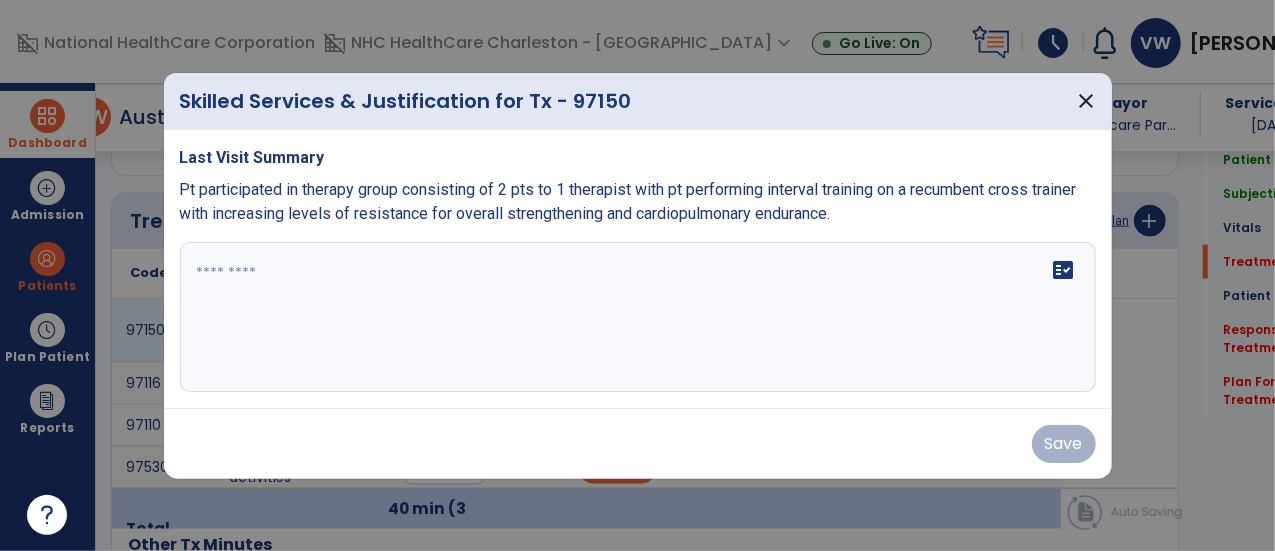 scroll, scrollTop: 1167, scrollLeft: 0, axis: vertical 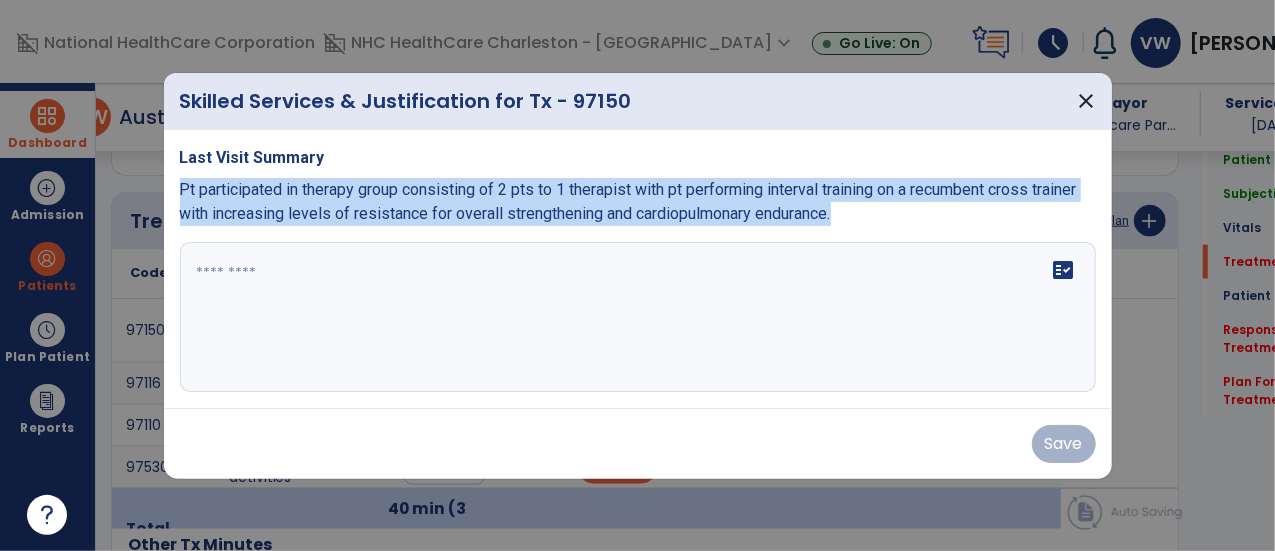 drag, startPoint x: 922, startPoint y: 221, endPoint x: 166, endPoint y: 180, distance: 757.11096 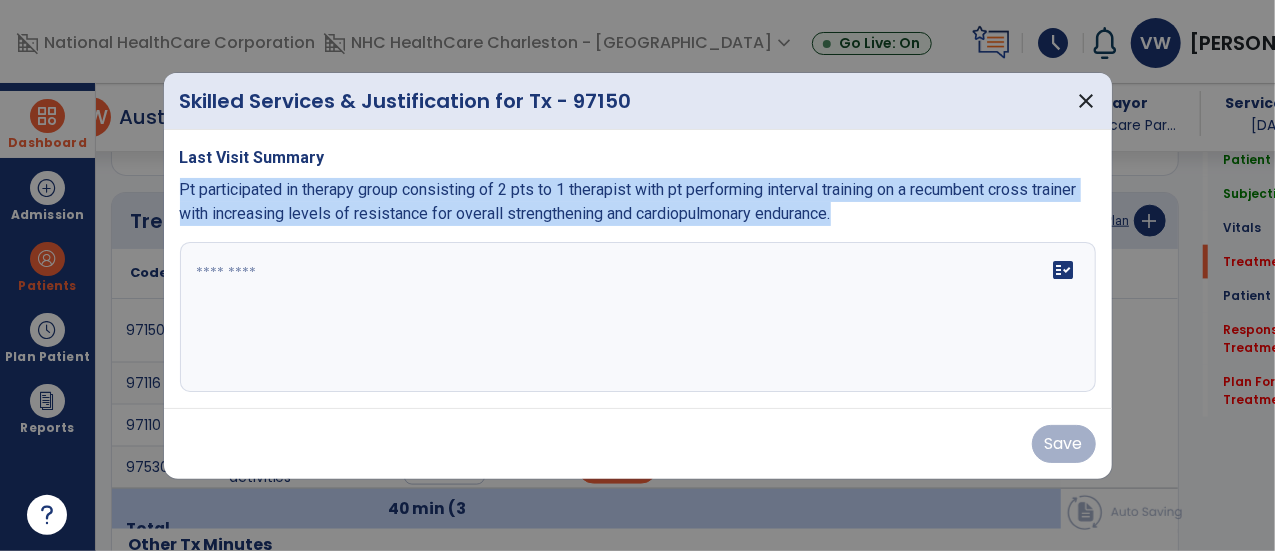 click on "Last Visit Summary Pt participated in therapy group consisting of 2 pts to 1 therapist with pt performing interval training on a recumbent cross trainer with increasing levels of resistance for overall strengthening and cardiopulmonary endurance.   fact_check" at bounding box center [638, 269] 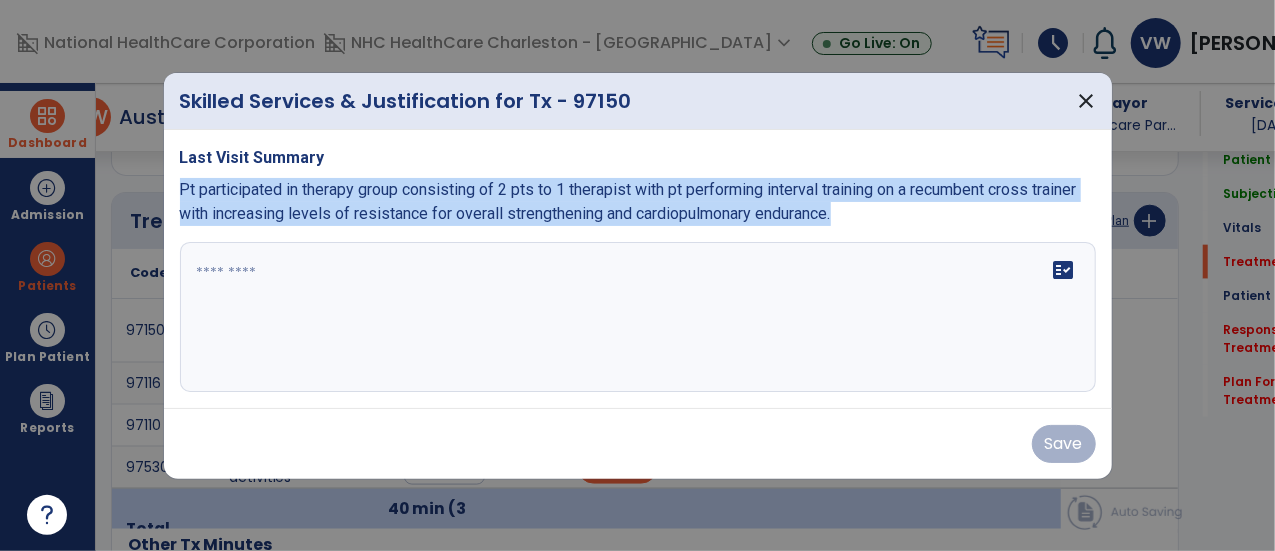 click at bounding box center (638, 317) 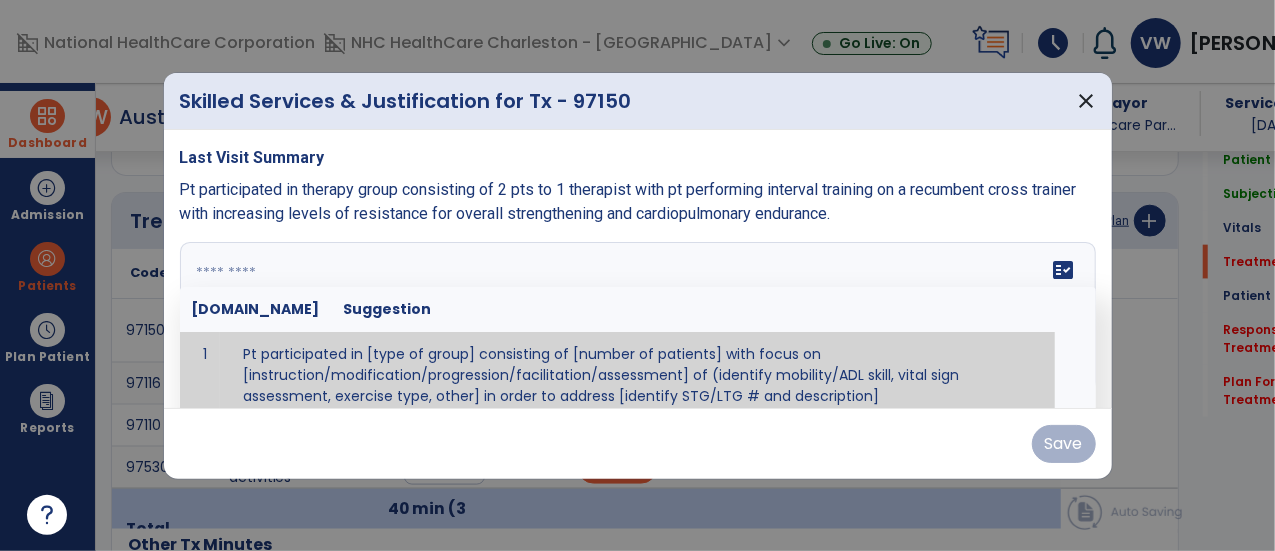 scroll, scrollTop: 12, scrollLeft: 0, axis: vertical 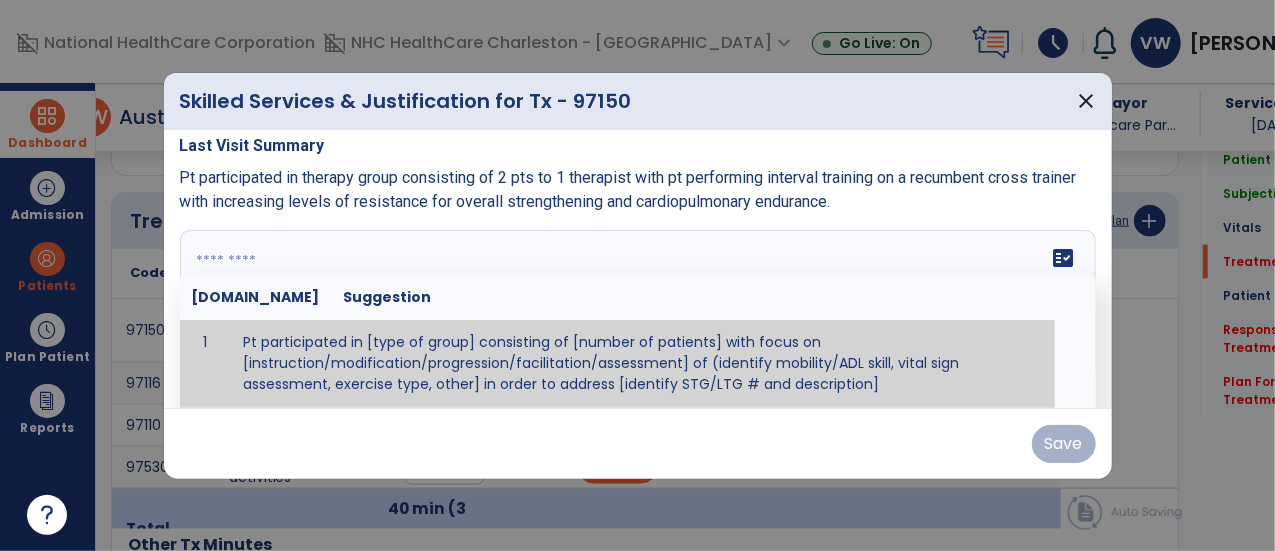 paste on "**********" 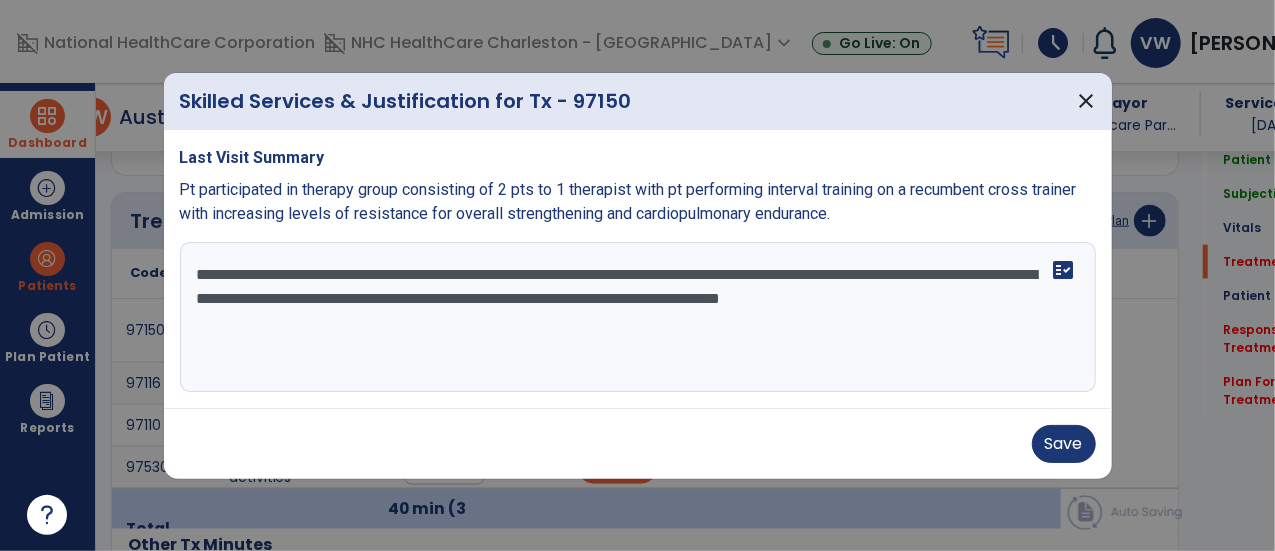 scroll, scrollTop: 0, scrollLeft: 0, axis: both 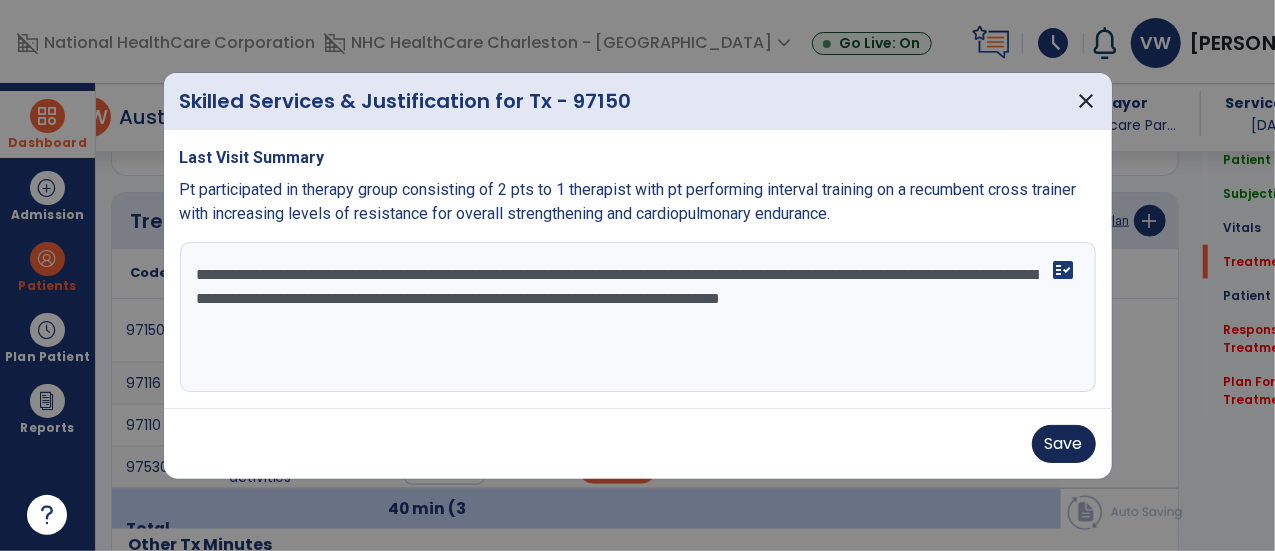 type on "**********" 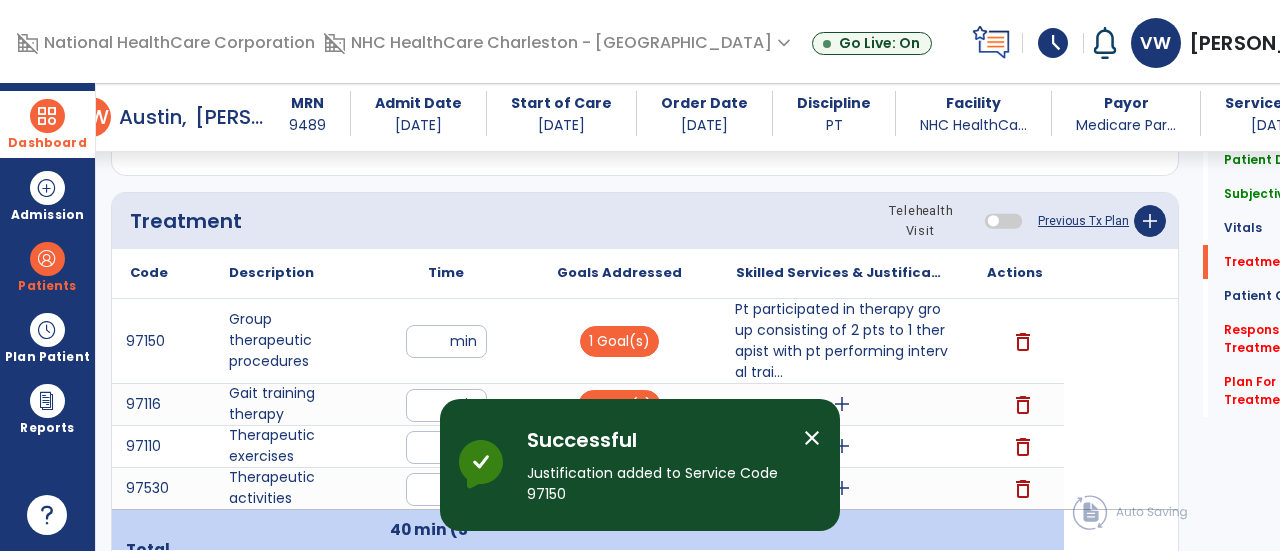 click on "close" at bounding box center (812, 438) 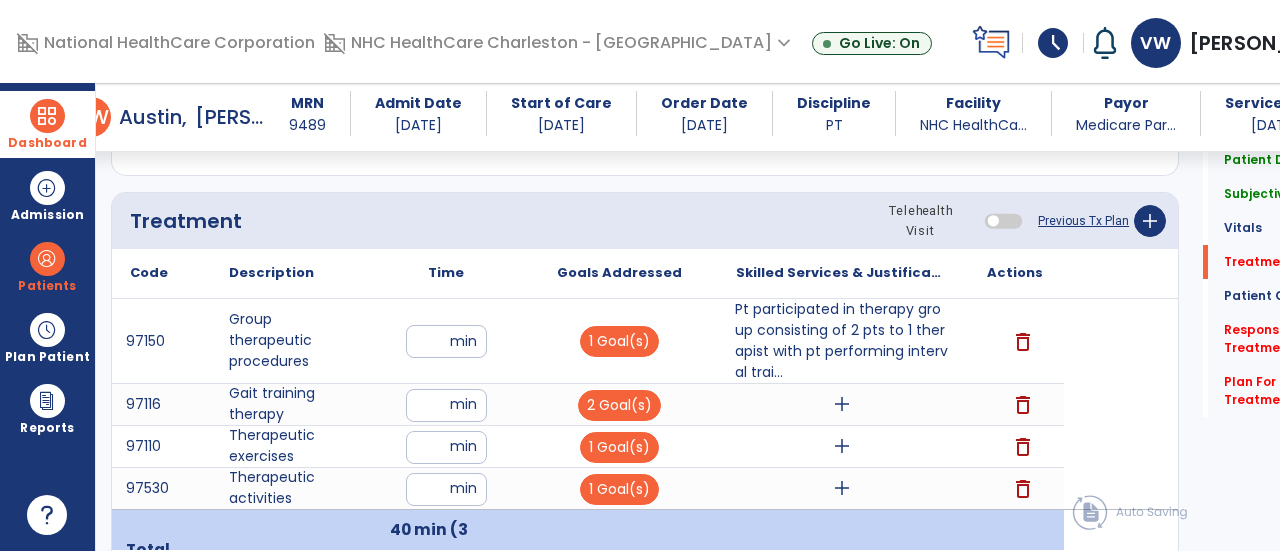 click on "add" at bounding box center [842, 404] 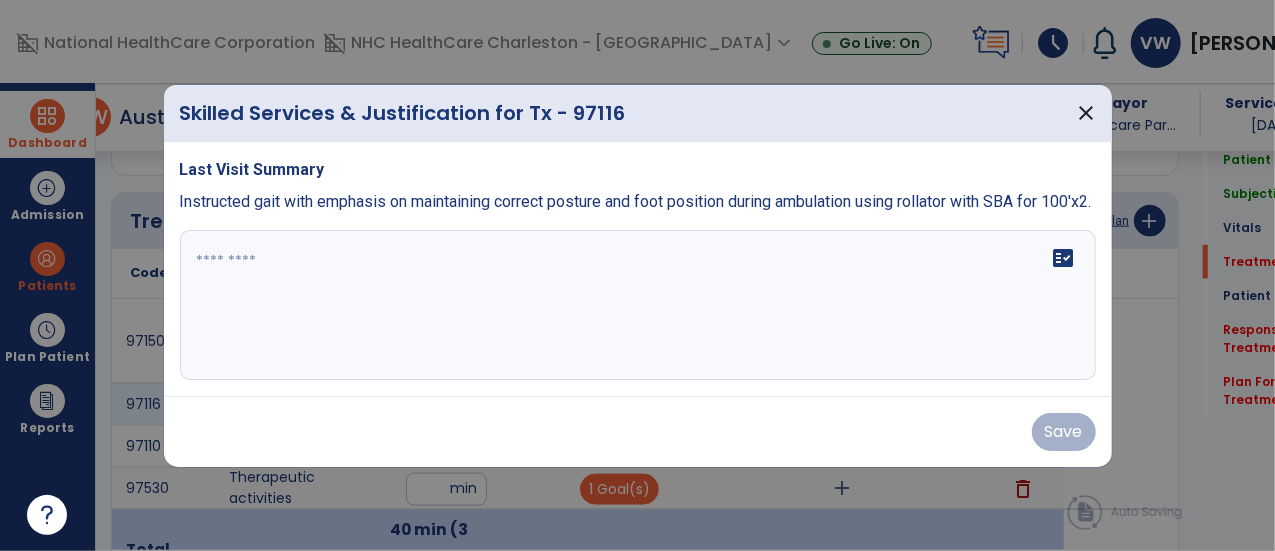 scroll, scrollTop: 1167, scrollLeft: 0, axis: vertical 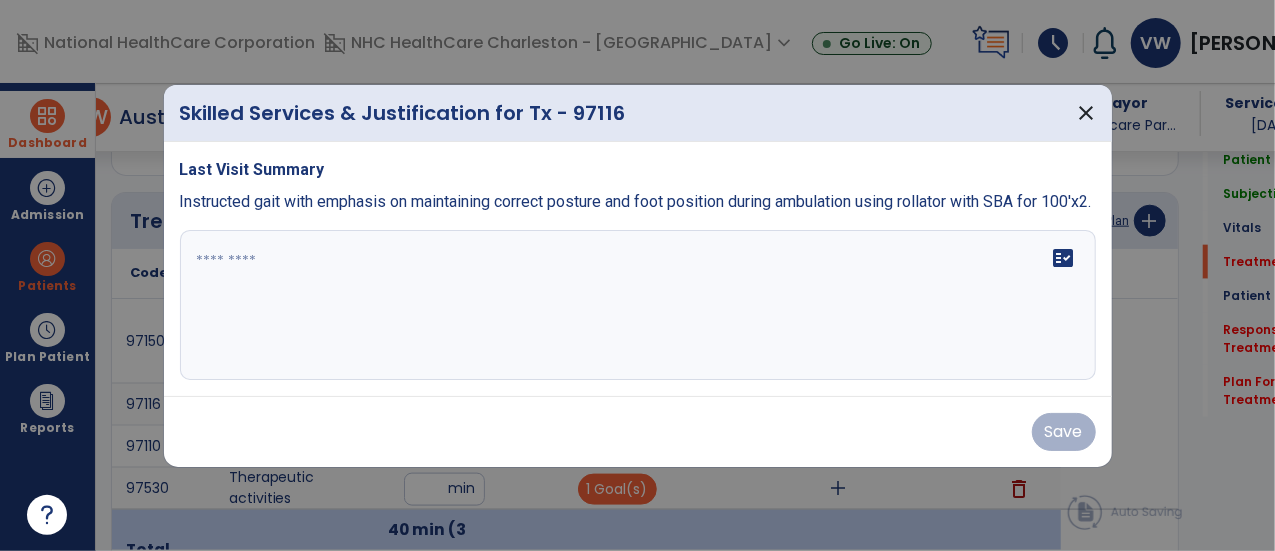 drag, startPoint x: 261, startPoint y: 231, endPoint x: 202, endPoint y: 186, distance: 74.20242 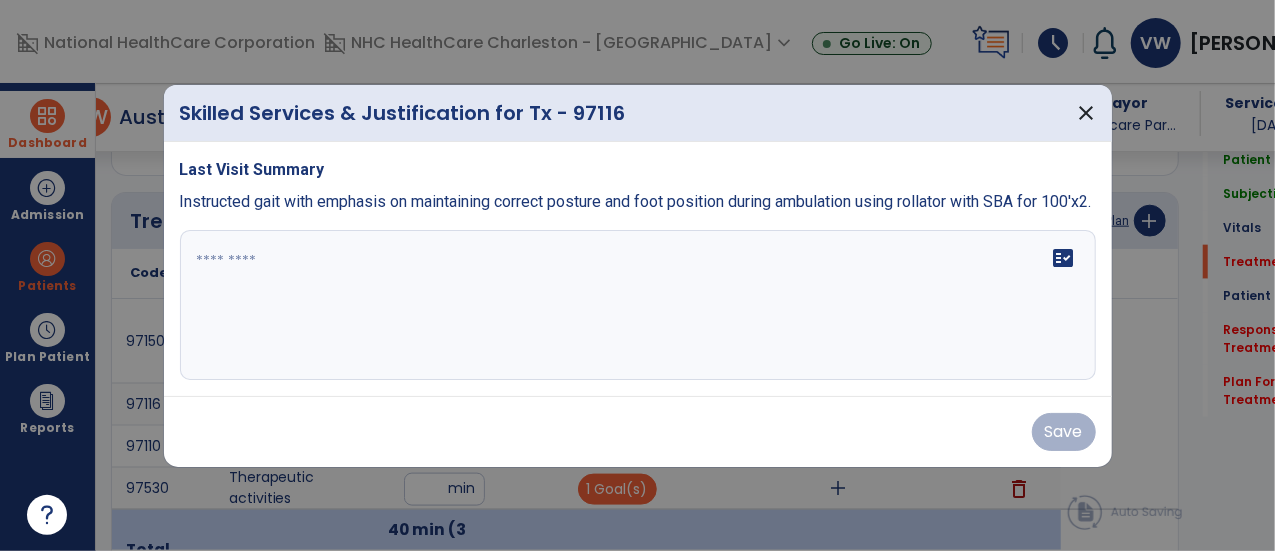 click on "Last Visit Summary Instructed gait with emphasis on maintaining correct posture and foot position during ambulation using rollator with SBA for 100'x2.   fact_check" at bounding box center (638, 269) 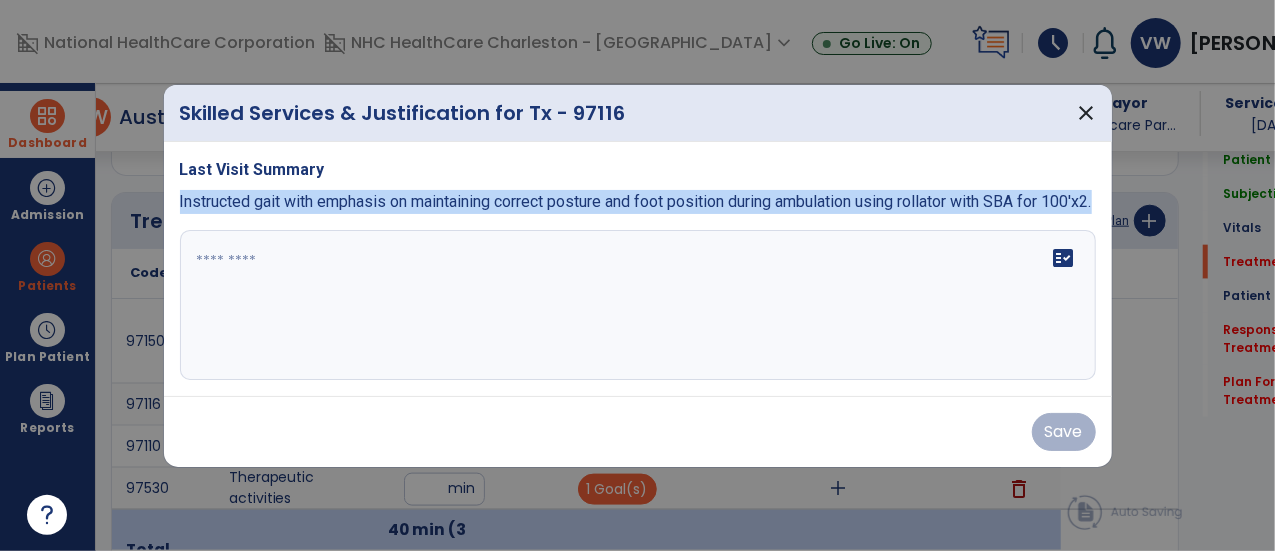 drag, startPoint x: 237, startPoint y: 223, endPoint x: 168, endPoint y: 190, distance: 76.48529 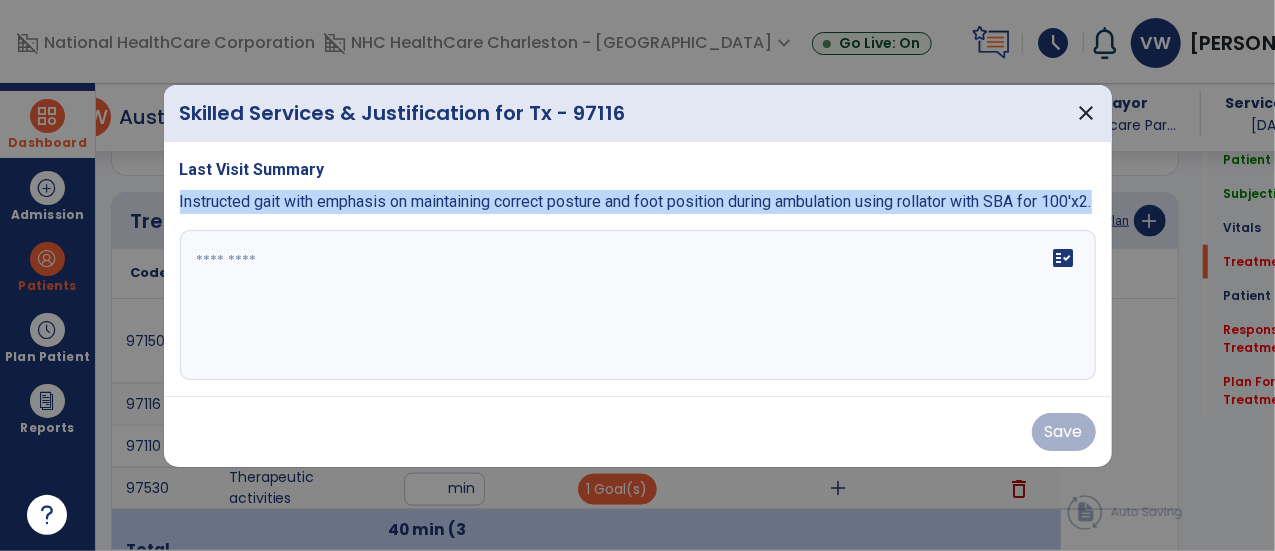 click on "Last Visit Summary Instructed gait with emphasis on maintaining correct posture and foot position during ambulation using rollator with SBA for 100'x2.   fact_check" at bounding box center (638, 269) 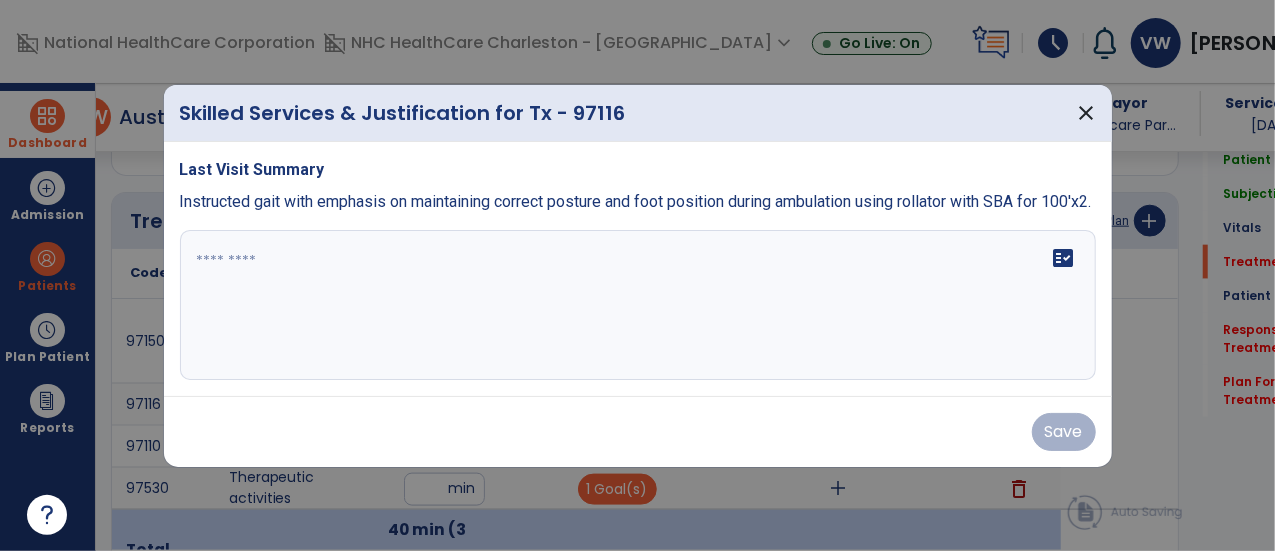 click at bounding box center [638, 305] 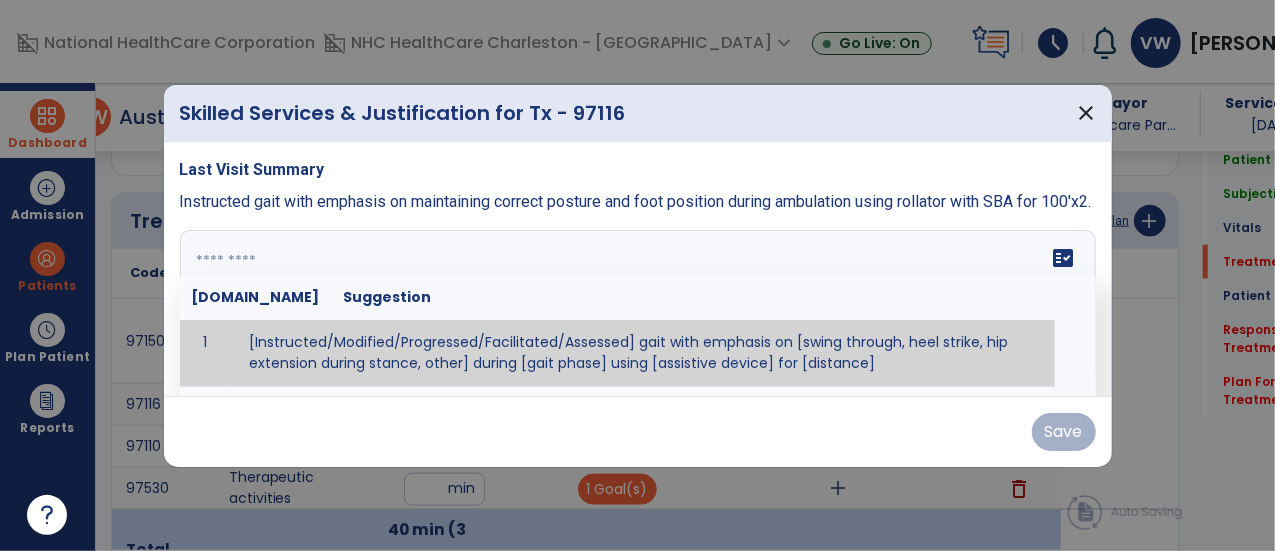 paste on "**********" 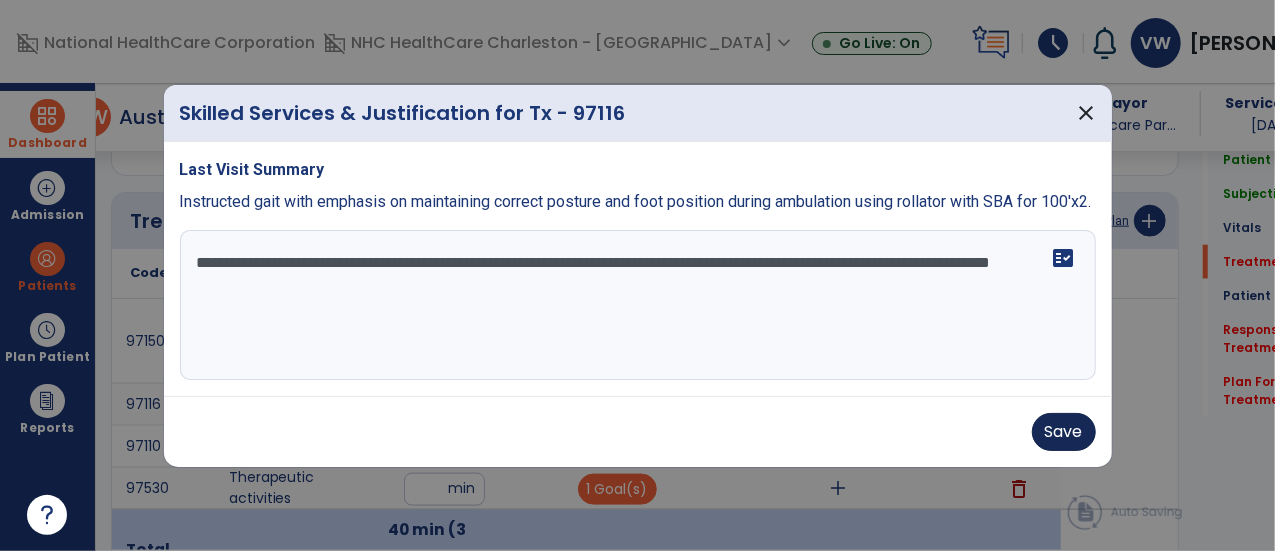 type on "**********" 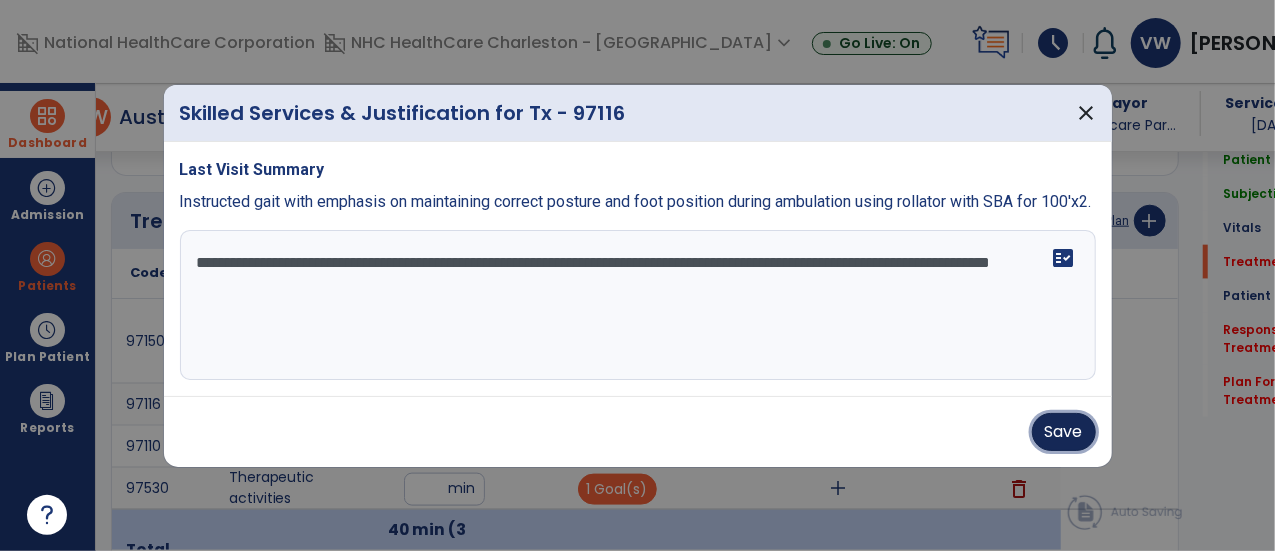 click on "Save" at bounding box center [1064, 432] 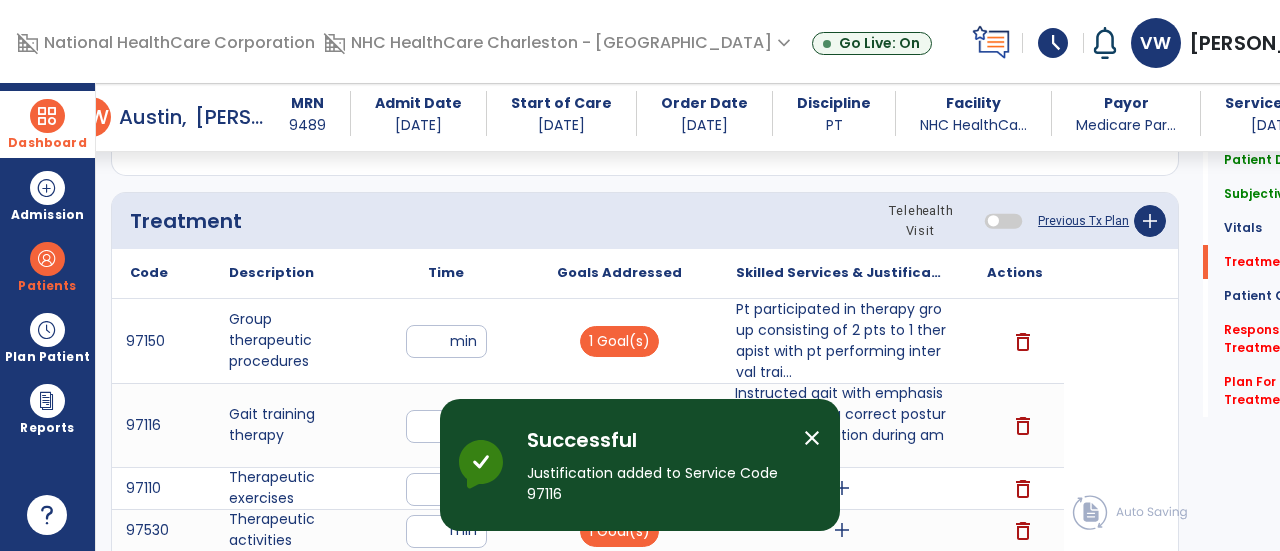 click on "close" at bounding box center (820, 441) 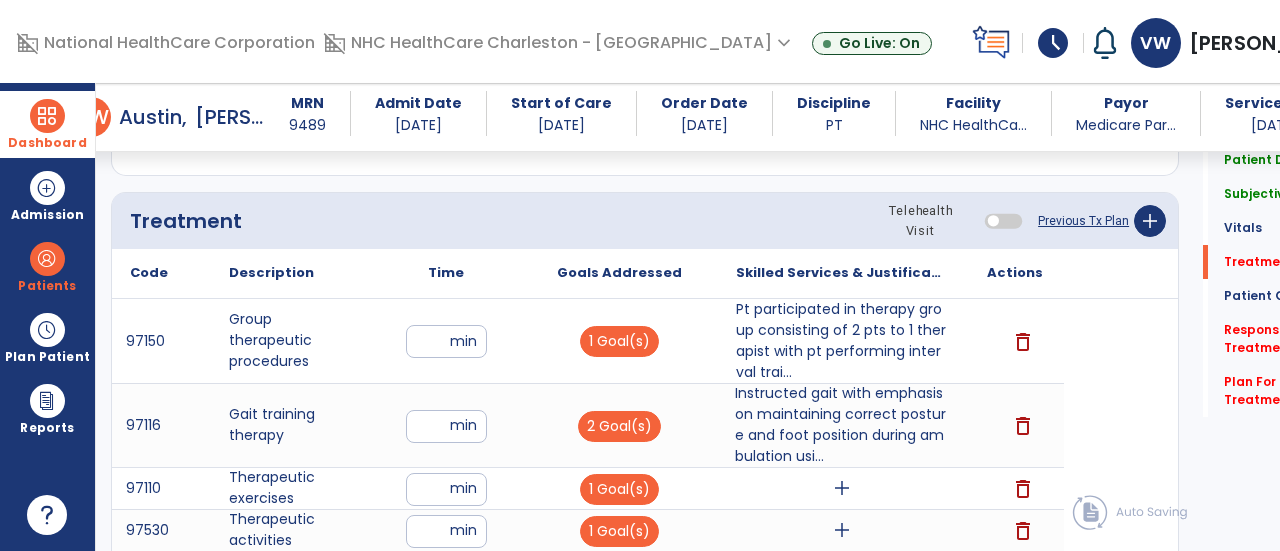 click on "add" at bounding box center [842, 488] 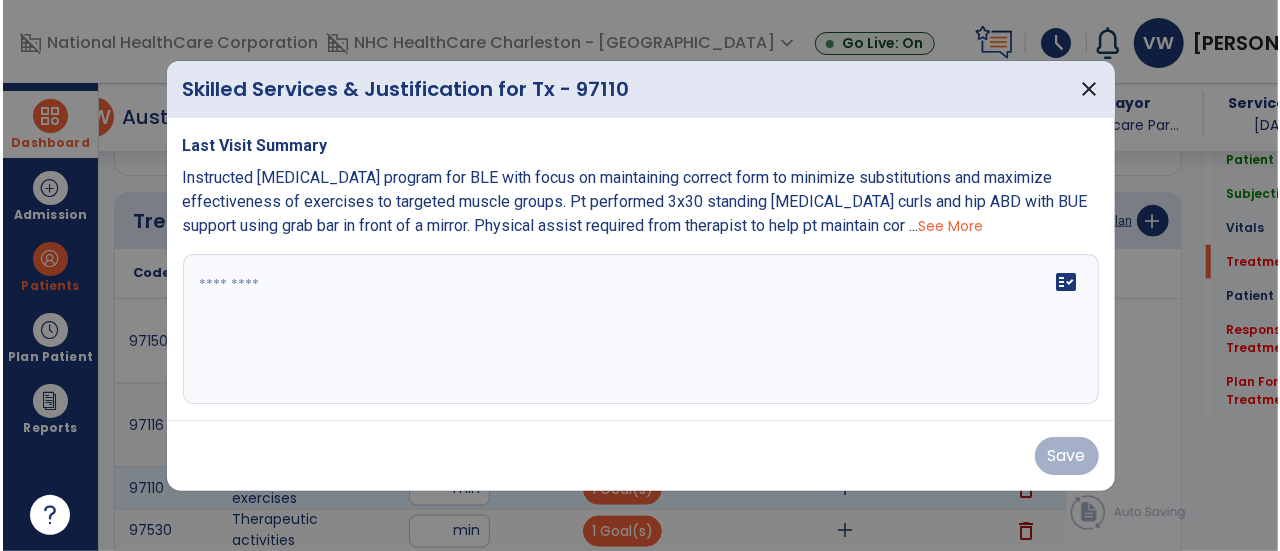 scroll, scrollTop: 1167, scrollLeft: 0, axis: vertical 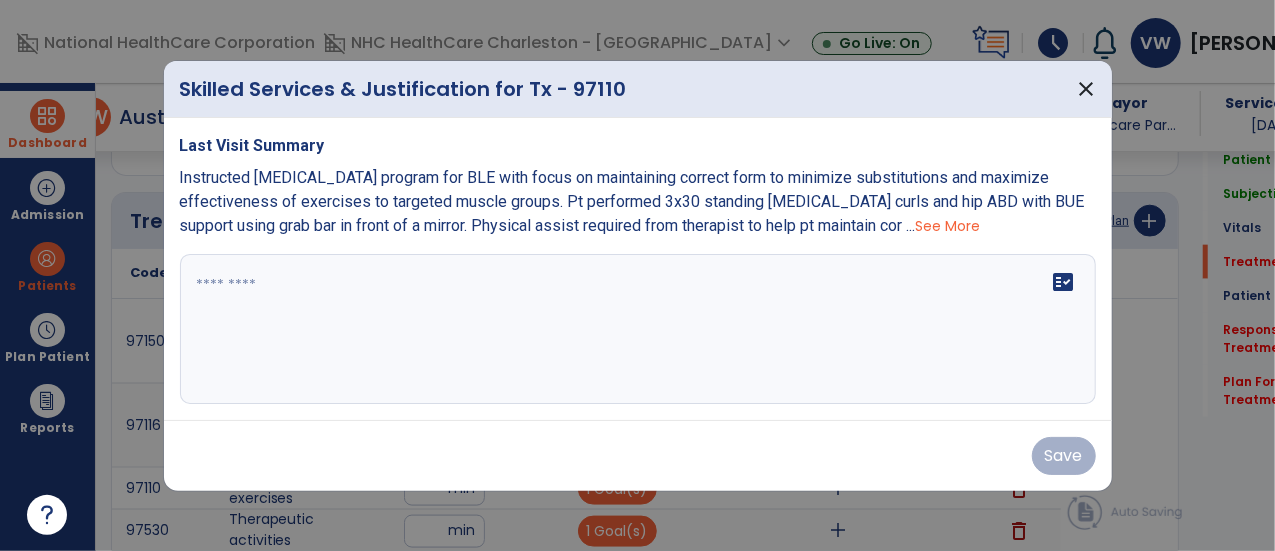click on "See More" at bounding box center [948, 226] 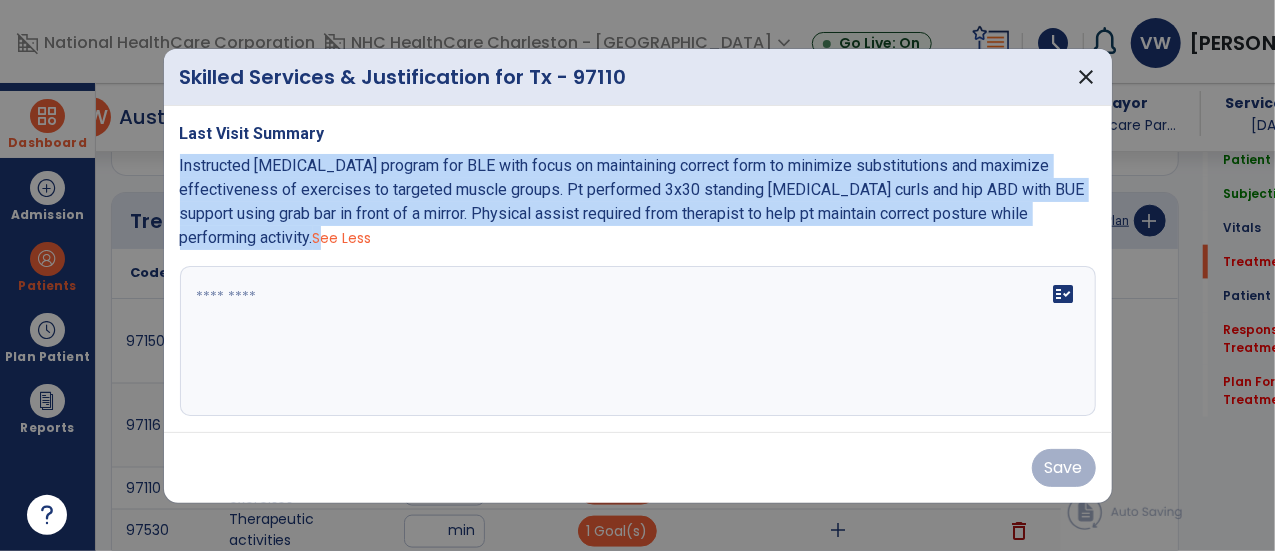 drag, startPoint x: 234, startPoint y: 234, endPoint x: 174, endPoint y: 161, distance: 94.493385 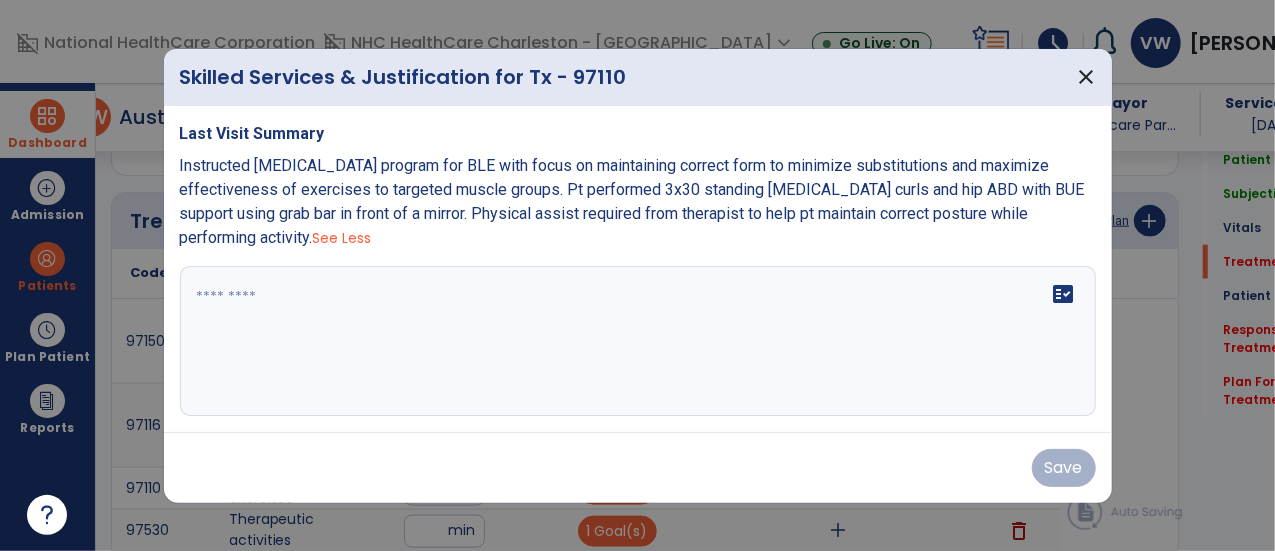 click at bounding box center [638, 341] 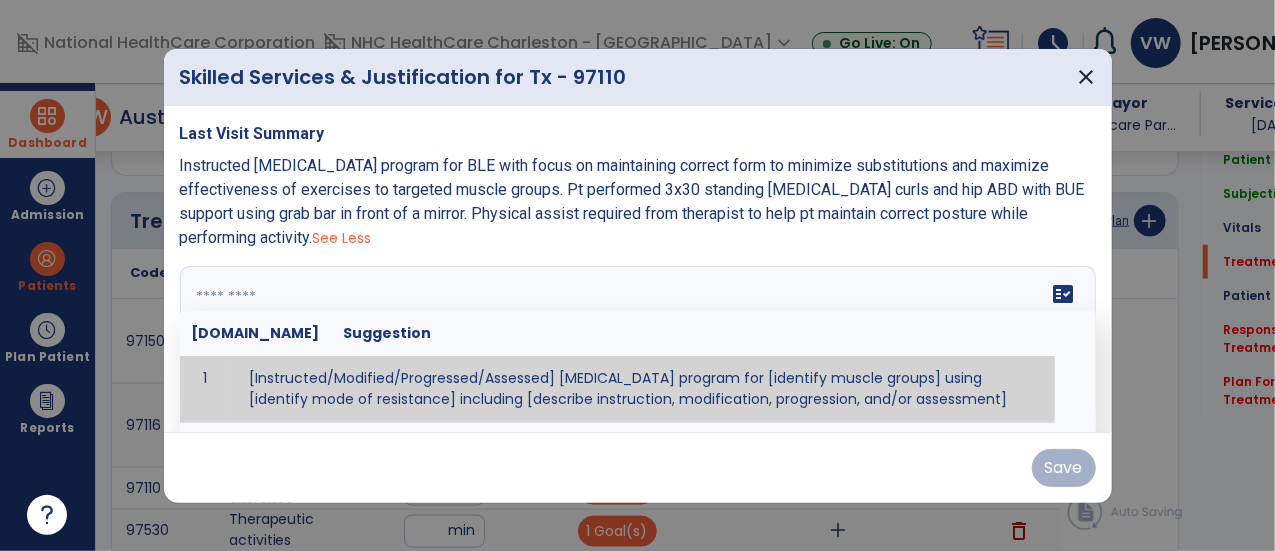 paste on "**********" 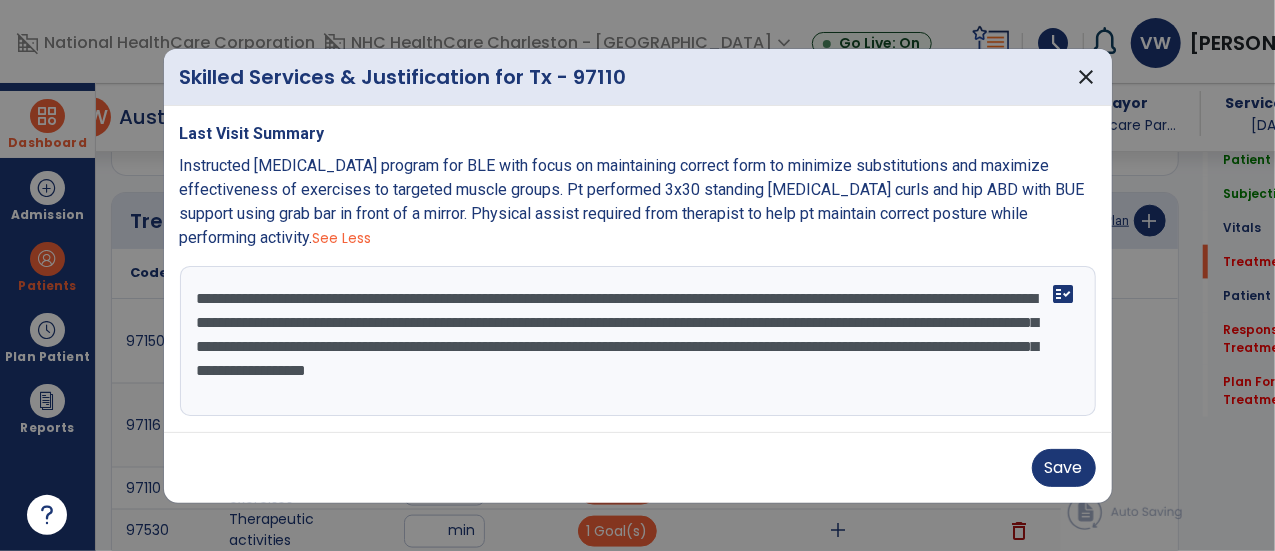 click on "**********" at bounding box center [638, 341] 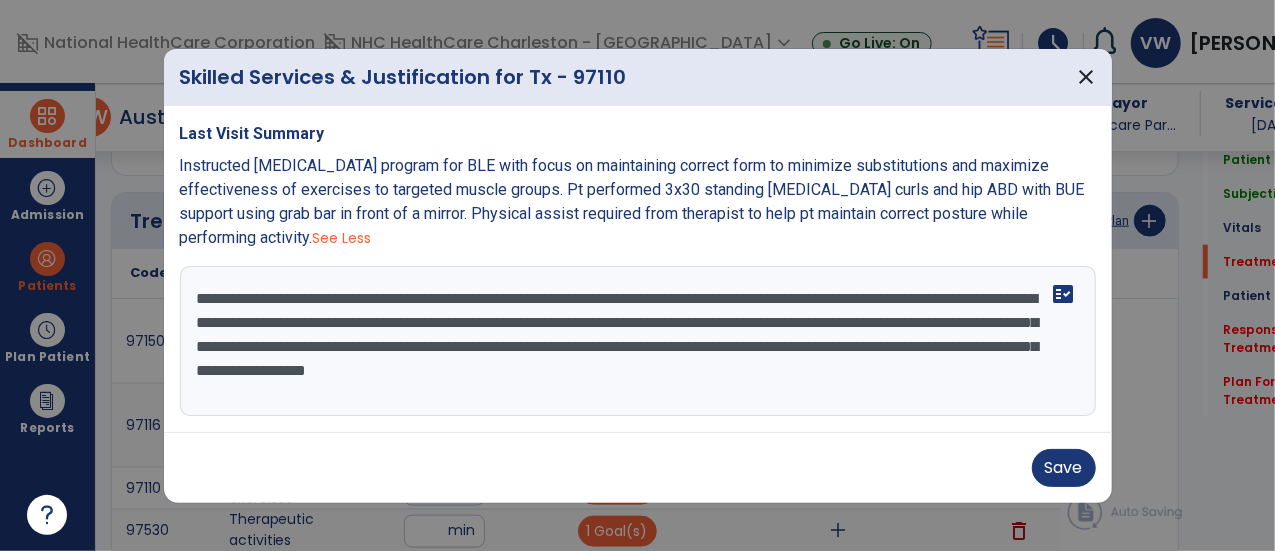 click on "**********" at bounding box center (638, 341) 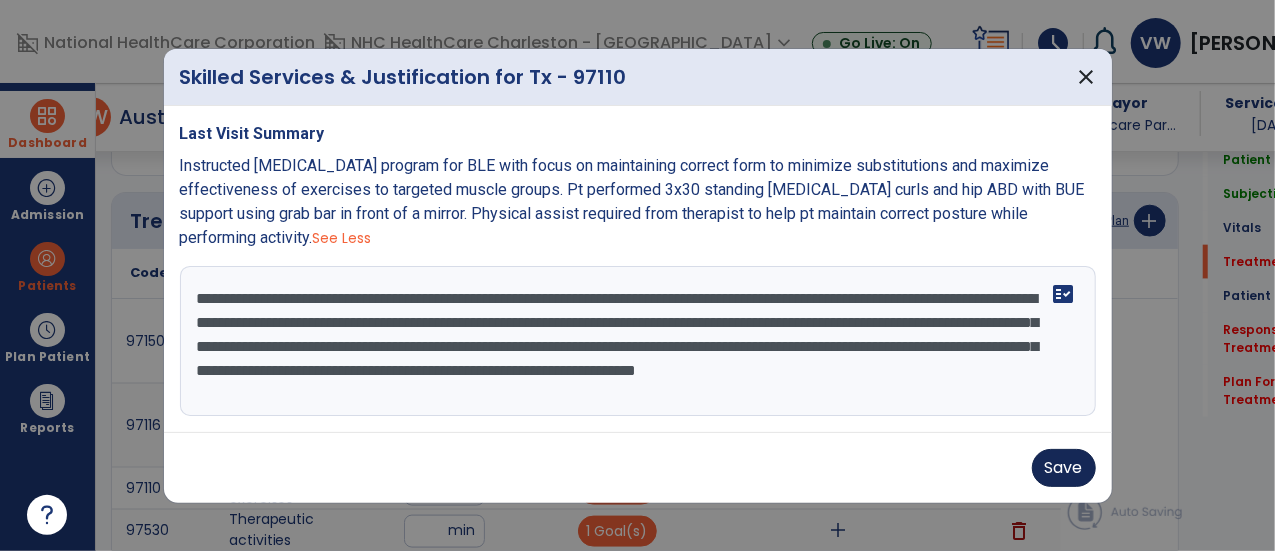 type on "**********" 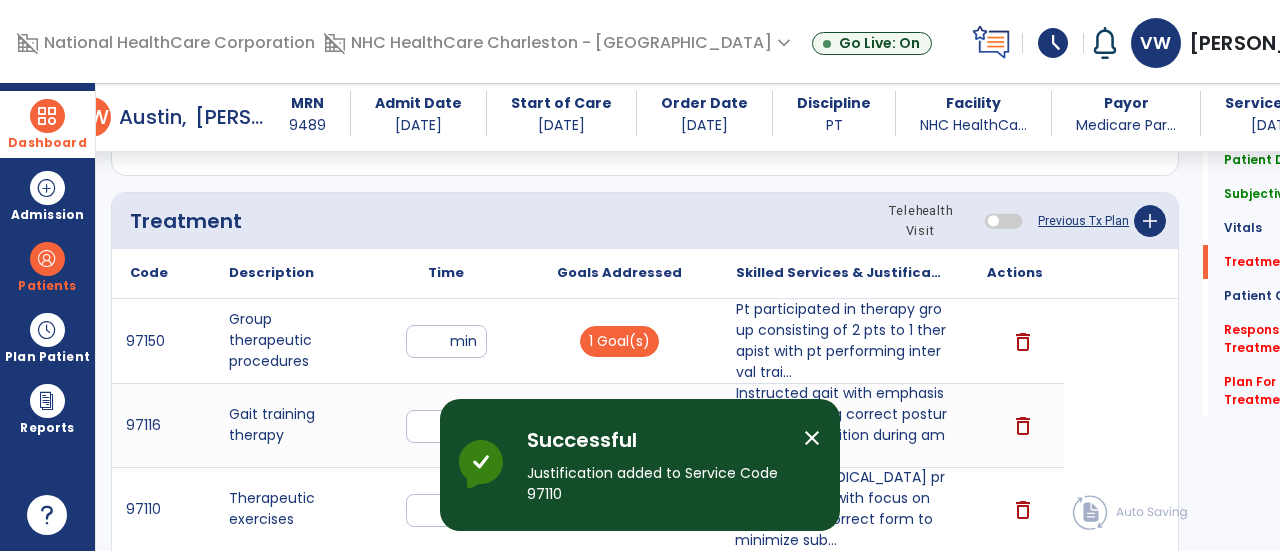 click on "close" at bounding box center [812, 438] 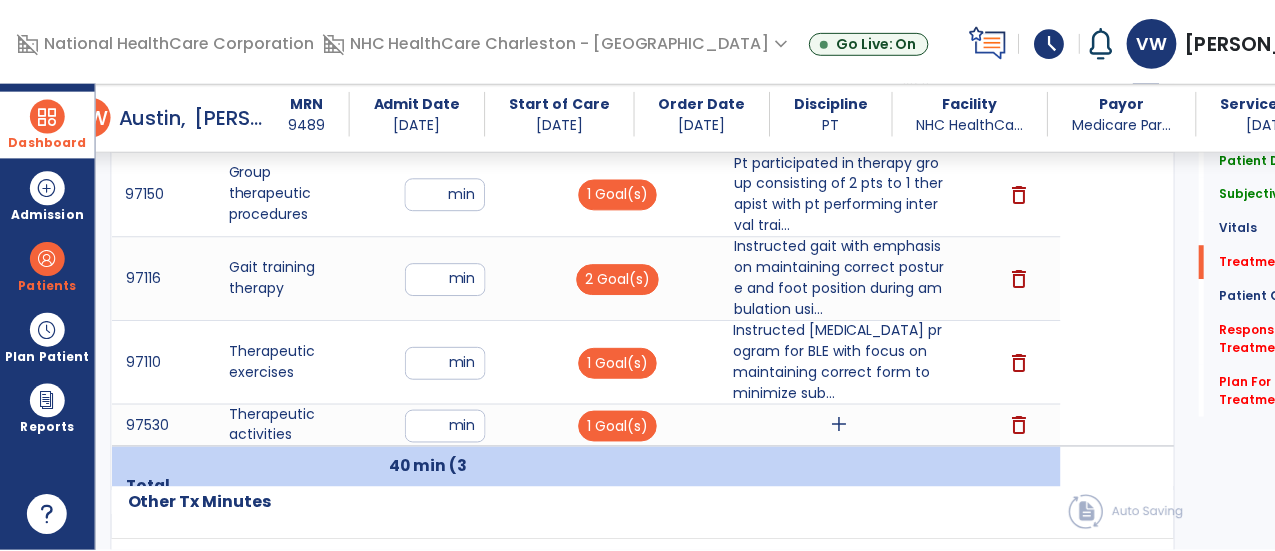 scroll, scrollTop: 1316, scrollLeft: 0, axis: vertical 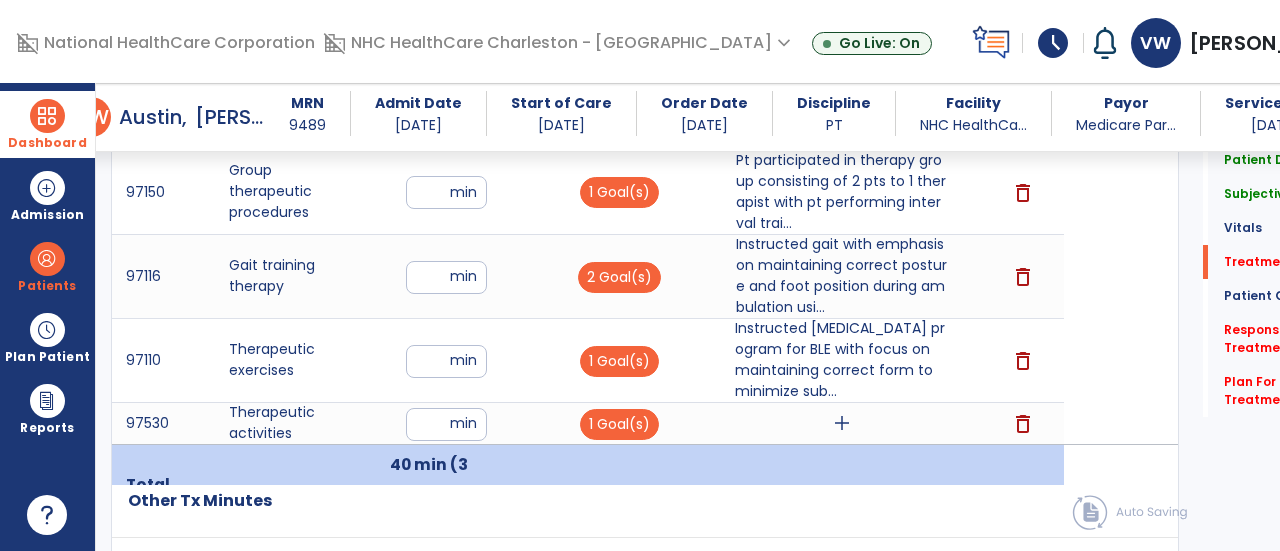click on "*" at bounding box center [446, 361] 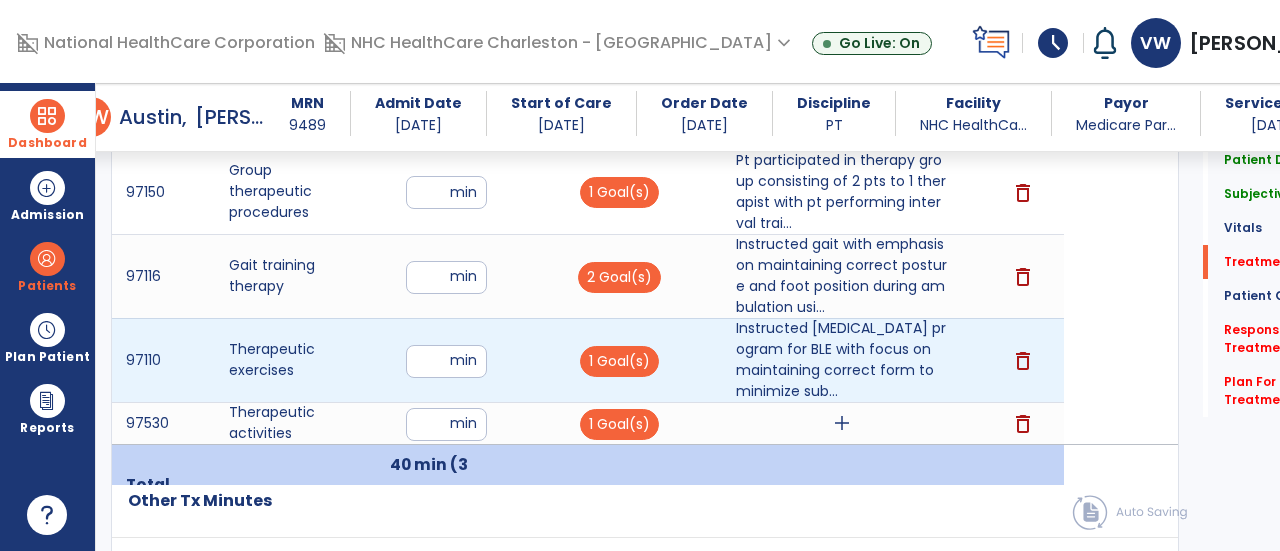 type on "**" 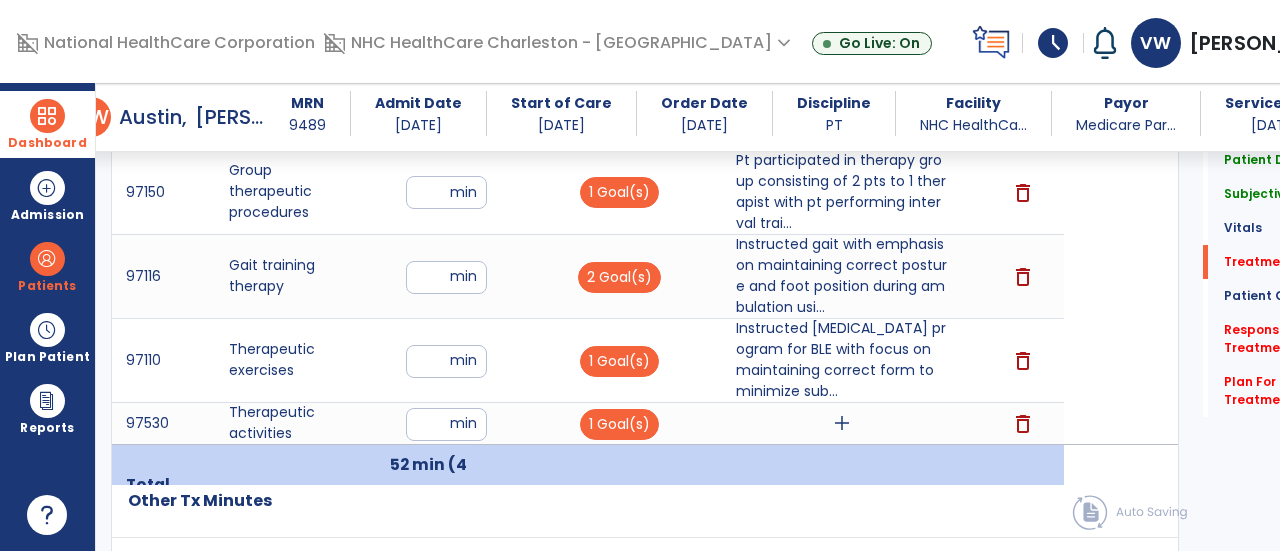 click on "delete" at bounding box center (1023, 424) 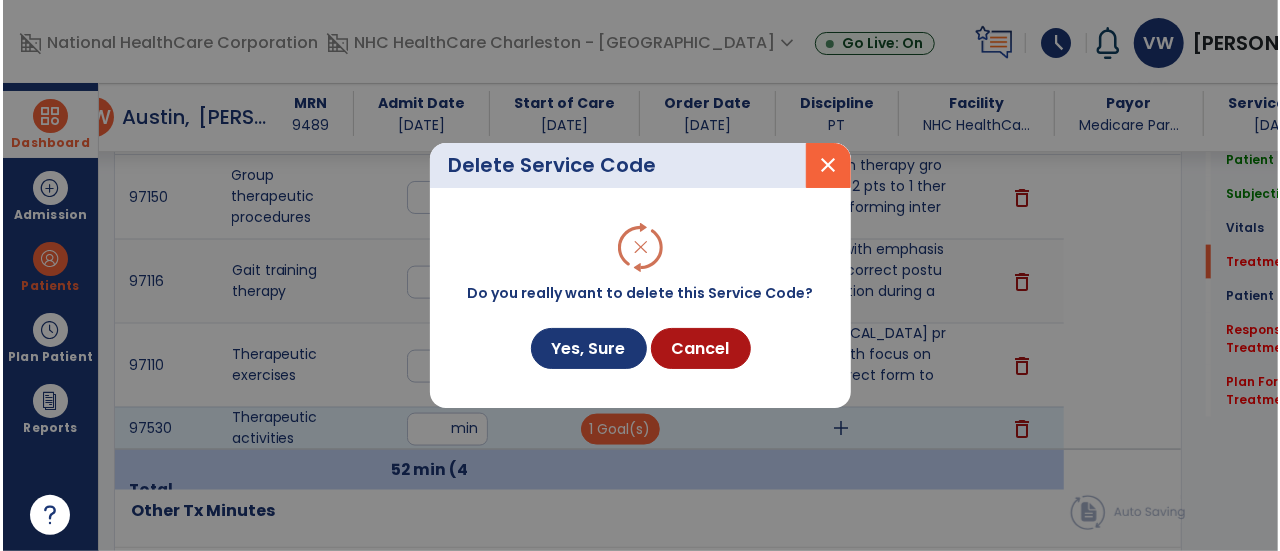 scroll, scrollTop: 1316, scrollLeft: 0, axis: vertical 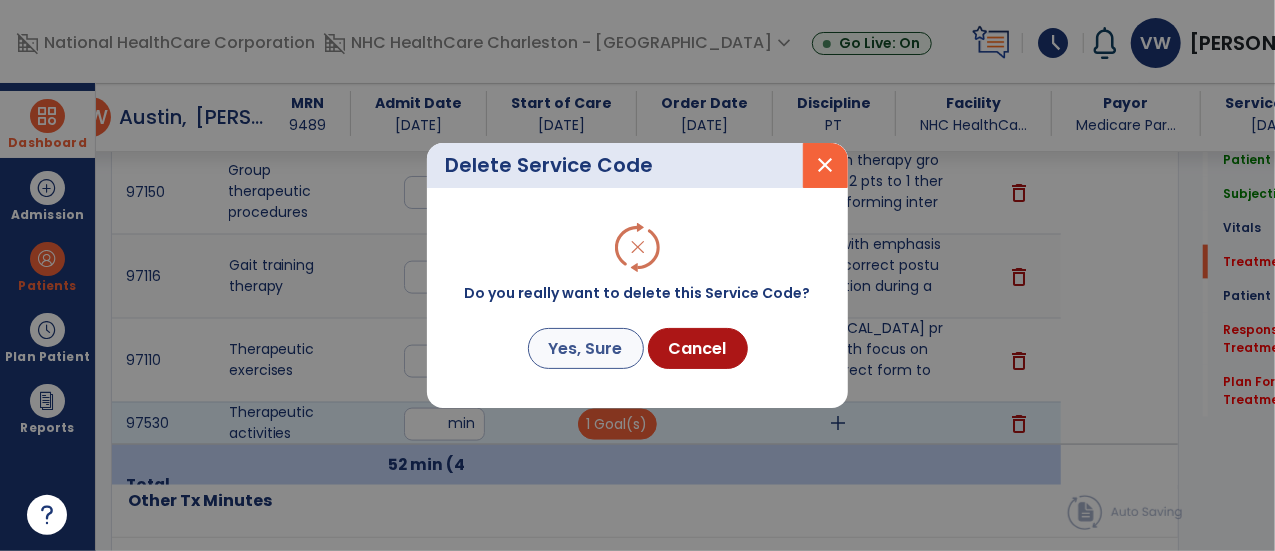click on "Yes, Sure" at bounding box center (586, 348) 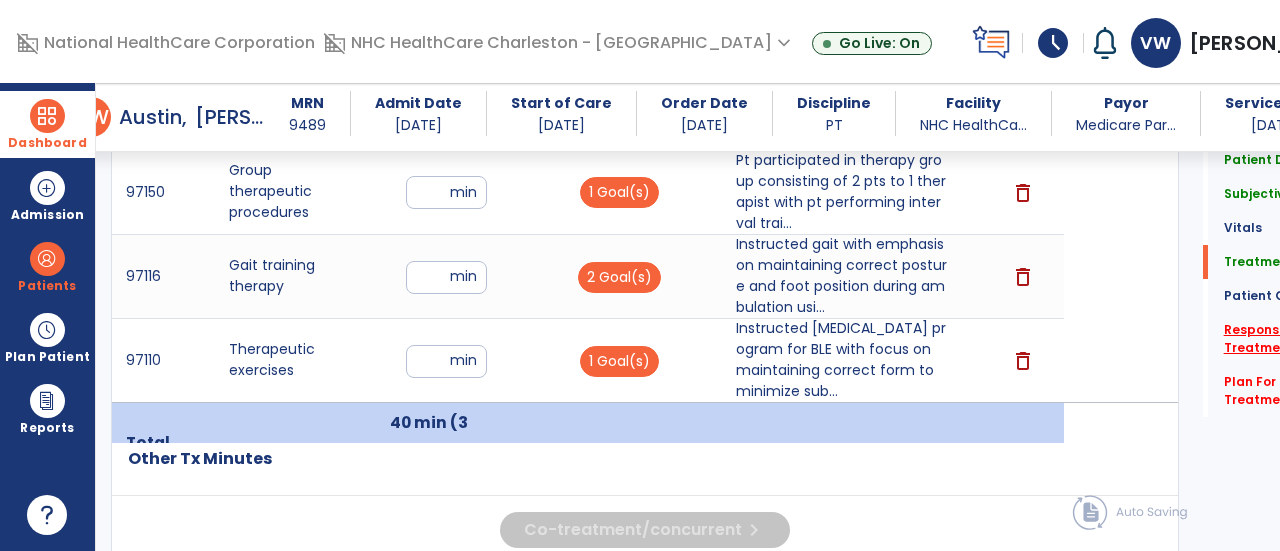 click on "Response To Treatment   *" 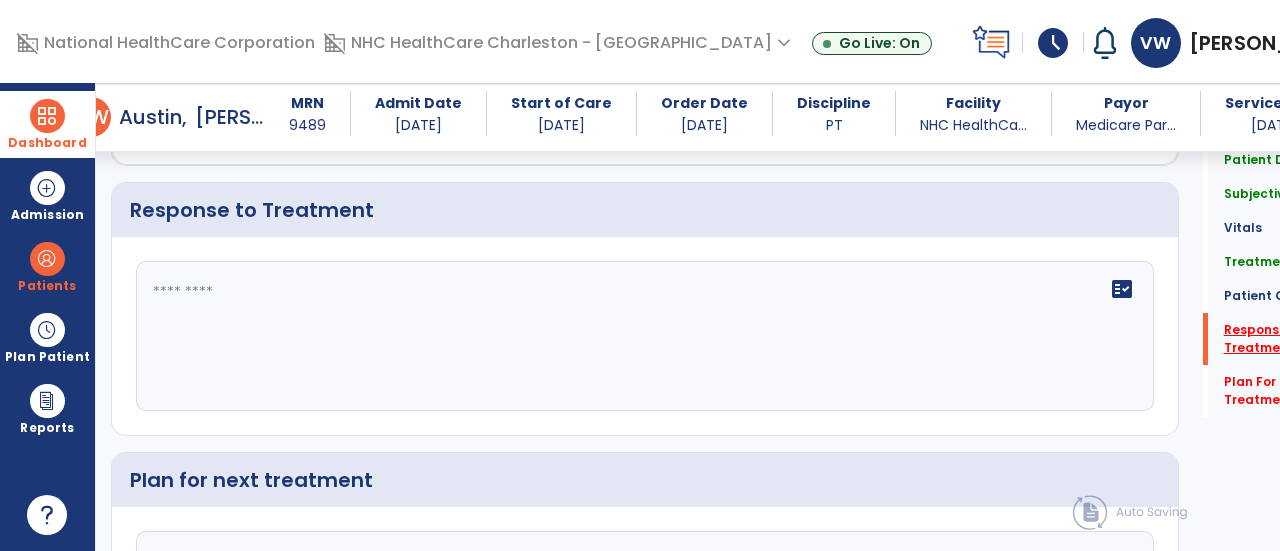 scroll, scrollTop: 2764, scrollLeft: 0, axis: vertical 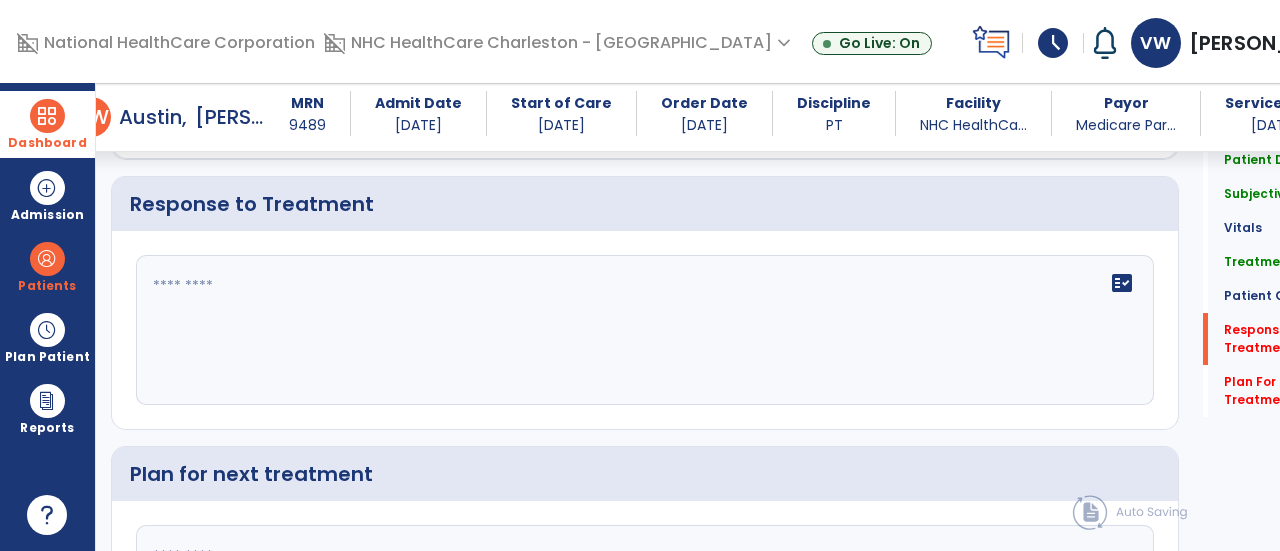 click 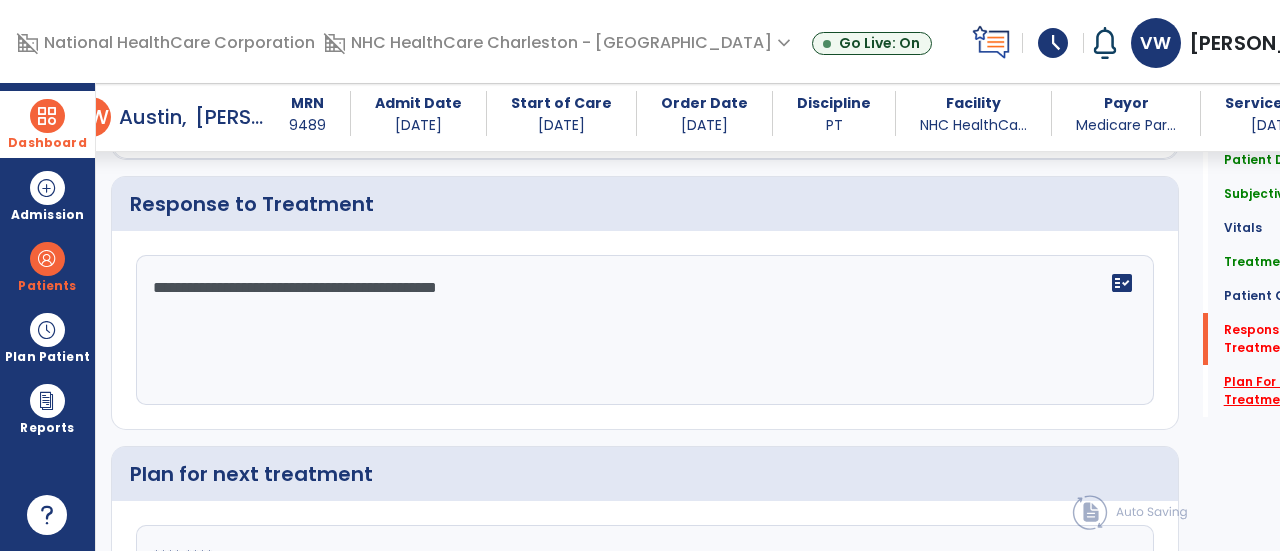 type on "**********" 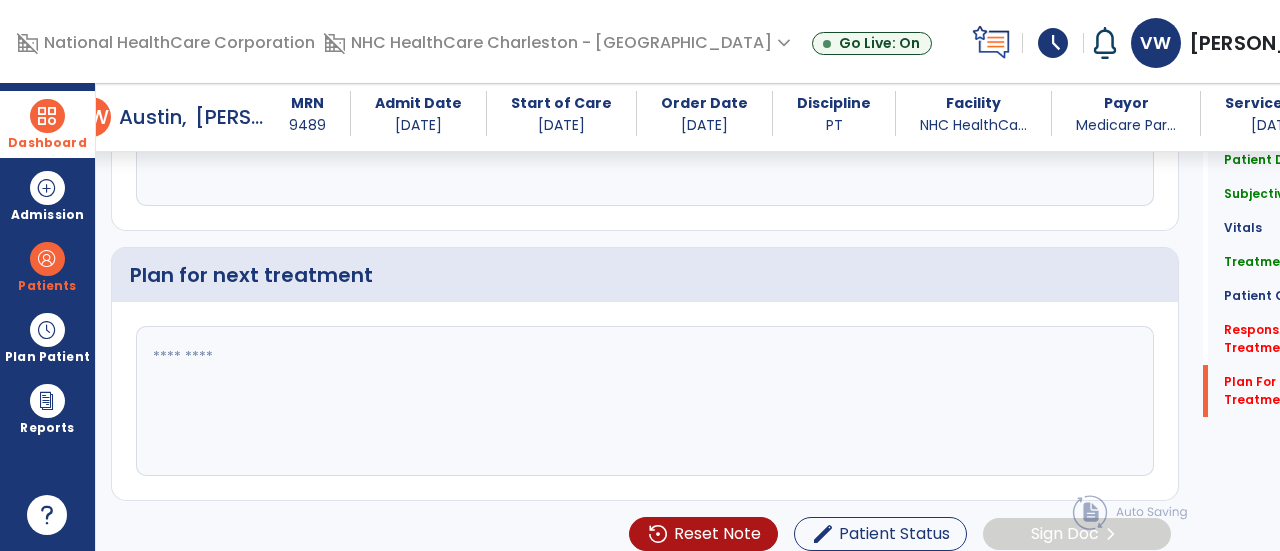 click 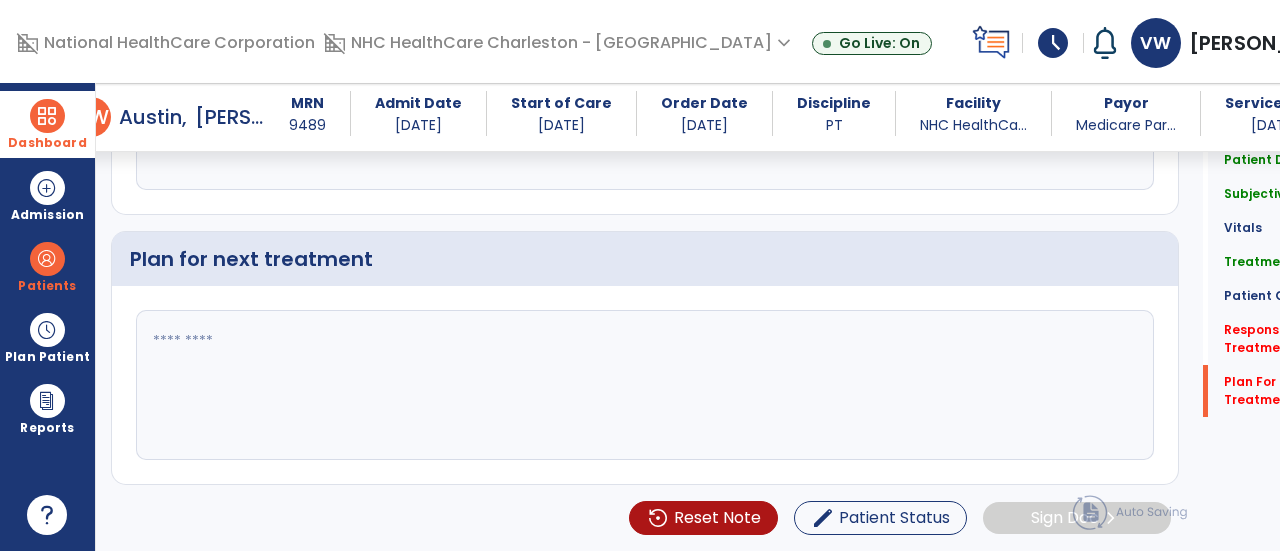 click 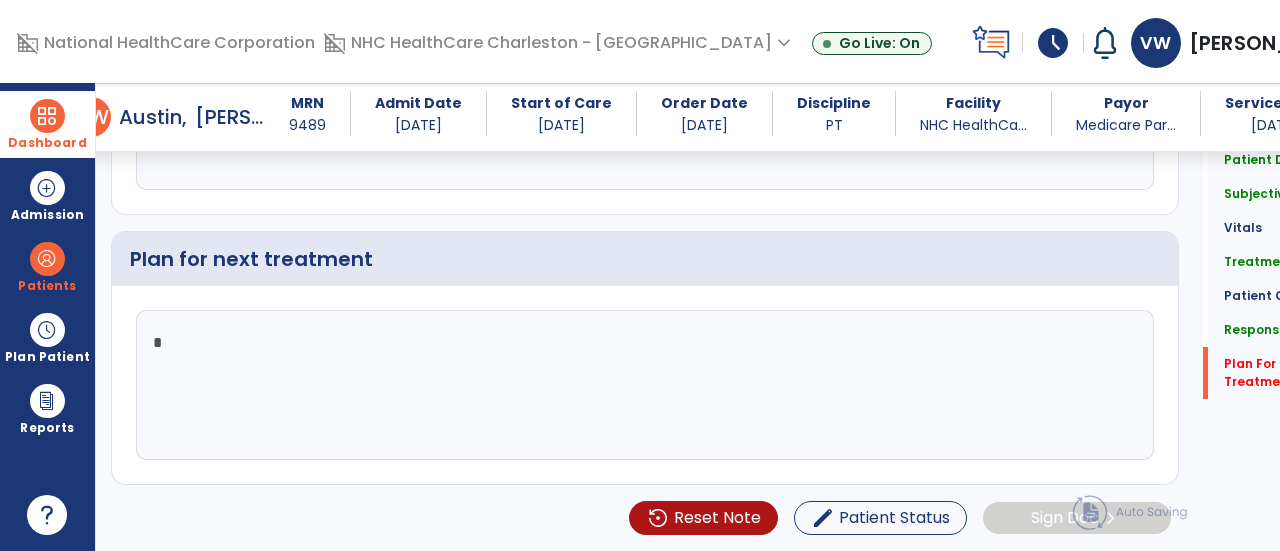 scroll, scrollTop: 2990, scrollLeft: 0, axis: vertical 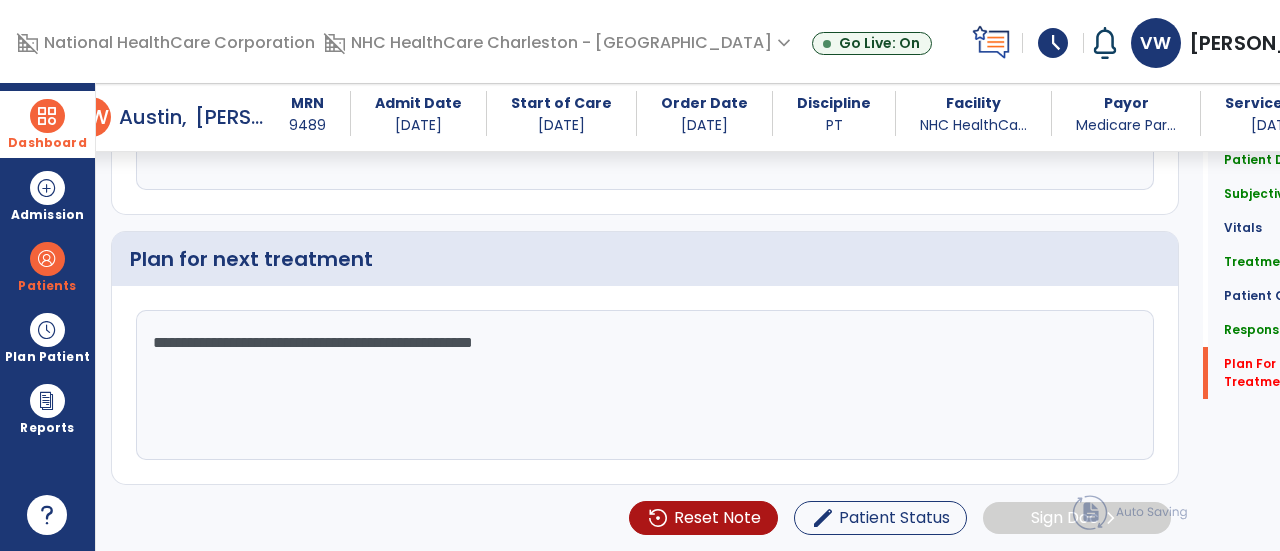 click on "**********" 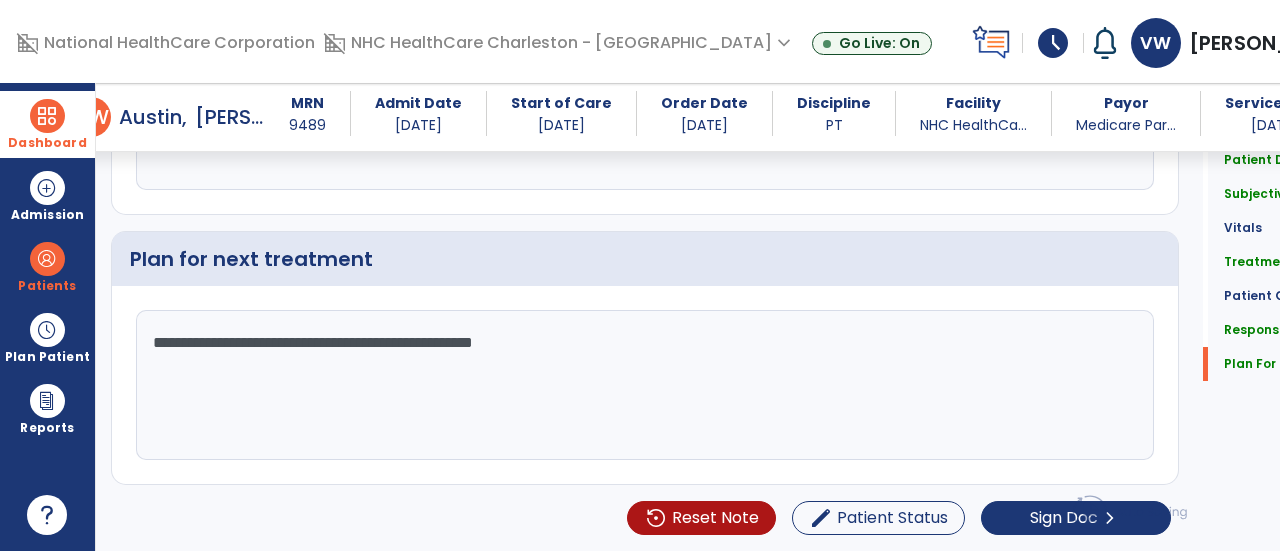 click on "**********" 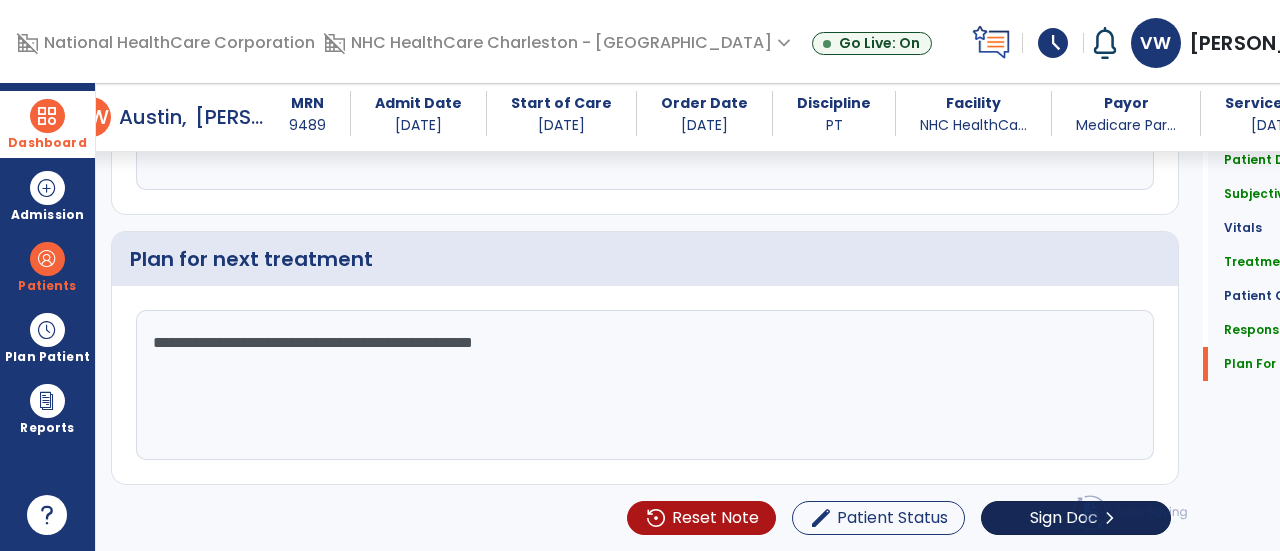 type on "**********" 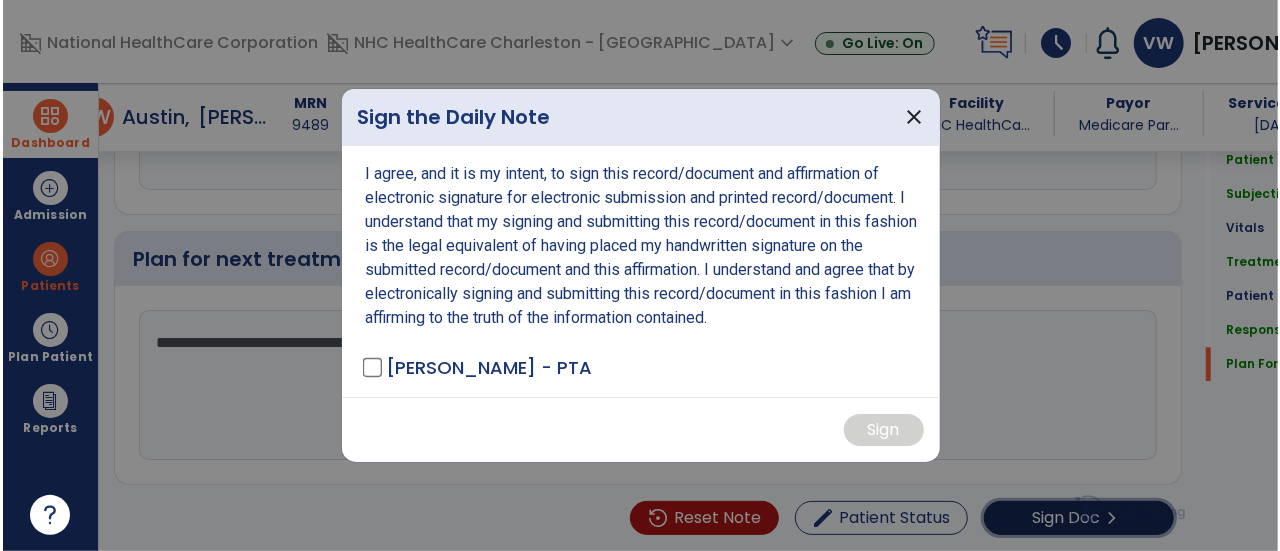 scroll, scrollTop: 2990, scrollLeft: 0, axis: vertical 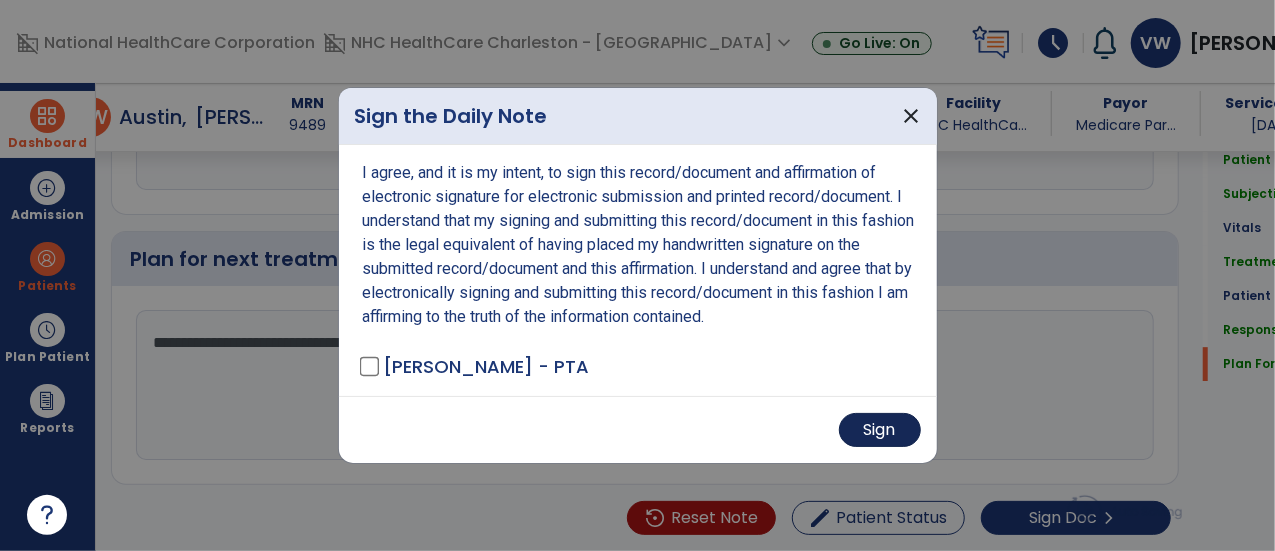 click on "Sign" at bounding box center [880, 430] 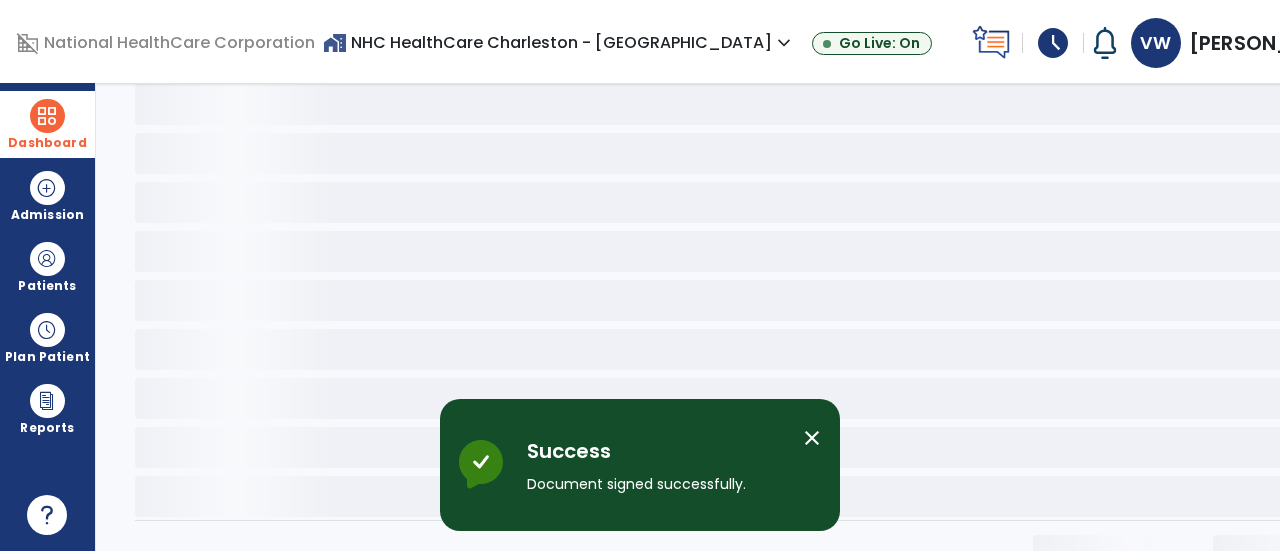 scroll, scrollTop: 0, scrollLeft: 0, axis: both 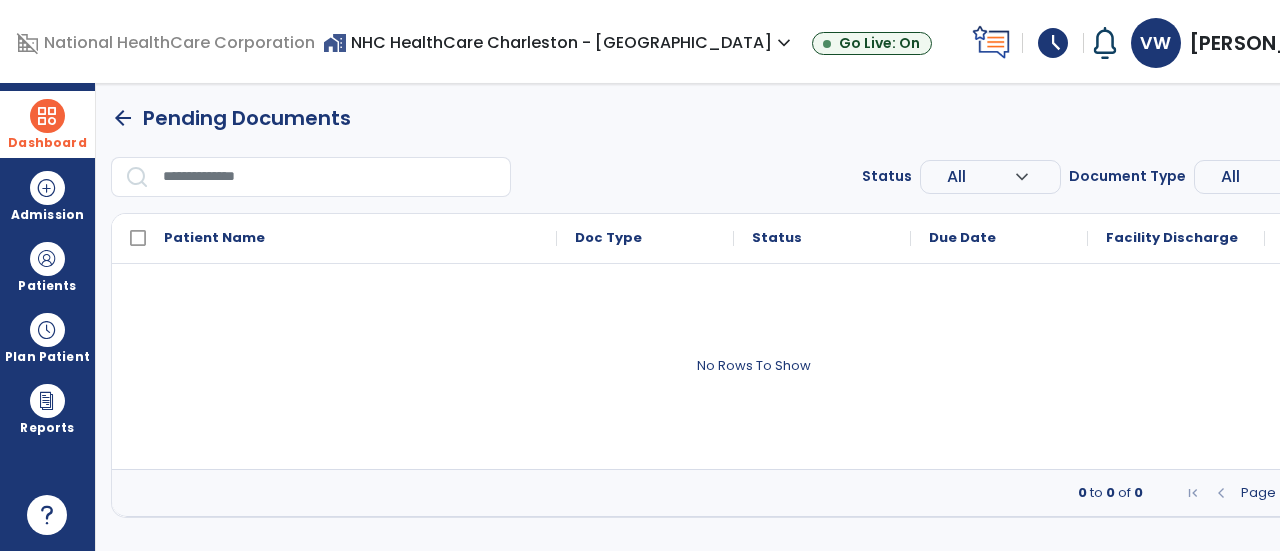 click on "schedule" at bounding box center [1053, 43] 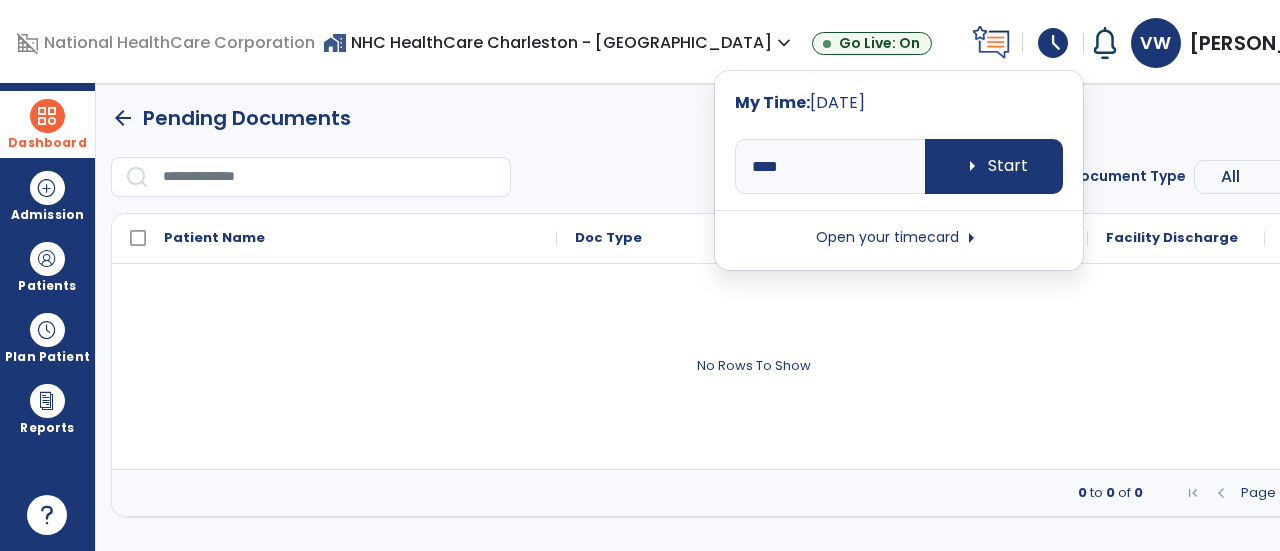 click on "Open your timecard  arrow_right" at bounding box center (899, 238) 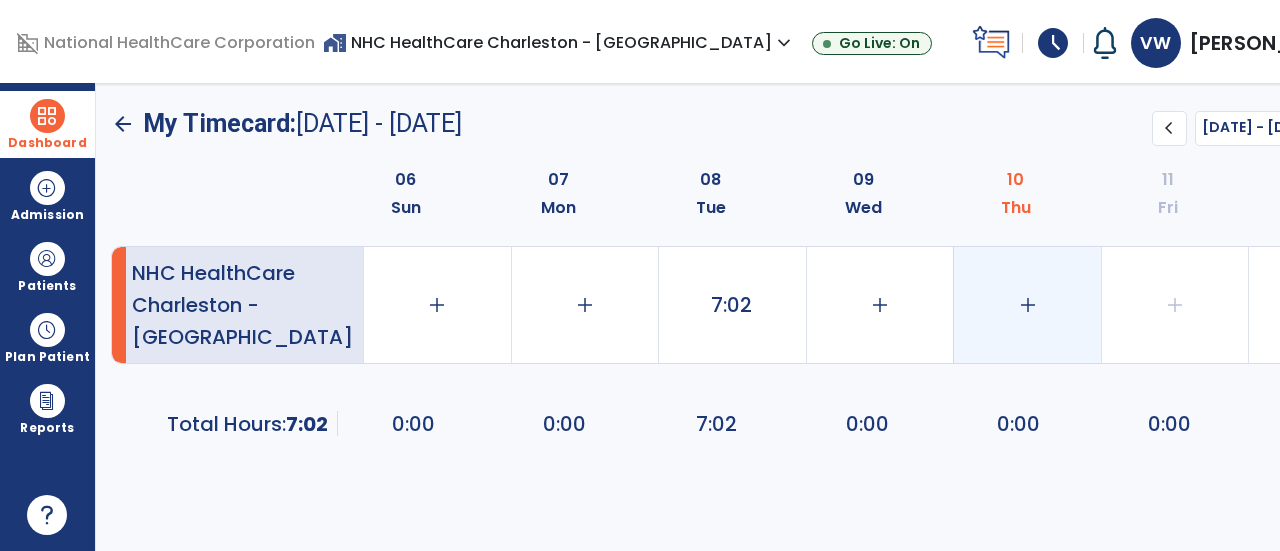 click on "add" 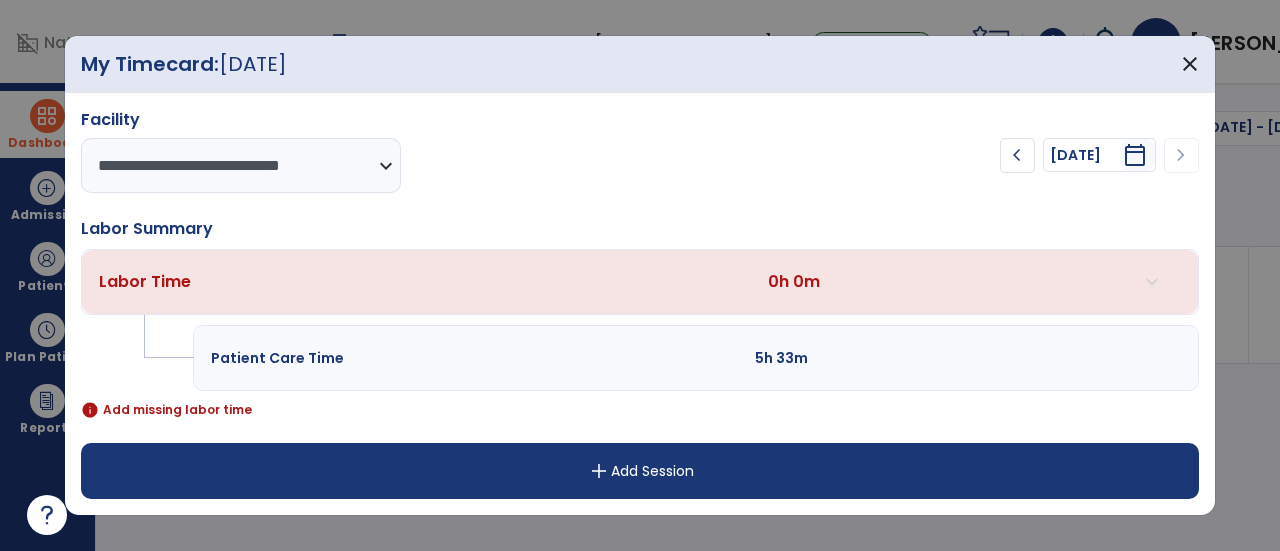 click on "add  Add Session" at bounding box center (640, 471) 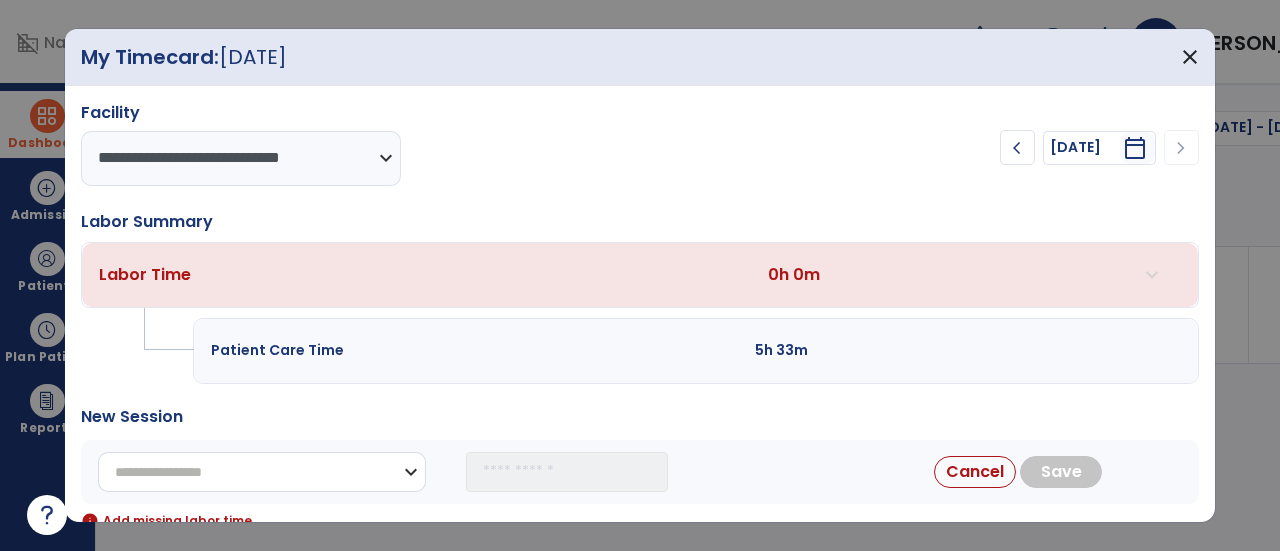 click on "**********" at bounding box center (262, 472) 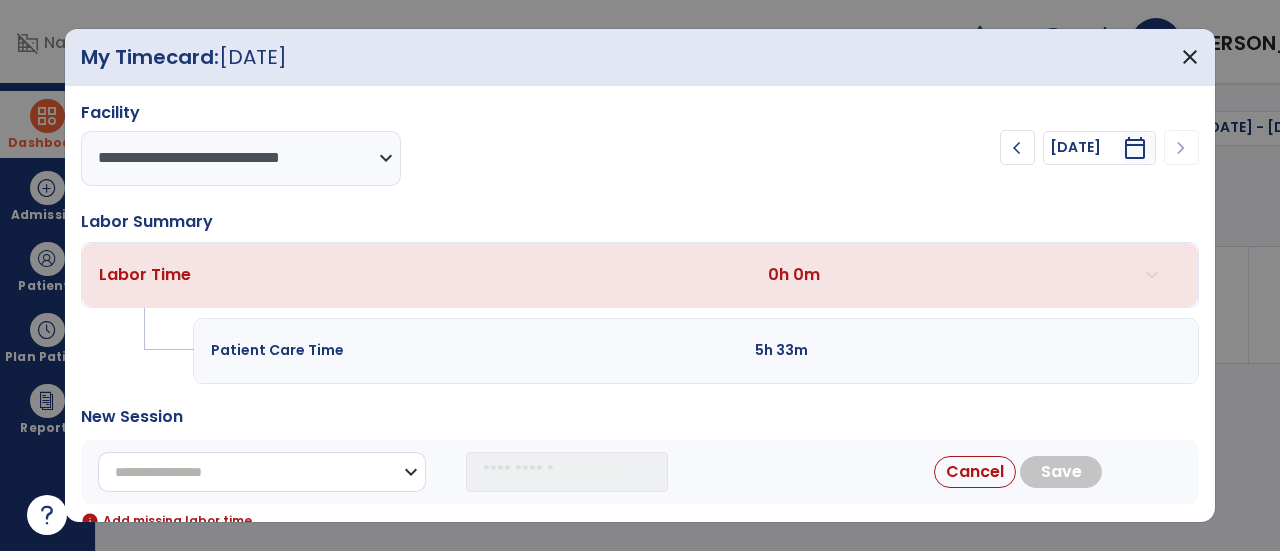 select on "**********" 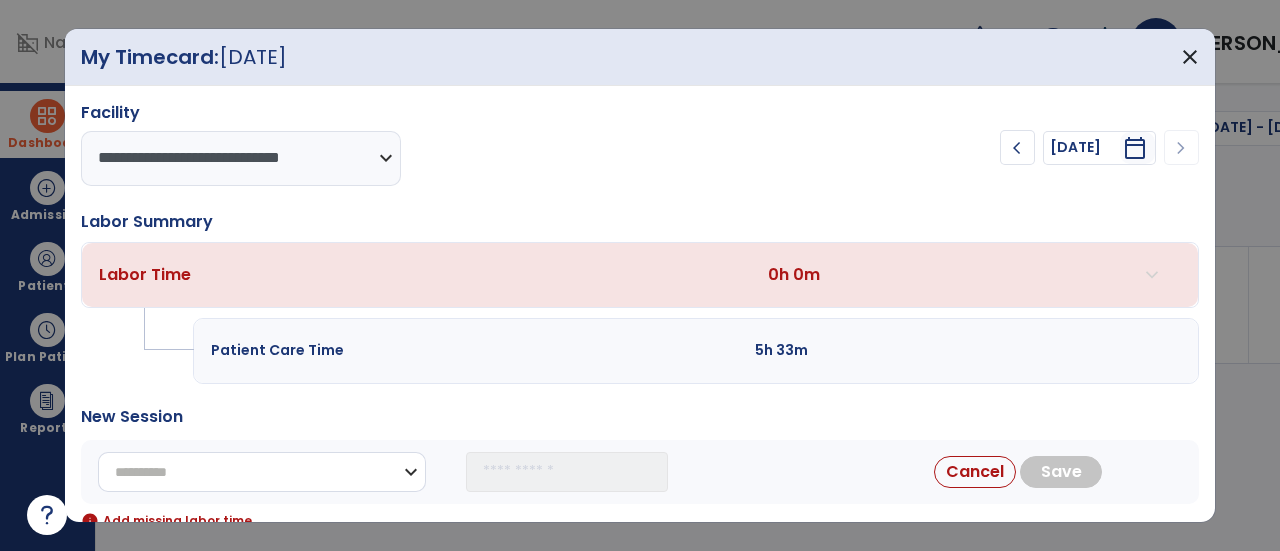 click on "**********" at bounding box center [262, 472] 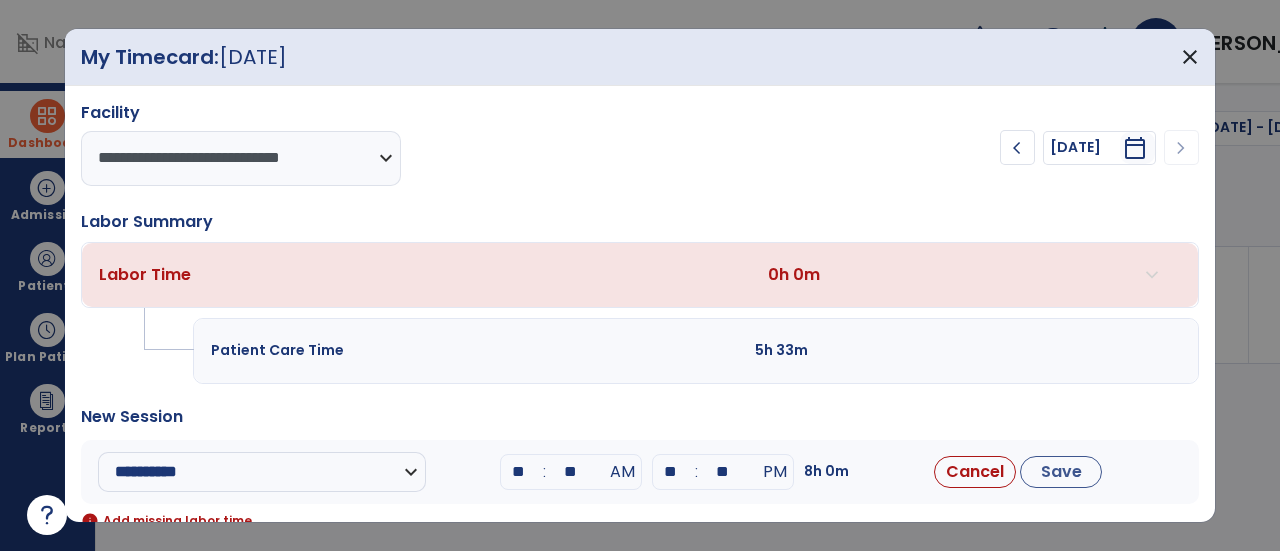 click on "**" at bounding box center [519, 472] 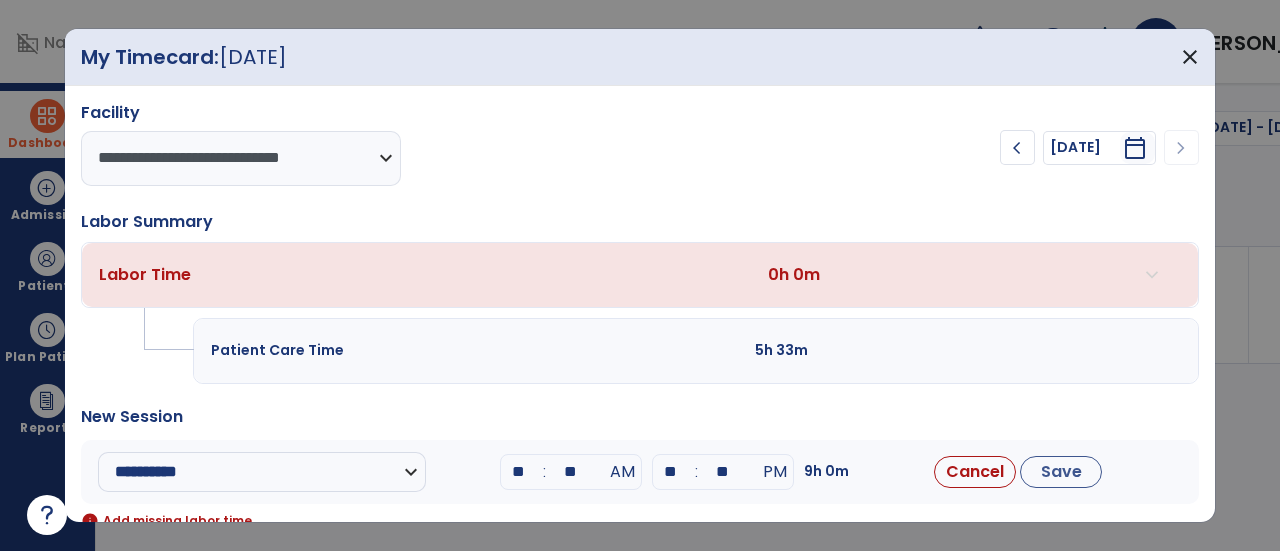 type on "*" 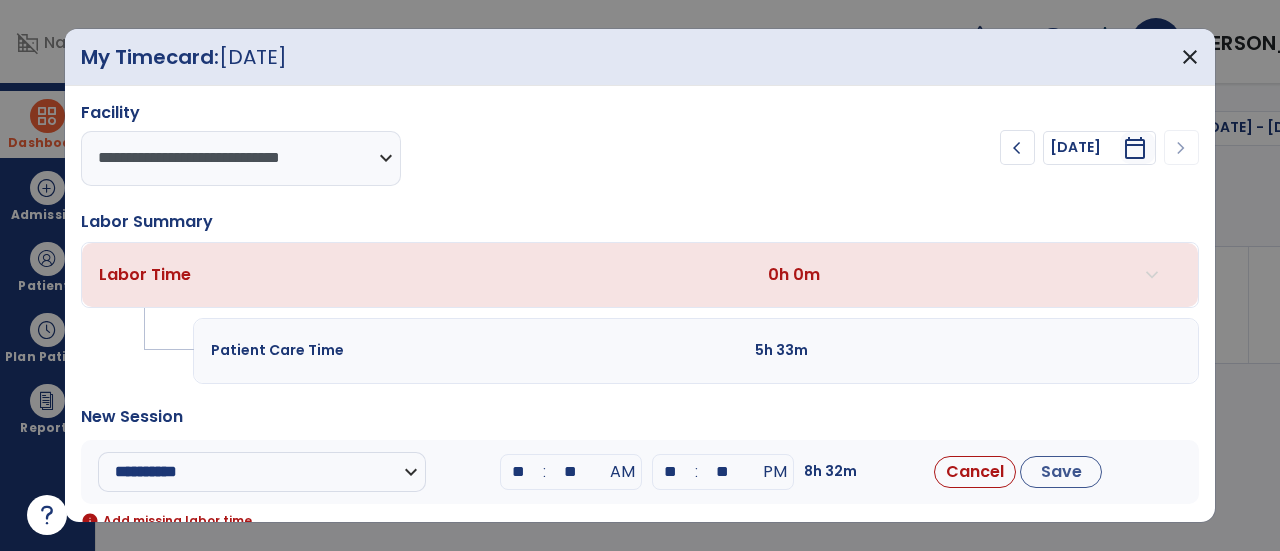 click on "**" at bounding box center (671, 472) 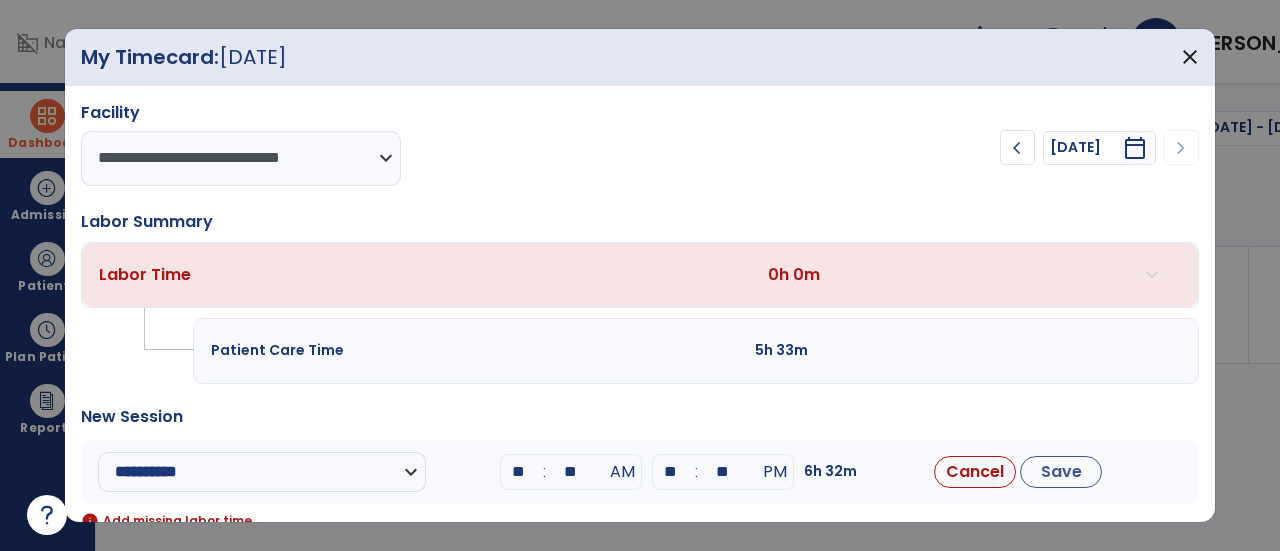 type on "**" 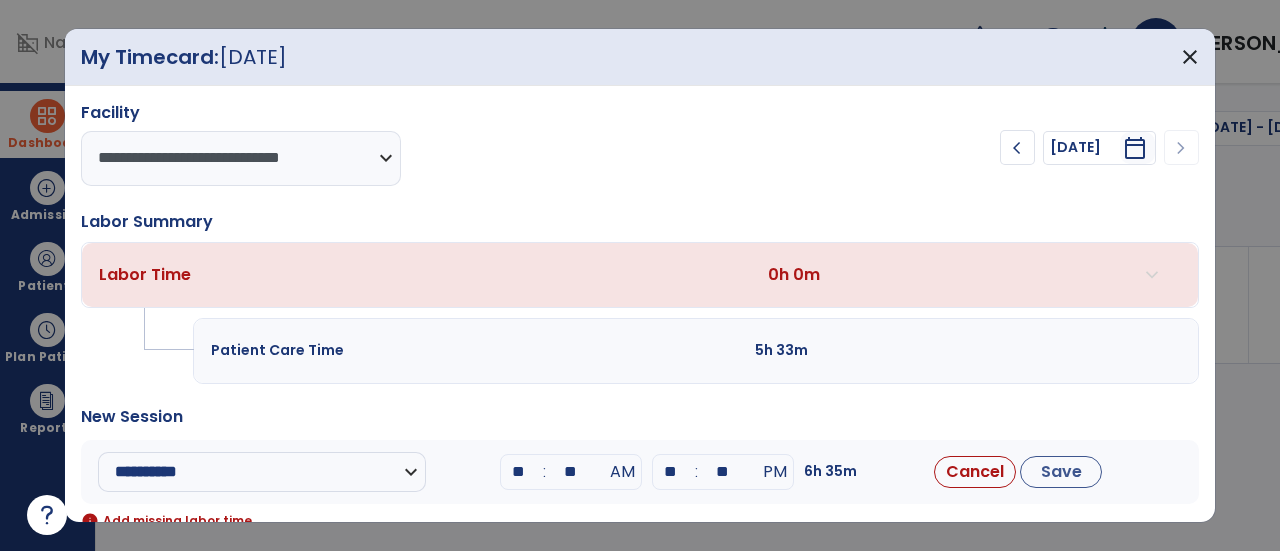 click on "Save" at bounding box center (1061, 472) 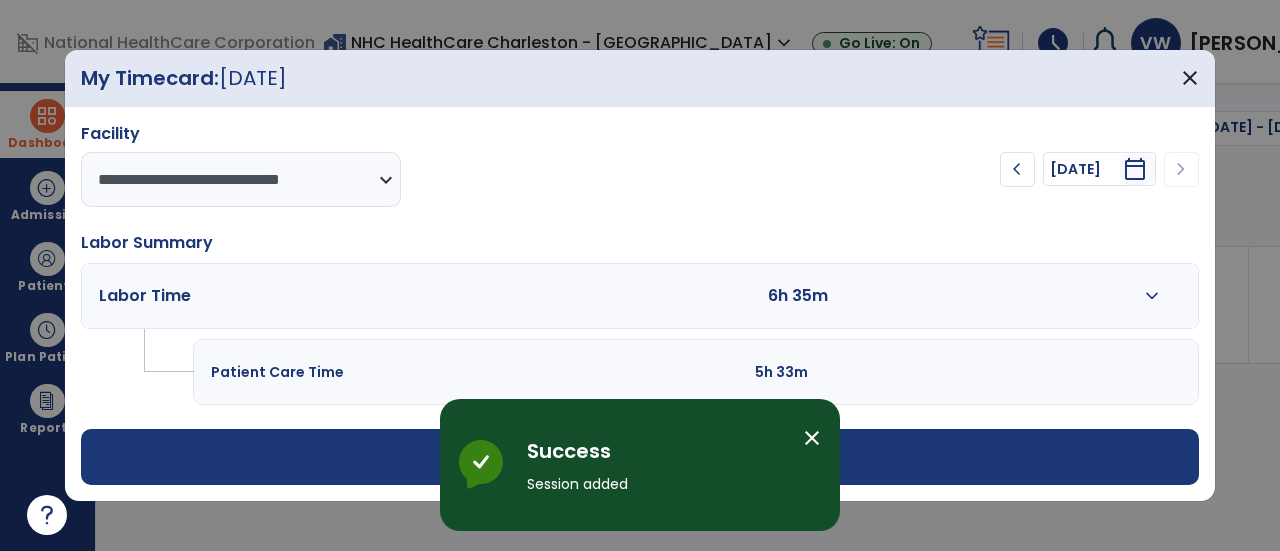 click on "close" at bounding box center (812, 438) 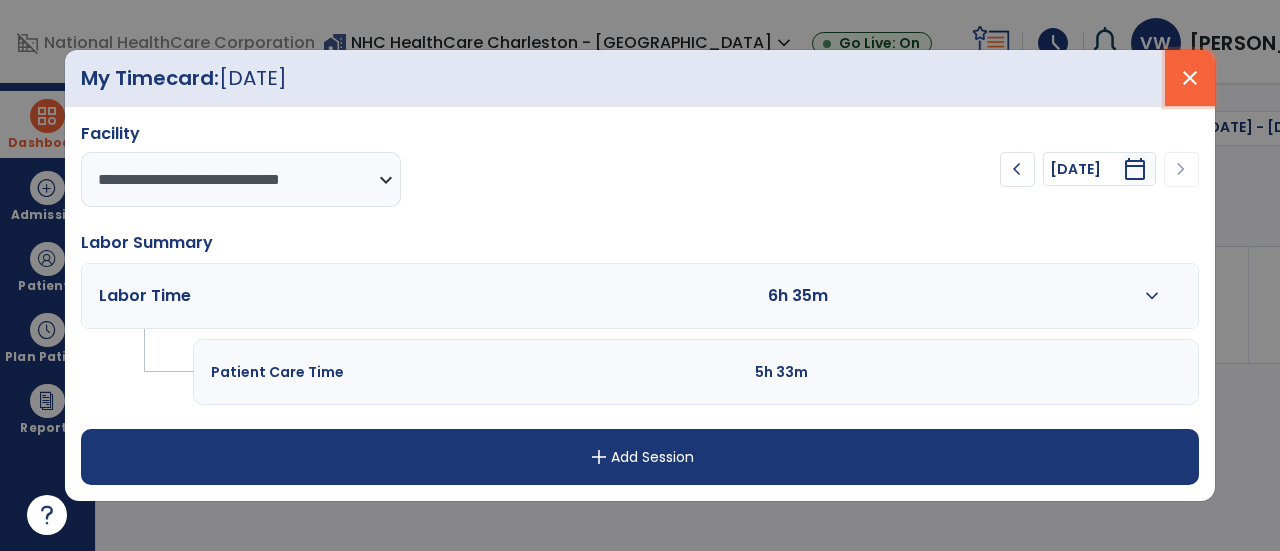 click on "close" at bounding box center [1190, 78] 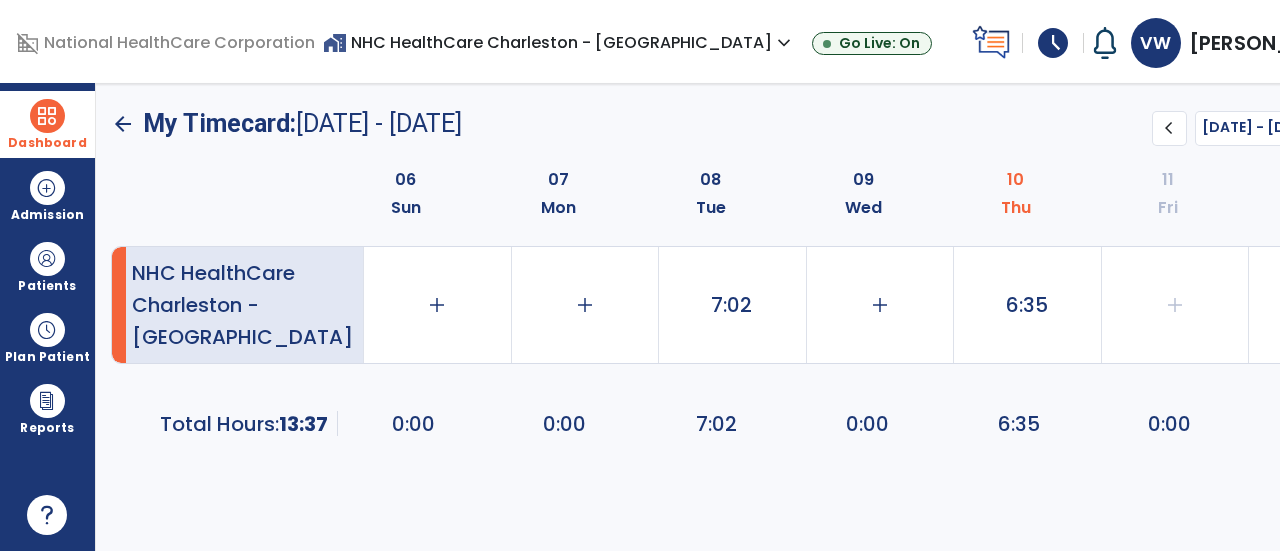 click at bounding box center [47, 116] 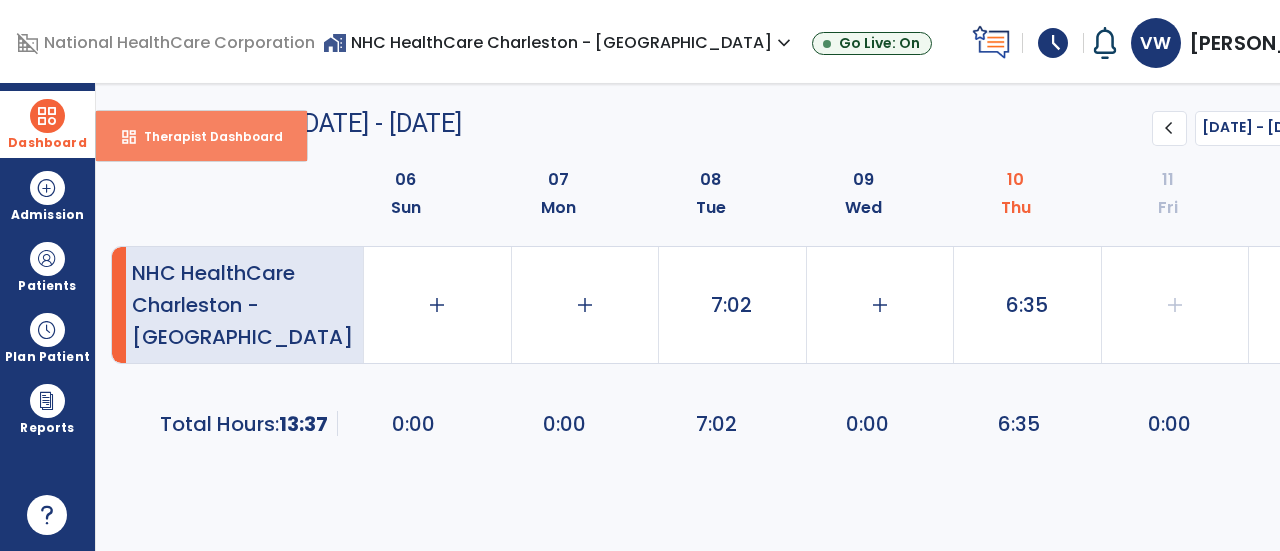 click on "dashboard  Therapist Dashboard" at bounding box center (201, 136) 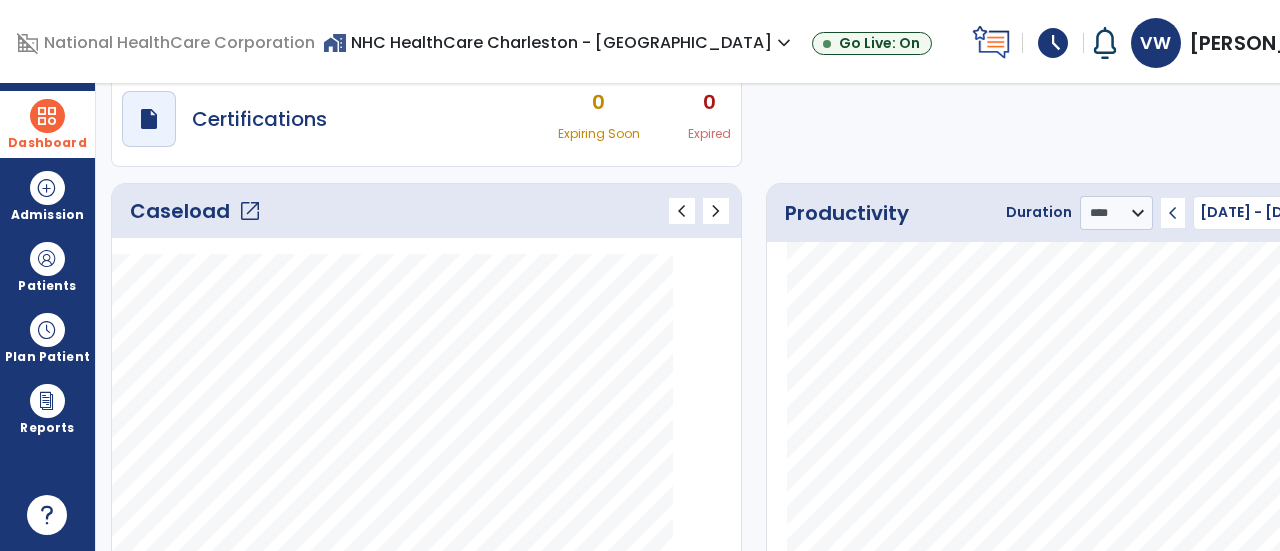 scroll, scrollTop: 183, scrollLeft: 0, axis: vertical 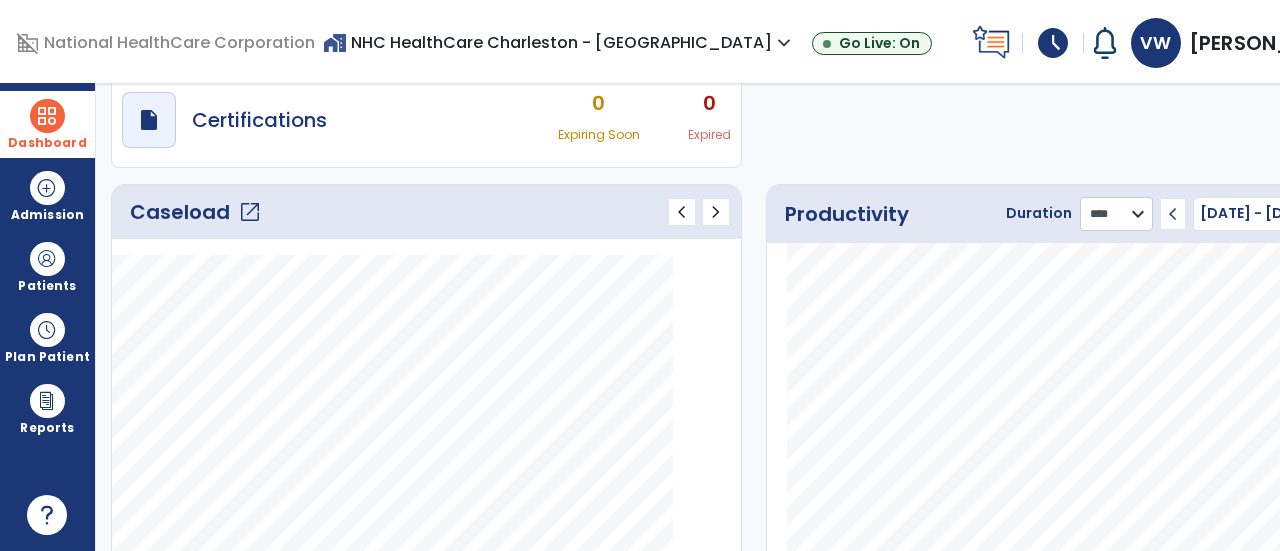 click on "******** **** ***" 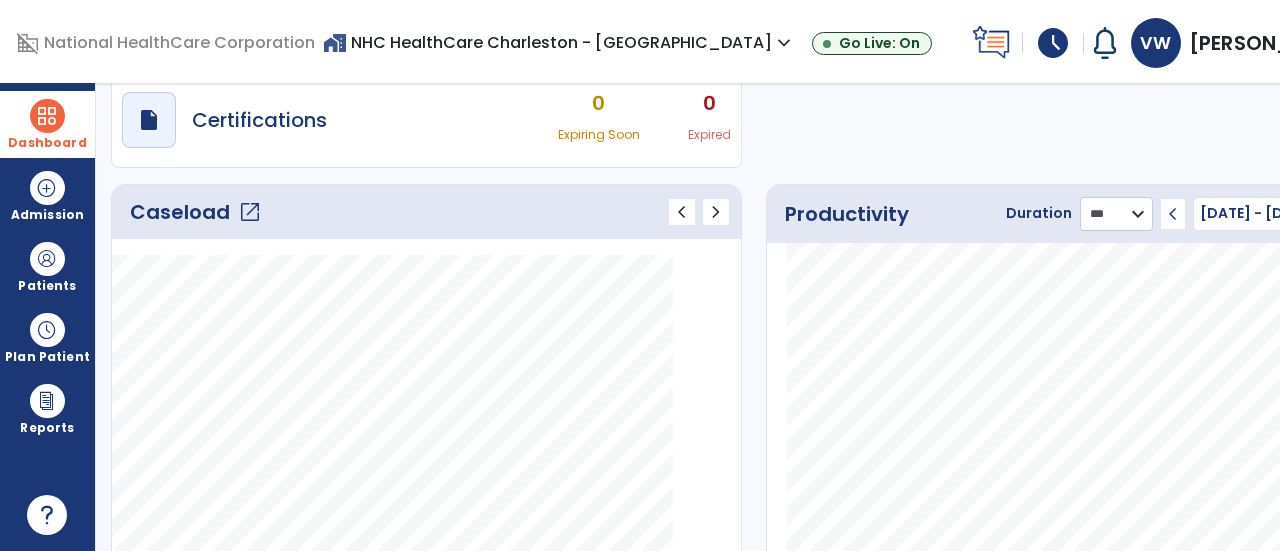 click on "******** **** ***" 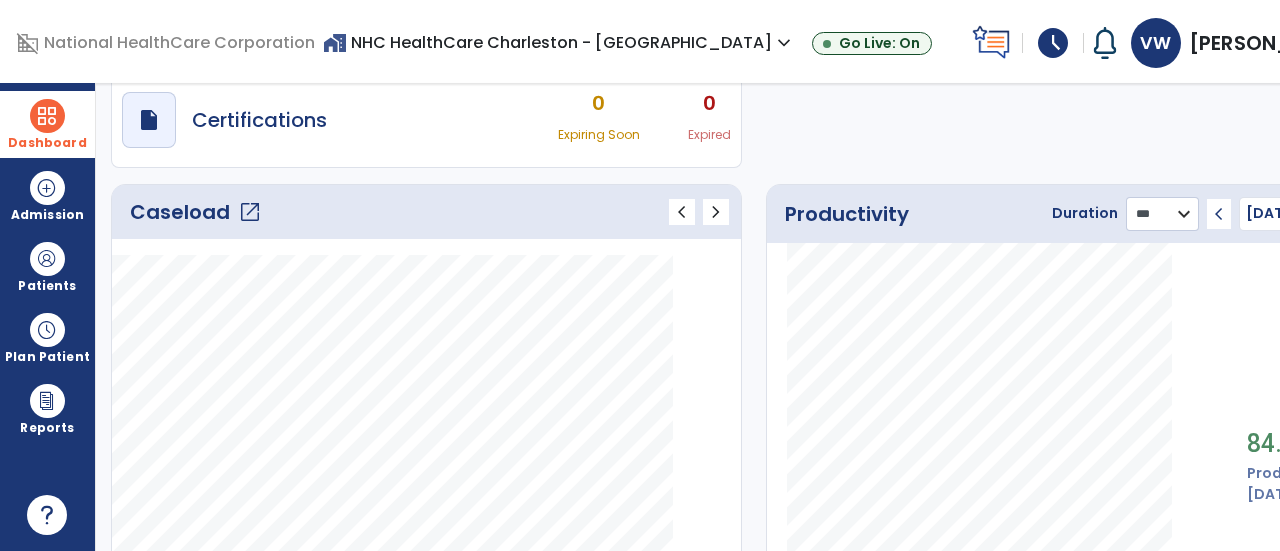 click on "******** **** ***" 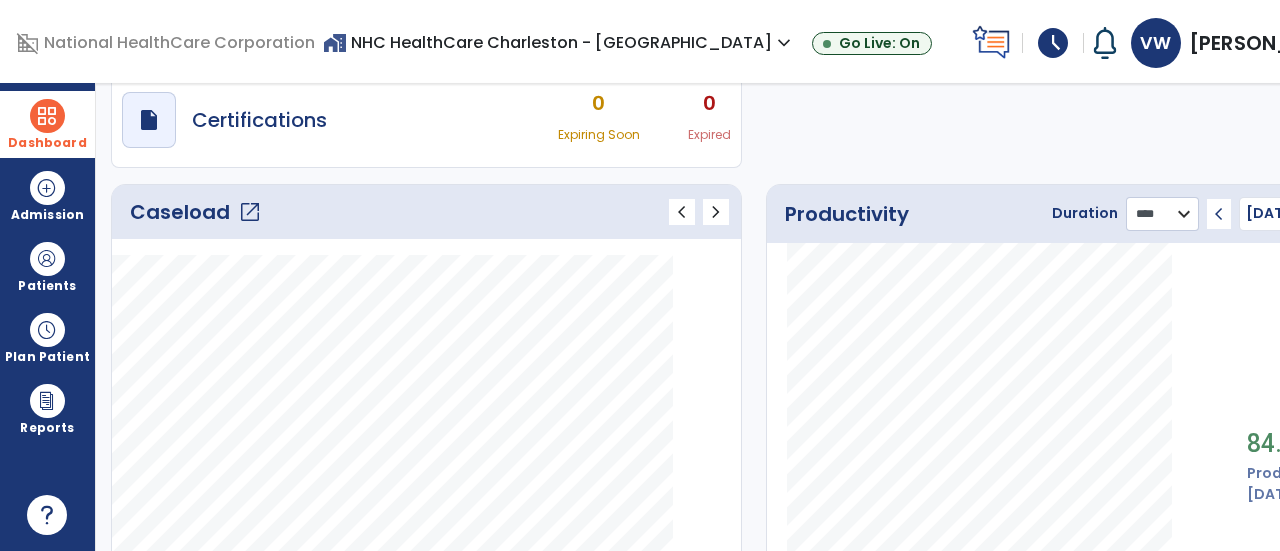 click on "******** **** ***" 